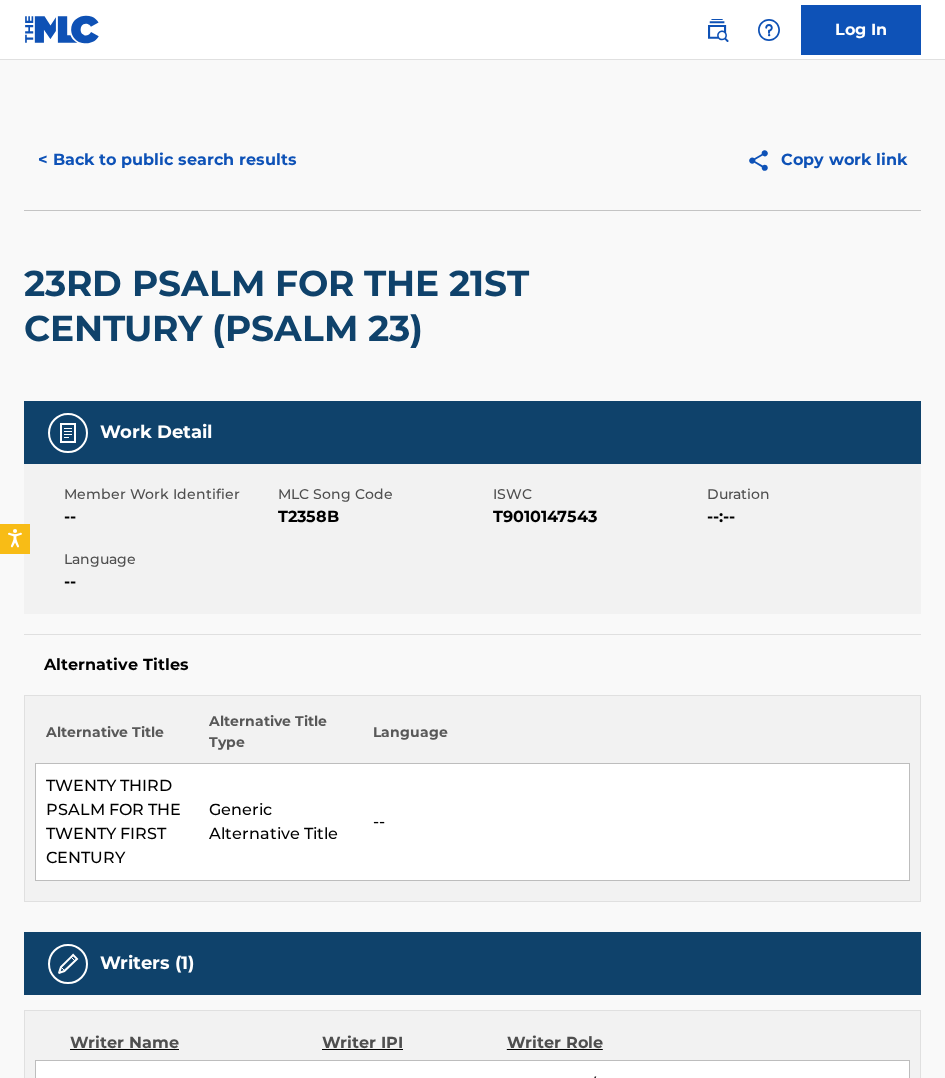 scroll, scrollTop: 1218, scrollLeft: 0, axis: vertical 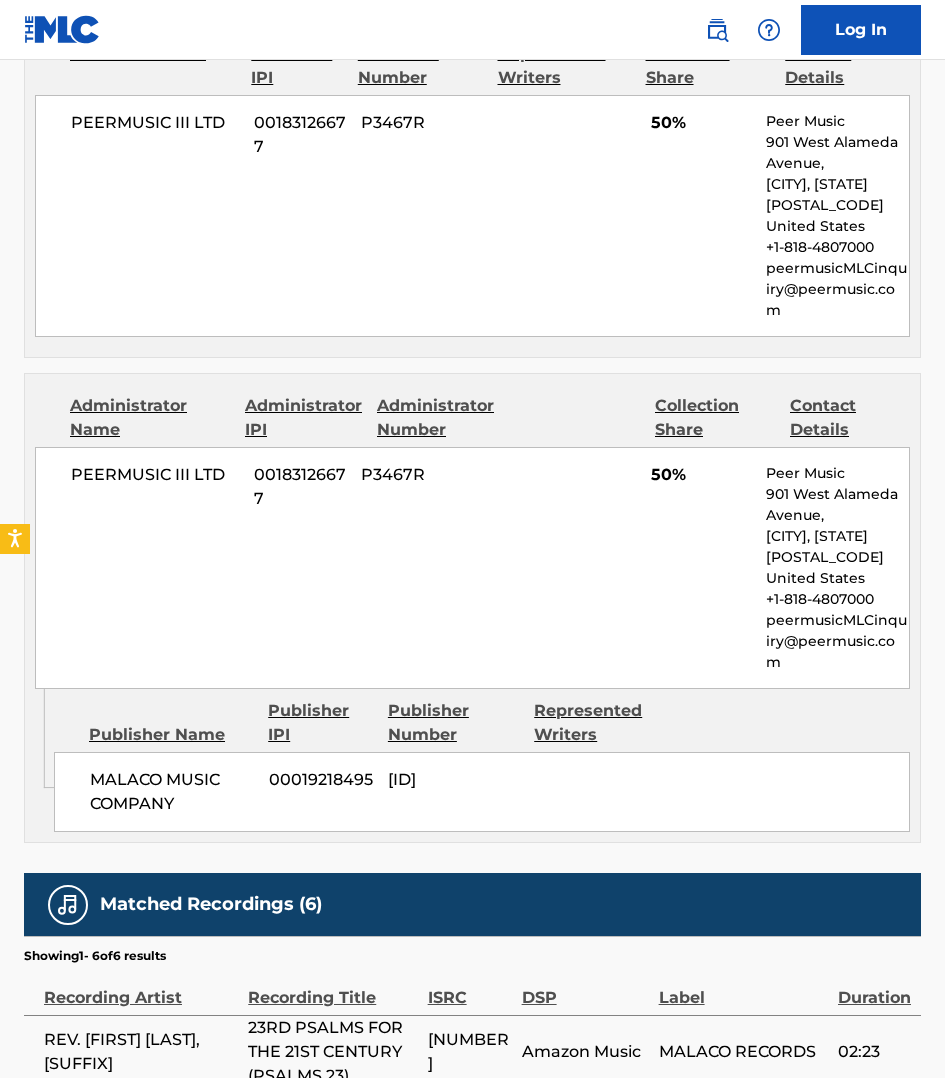 click on "02:23" at bounding box center (874, 1052) 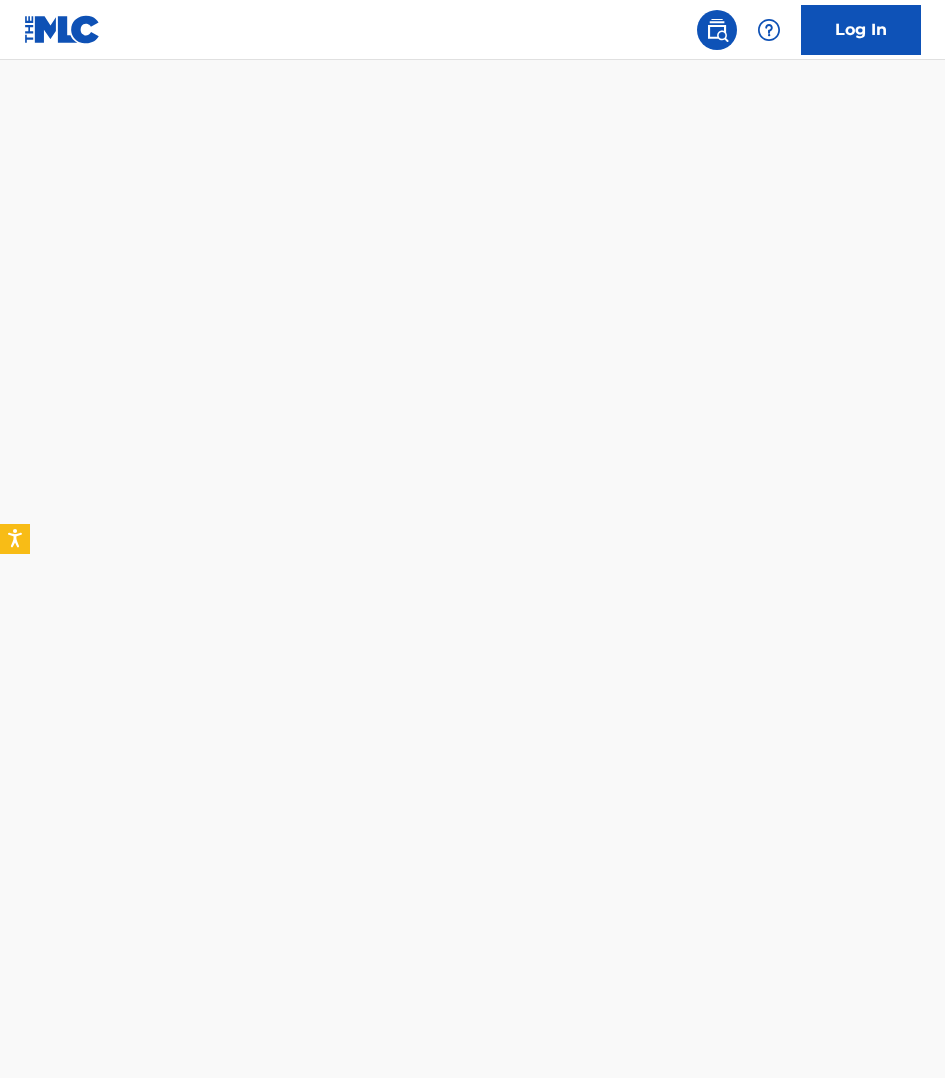 scroll, scrollTop: 0, scrollLeft: 0, axis: both 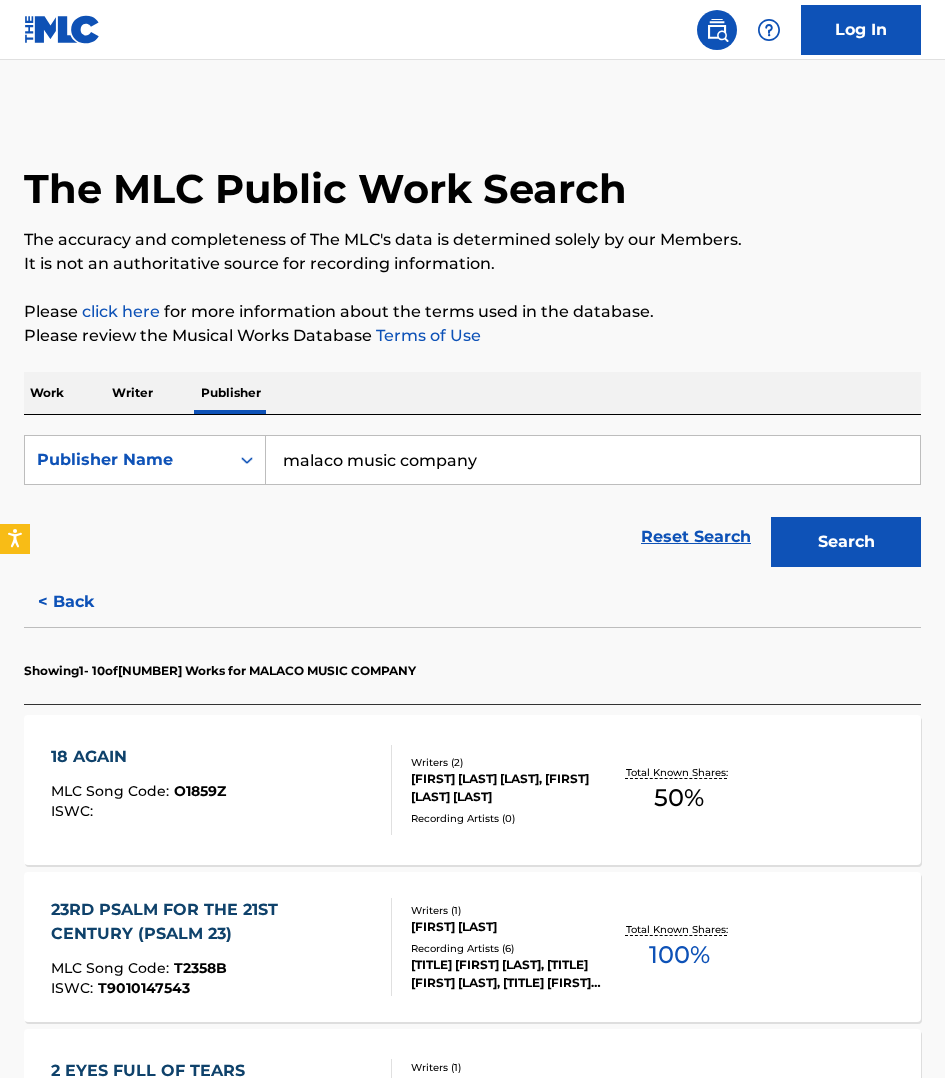 click on "Work" at bounding box center (47, 393) 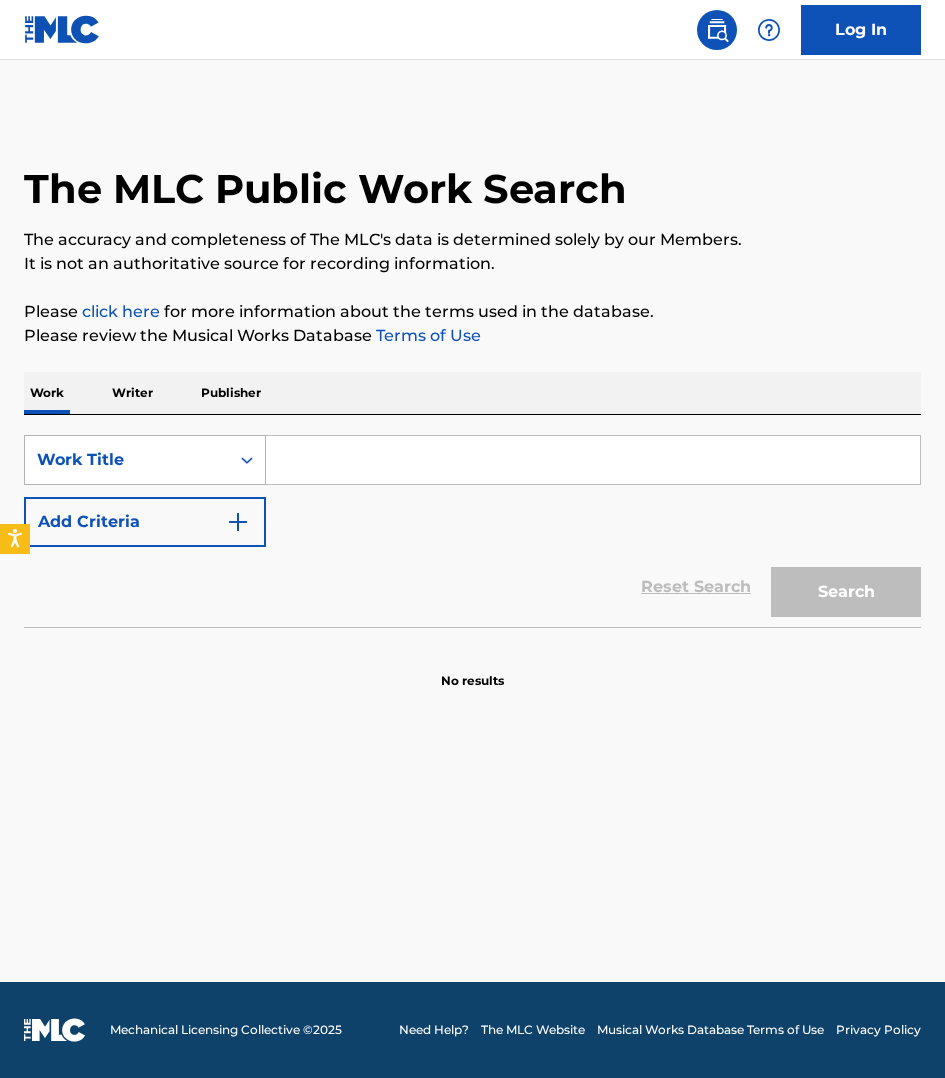 click on "Work Title" at bounding box center (145, 460) 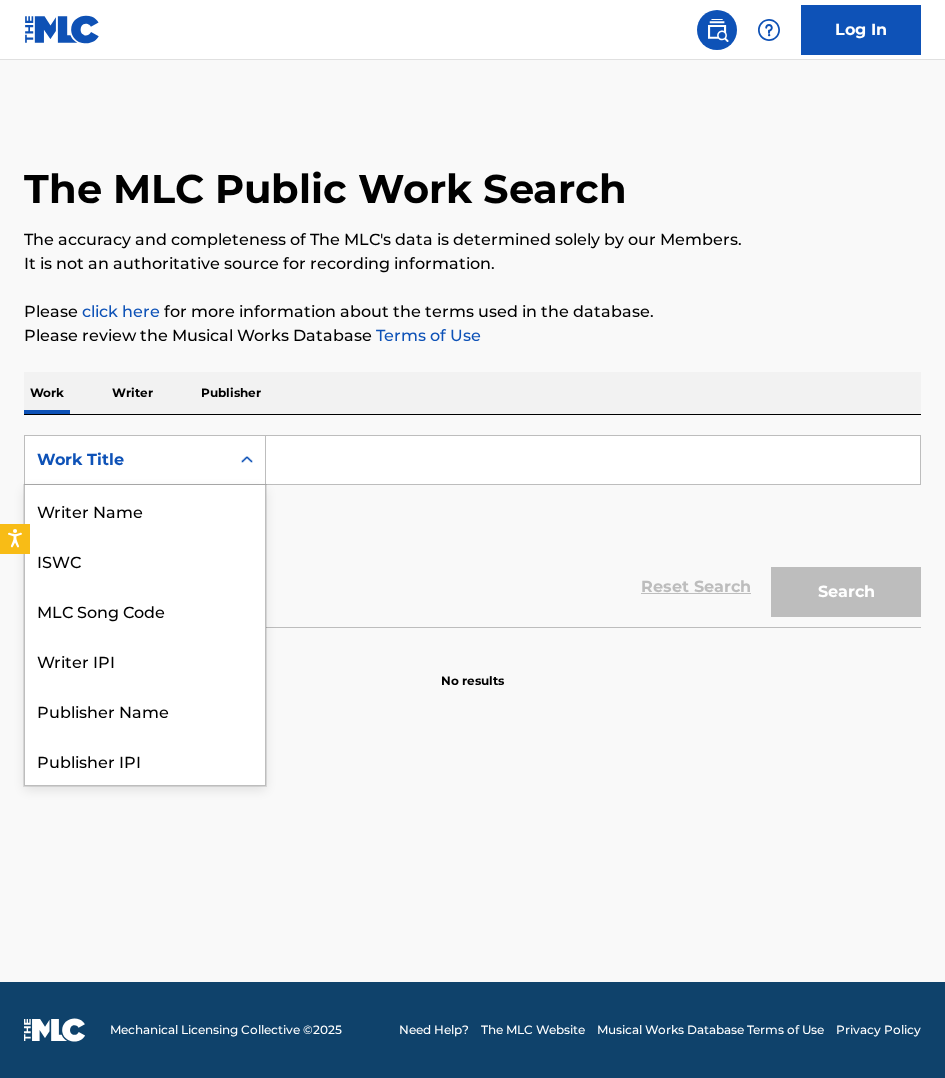 scroll, scrollTop: 100, scrollLeft: 0, axis: vertical 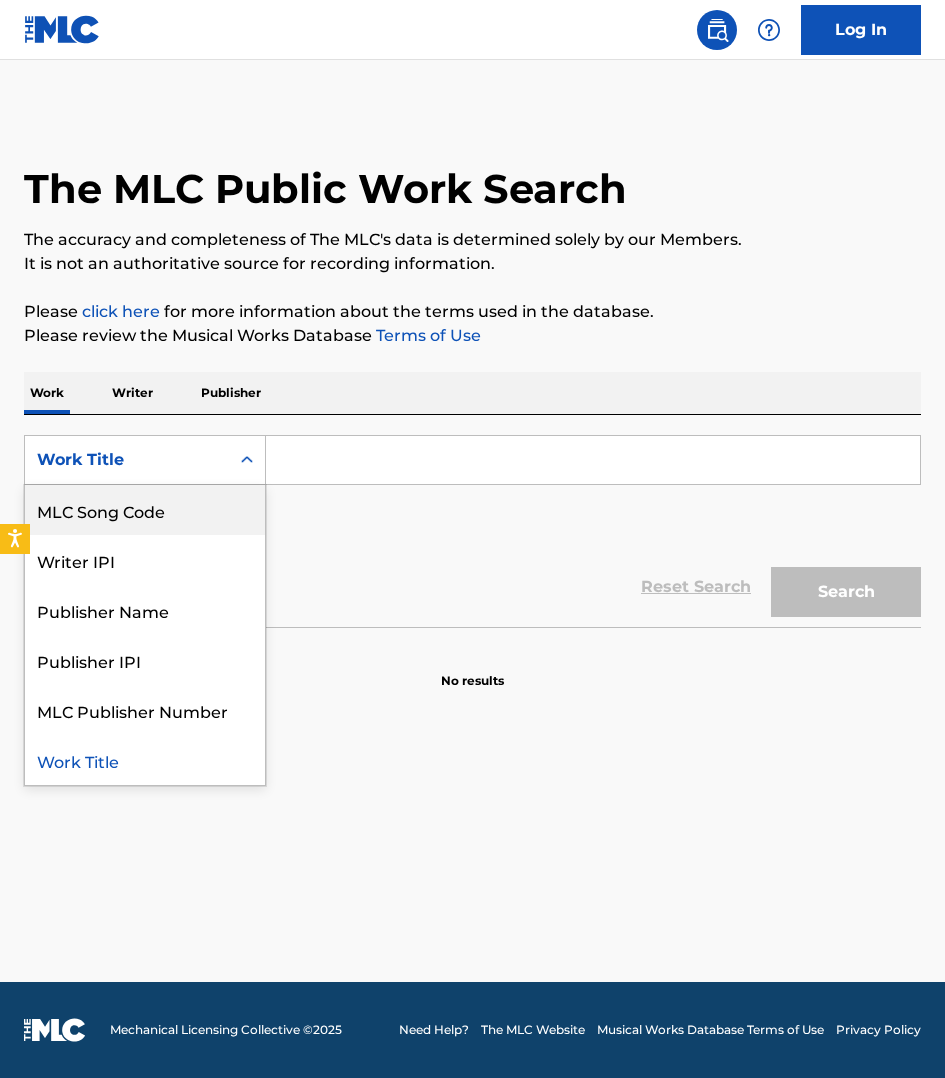 click on "MLC Song Code" at bounding box center (145, 510) 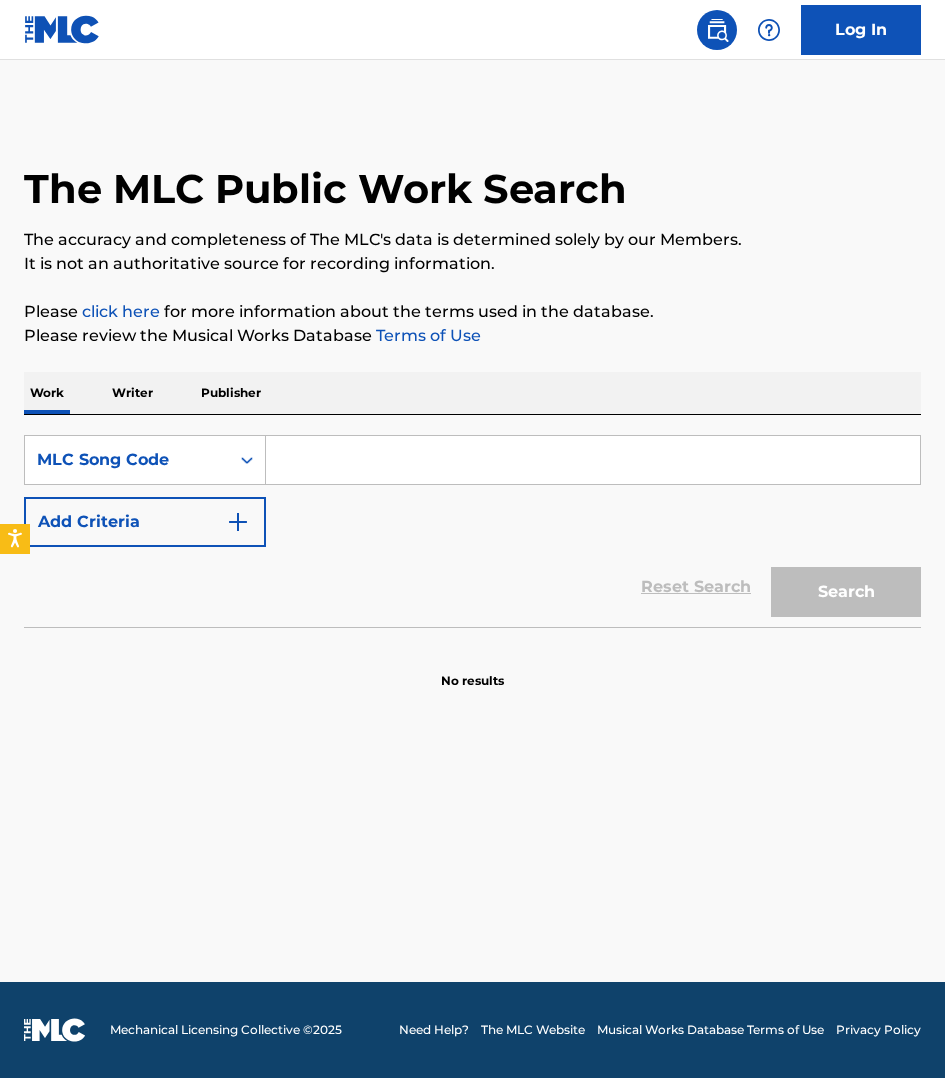 click at bounding box center [593, 460] 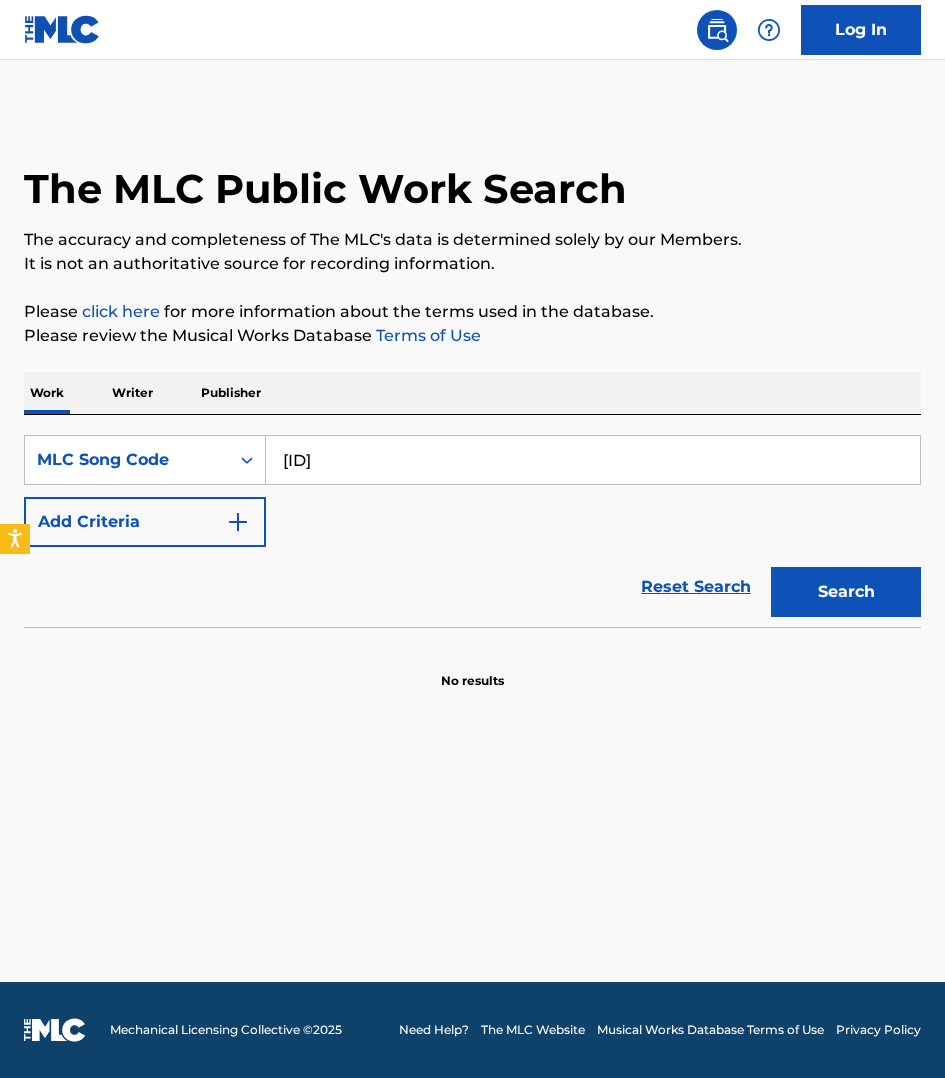 type on "[ID]" 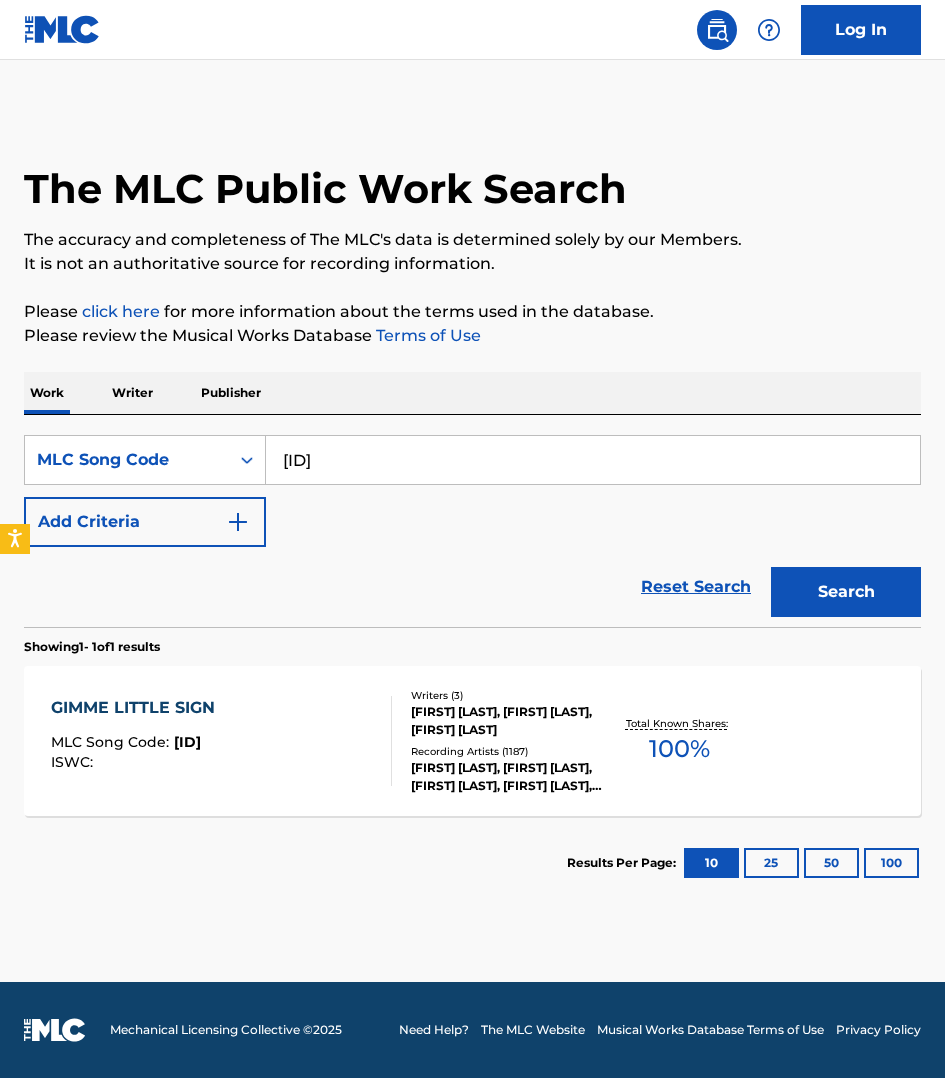 click on "GIMME LITTLE SIGN MLC Song Code : G17330 ISWC :" at bounding box center [221, 741] 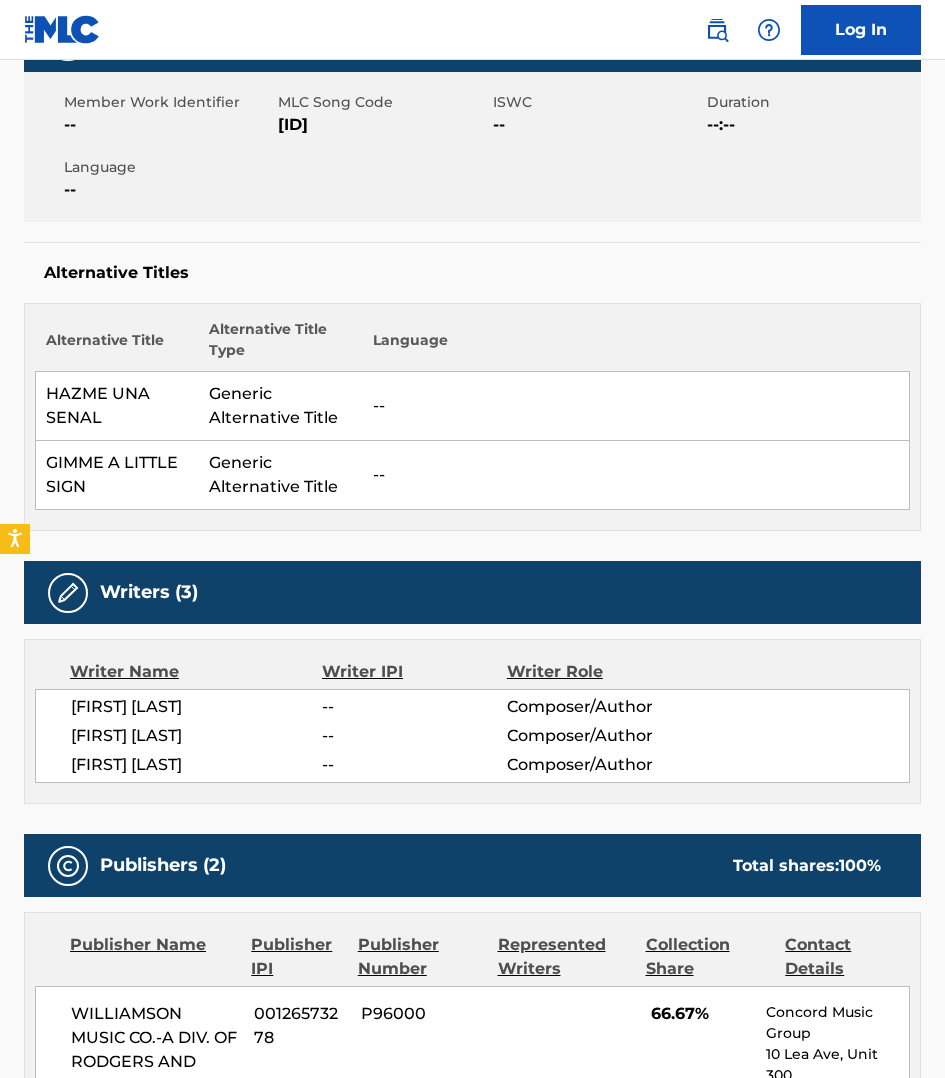 scroll, scrollTop: 281, scrollLeft: 0, axis: vertical 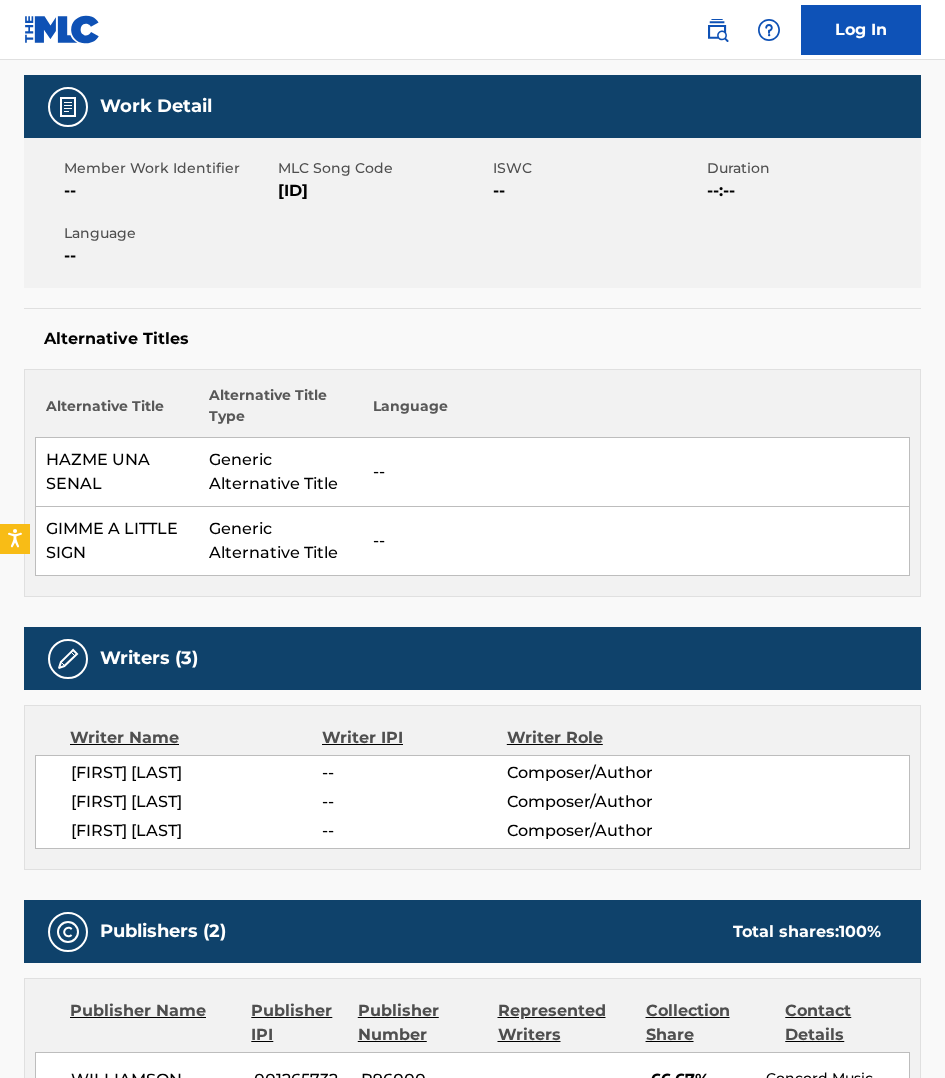 click on "[ID]" at bounding box center (382, 191) 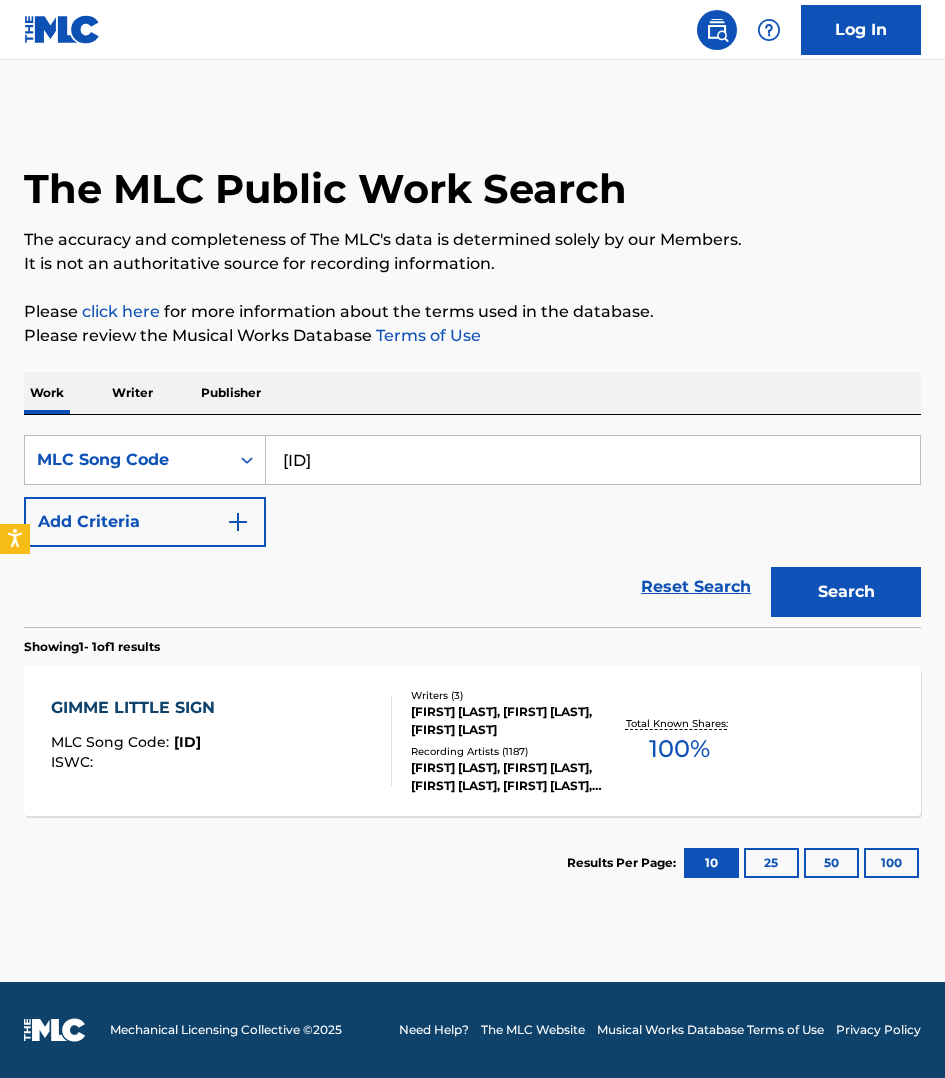 scroll, scrollTop: 0, scrollLeft: 0, axis: both 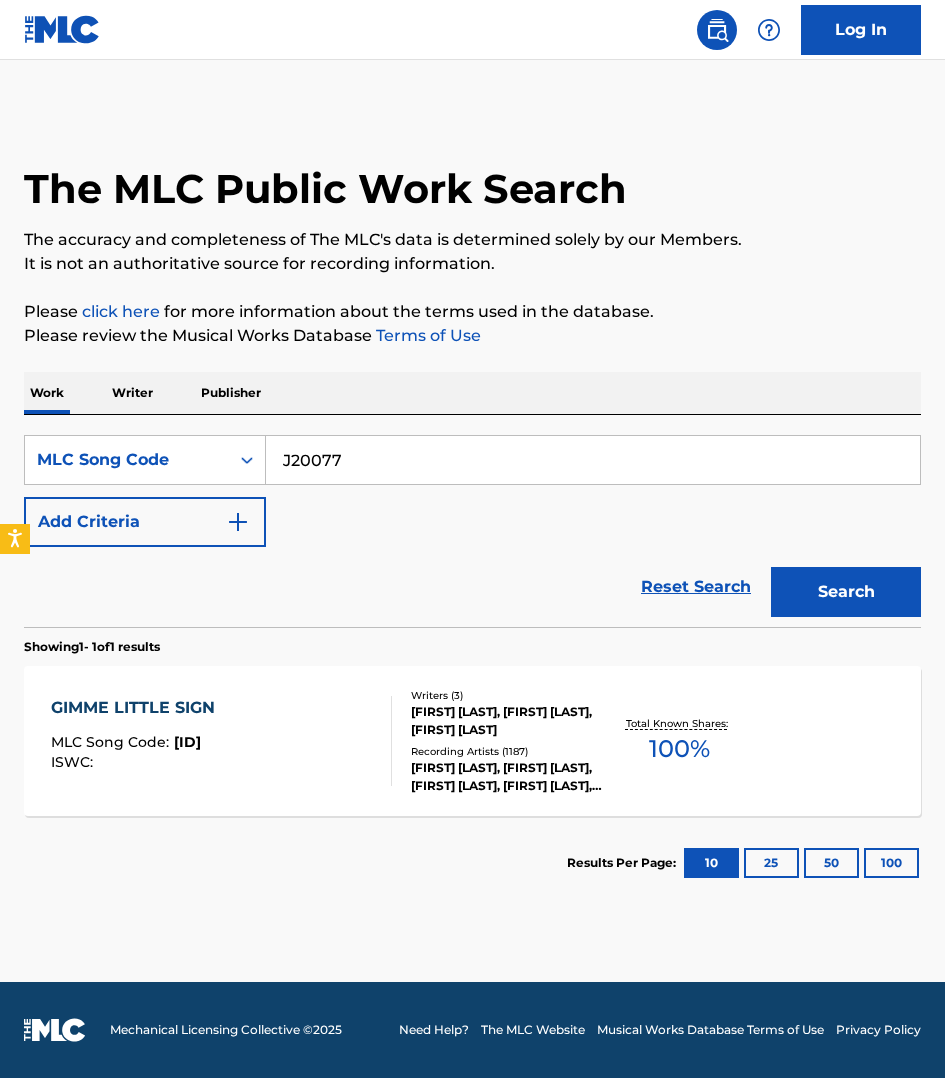 type on "J20077" 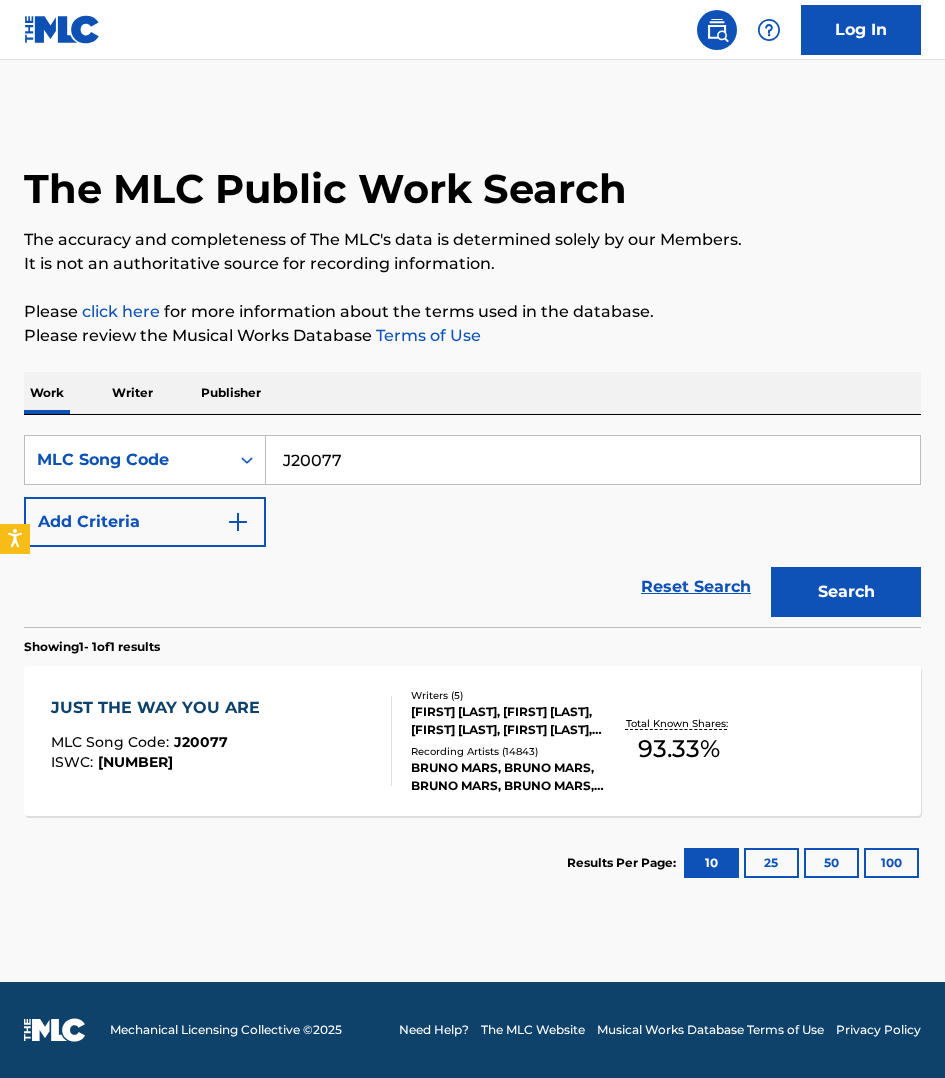 click on "JUST THE WAY YOU ARE MLC Song Code : J20077 ISWC : T9053120255" at bounding box center (221, 741) 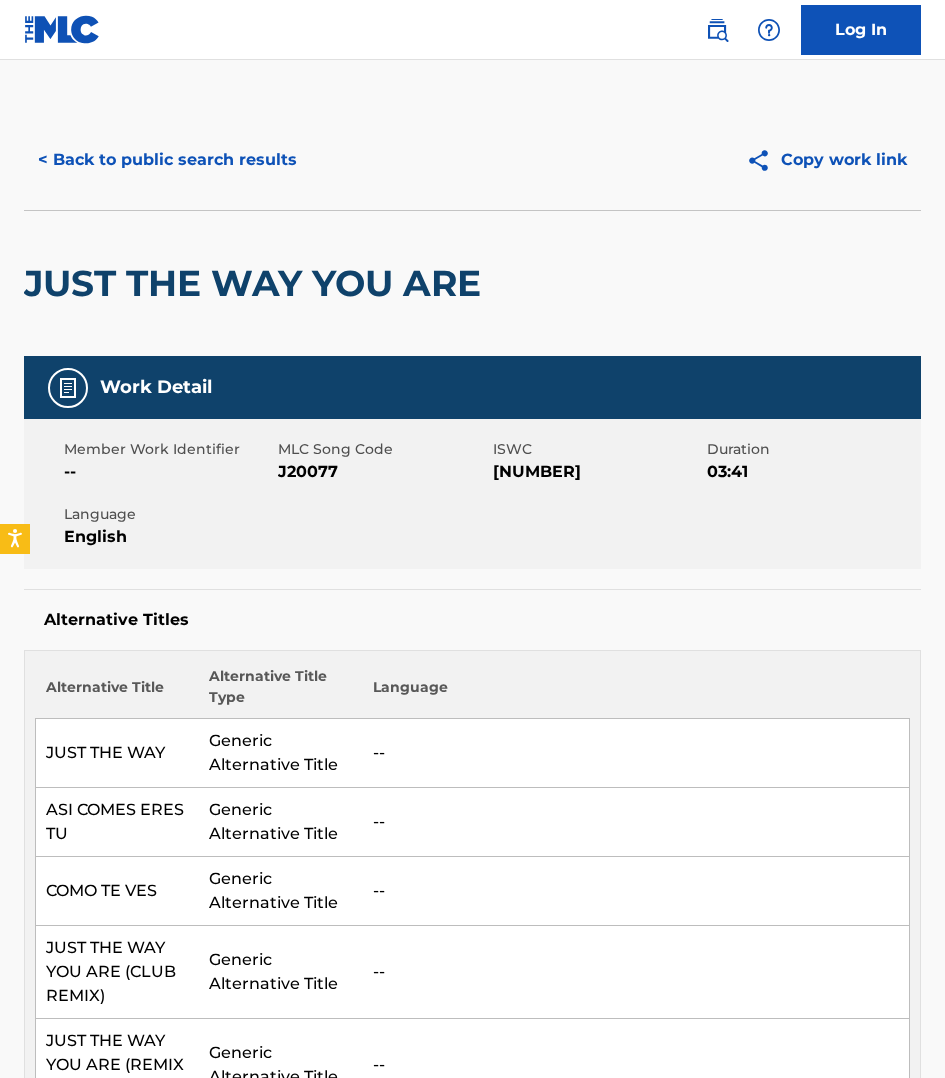 click on "JUST THE WAY YOU ARE" at bounding box center (472, 283) 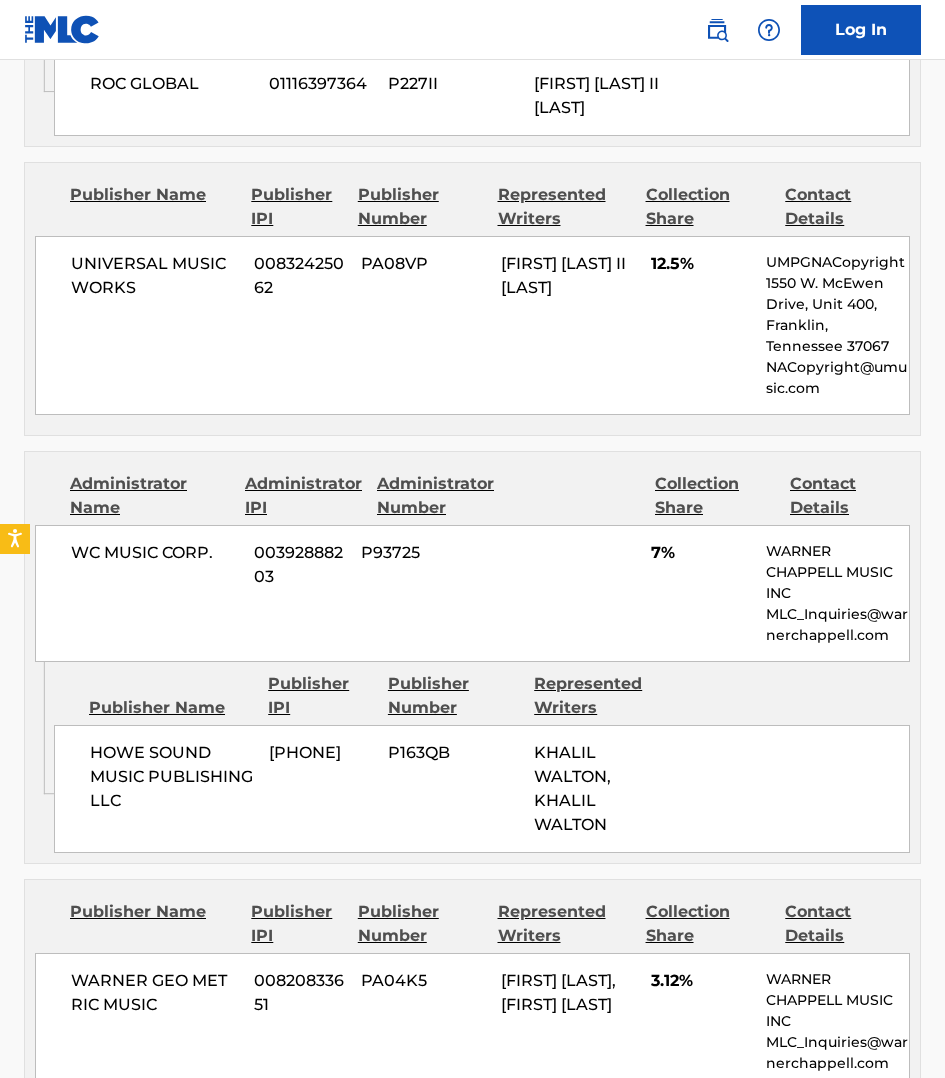 scroll, scrollTop: 2593, scrollLeft: 0, axis: vertical 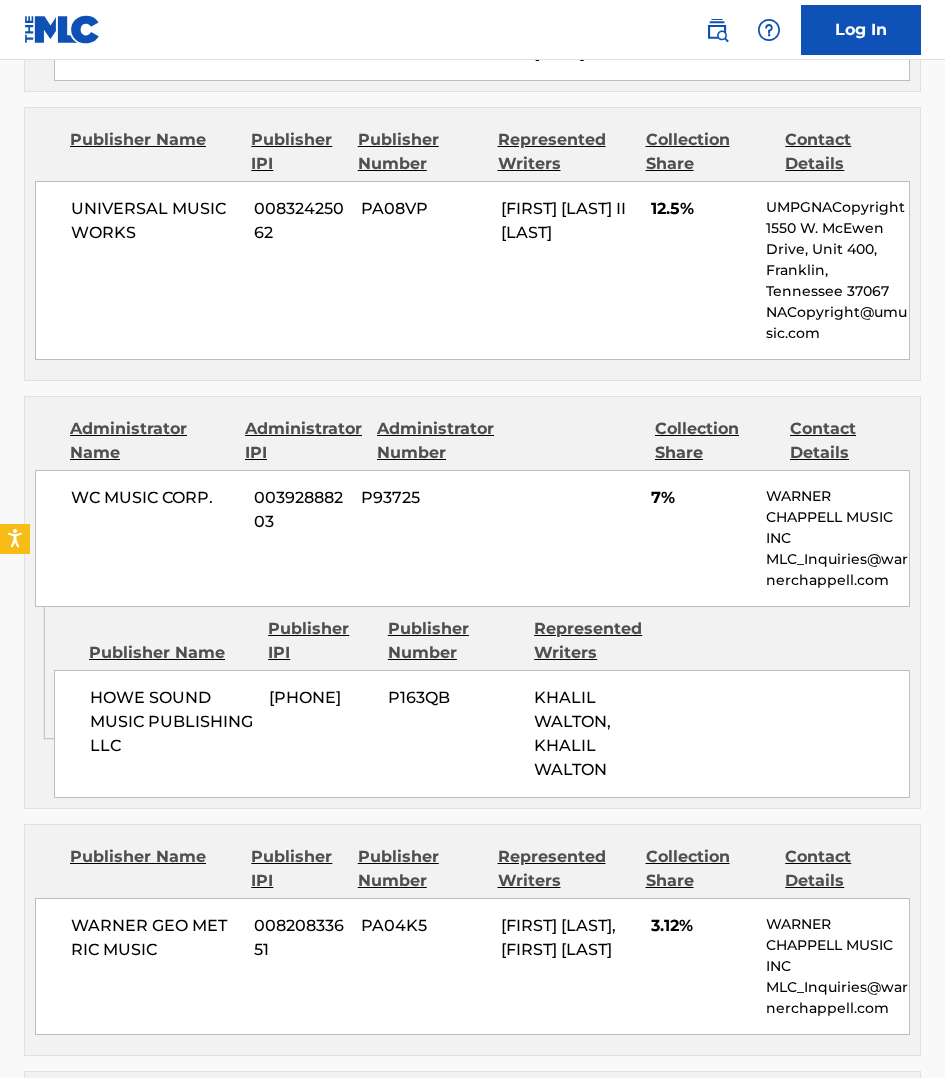 click on "Publishers   (8) Total shares:  93.33 % Publisher Name Publisher IPI Publisher Number Represented Writers Collection Share Contact Details UNIVERSAL MUSIC CORP. 00031312147 P1217J PHILIP MARTIN II LAWRENCE, KHARI CAIN 23% UMPGNACopyright 1550 W. McEwen Drive, Unit 400,  [CITY], [STATE] NACopyright@umusic.com Administrator Name Administrator IPI Administrator Number Collection Share Contact Details UNIVERSAL MUSIC WORKS 00832425062 PA08VP 12.5% UMPGNACopyright 1550 W. McEwen Drive, Unit 400,  [CITY], [STATE] NACopyright@umusic.com Admin Original Publisher Connecting Line Publisher Name Publisher IPI Publisher Number Represented Writers ROC GLOBAL 01116397364 P227II PHILIP MARTIN II LAWRENCE Publisher Name Publisher IPI Publisher Number Represented Writers Collection Share Contact Details UNIVERSAL MUSIC WORKS 00832425062 PA08VP PHILIP MARTIN II LAWRENCE 12.5% UMPGNACopyright 1550 W. McEwen Drive, Unit 400,  [CITY], [STATE] NACopyright@umusic.com Administrator Name Collection Share" at bounding box center [472, 836] 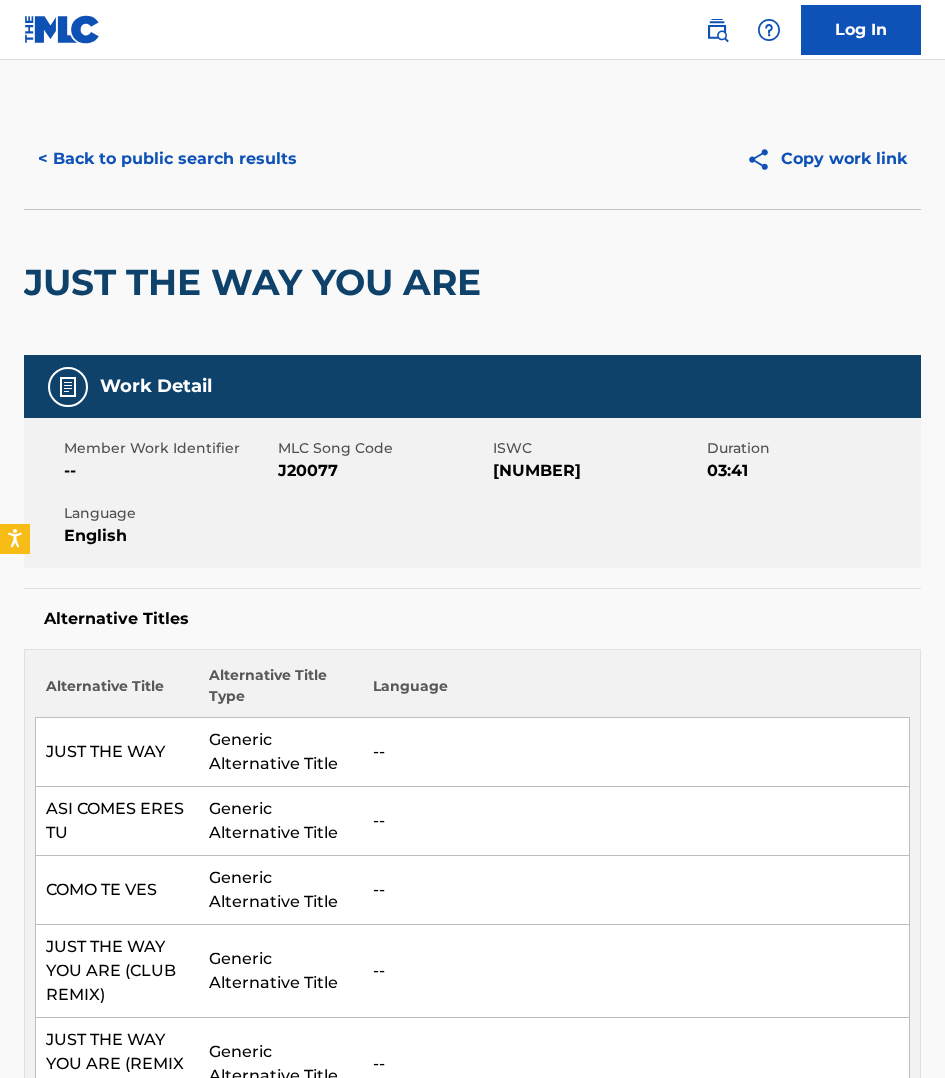 scroll, scrollTop: 0, scrollLeft: 0, axis: both 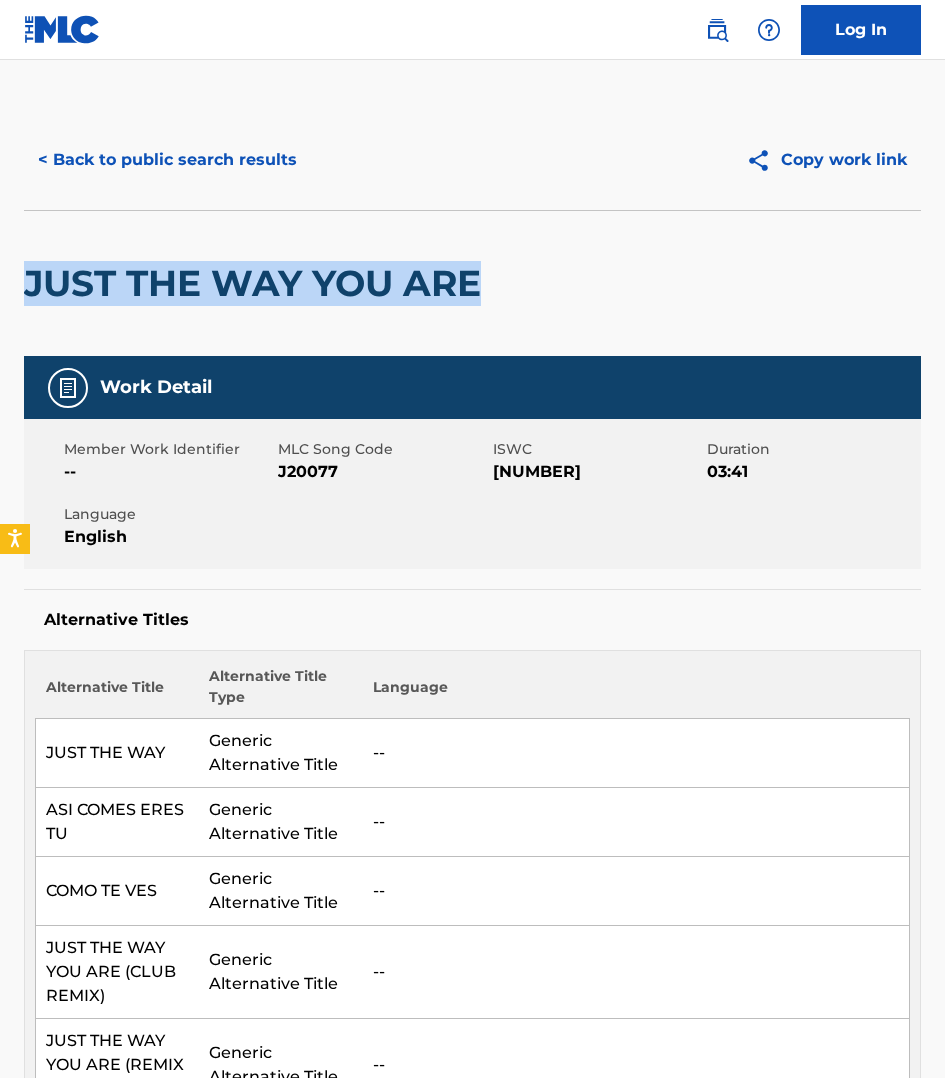 drag, startPoint x: 482, startPoint y: 283, endPoint x: 25, endPoint y: 283, distance: 457 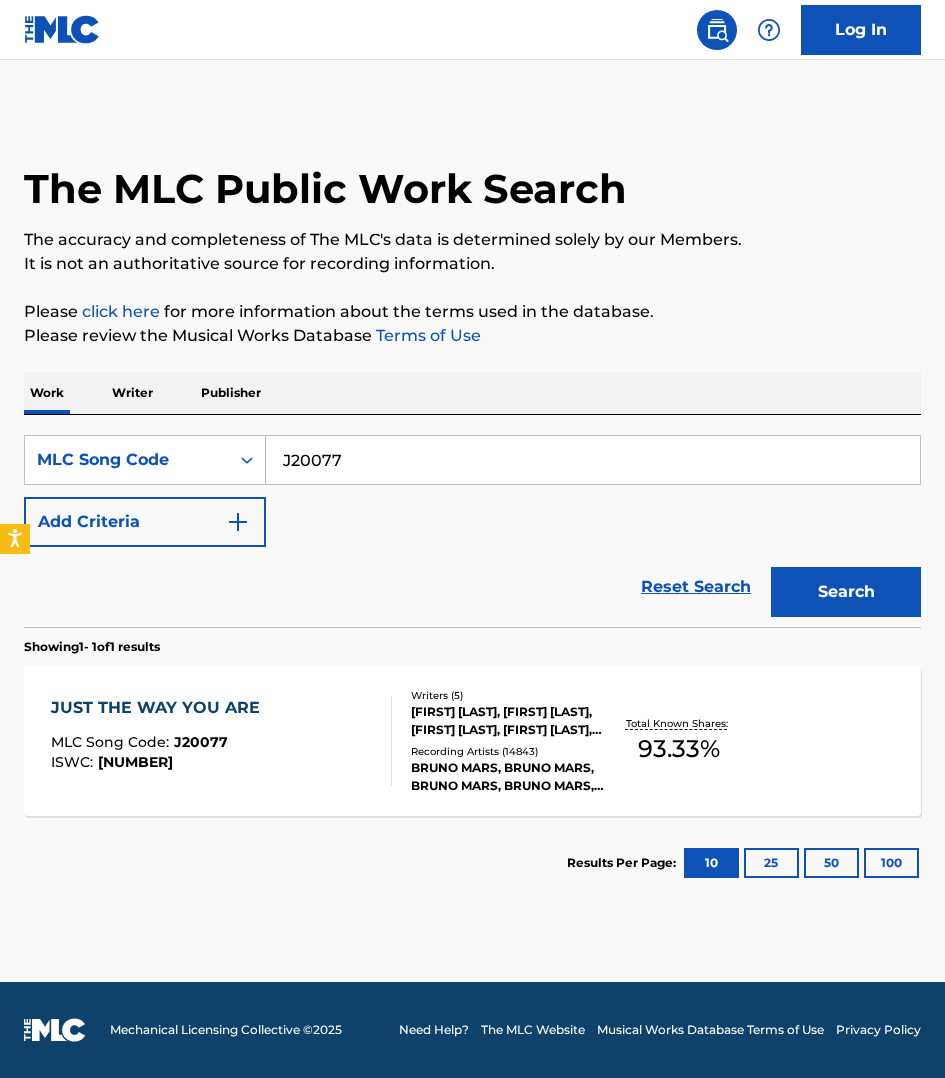 click on "J20077" at bounding box center [593, 460] 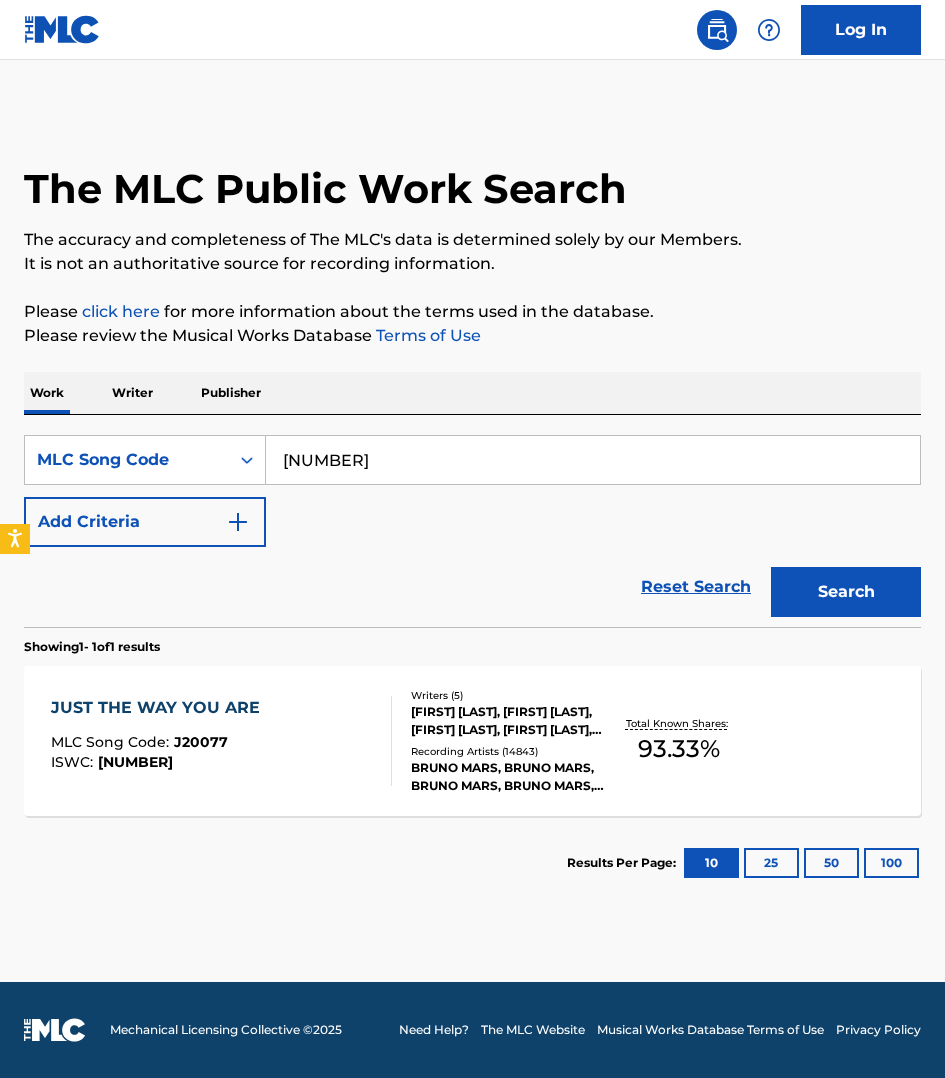 type on "[NUMBER]" 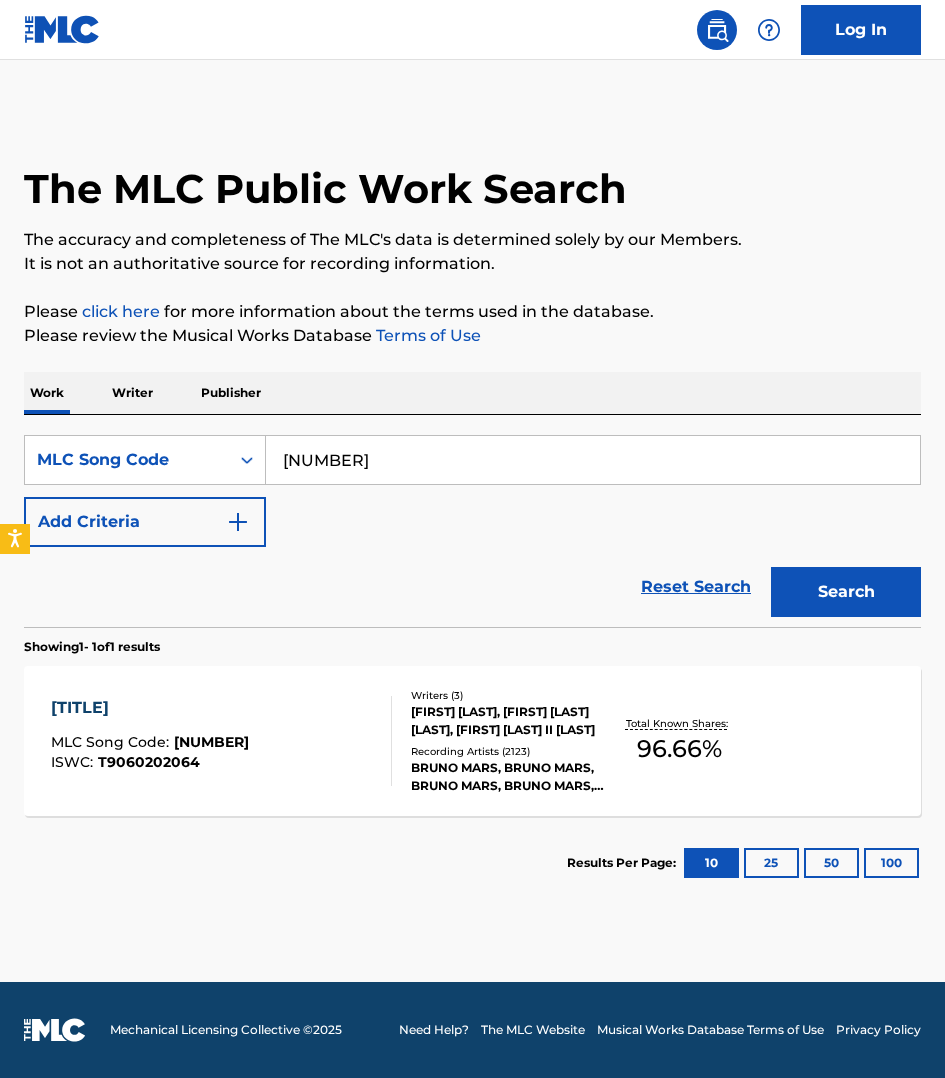 click on "T9060202064" at bounding box center [221, 741] 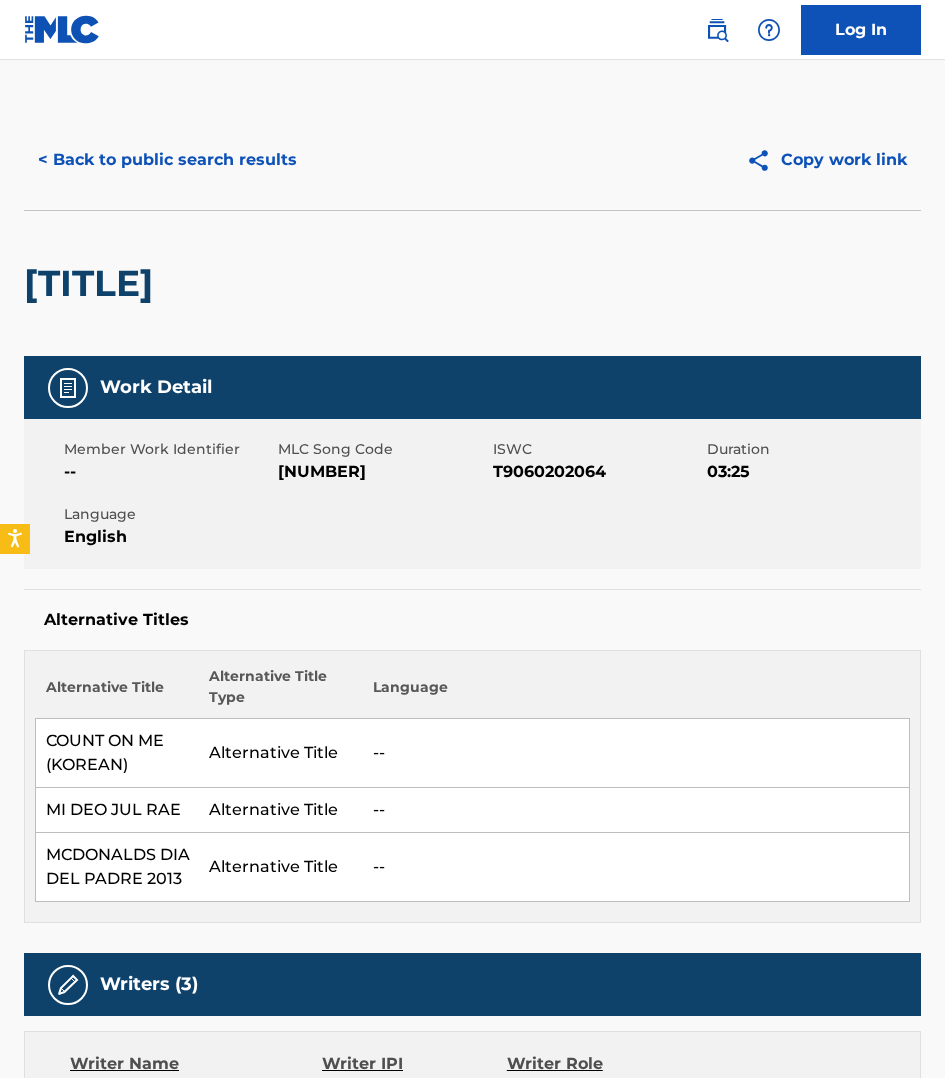 click on "COUNT ON ME Work Detail Member Work Identifier -- MLC Song Code [NUMBER] ISWC [NUMBER] Duration 03:25 Language English Alternative Titles Alternative Title Alternative Title Type Language COUNT ON ME (KOREAN) Alternative Title -- MI DEO JUL RAE Alternative Title -- MCDONALDS DIA DEL PADRE 2013 Alternative Title -- Writers (3) Writer Name Writer IPI Writer Role [FIRST] [LAST] [NUMBER] Composer/Author [FIRST] [LAST] [NUMBER] Composer/Author [FIRST] [LAST] [NUMBER] Composer/Author Publishers (6) Total shares: 96.66 % Publisher Name Publisher IPI Publisher Number Represented Writers Collection Share Contact Details HIPGNOSIS SIDE G -- [NUMBER] [FIRST] [LAST] 16.66% MLC Inquiries at Sony Music Publishing 1005 17th Ave. South , Unit Suite 800, Nashville, Tennessee 37212 United States +1-615-7268300 info@sonymusicpub.com Administrator Name Administrator IPI Administrator Number Collection Share Contact Details BMG FIREFLY [NUMBER] [NUMBER]" at bounding box center [472, 2168] 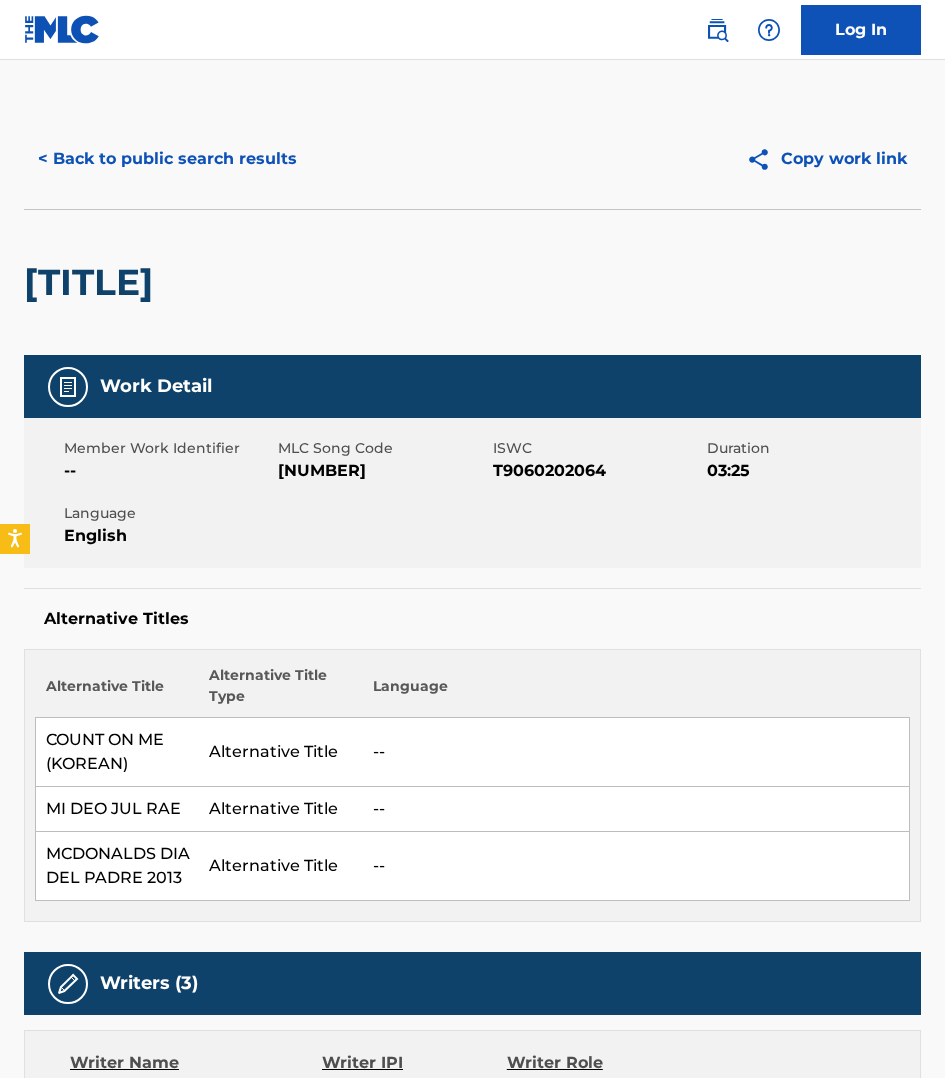 scroll, scrollTop: 0, scrollLeft: 0, axis: both 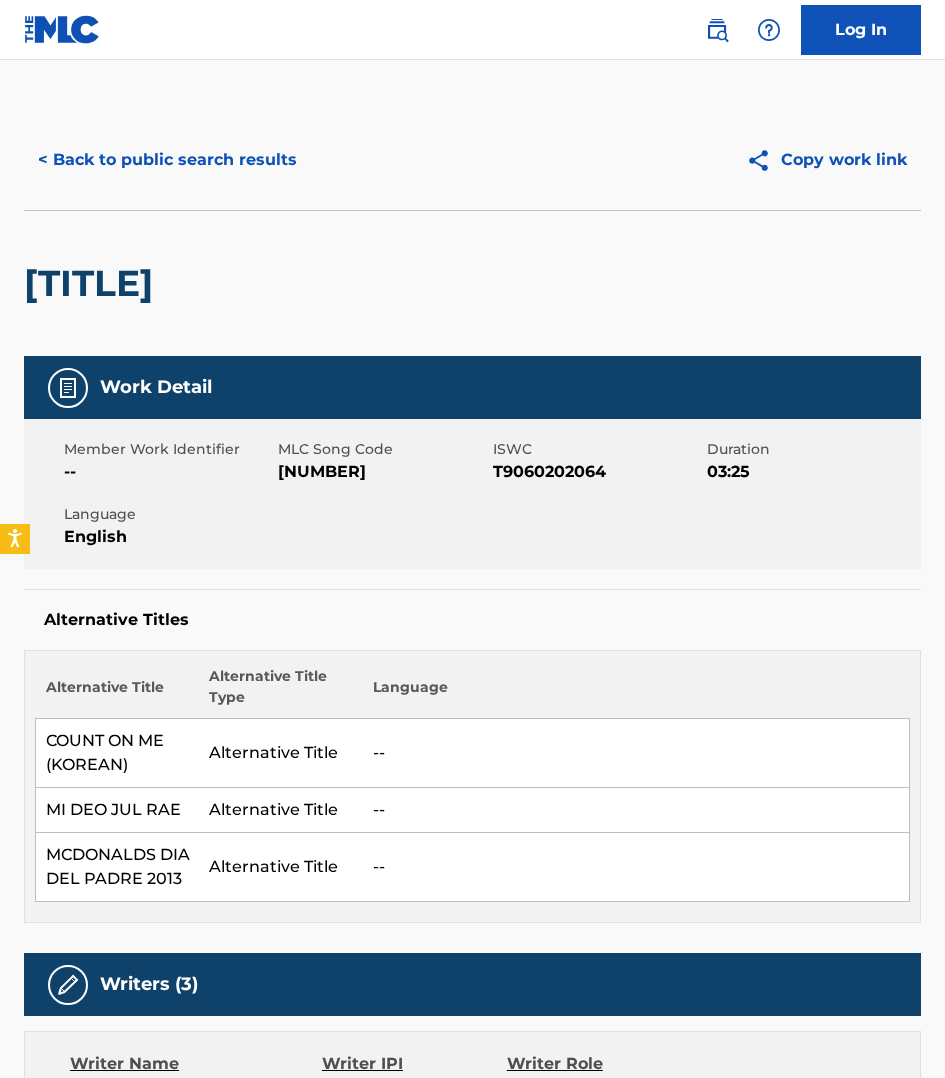 click on "< Back to public search results" at bounding box center [167, 160] 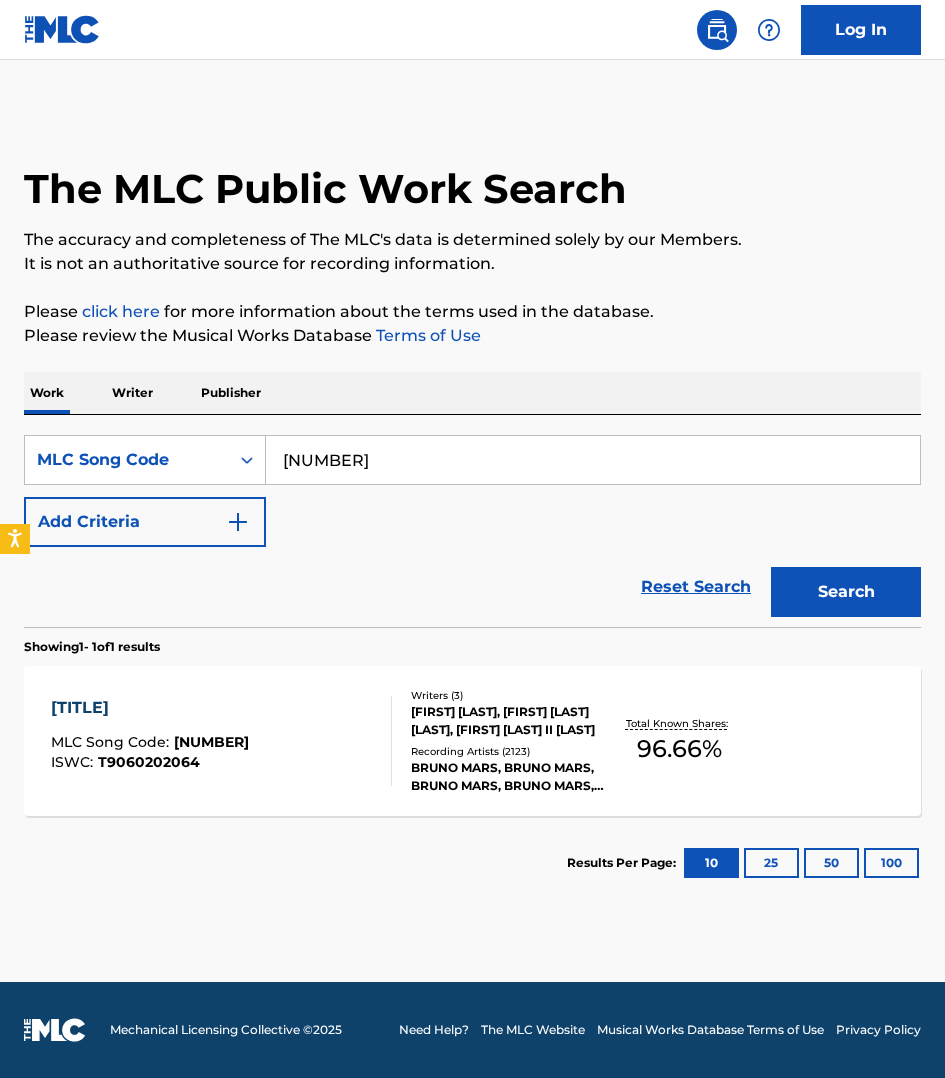 click on "Publisher" at bounding box center [231, 393] 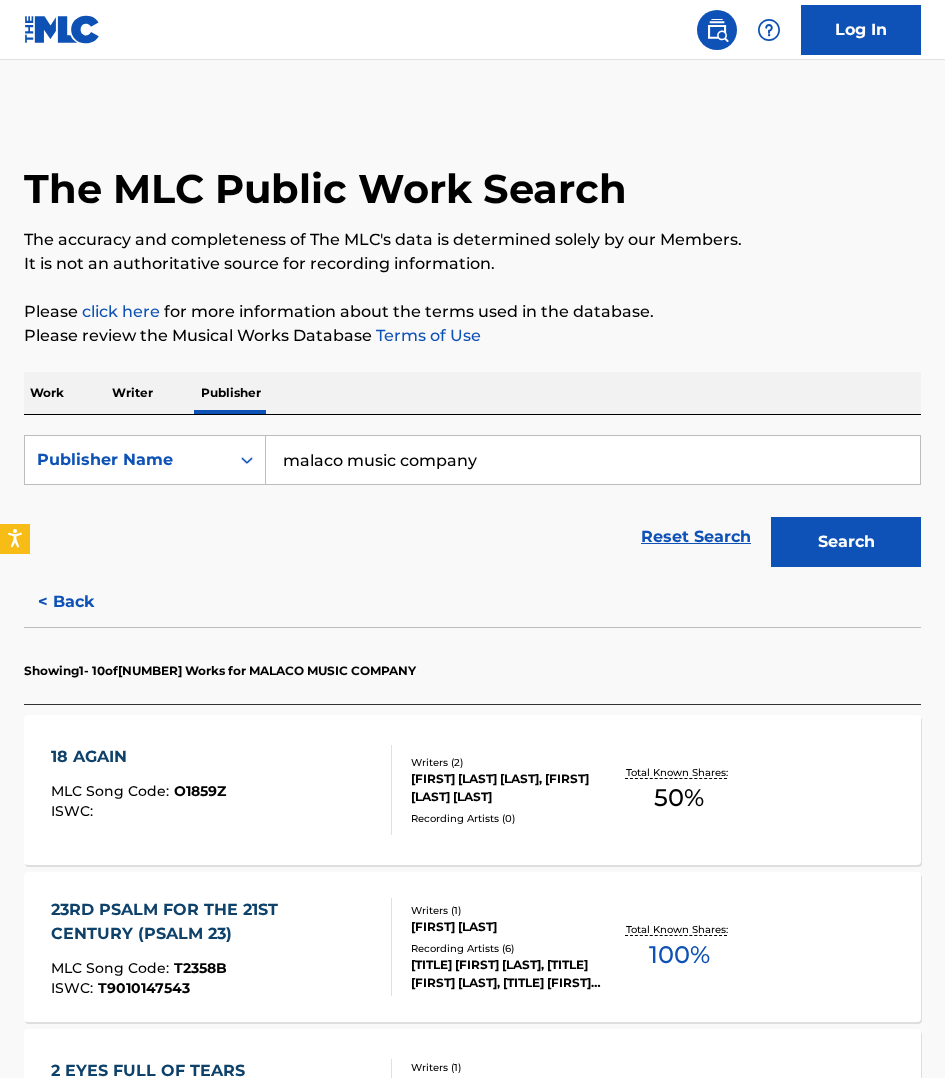click on "malaco music company" at bounding box center [593, 460] 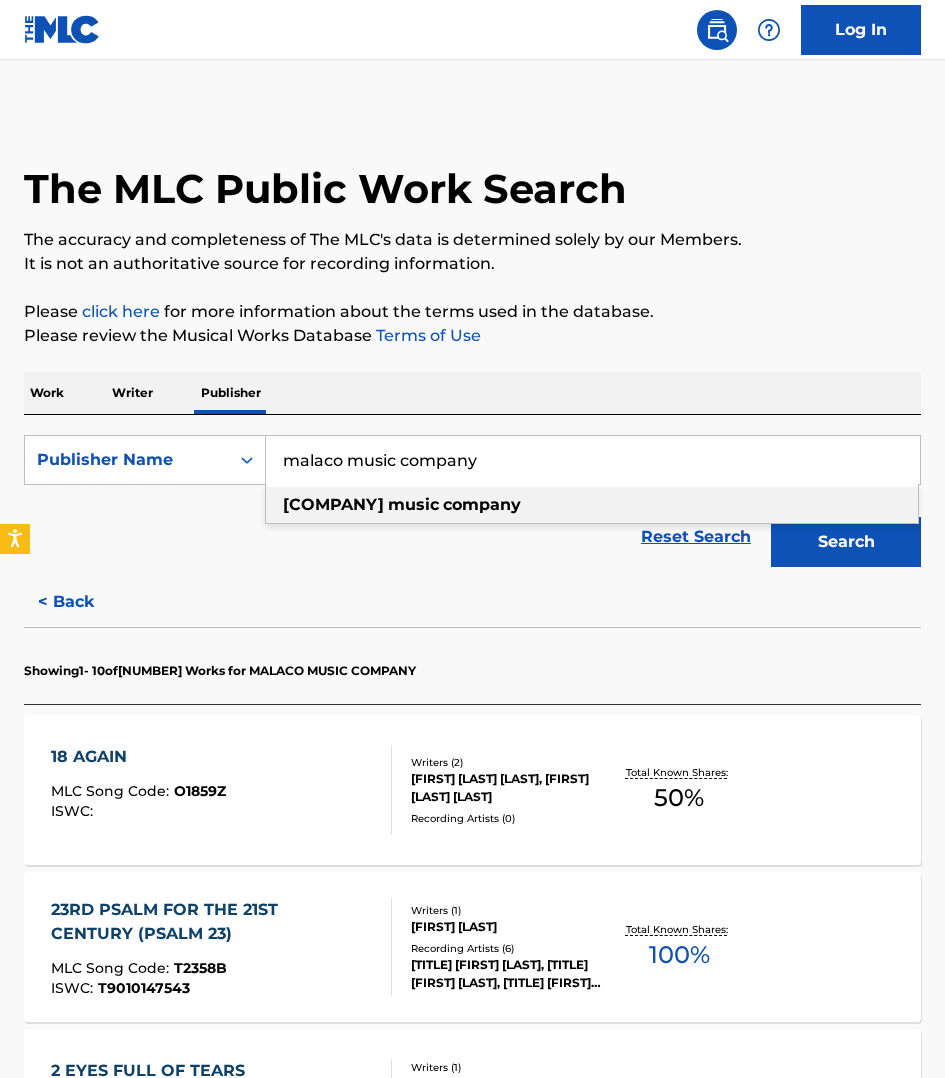 paste on "TOY PLANE MUSIC" 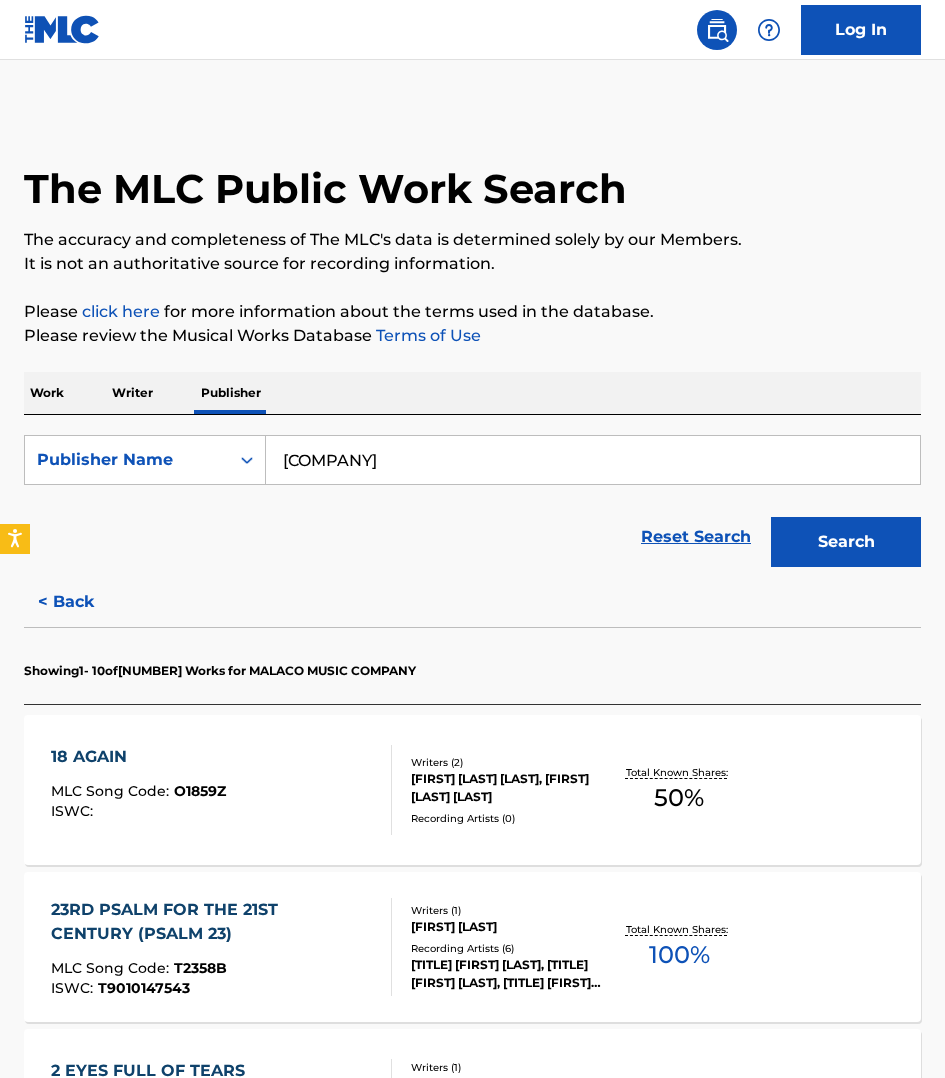 type on "[COMPANY]" 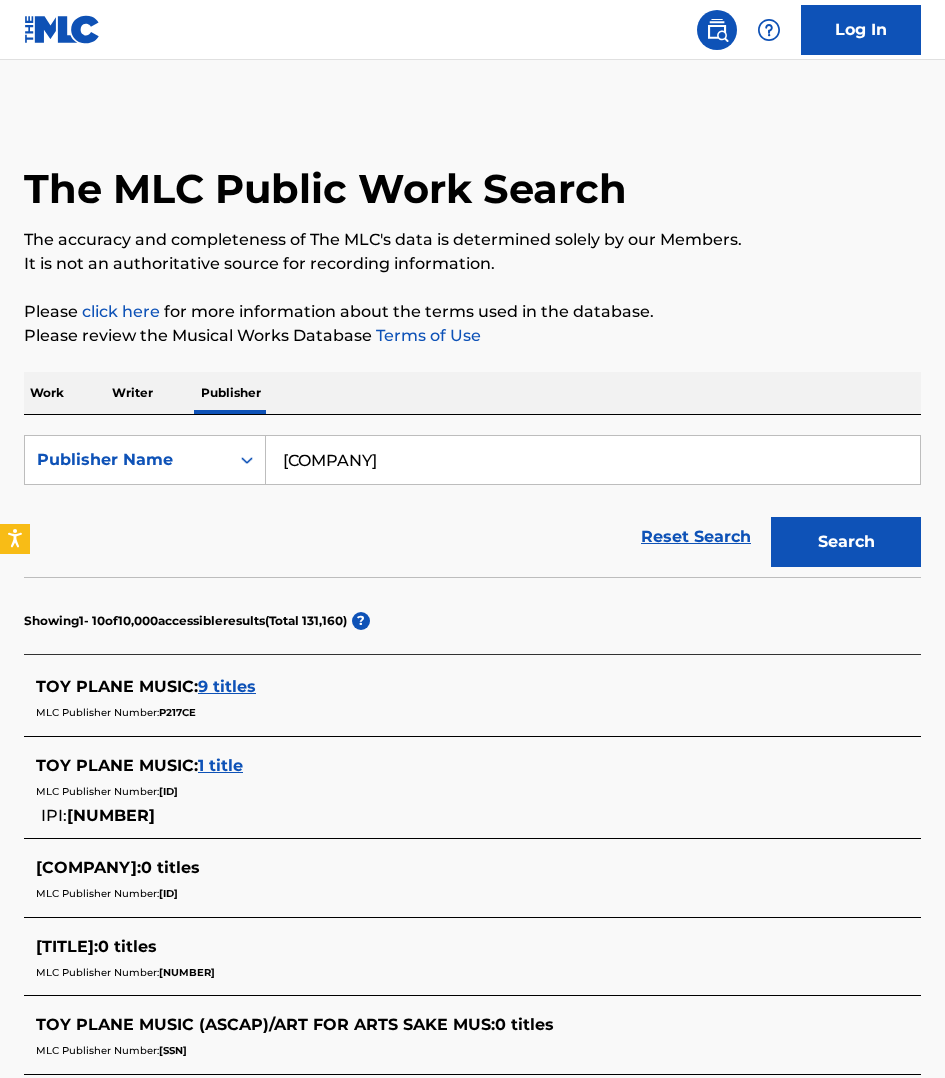 click on "9 titles" at bounding box center [227, 686] 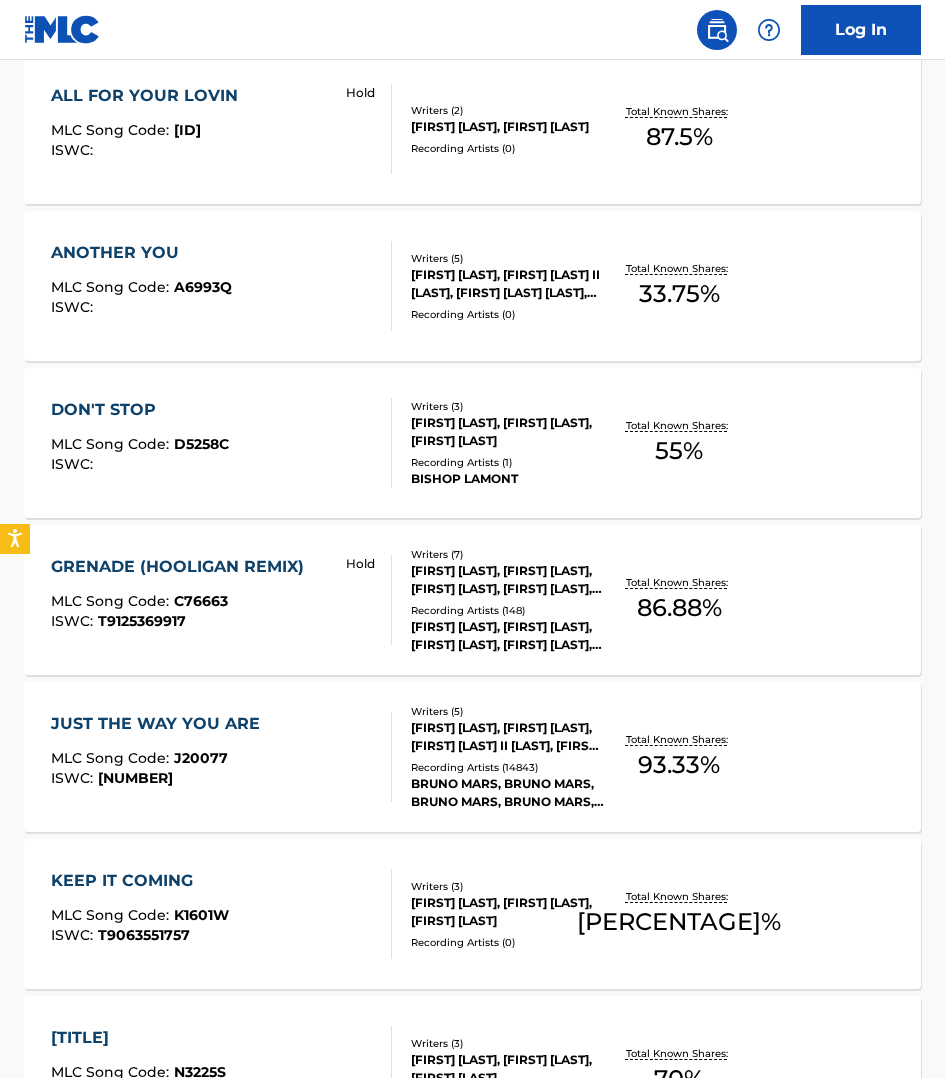 scroll, scrollTop: 687, scrollLeft: 0, axis: vertical 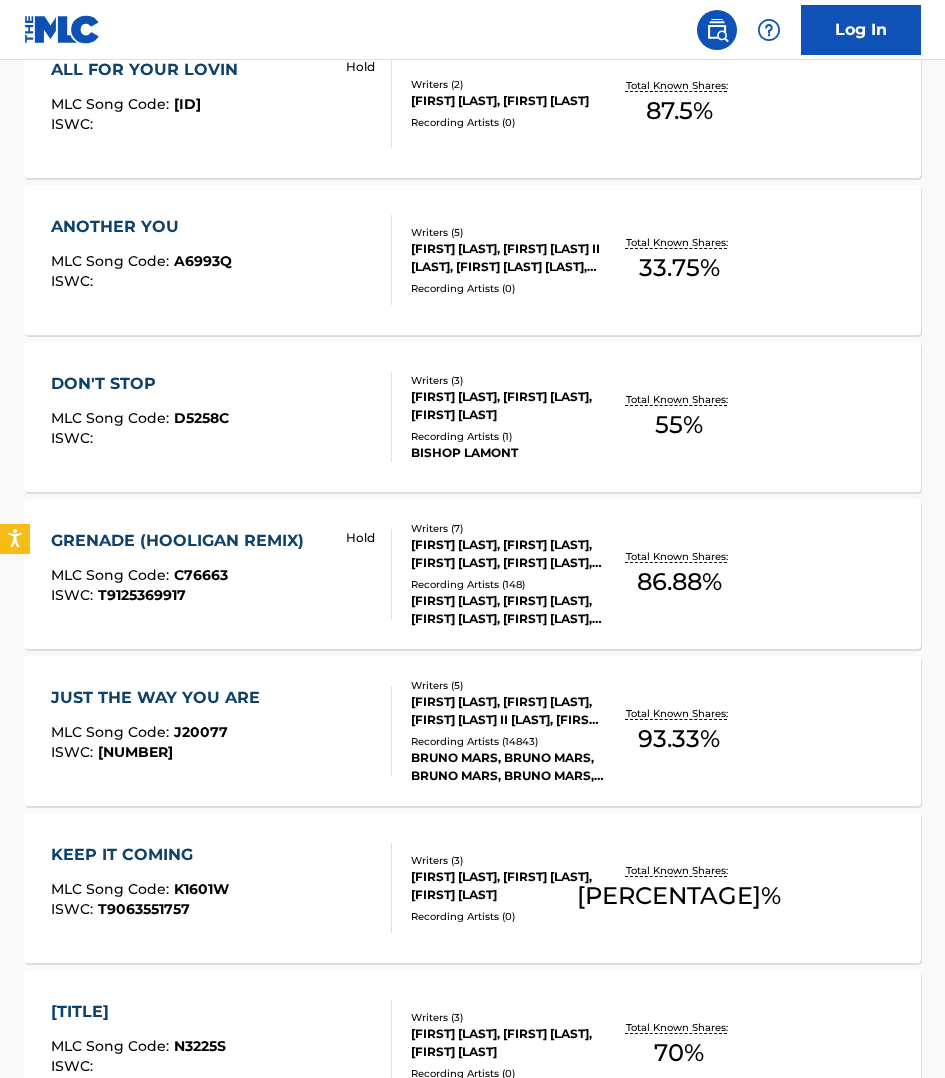 click on "JUST THE WAY YOU ARE MLC Song Code : J20077 ISWC : T9053120255" at bounding box center (221, 731) 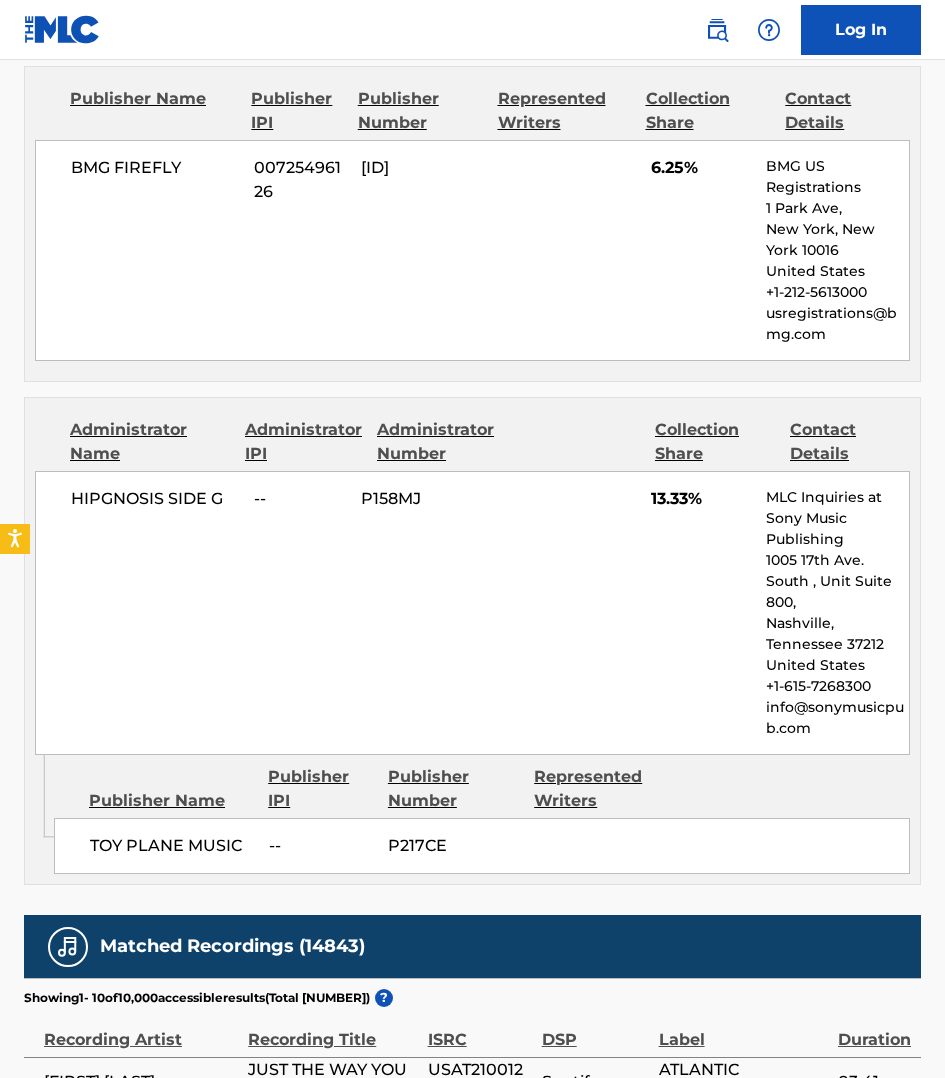 scroll, scrollTop: 4125, scrollLeft: 0, axis: vertical 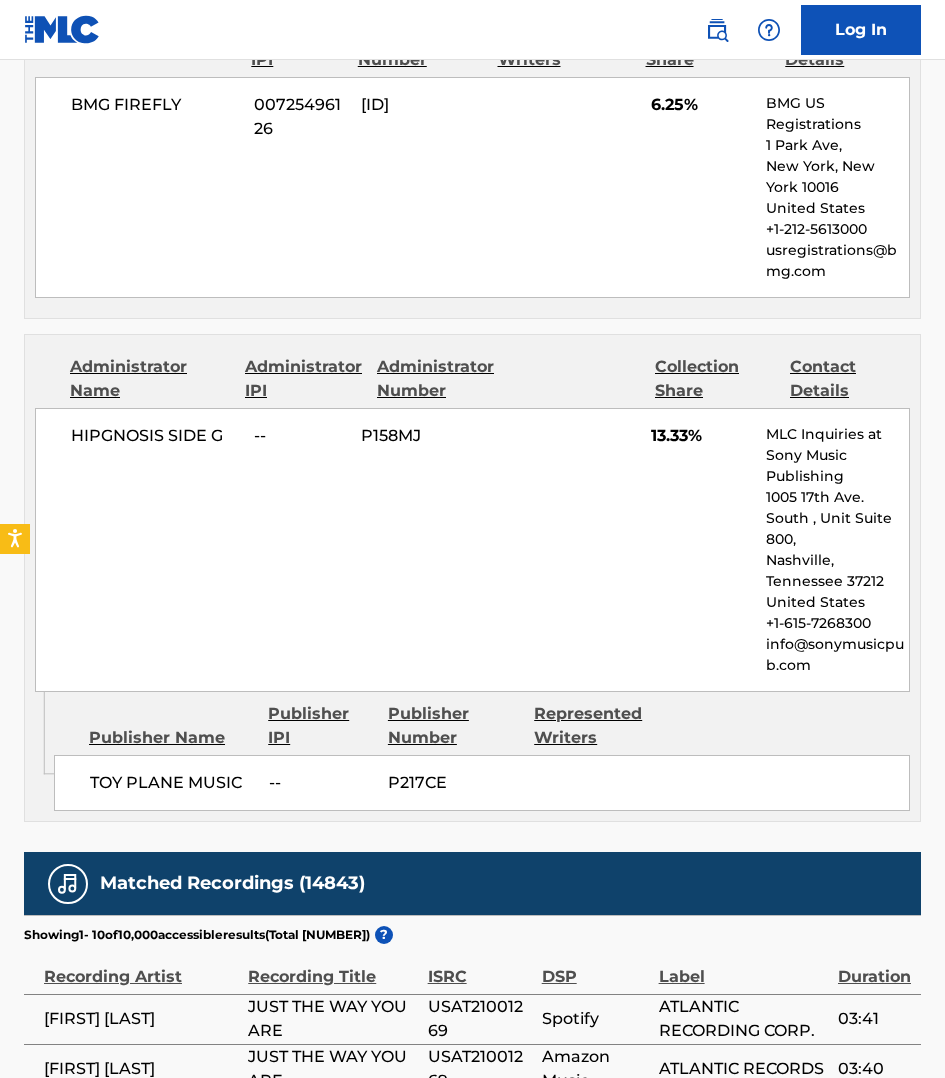 click on "Publisher Name Publisher IPI Publisher Number Represented Writers" at bounding box center [482, 726] 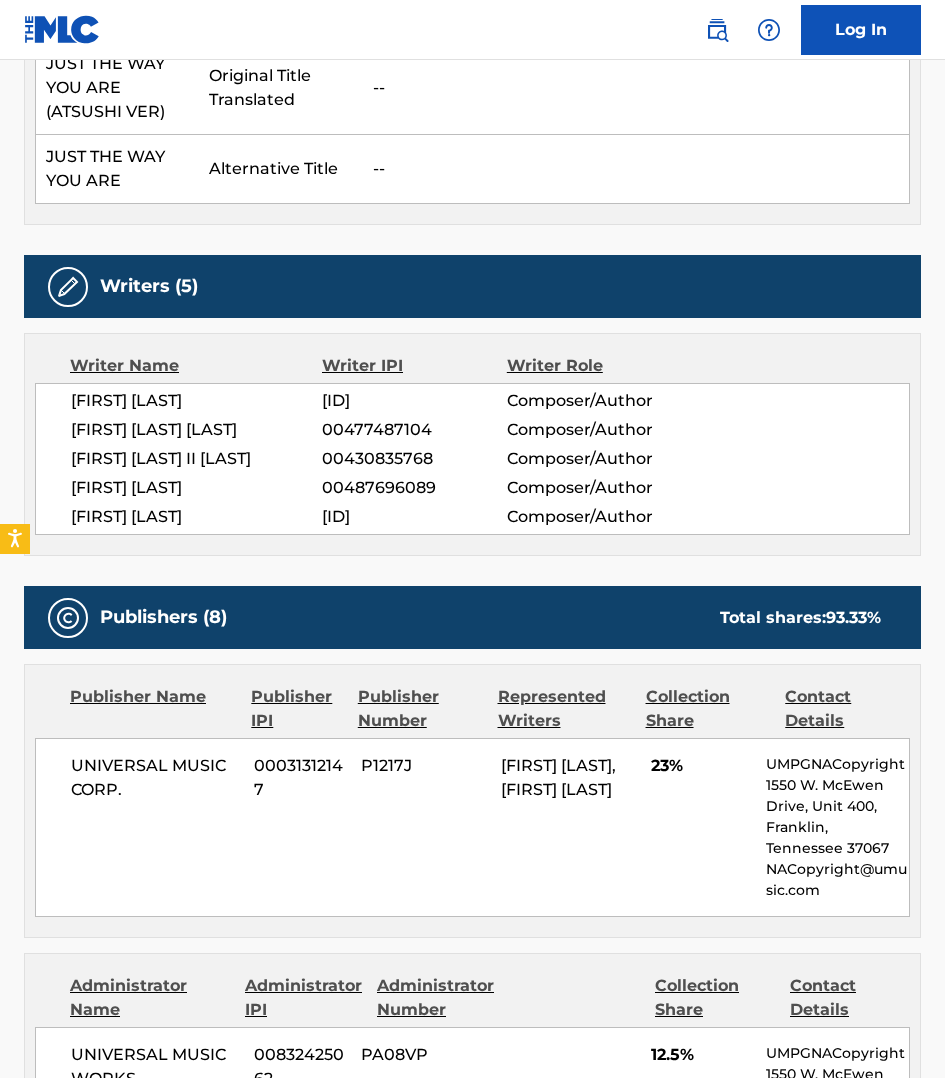 scroll, scrollTop: 1156, scrollLeft: 0, axis: vertical 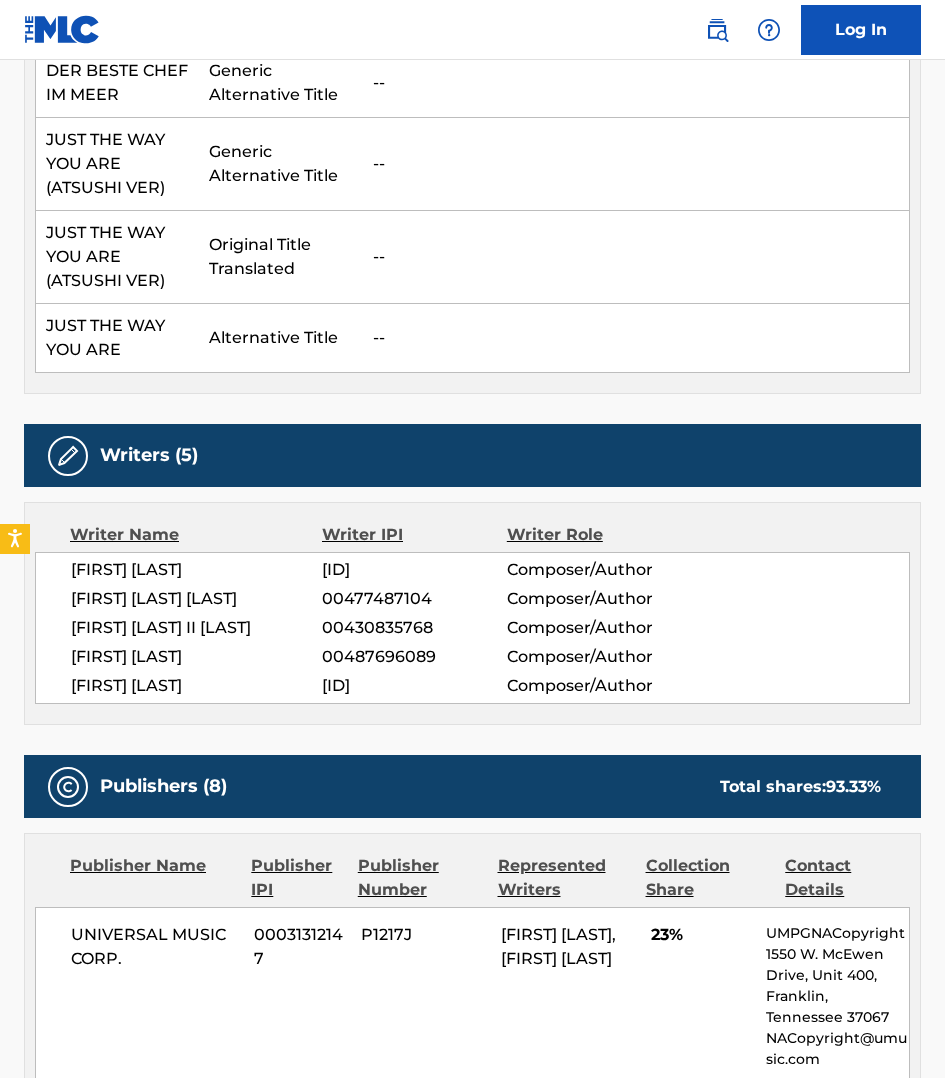 click on "[FIRST] [LAST]" at bounding box center (196, 570) 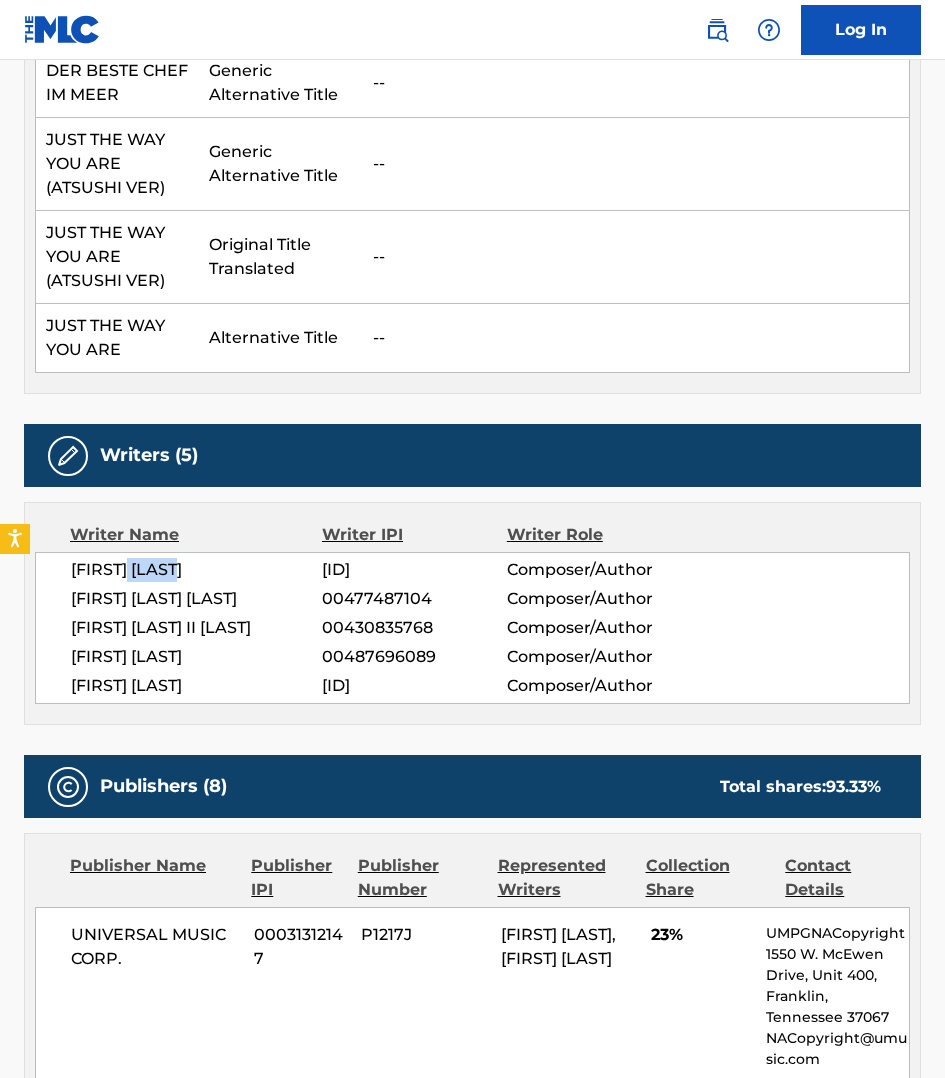 click on "[FIRST] [LAST]" at bounding box center (196, 570) 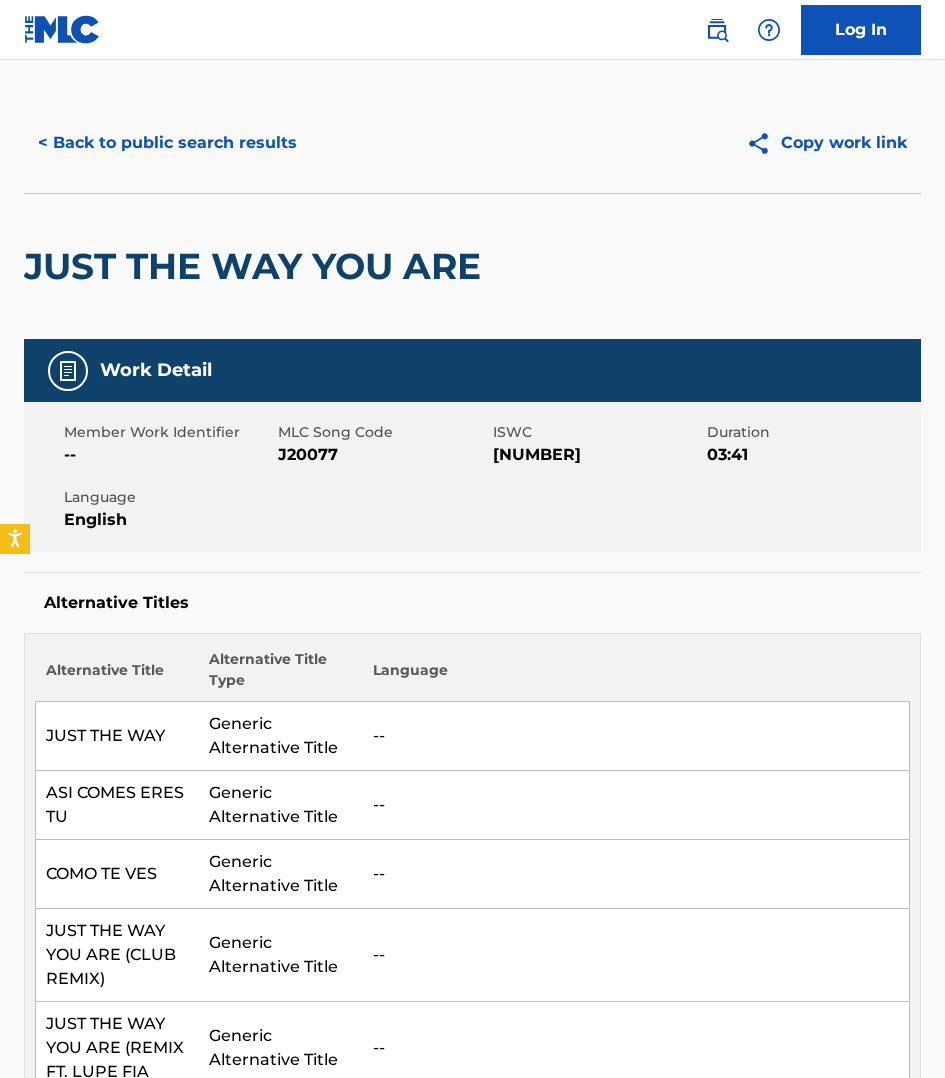 scroll, scrollTop: 0, scrollLeft: 0, axis: both 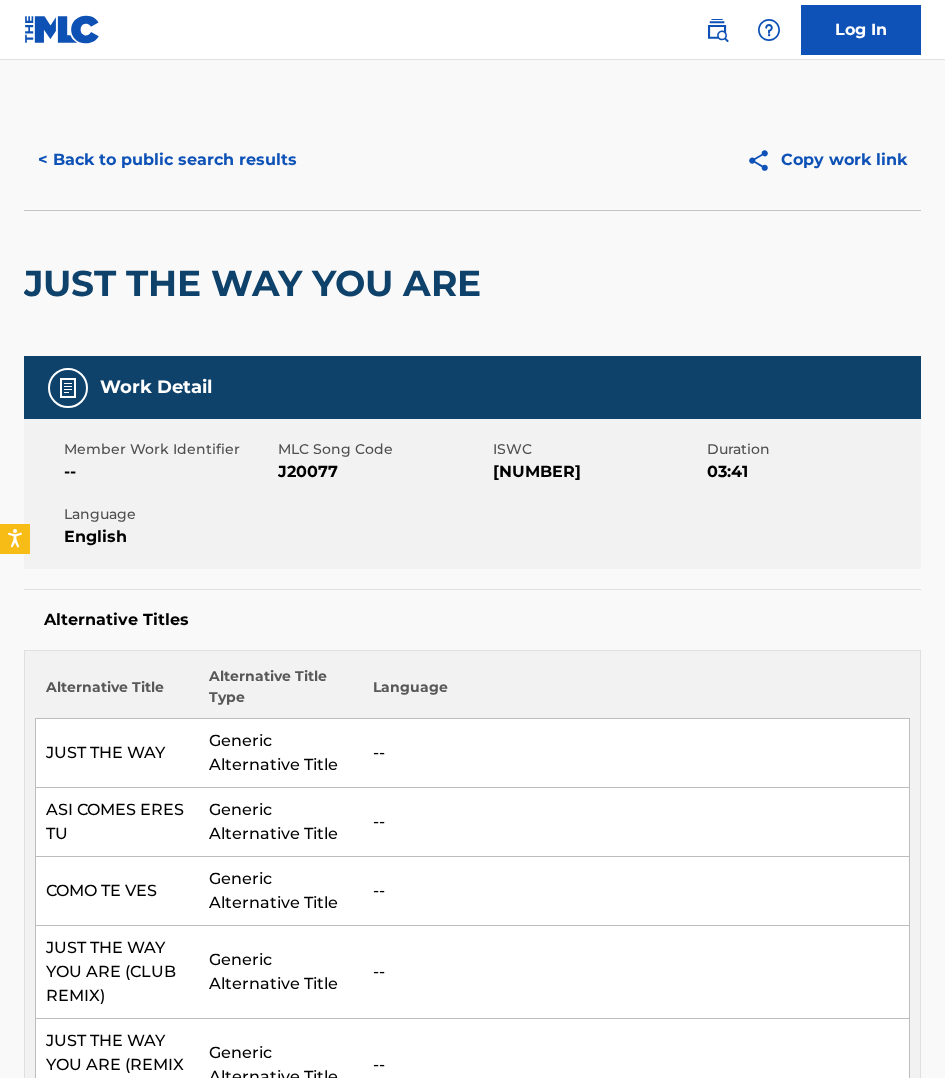 click on "< Back to public search results" at bounding box center [167, 160] 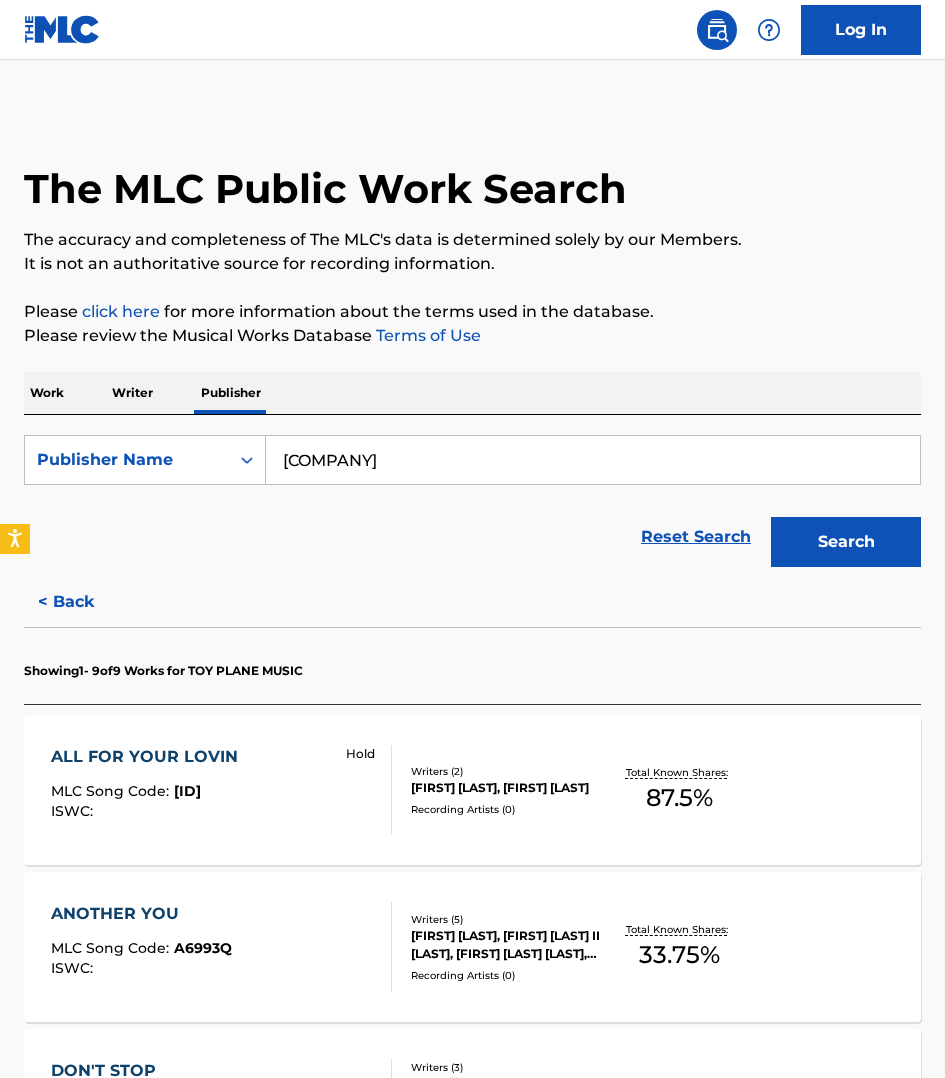 click on "Work" at bounding box center (47, 393) 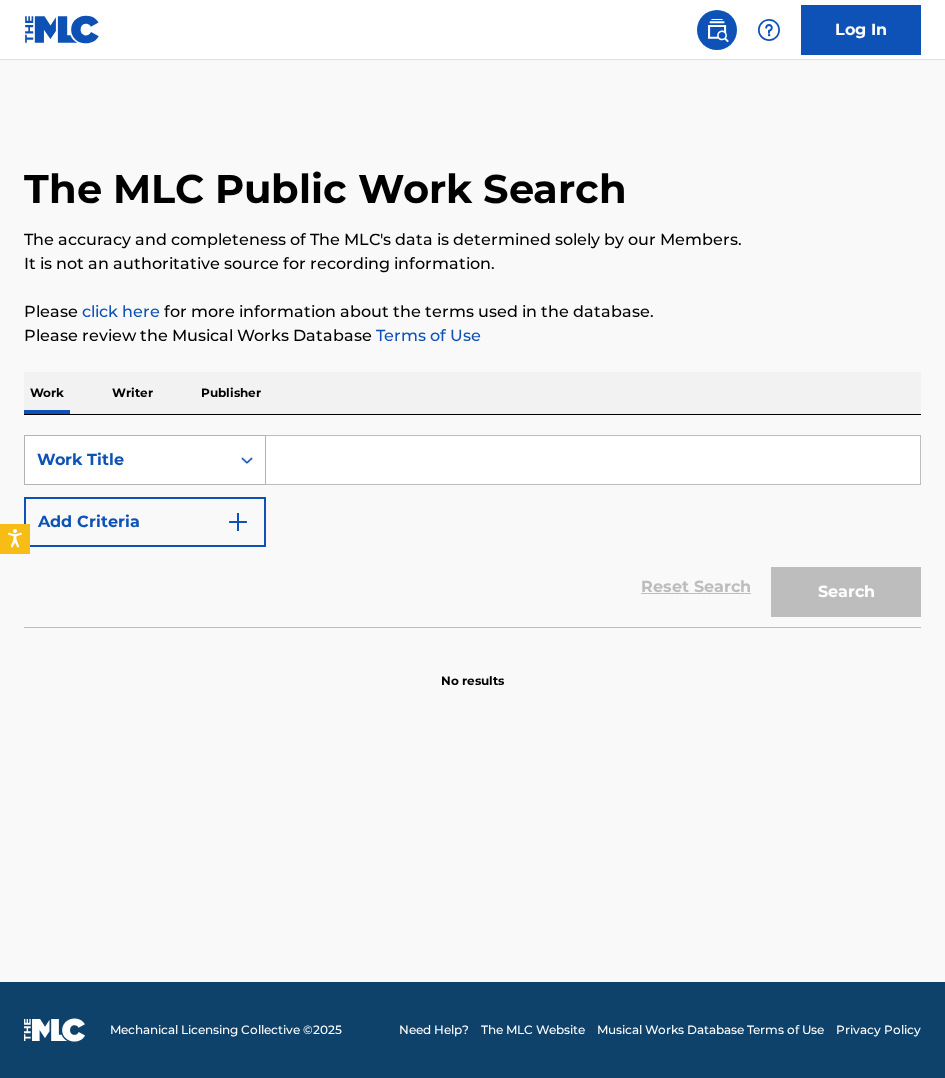 click on "Work Title" at bounding box center [127, 460] 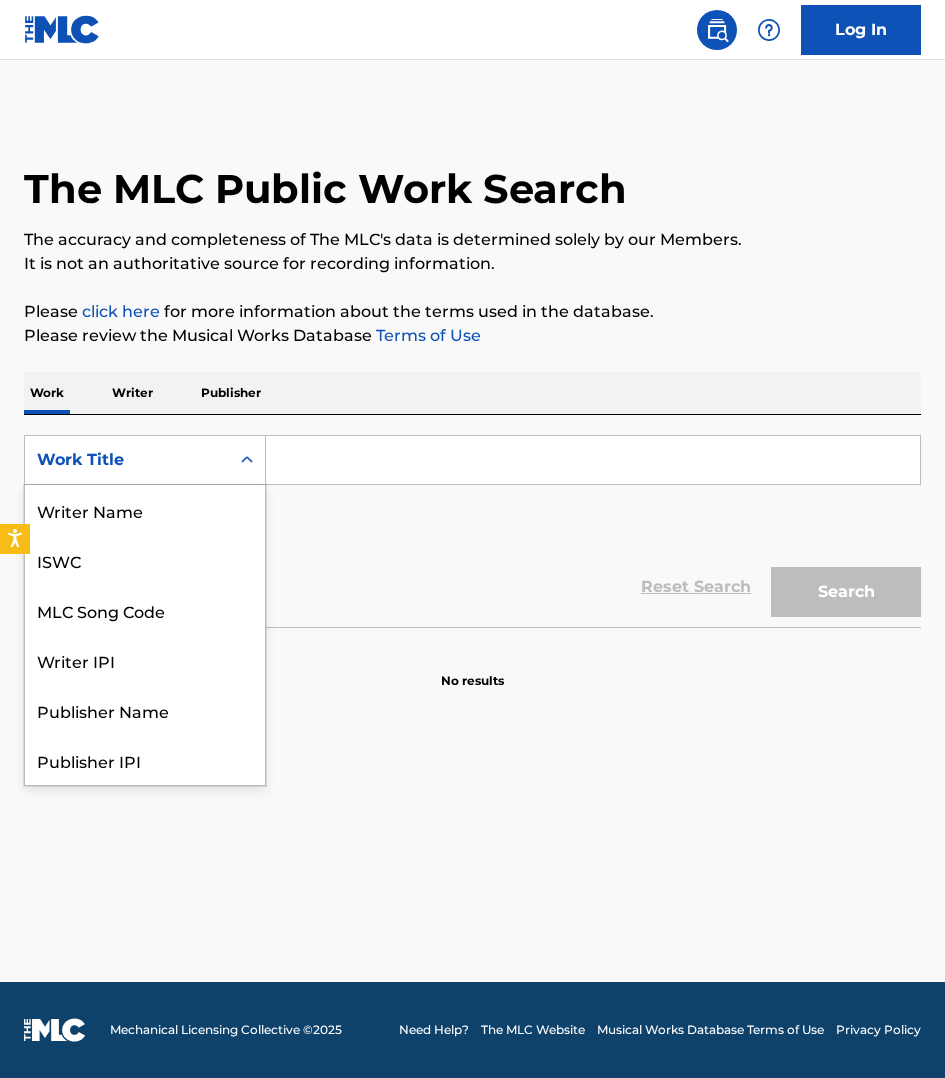 scroll, scrollTop: 100, scrollLeft: 0, axis: vertical 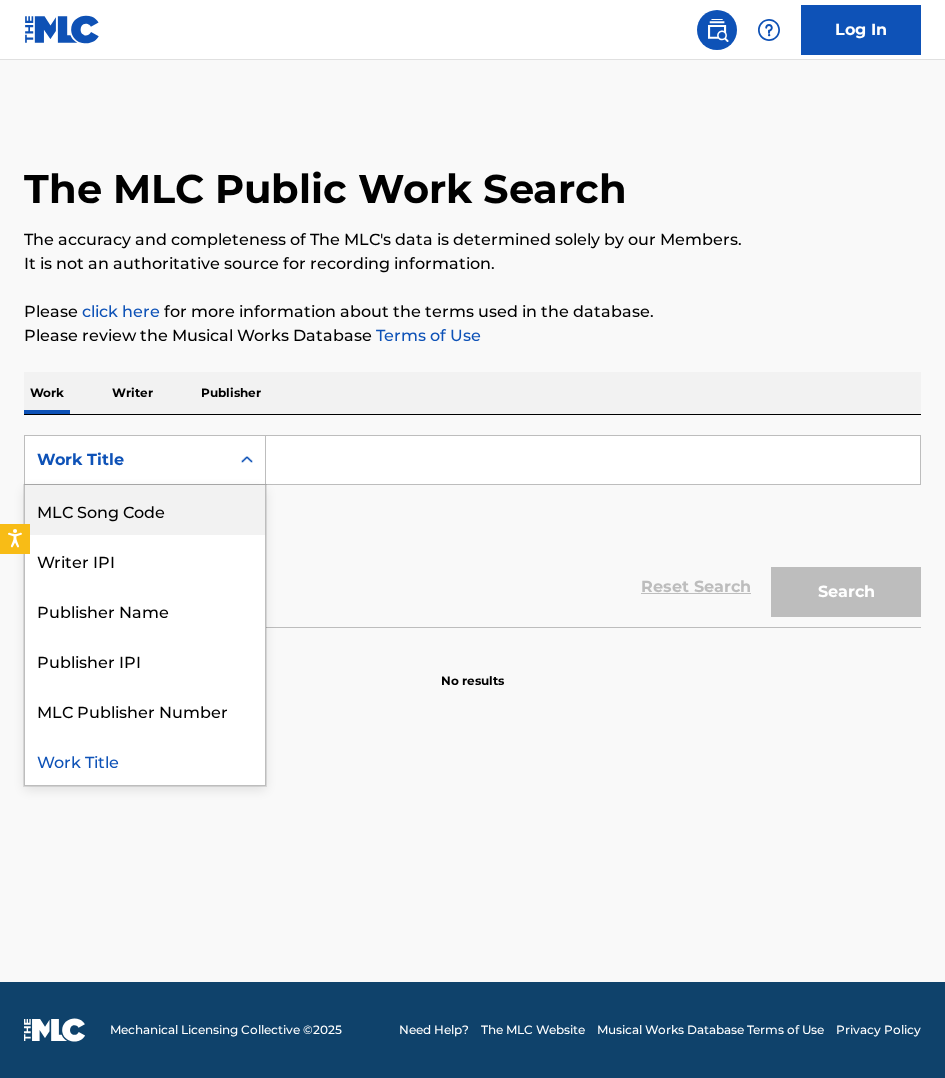 click on "MLC Song Code" at bounding box center (145, 510) 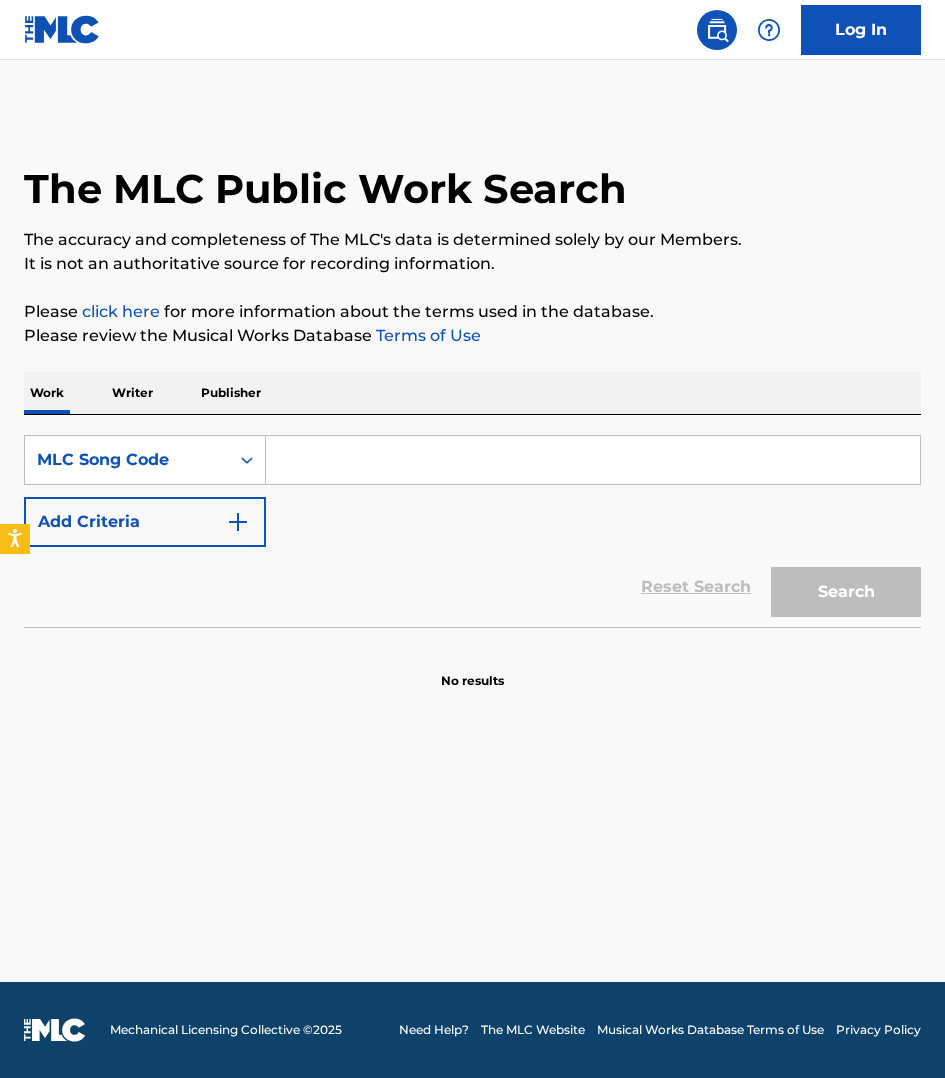 click at bounding box center (593, 460) 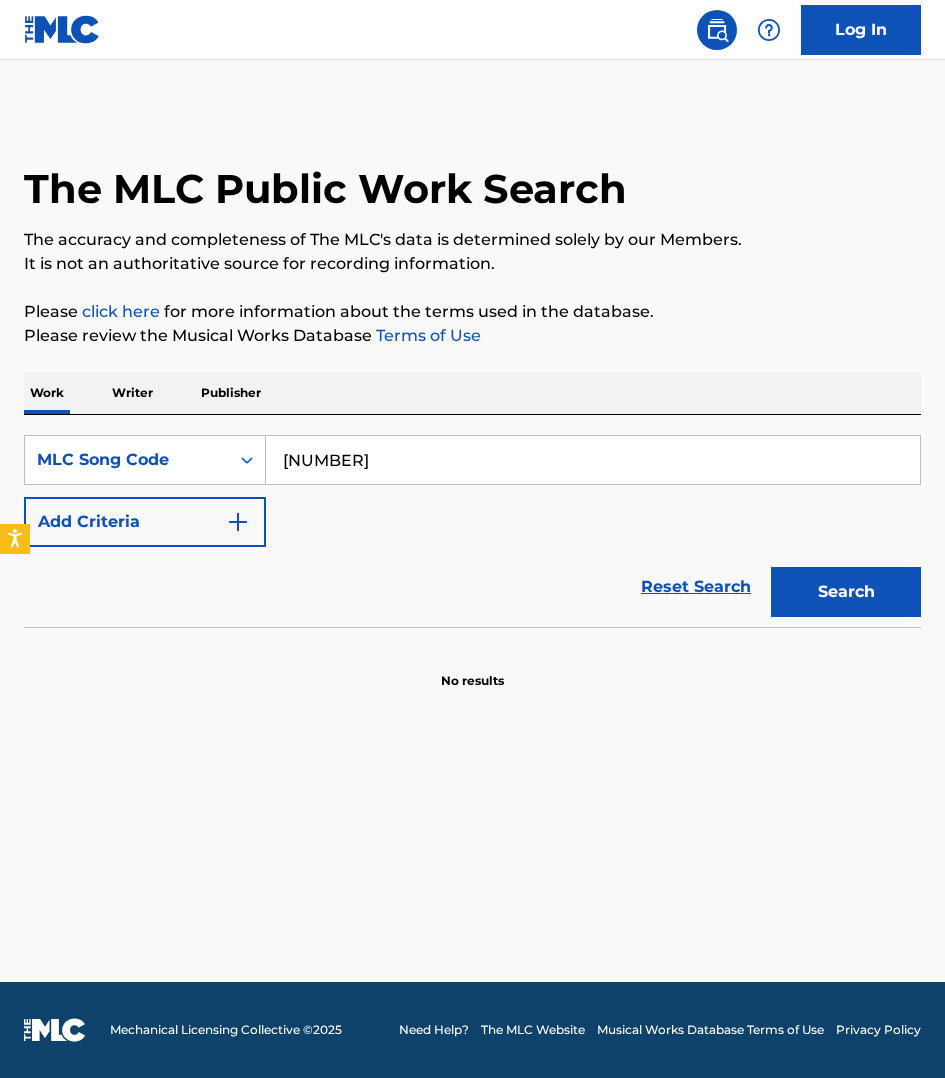 type on "[NUMBER]" 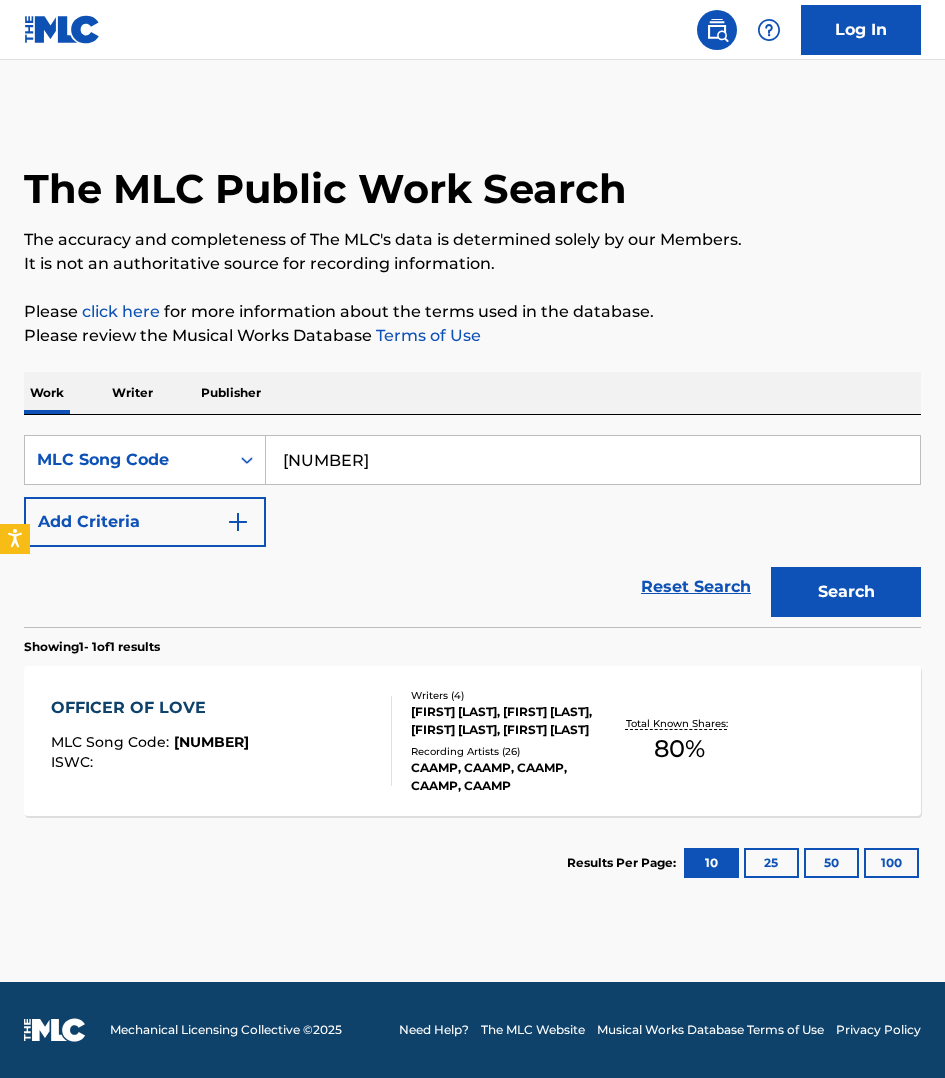 click on "OFFICER OF LOVE MLC Song Code : OC4JF2 ISWC :" at bounding box center [221, 741] 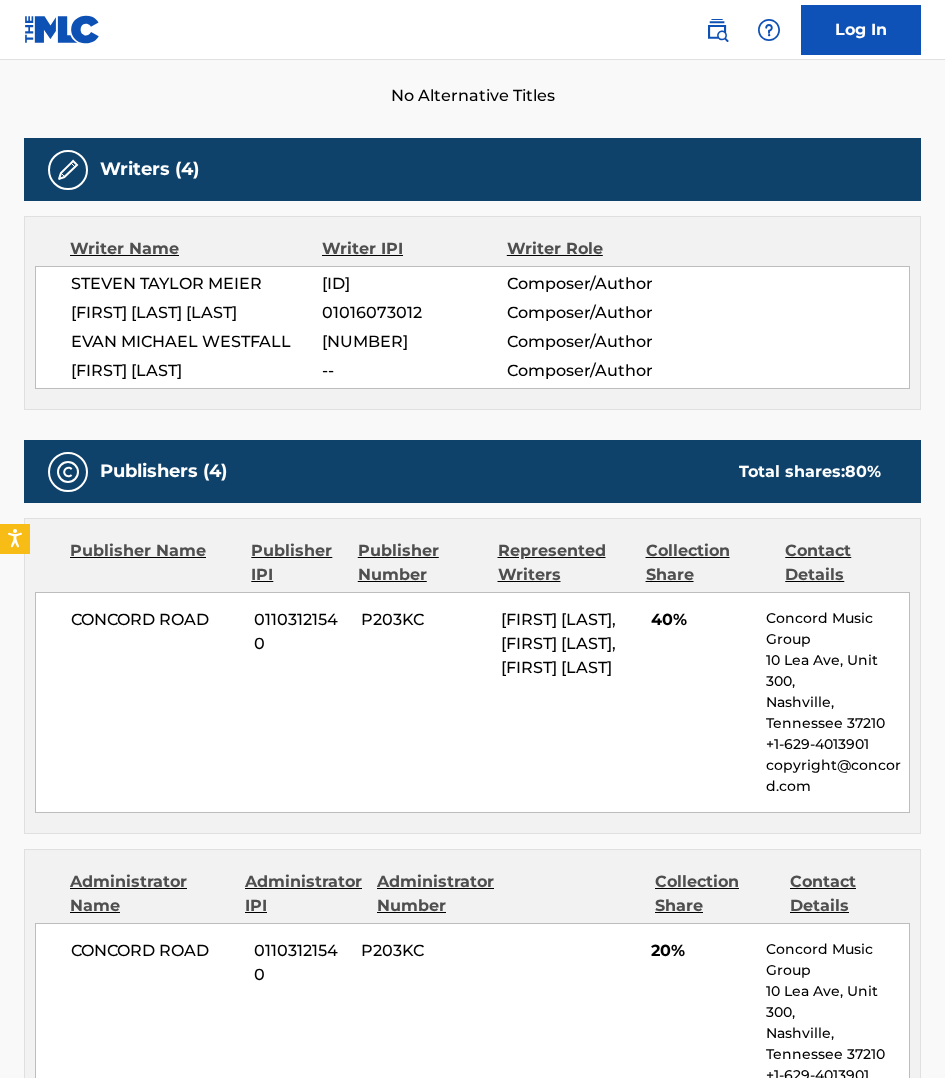 scroll, scrollTop: 500, scrollLeft: 0, axis: vertical 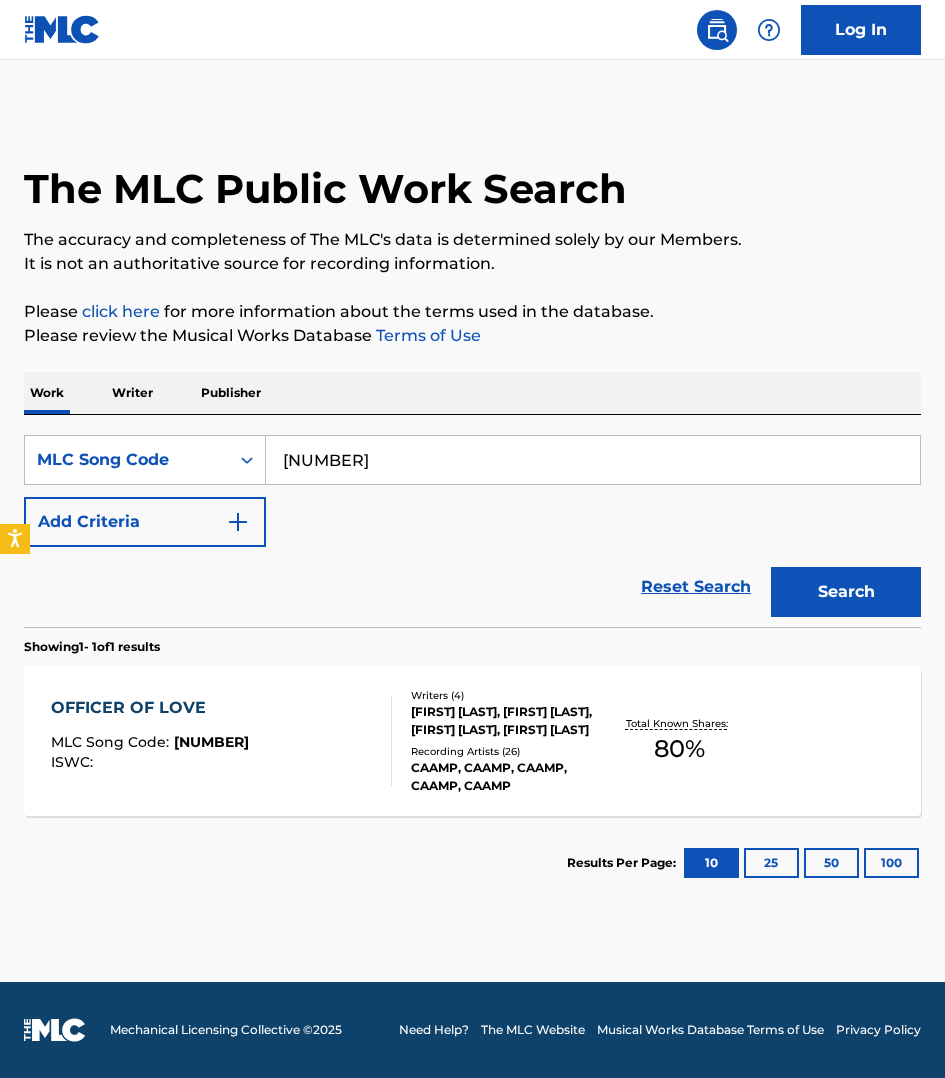 click on "[NUMBER]" at bounding box center [593, 460] 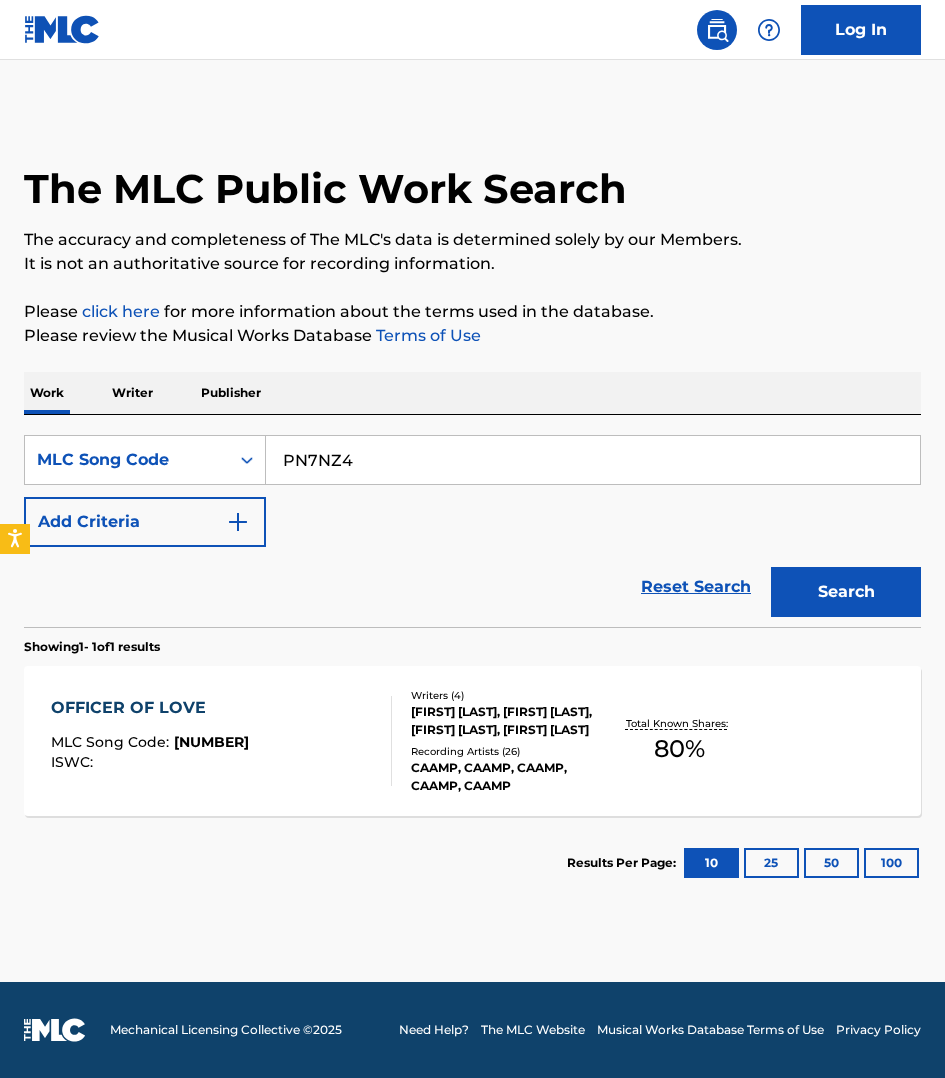 type on "PN7NZ4" 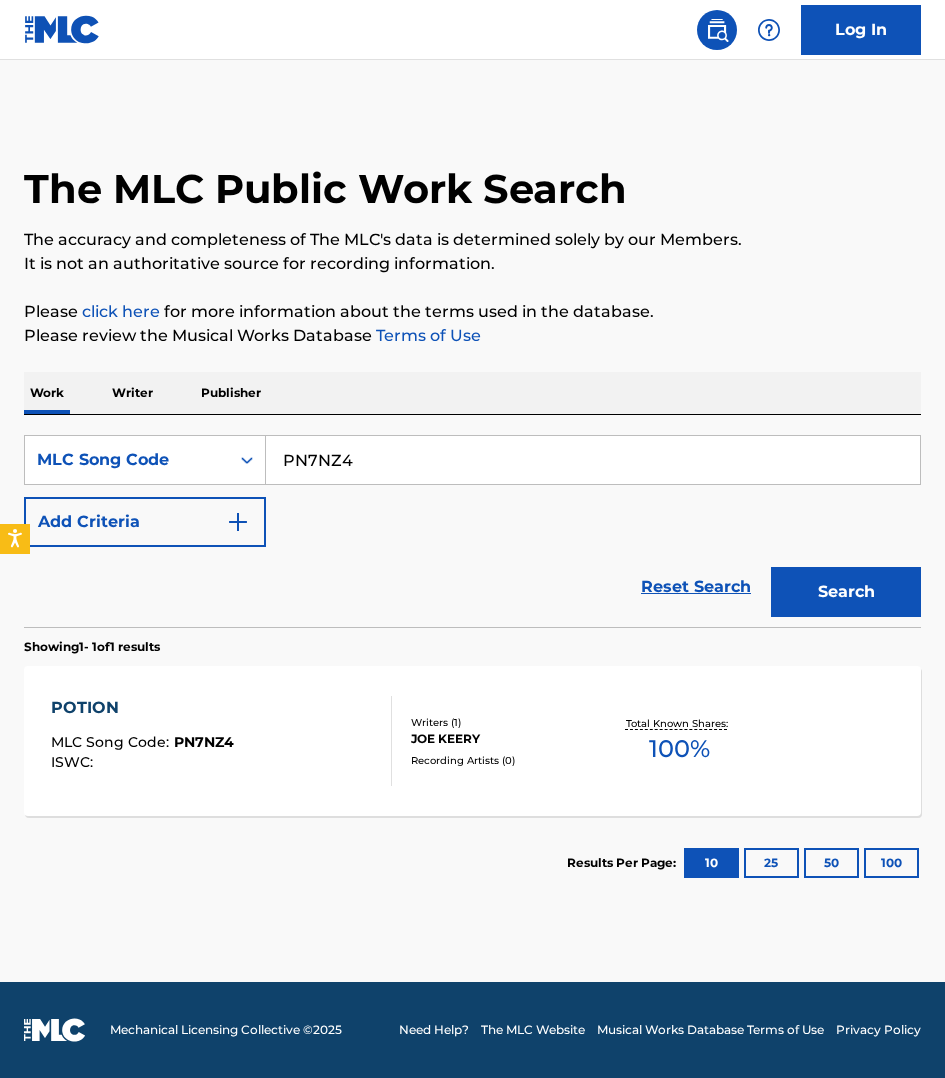click on "POTION MLC Song Code : PN7NZ4 ISWC :" at bounding box center [221, 741] 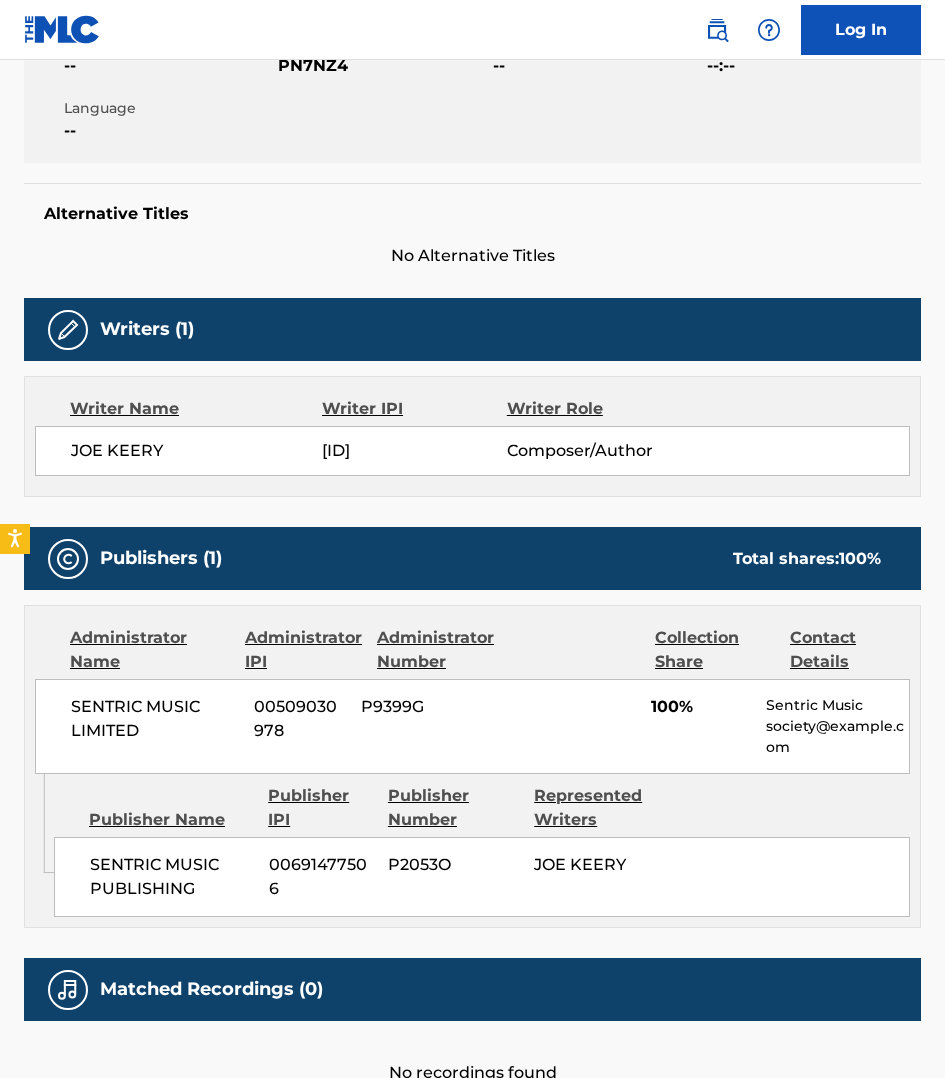 scroll, scrollTop: 437, scrollLeft: 0, axis: vertical 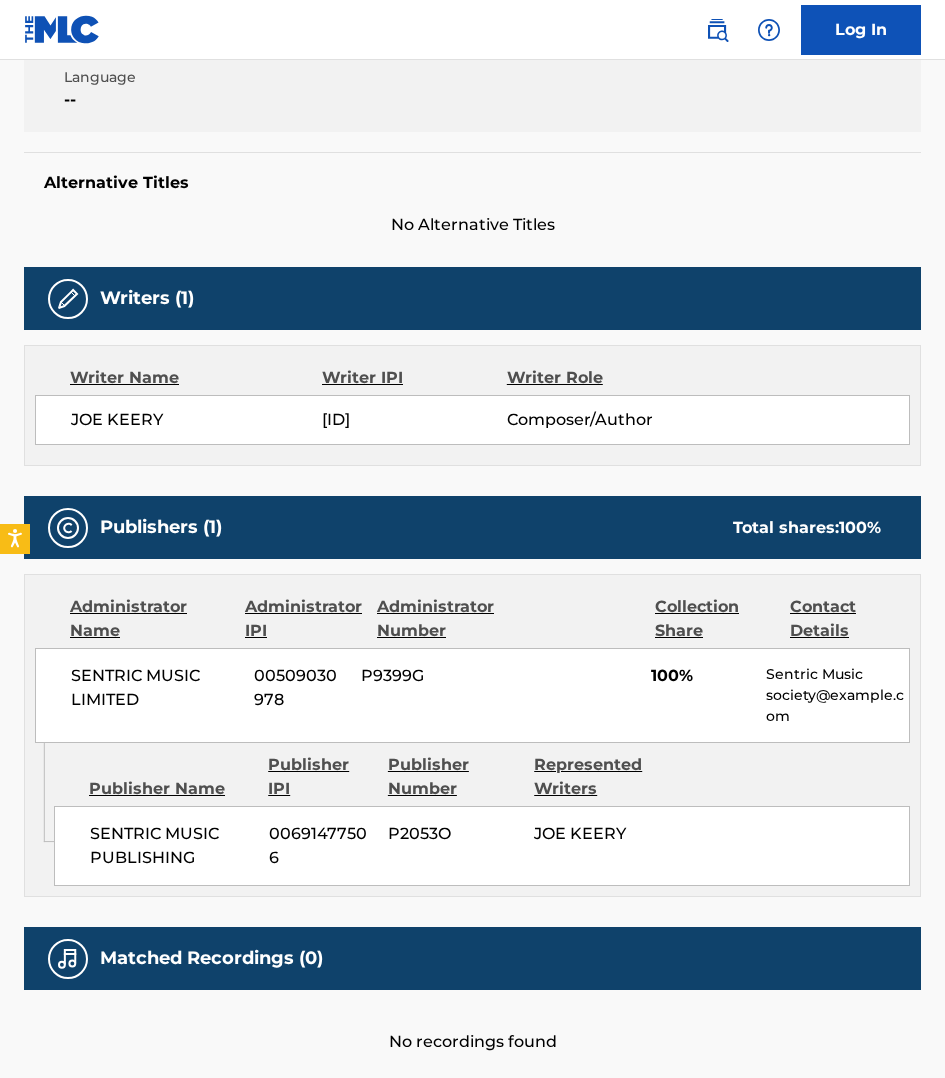 click on "Alternative Titles No Alternative Titles" at bounding box center (472, 194) 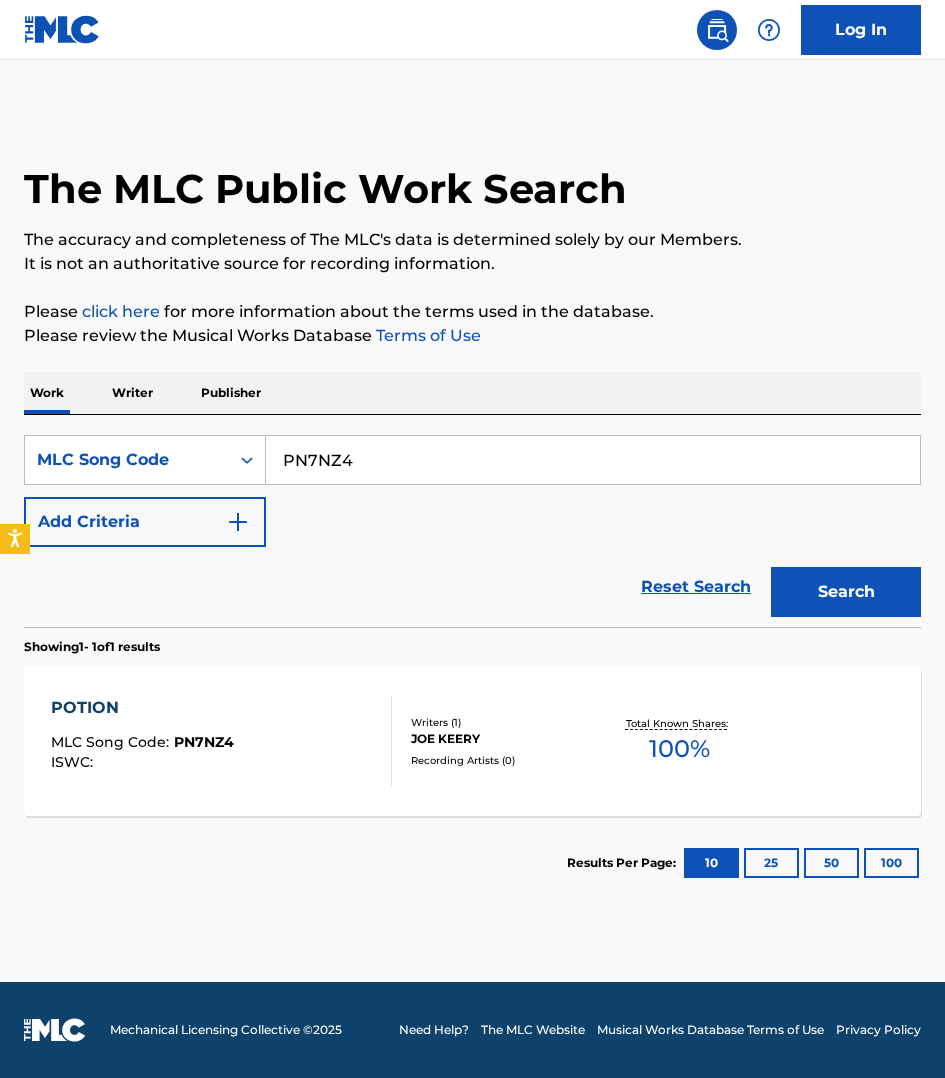 click on "PN7NZ4" at bounding box center (593, 460) 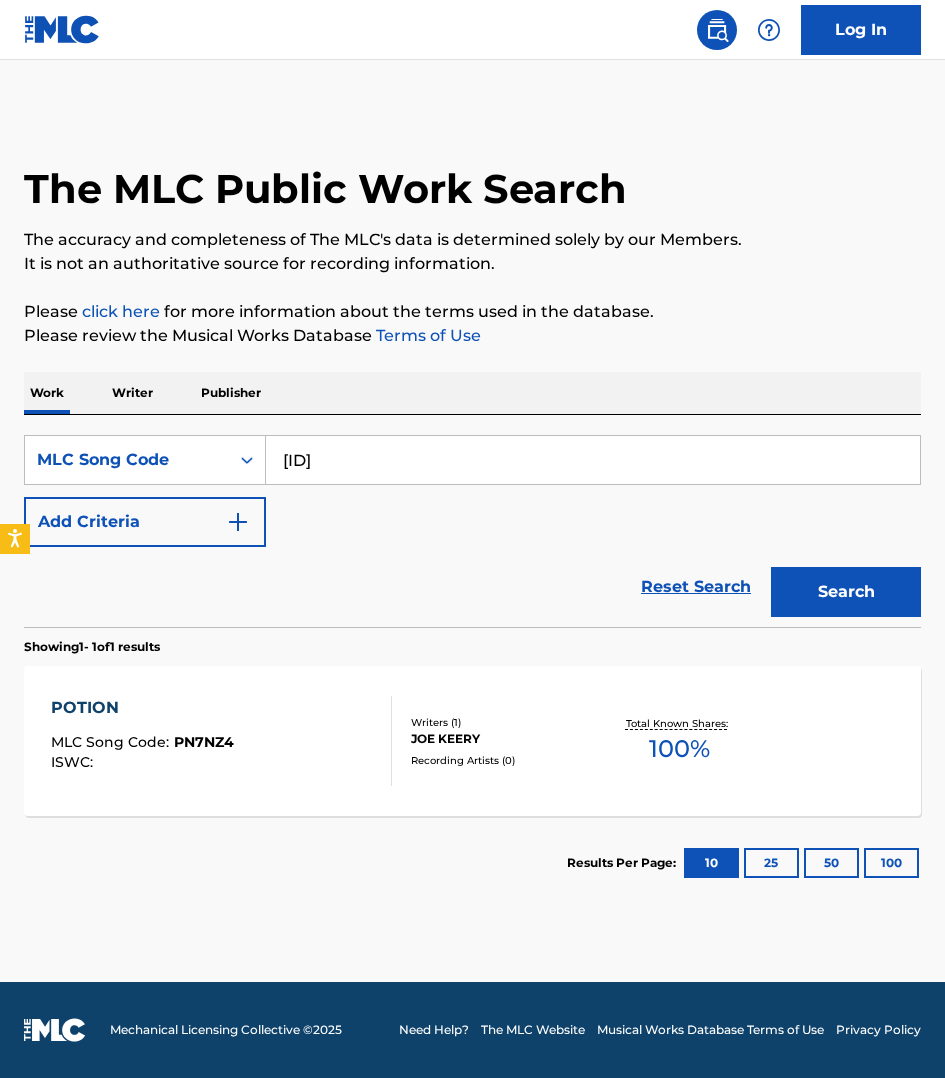 type on "[ID]" 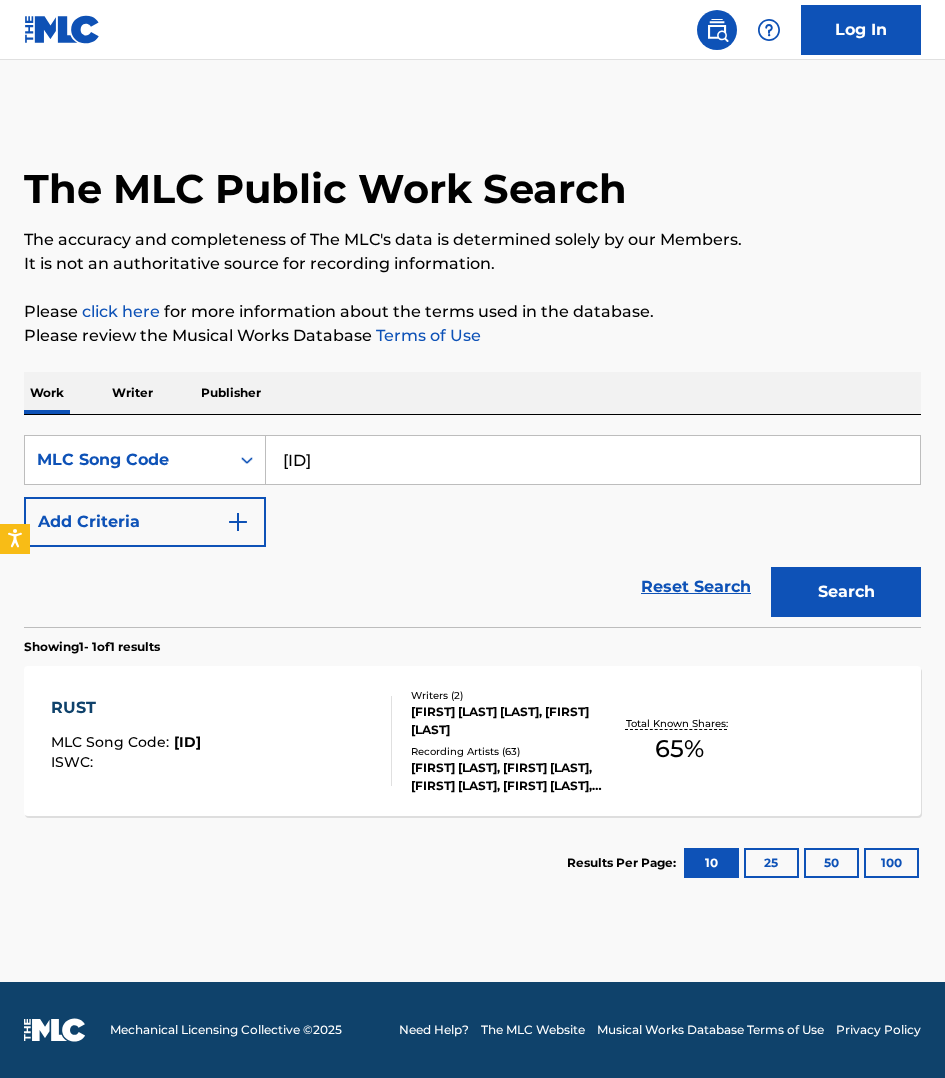 click on "RUST MLC Song Code : RN7FKP ISWC :" at bounding box center [221, 741] 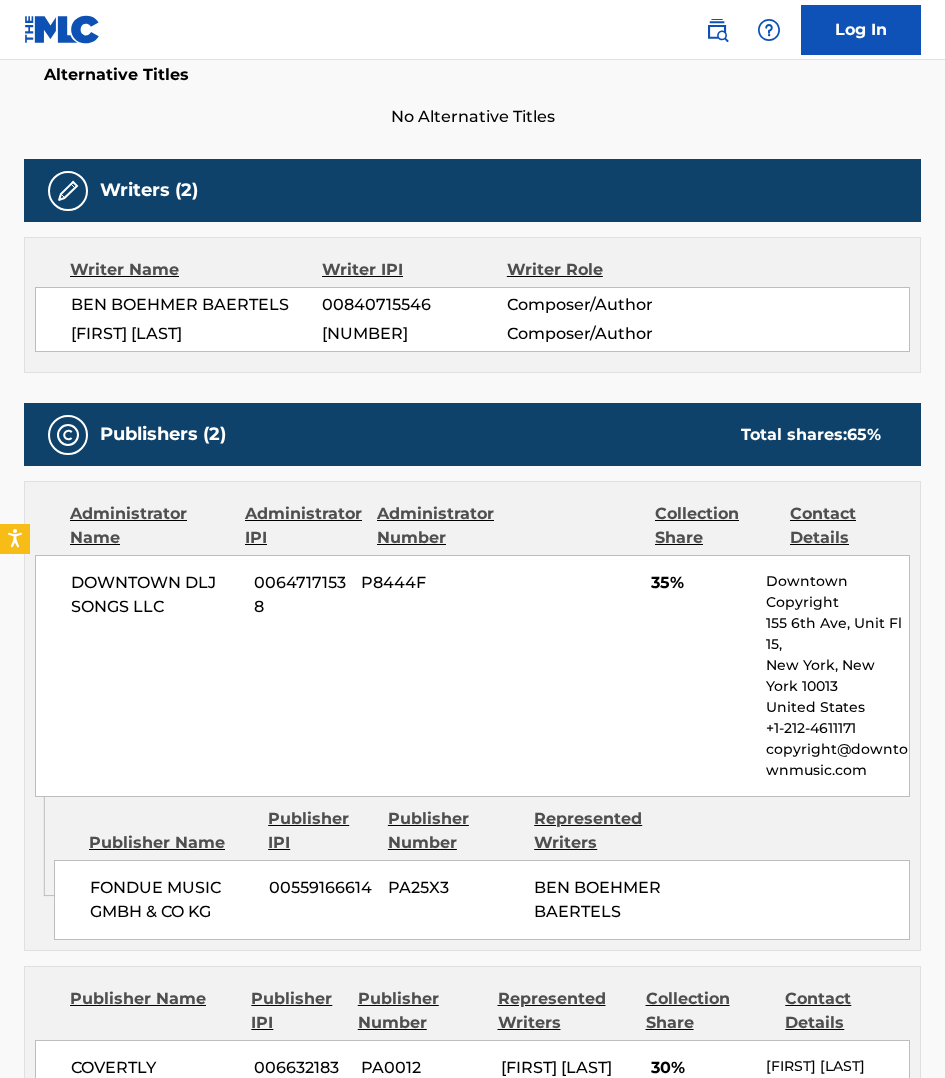 scroll, scrollTop: 468, scrollLeft: 0, axis: vertical 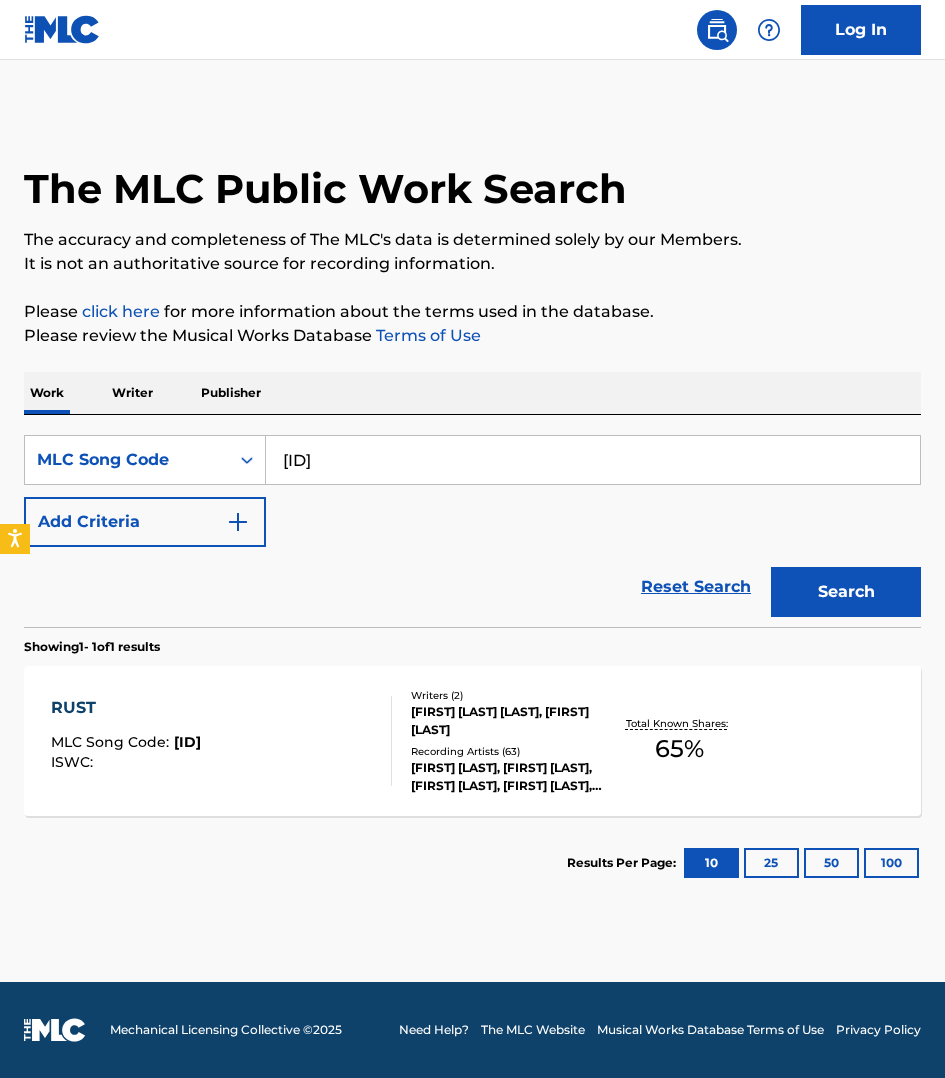 click on "[ID]" at bounding box center (593, 460) 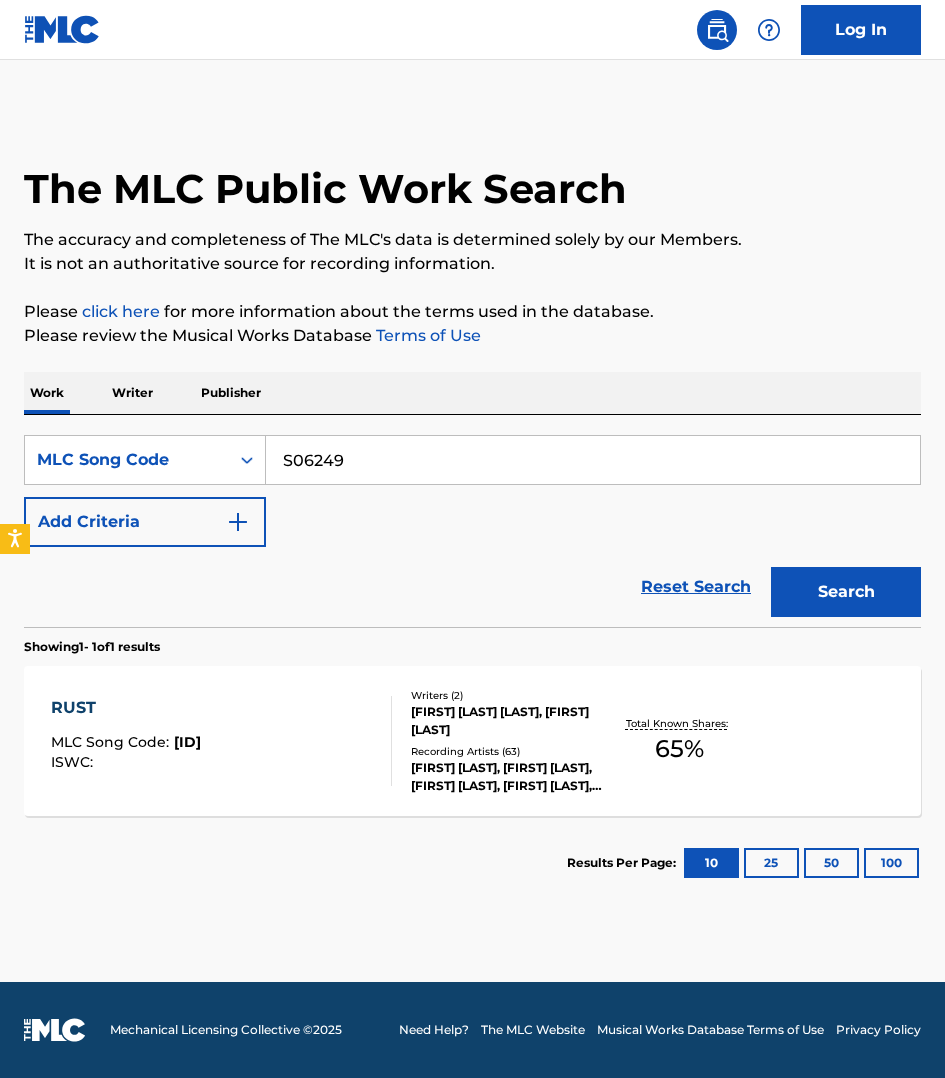 type on "S06249" 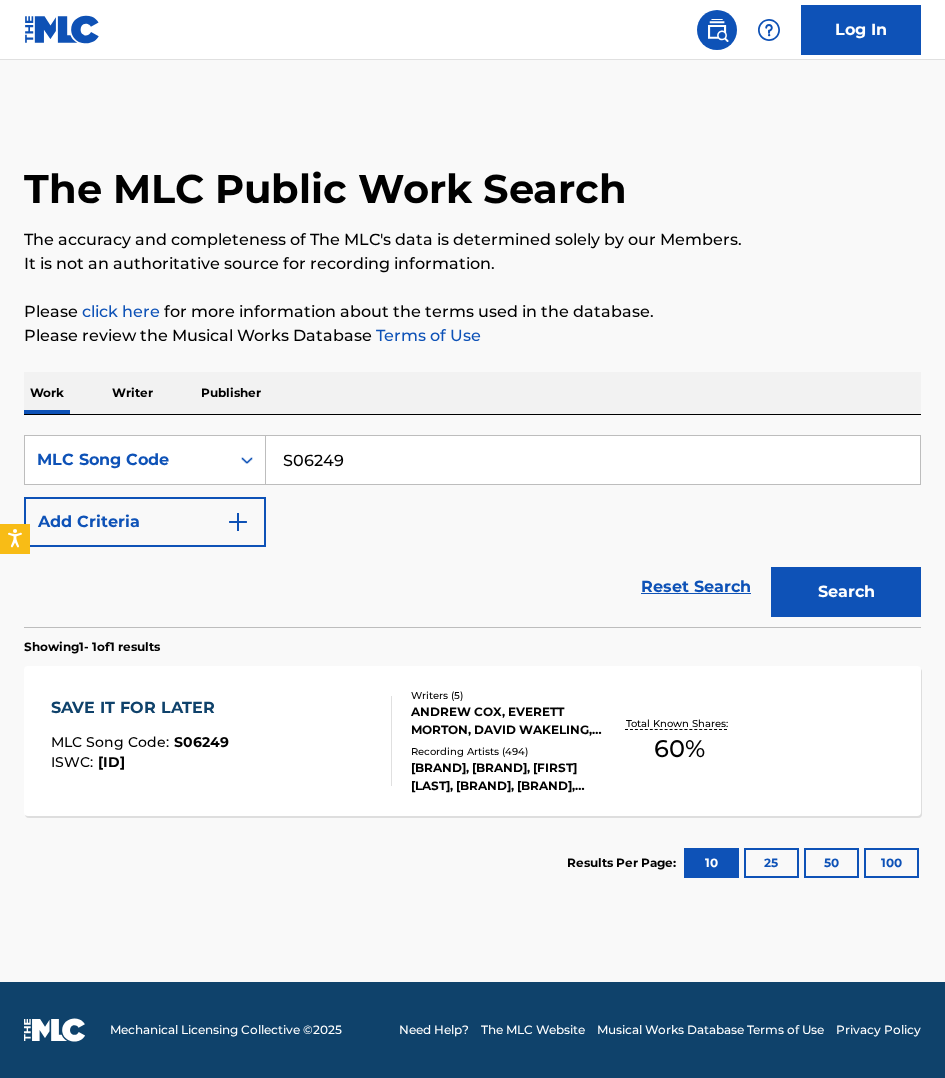 click on "SAVE IT FOR LATER MLC Song Code : S06249 ISWC : [PHONE]" at bounding box center [221, 741] 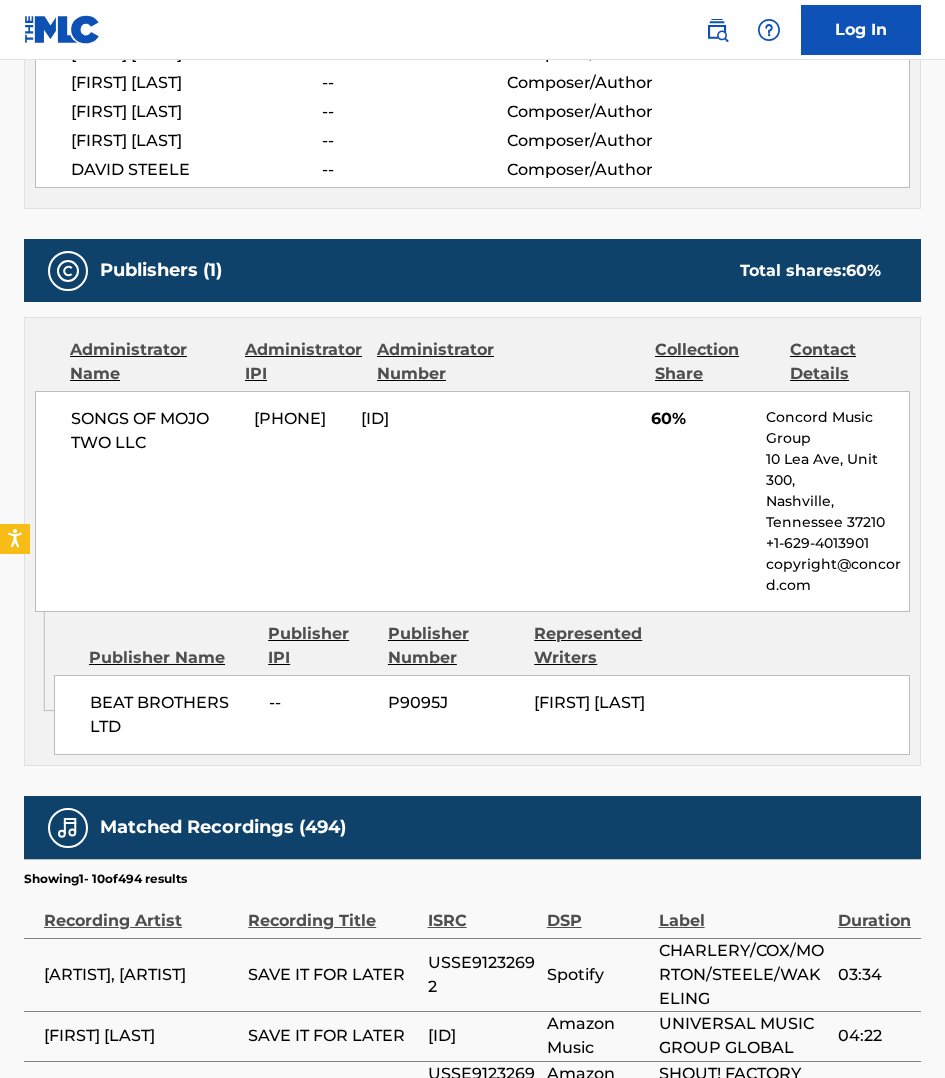 scroll, scrollTop: 843, scrollLeft: 0, axis: vertical 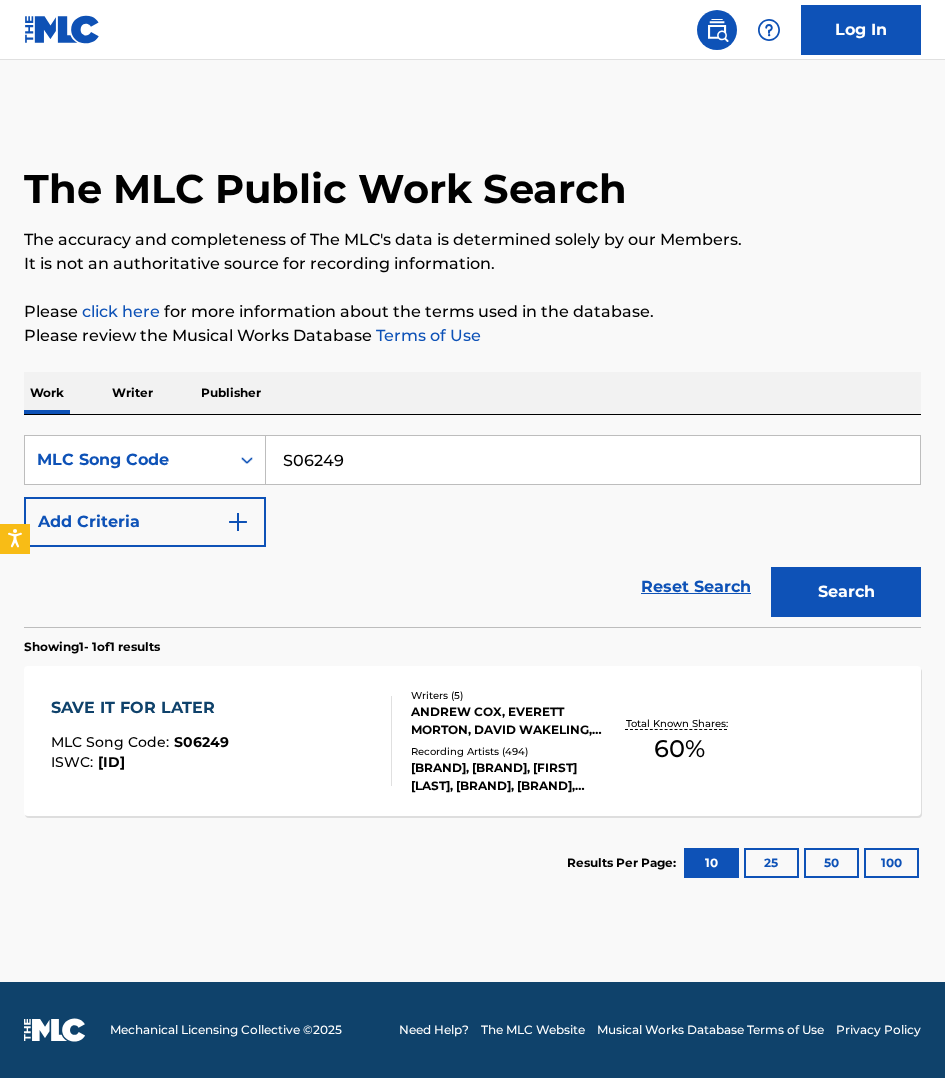 click on "S06249" at bounding box center (593, 460) 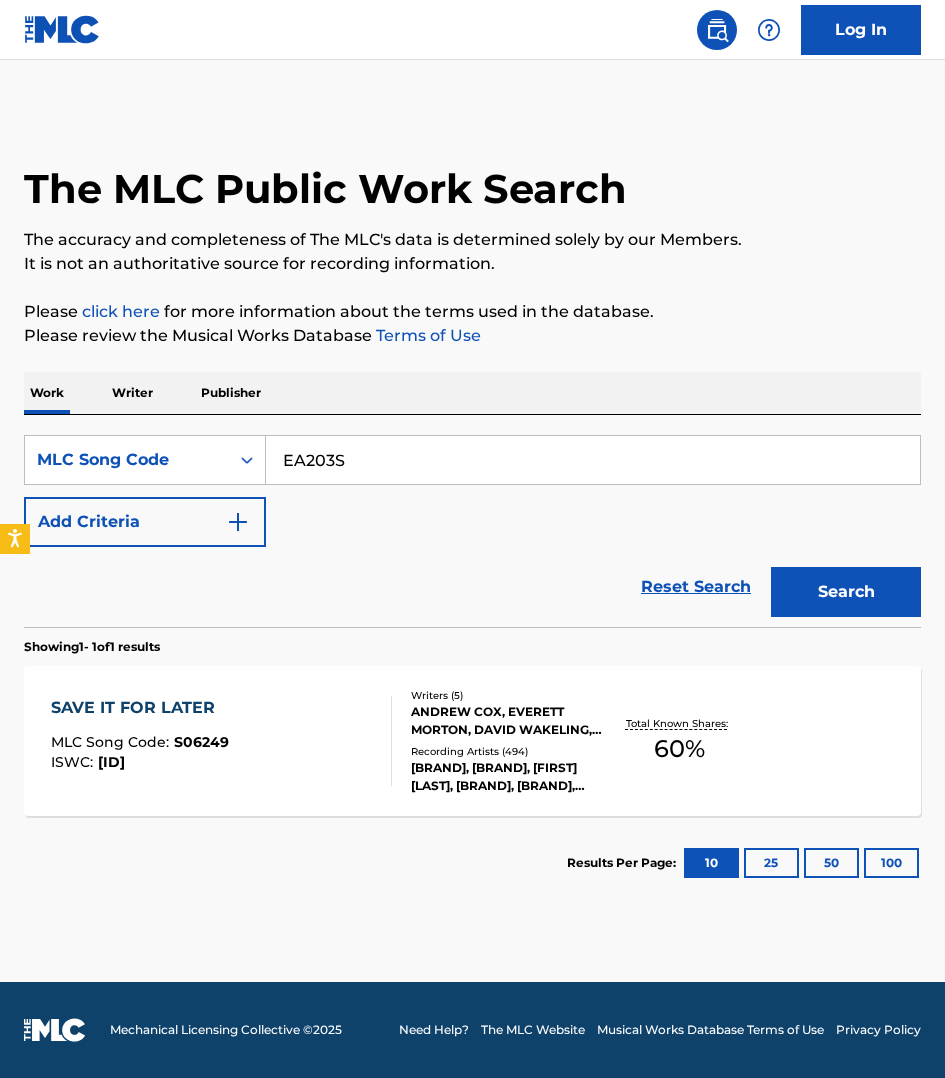 type on "EA203S" 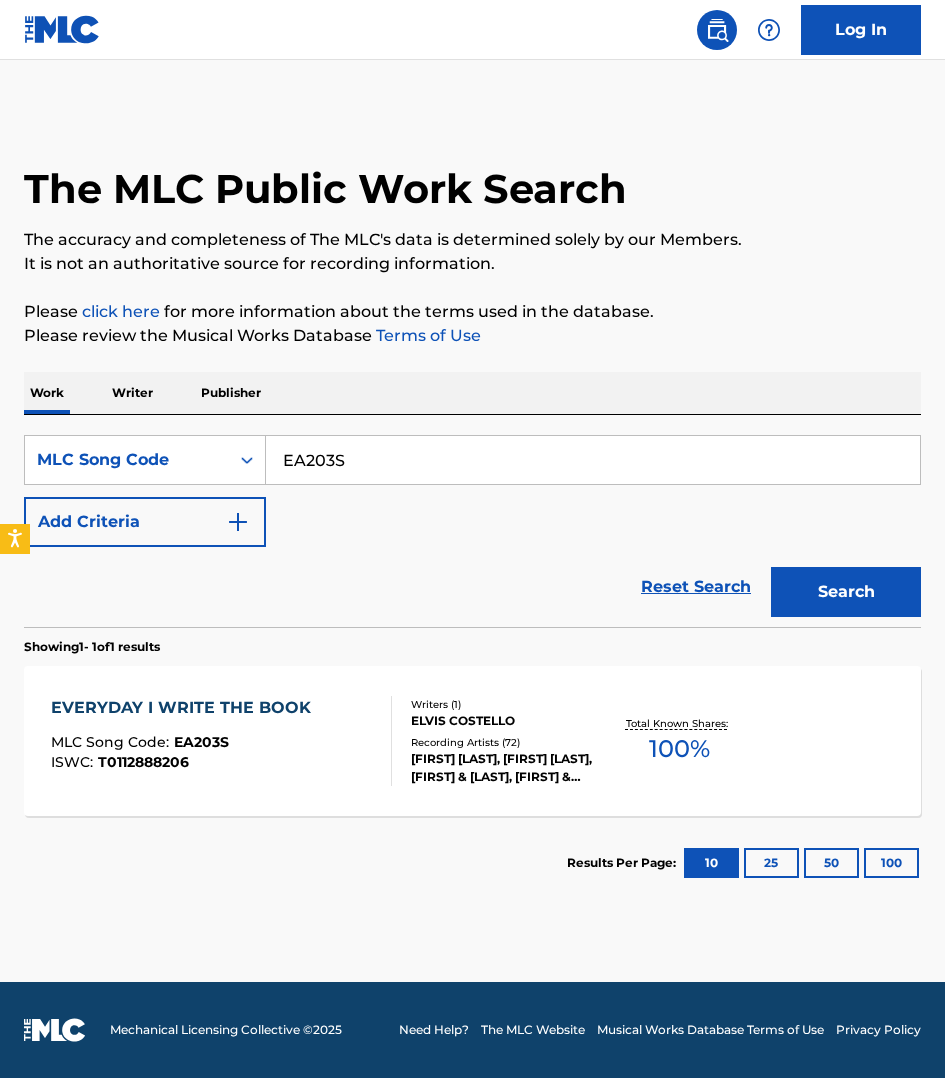 click on "T0112888206" at bounding box center [221, 741] 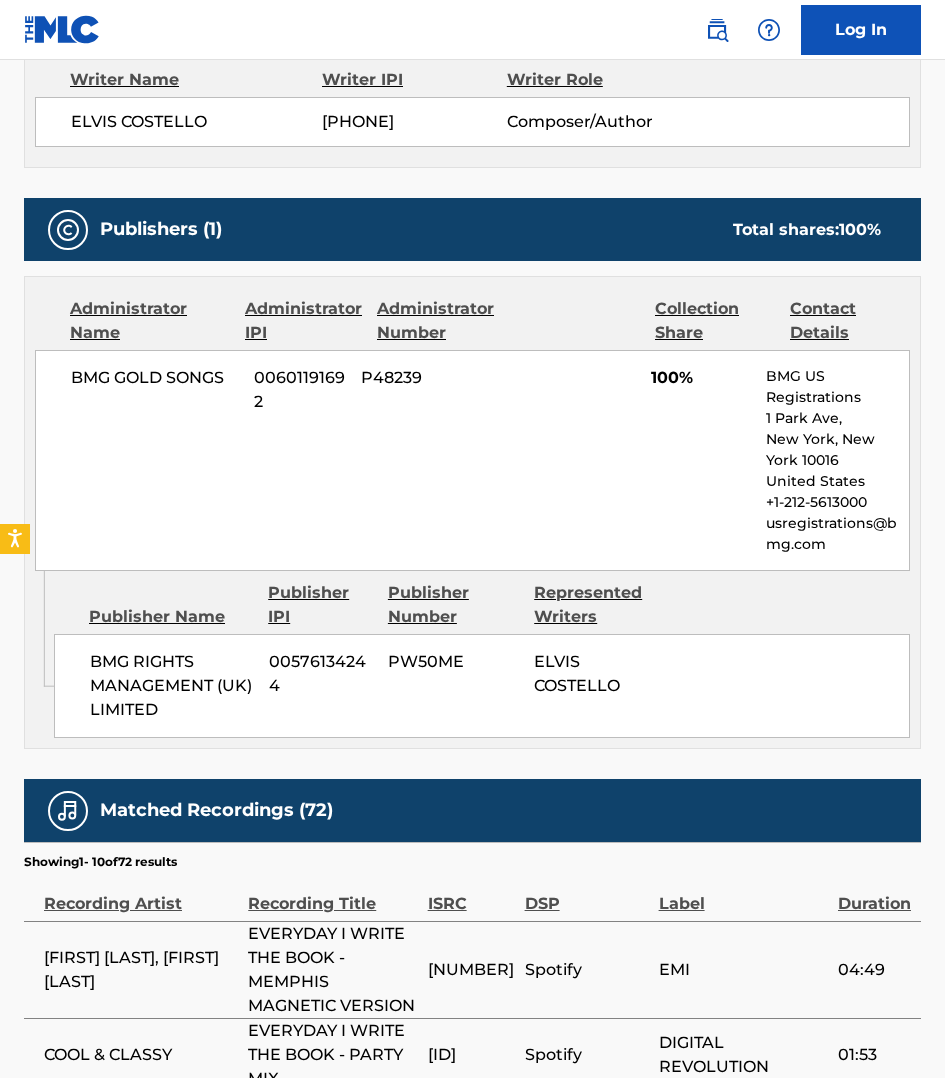 scroll, scrollTop: 781, scrollLeft: 0, axis: vertical 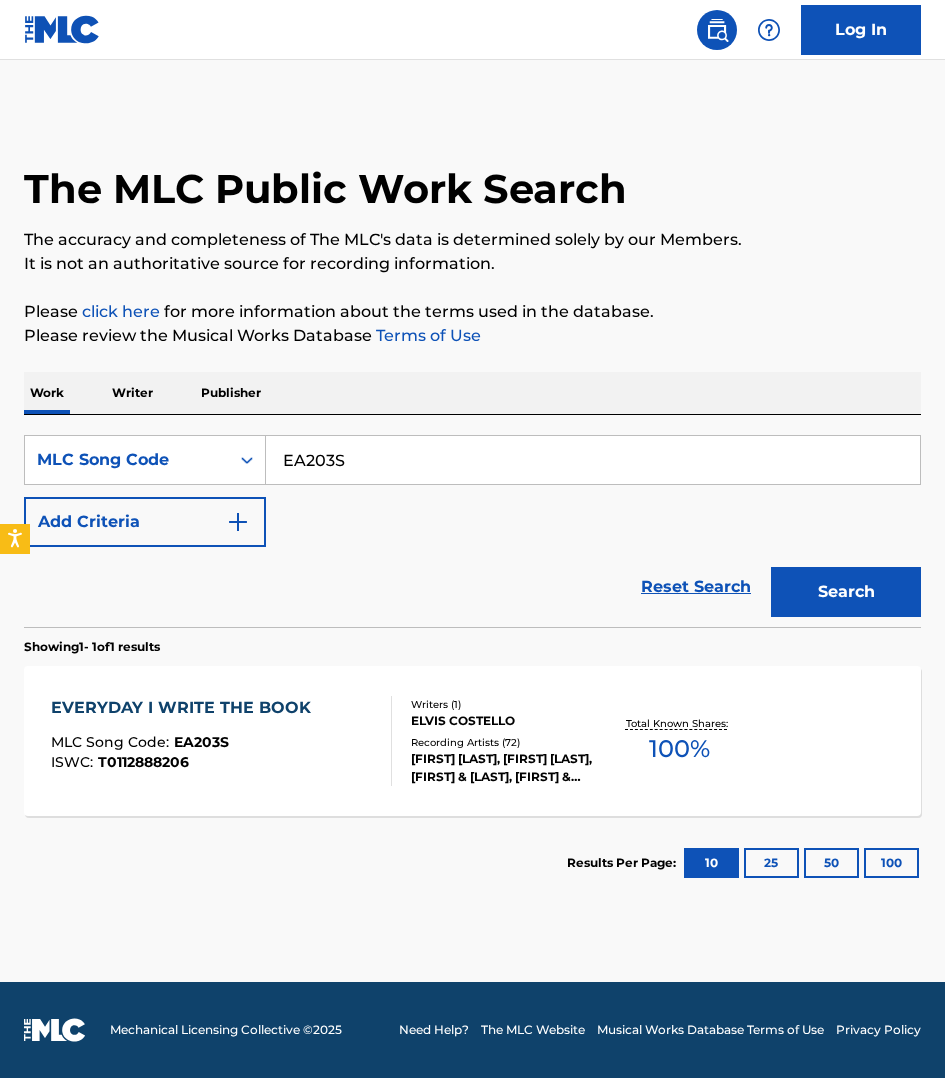 click on "EA203S" at bounding box center [593, 460] 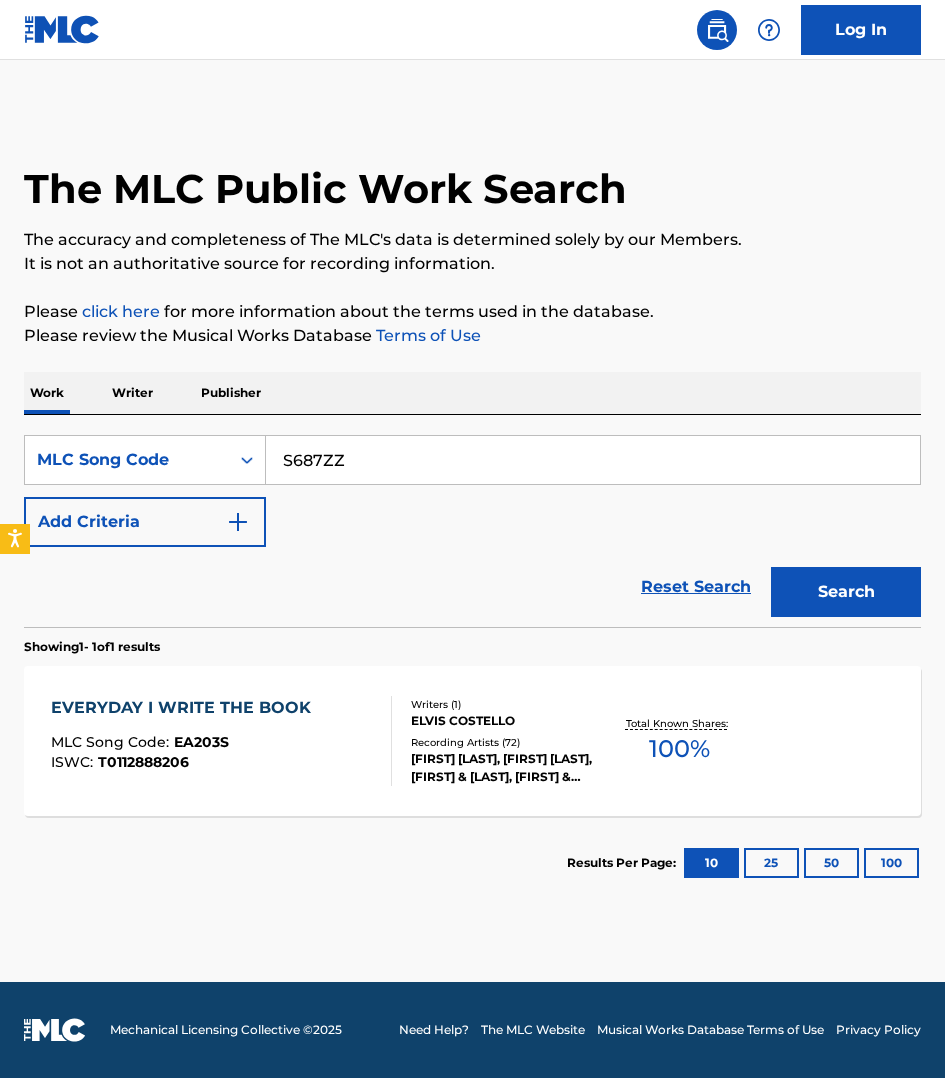 type on "S687ZZ" 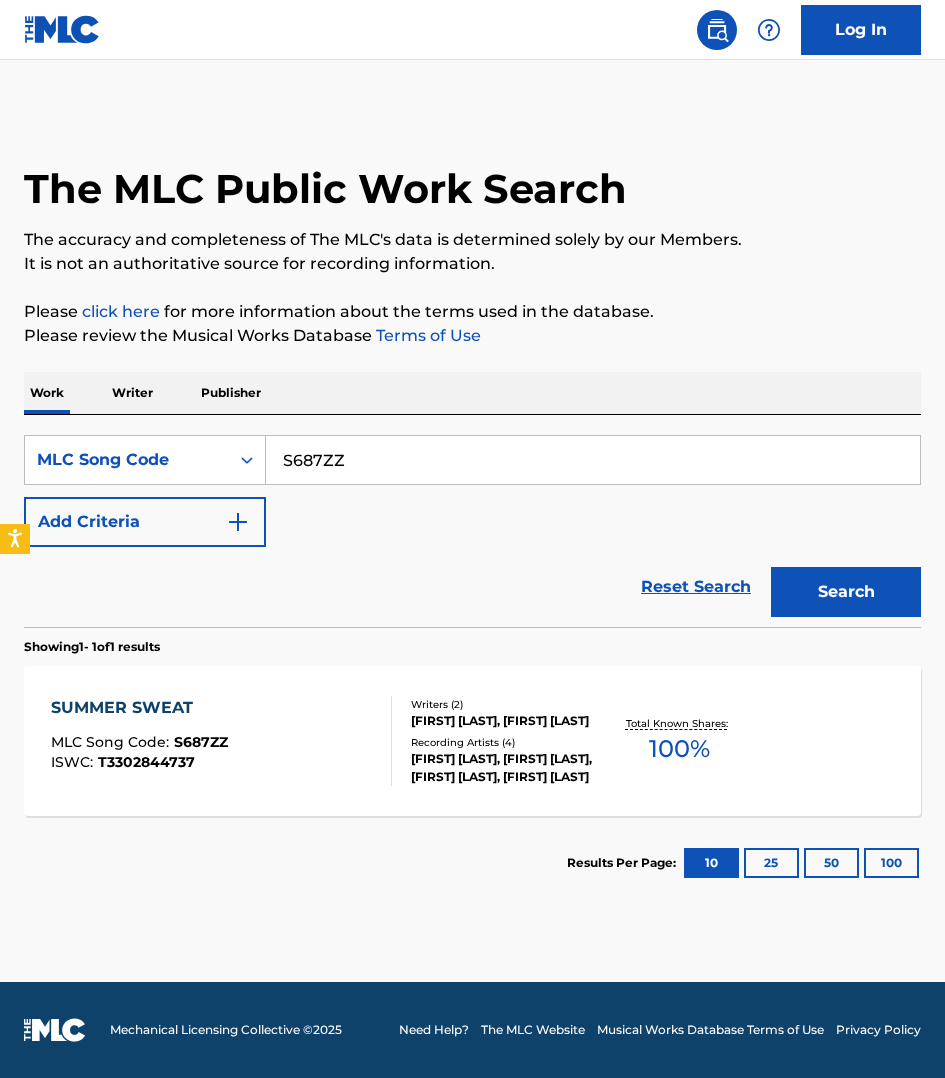 click on "SUMMER SWEAT MLC Song Code : S687ZZ ISWC : T3302844737" at bounding box center [221, 741] 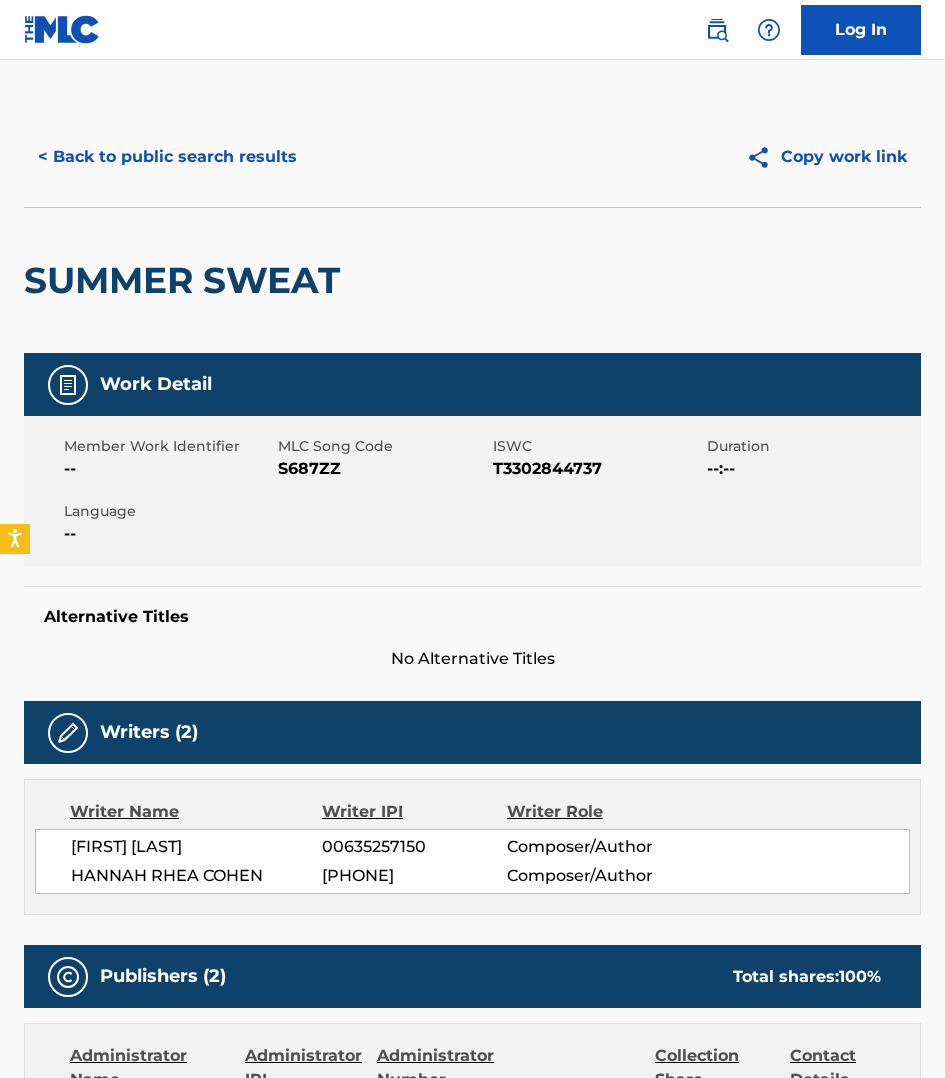 scroll, scrollTop: 0, scrollLeft: 0, axis: both 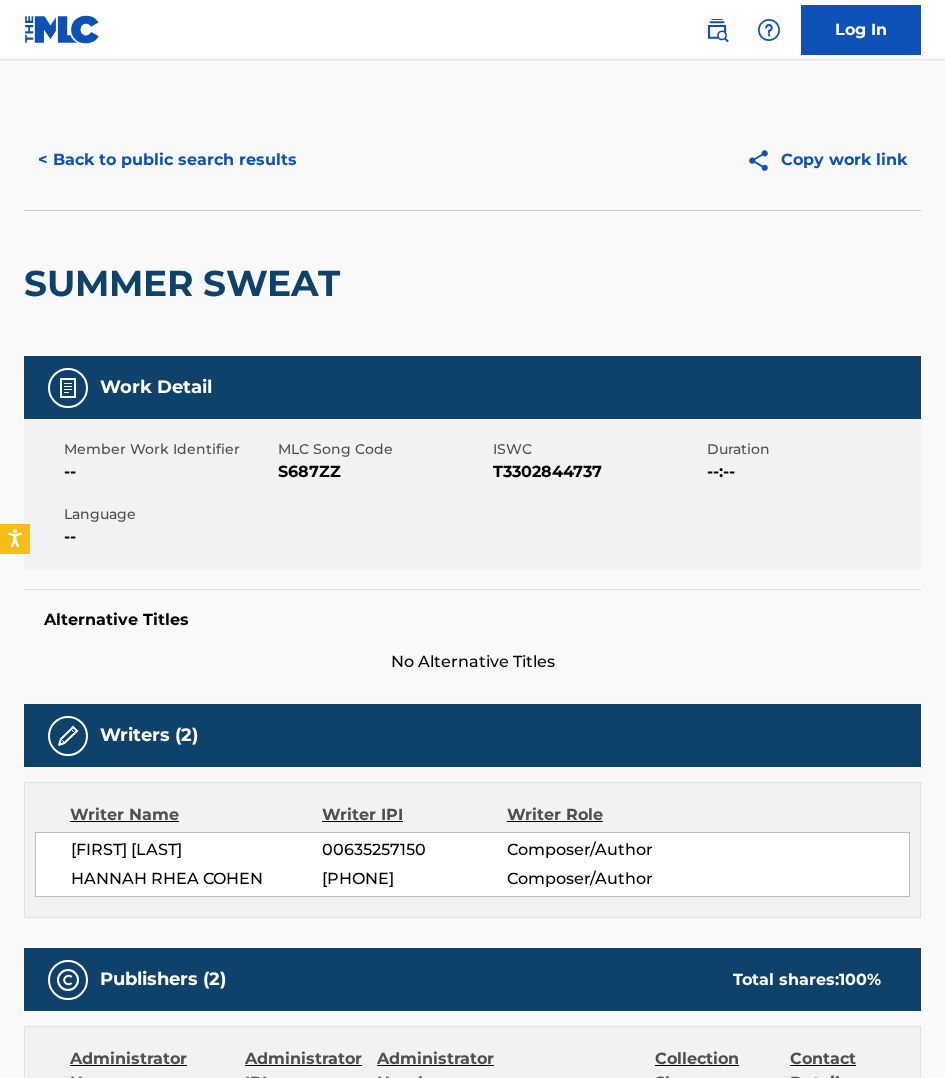 click on "S687ZZ" at bounding box center (382, 472) 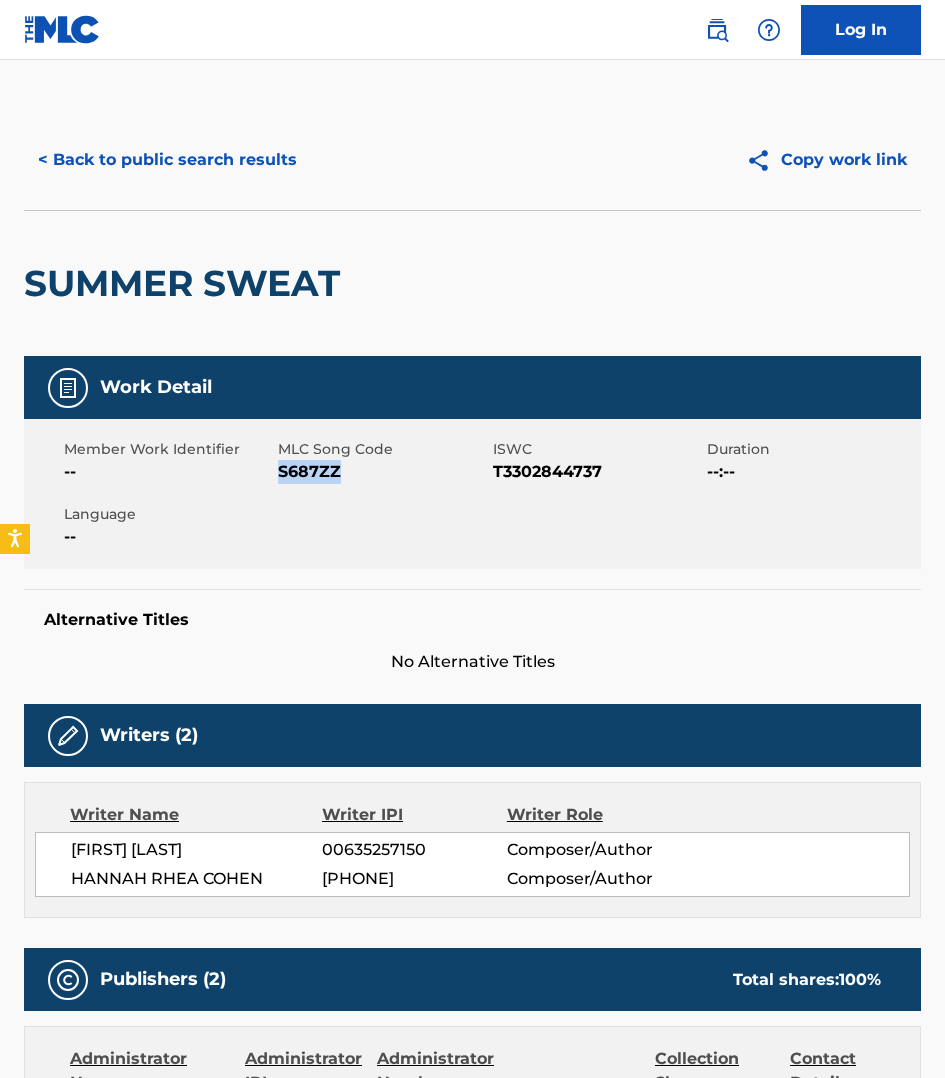 click on "S687ZZ" at bounding box center (382, 472) 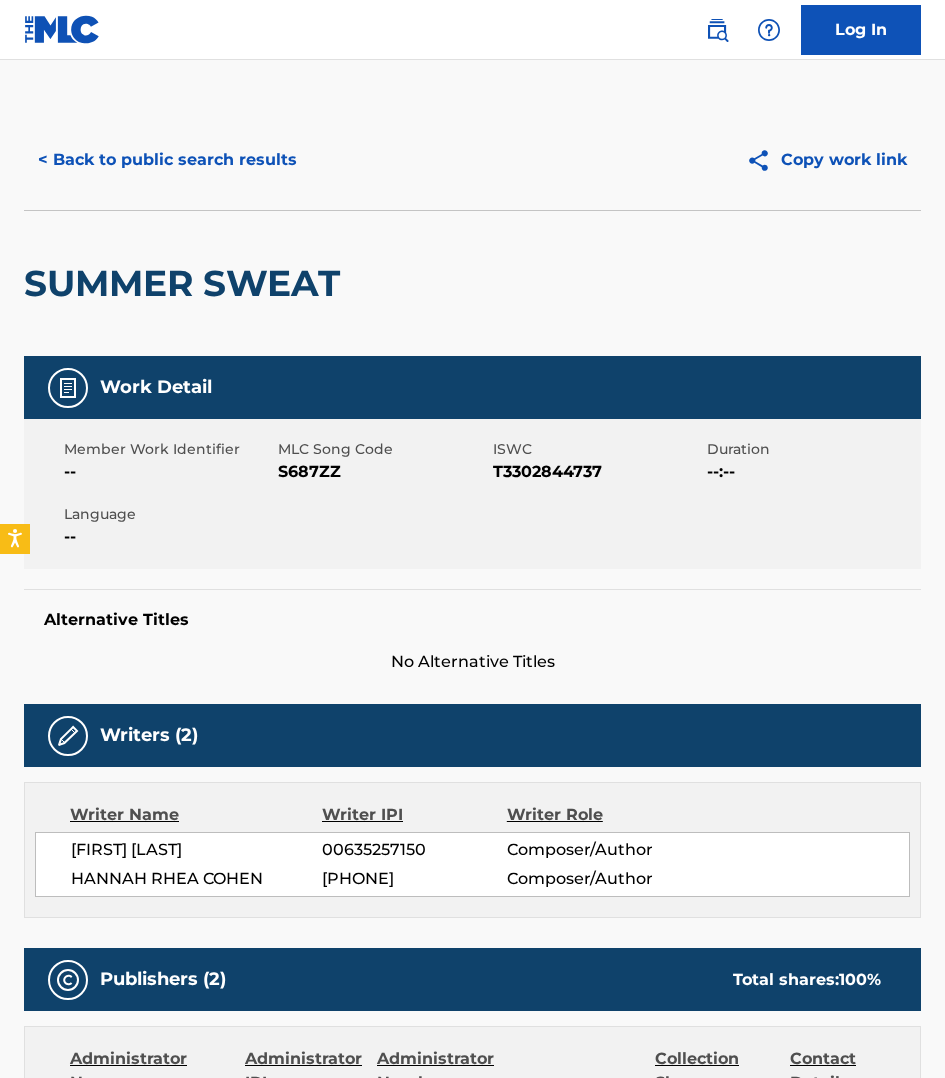 click on "SUMMER SWEAT" at bounding box center [472, 283] 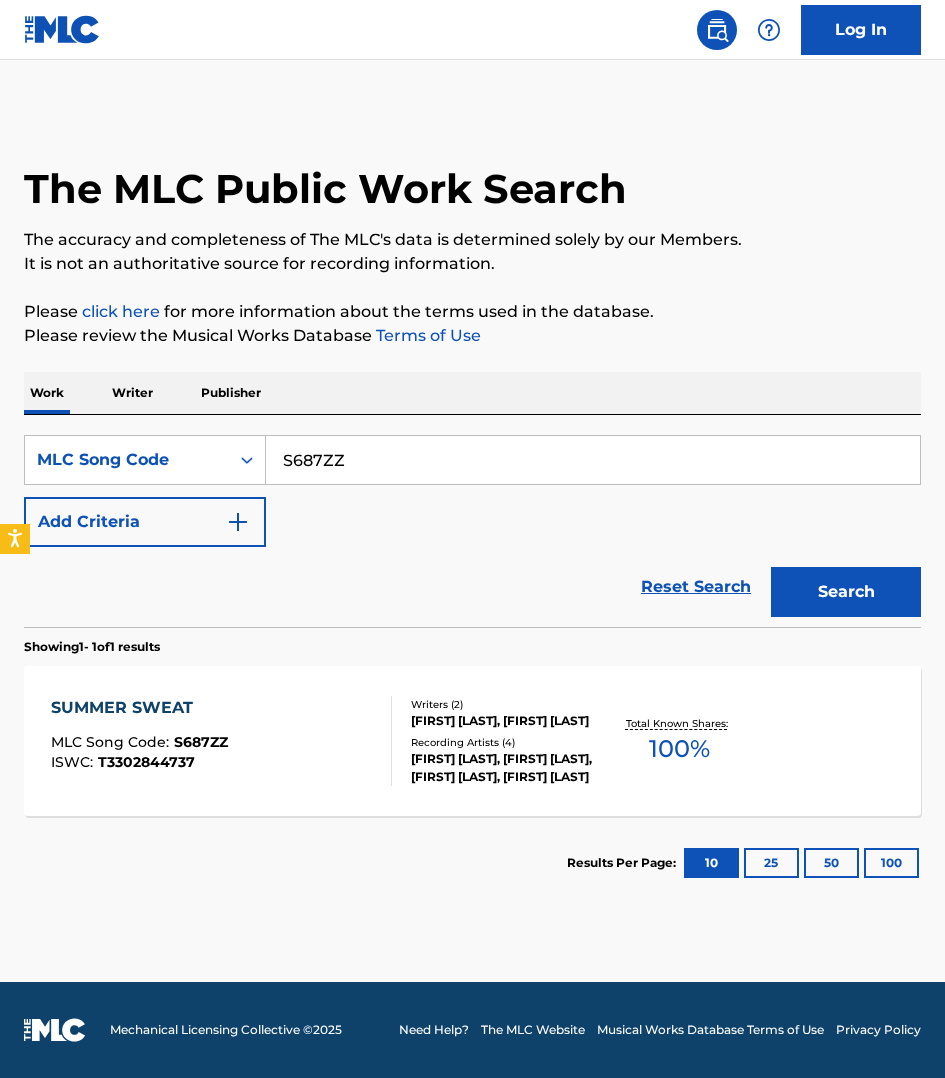 click on "S687ZZ" at bounding box center [593, 460] 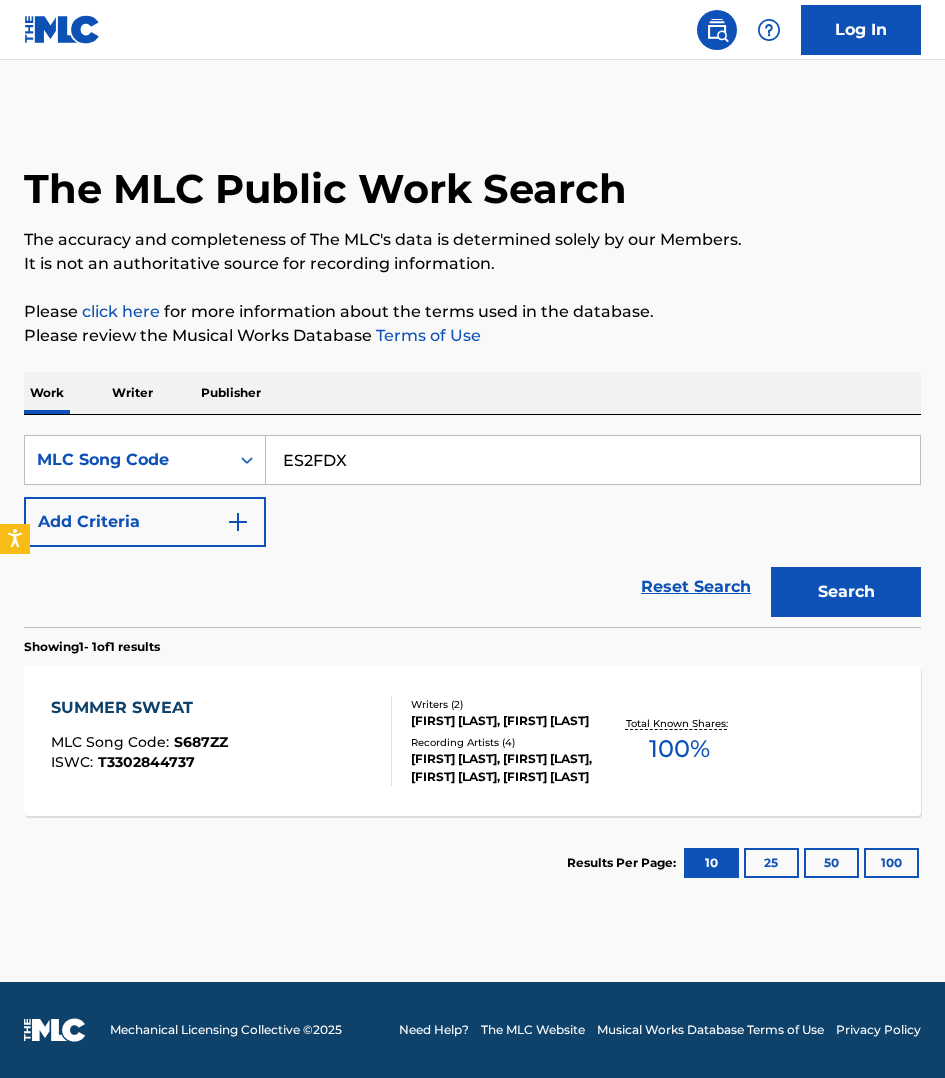 type on "ES2FDX" 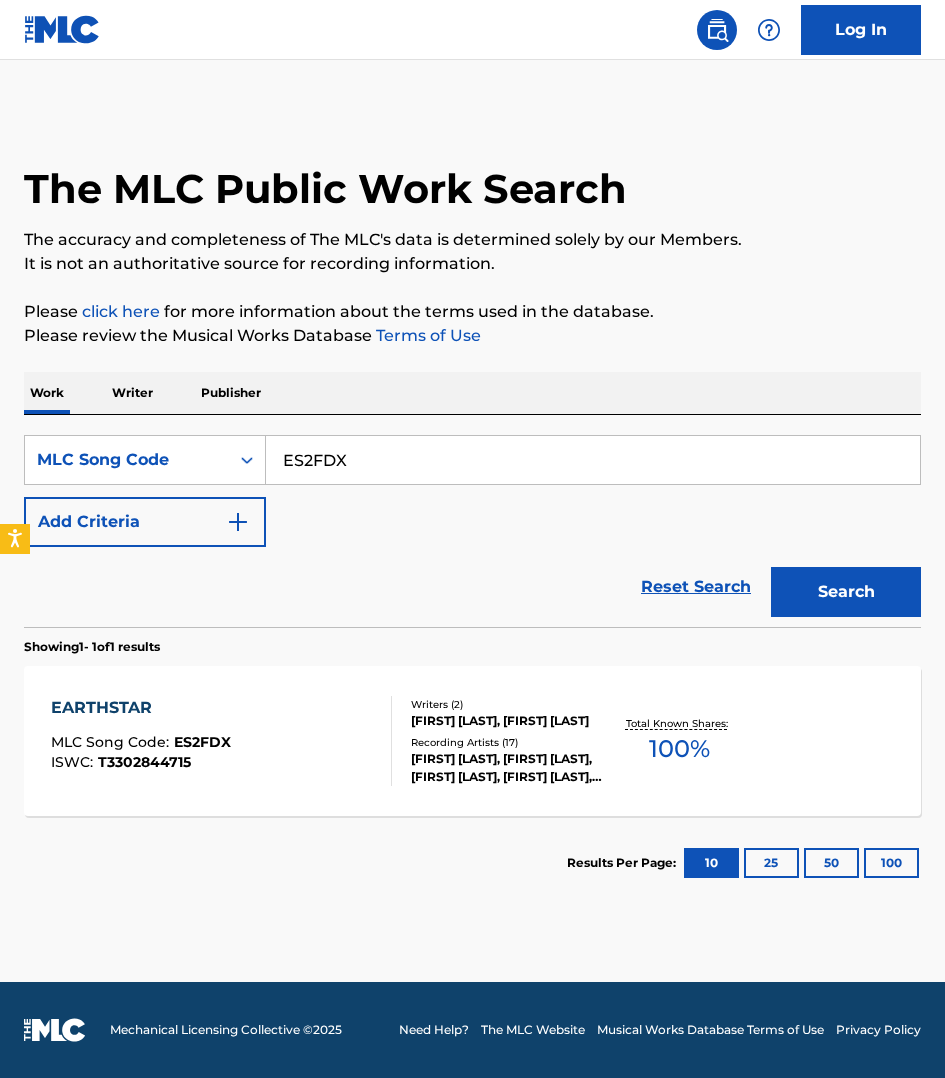 click on "EARTHSTAR MLC Song Code : ES2FDX ISWC : T3302844715" at bounding box center [221, 741] 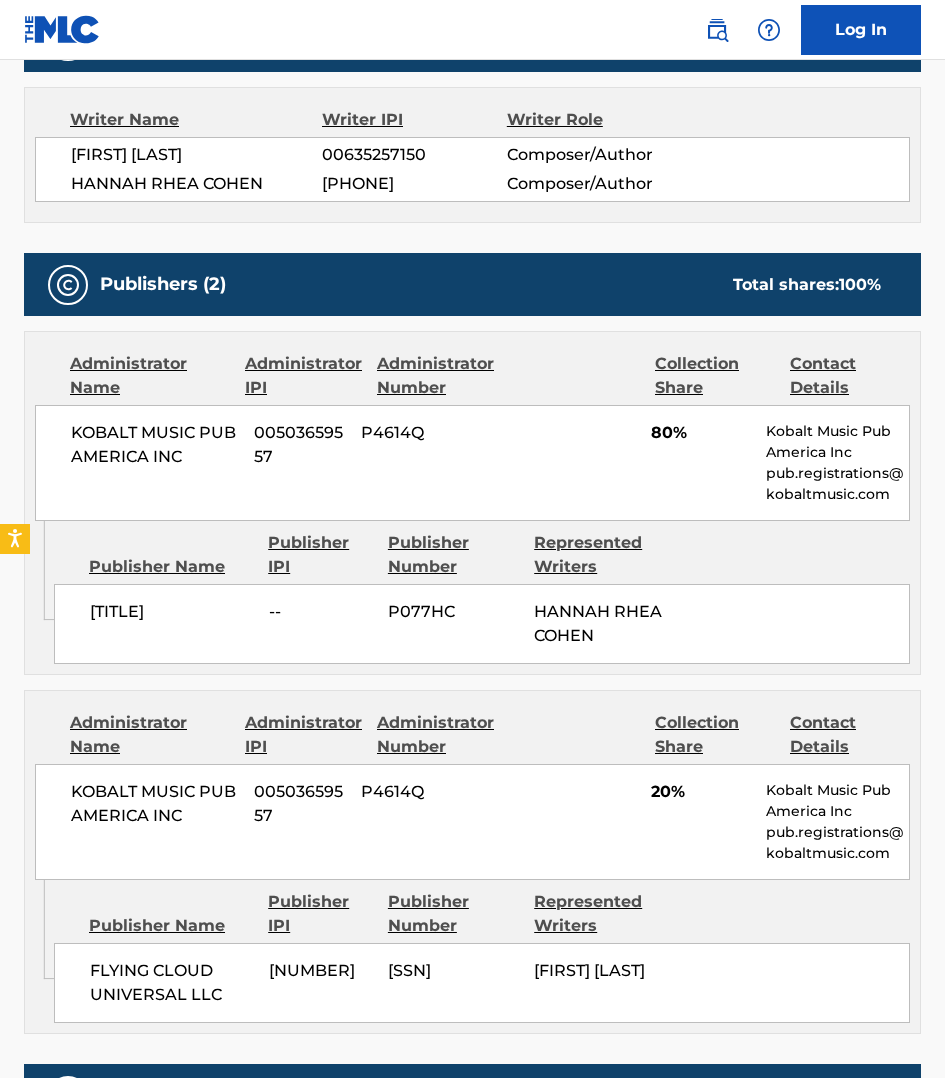 scroll, scrollTop: 718, scrollLeft: 0, axis: vertical 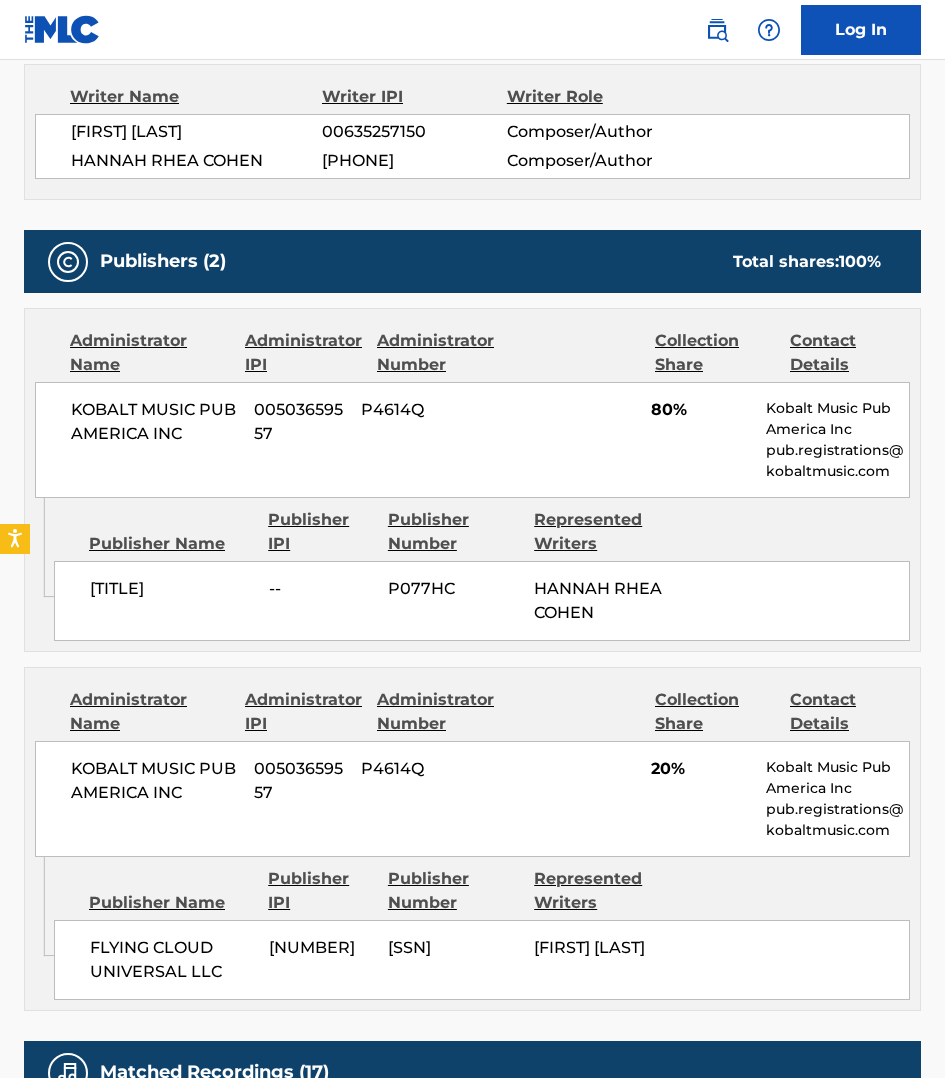 click on "Work Detail   Member Work Identifier -- MLC Song Code ES2FDX ISWC T3302844715 Duration --:-- Language -- Alternative Titles No Alternative Titles Writers   (2) Writer Name Writer IPI Writer Role SAMUEL GRIFFIN OWENS 00635257150 Composer/Author HANNAH RHEA COHEN 00679008517 Composer/Author Publishers   (2) Total shares:  100 % Administrator Name Administrator IPI Administrator Number Collection Share Contact Details KOBALT MUSIC PUB AMERICA INC 00503659557 P4614Q 80% Kobalt Music Pub America Inc [EMAIL] Admin Original Publisher Connecting Line Publisher Name Publisher IPI Publisher Number Represented Writers LILY TORCH SONG -- P077HC HANNAH RHEA COHEN Administrator Name Administrator IPI Administrator Number Collection Share Contact Details KOBALT MUSIC PUB AMERICA INC 00503659557 P4614Q 20% Kobalt Music Pub America Inc [EMAIL] Admin Original Publisher Connecting Line Publisher Name Publisher IPI Publisher Number Represented Writers FLYING CLOUD UNIVERSAL LLC" at bounding box center (472, 696) 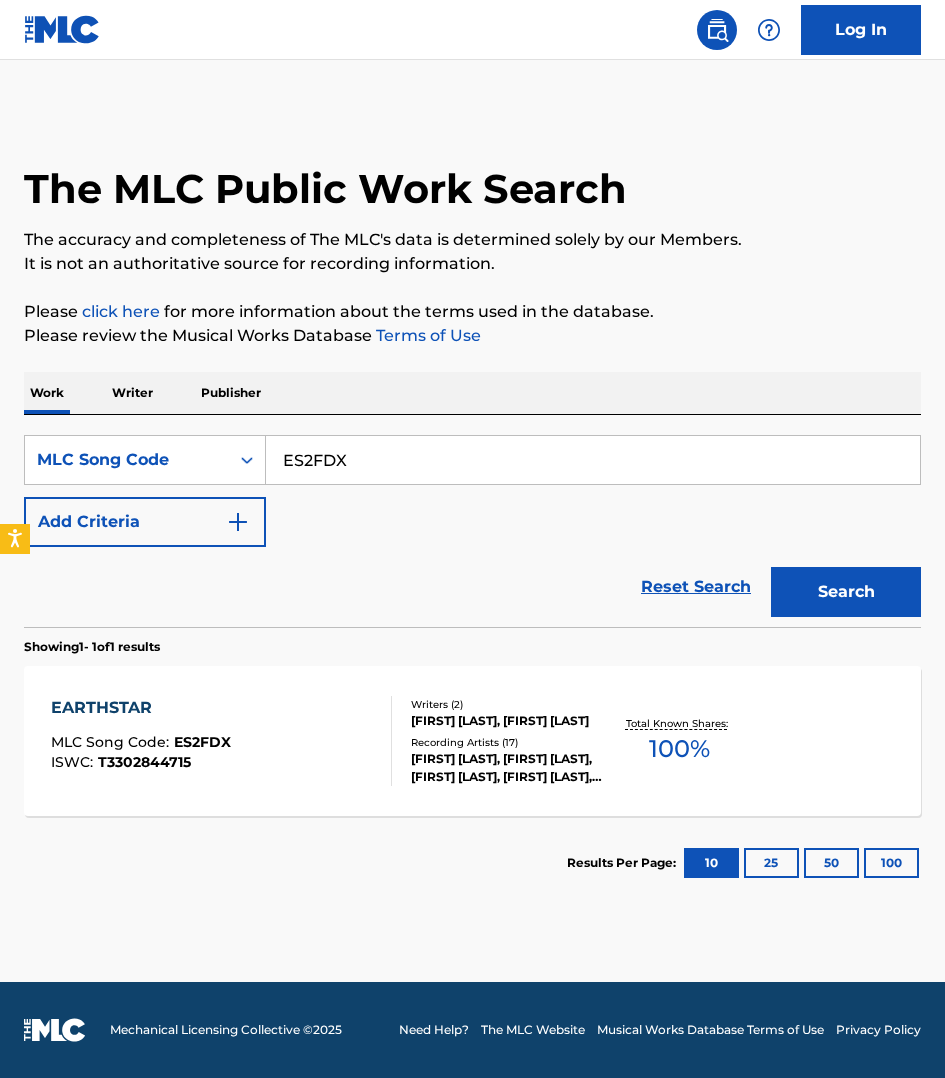 scroll, scrollTop: 0, scrollLeft: 0, axis: both 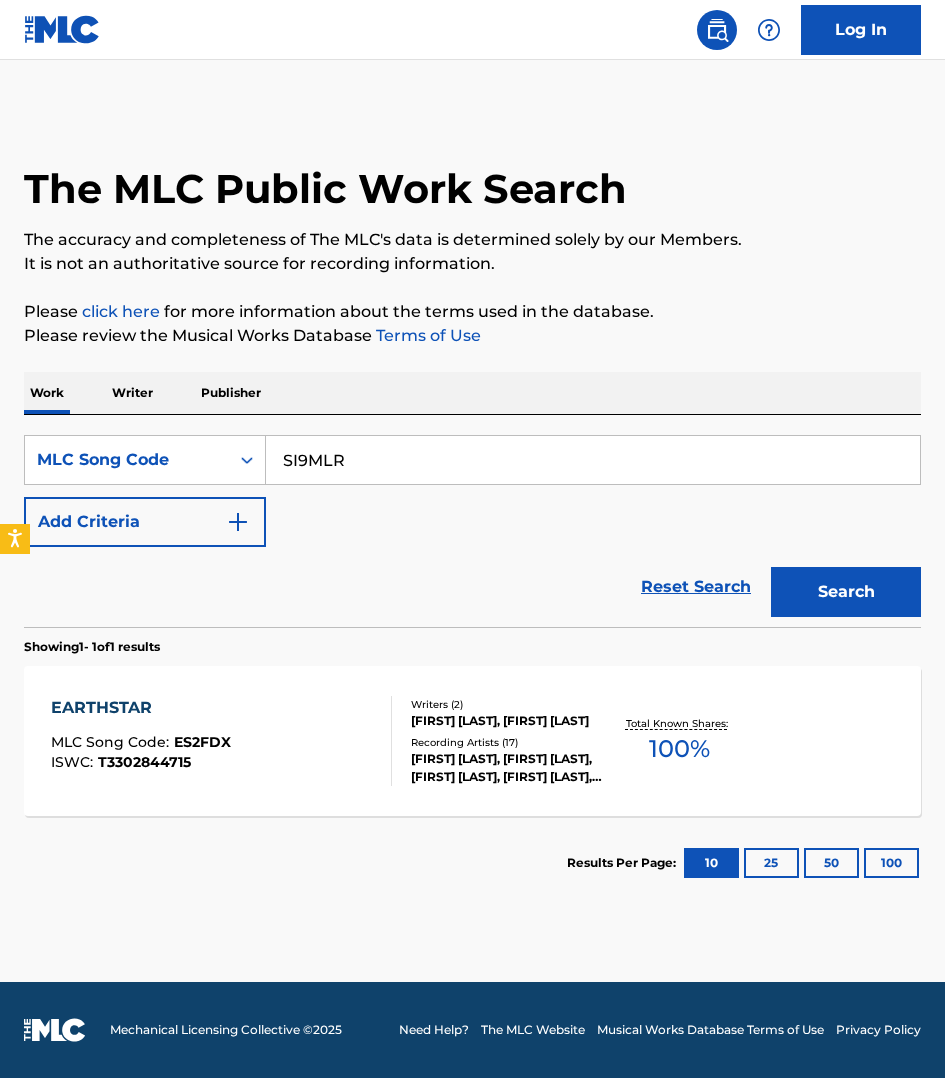 type on "SI9MLR" 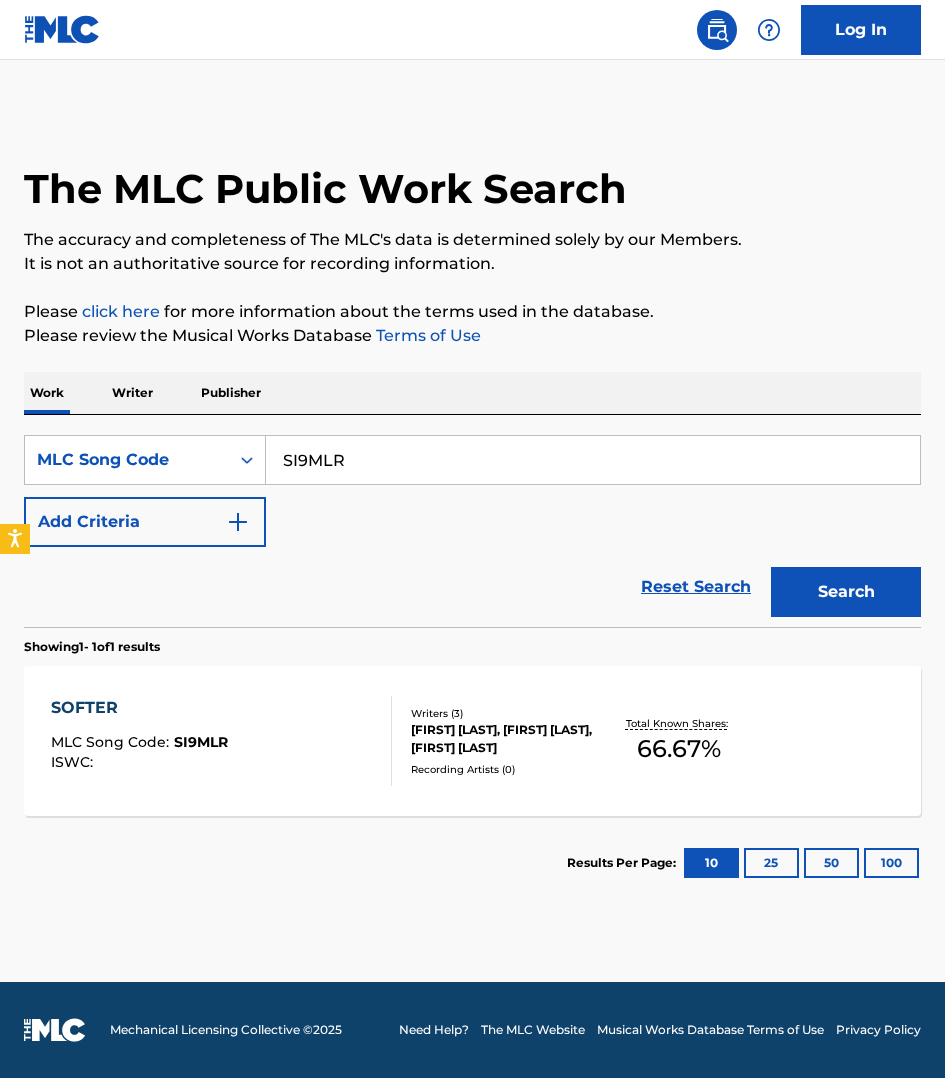 click at bounding box center (221, 741) 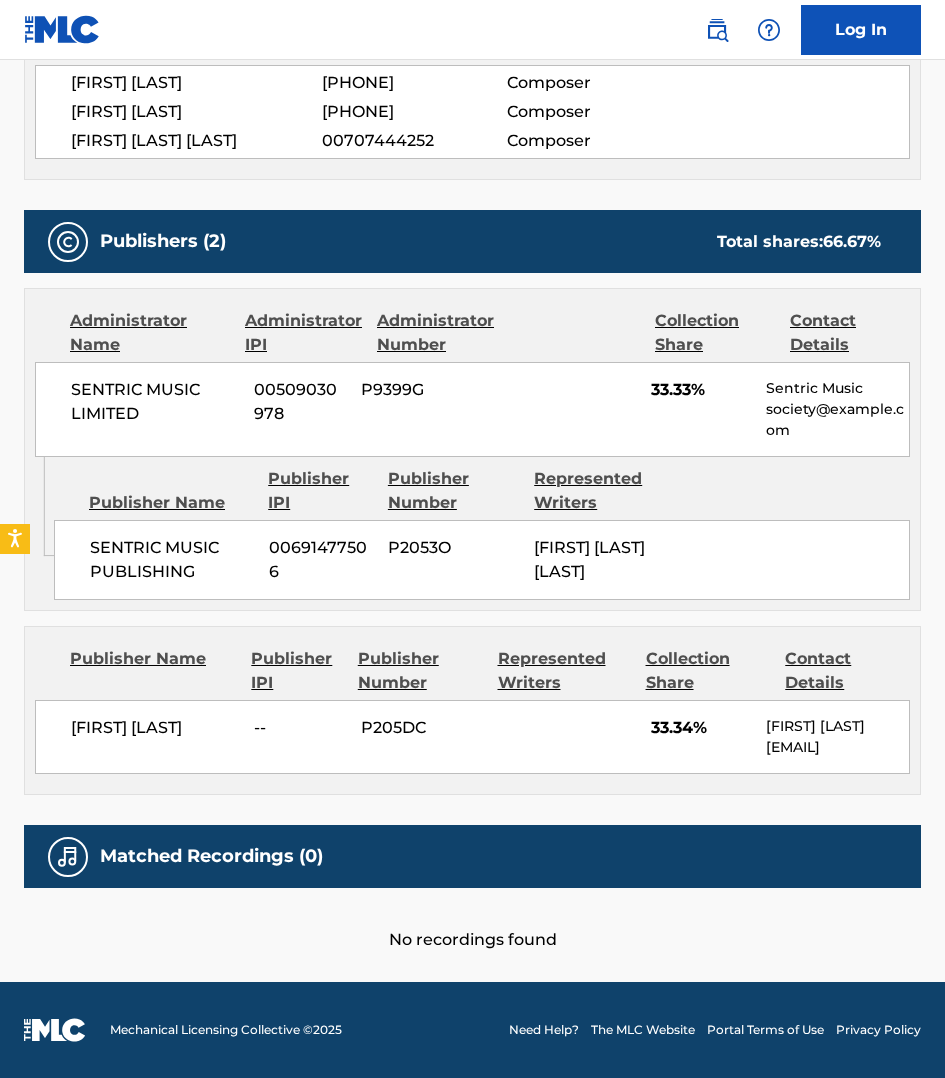 scroll, scrollTop: 812, scrollLeft: 0, axis: vertical 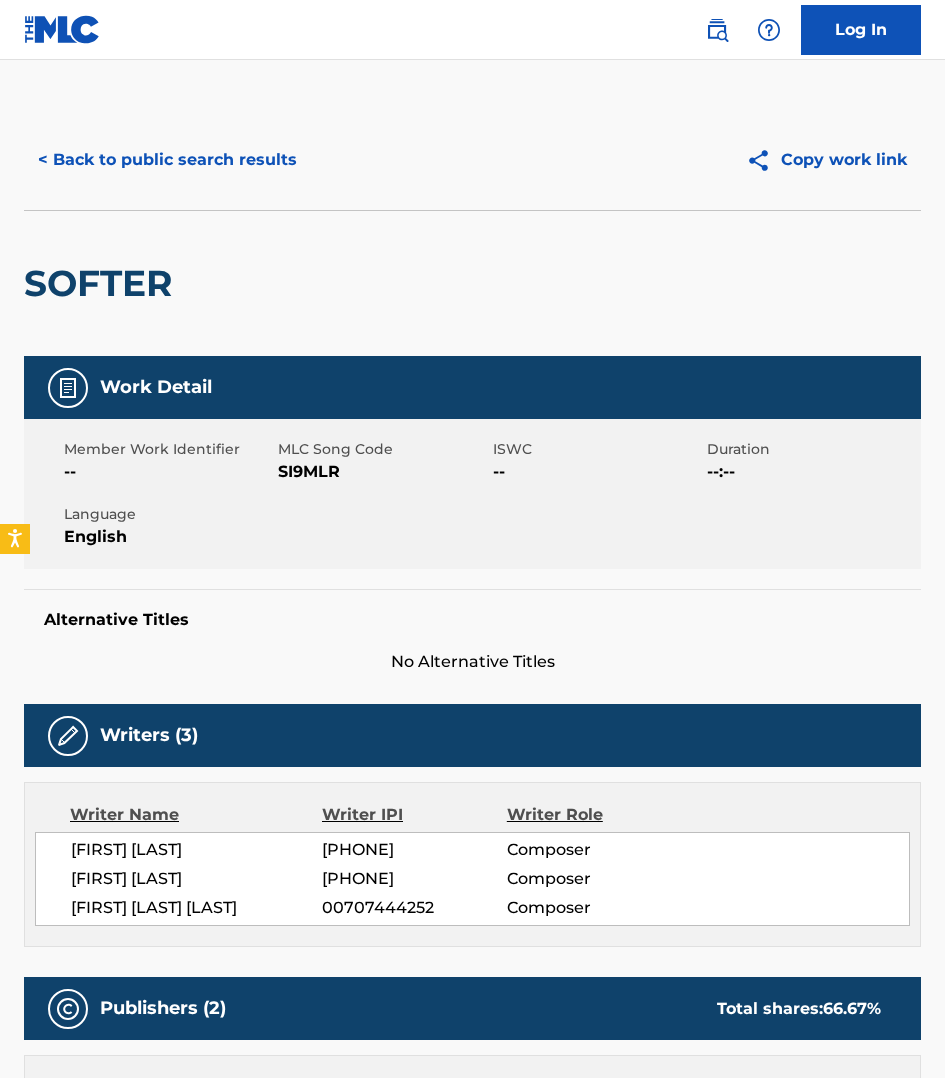 click on "SI9MLR" at bounding box center (382, 472) 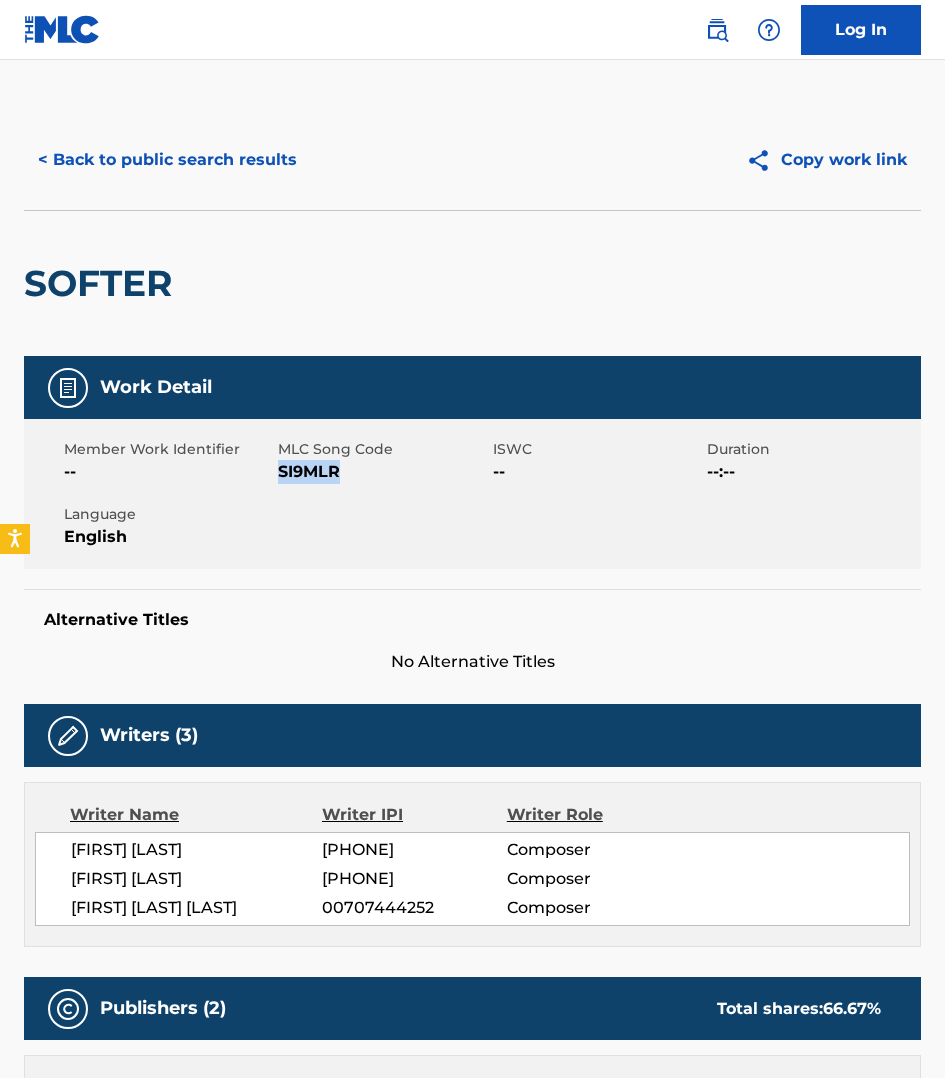 click on "SI9MLR" at bounding box center (382, 472) 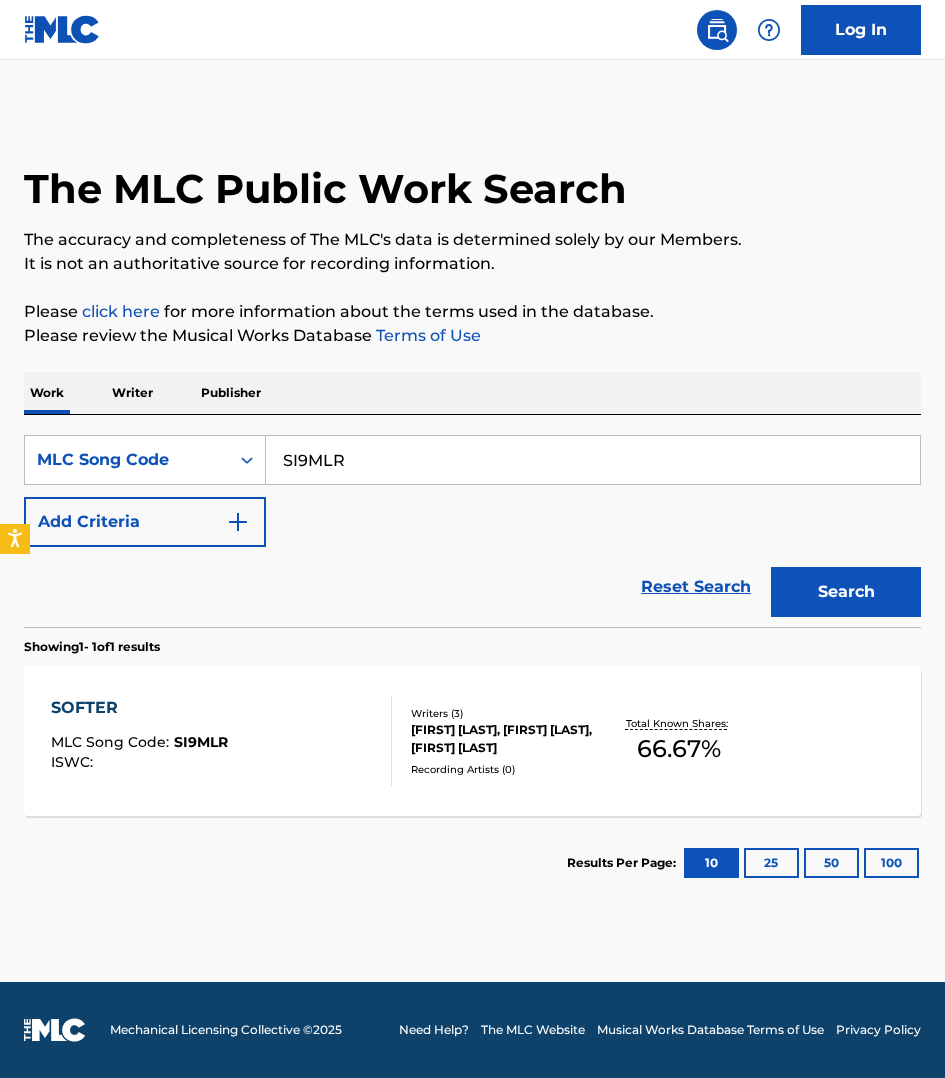 click on "SI9MLR" at bounding box center [593, 460] 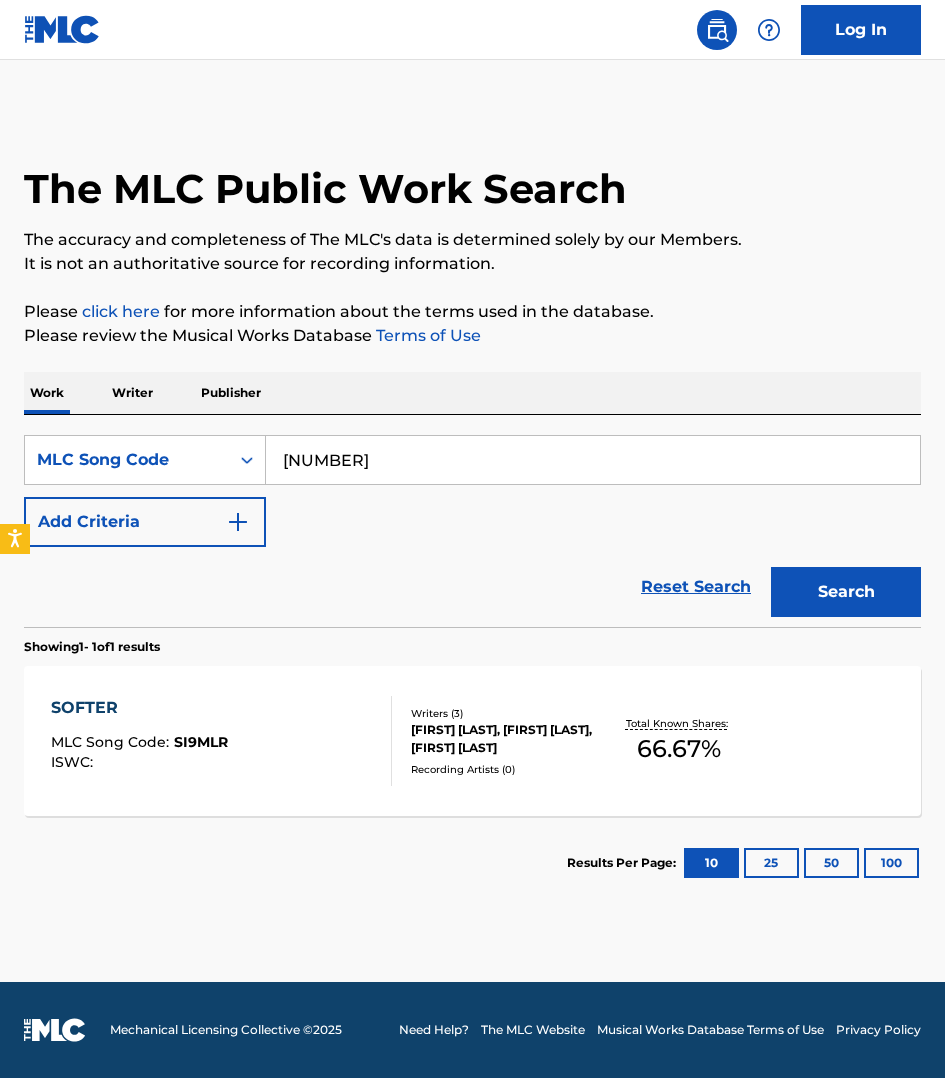 type on "[NUMBER]" 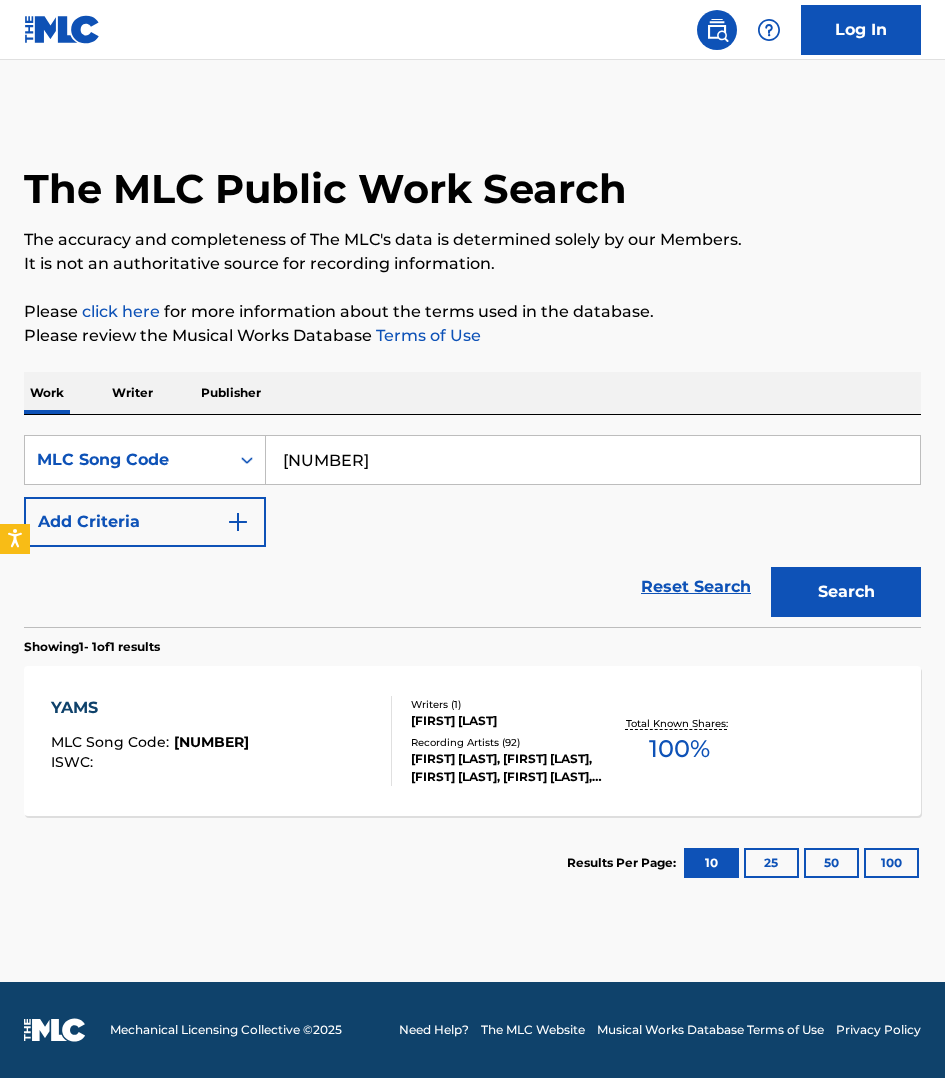 click on "YAMS MLC Song Code : [NUMBER] ISWC :" at bounding box center [221, 741] 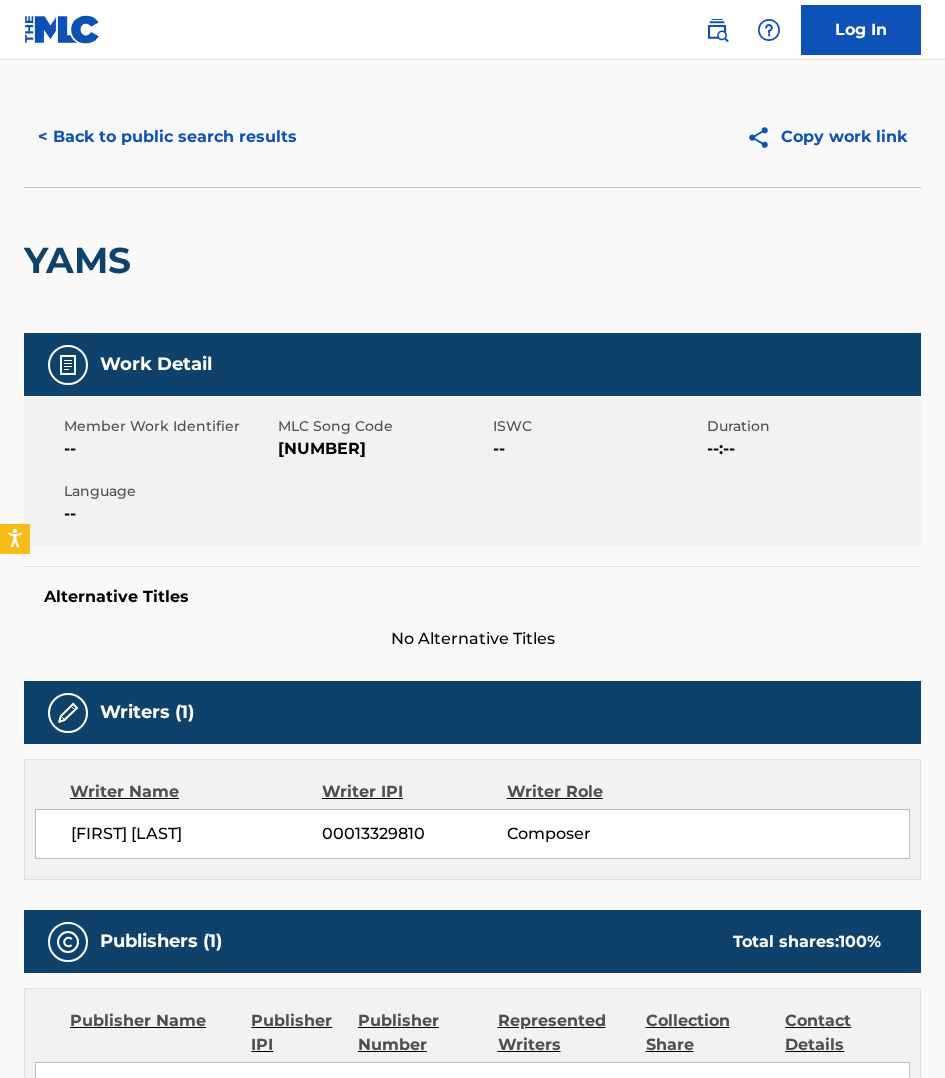 scroll, scrollTop: 0, scrollLeft: 0, axis: both 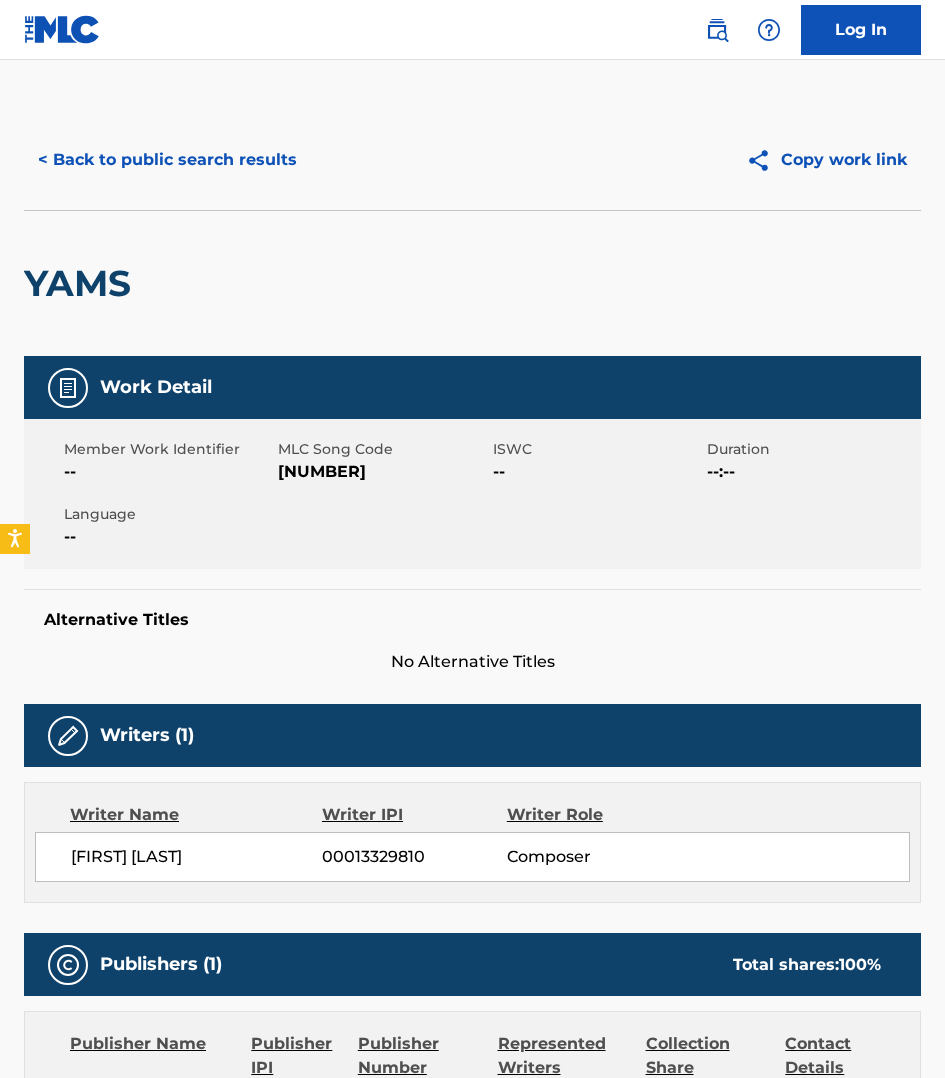 click on "[NUMBER]" at bounding box center (382, 472) 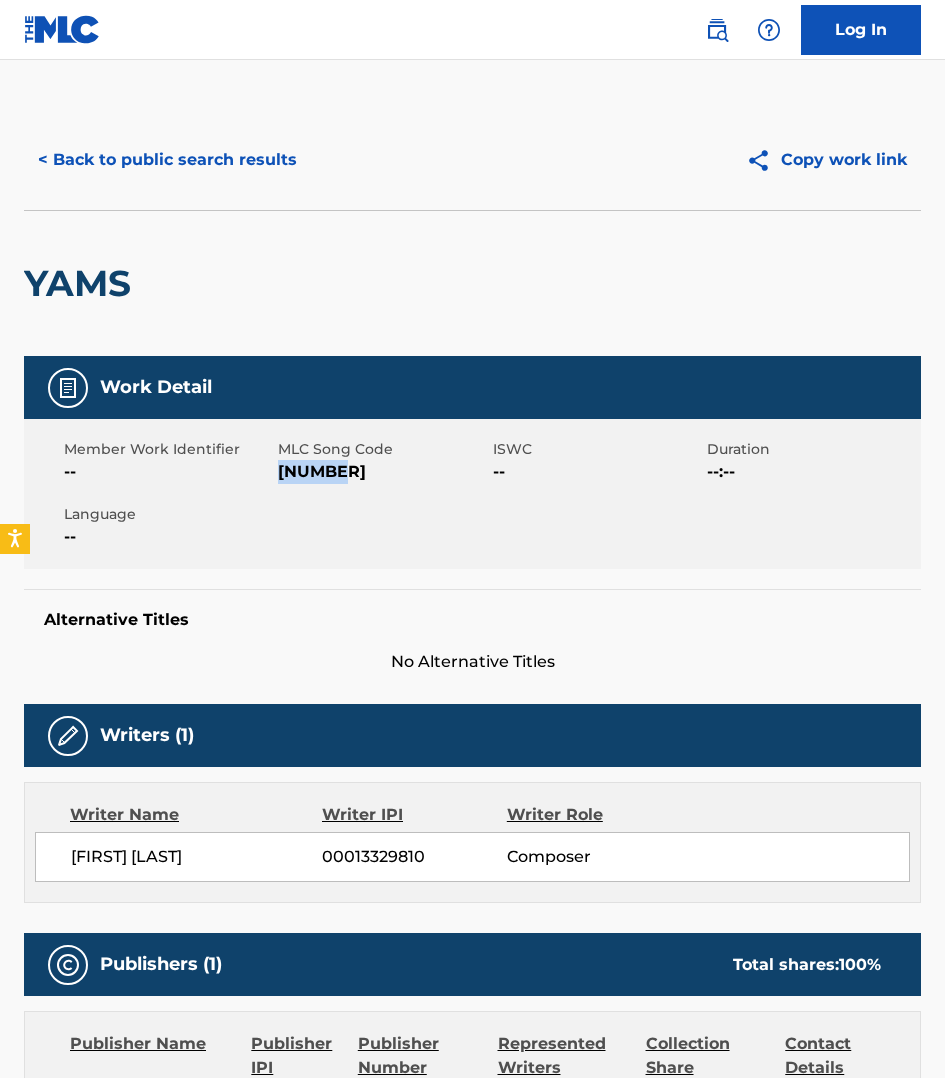 click on "[NUMBER]" at bounding box center [382, 472] 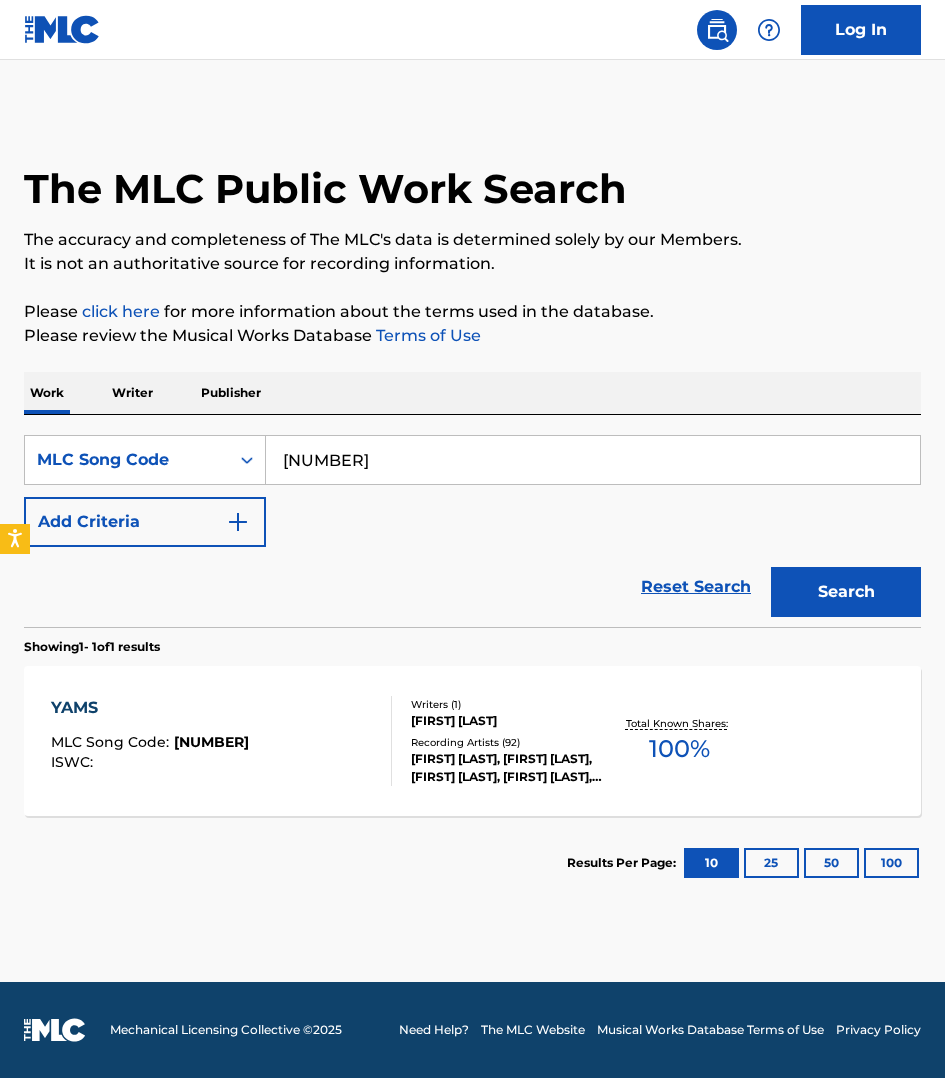 click on "[NUMBER]" at bounding box center (593, 460) 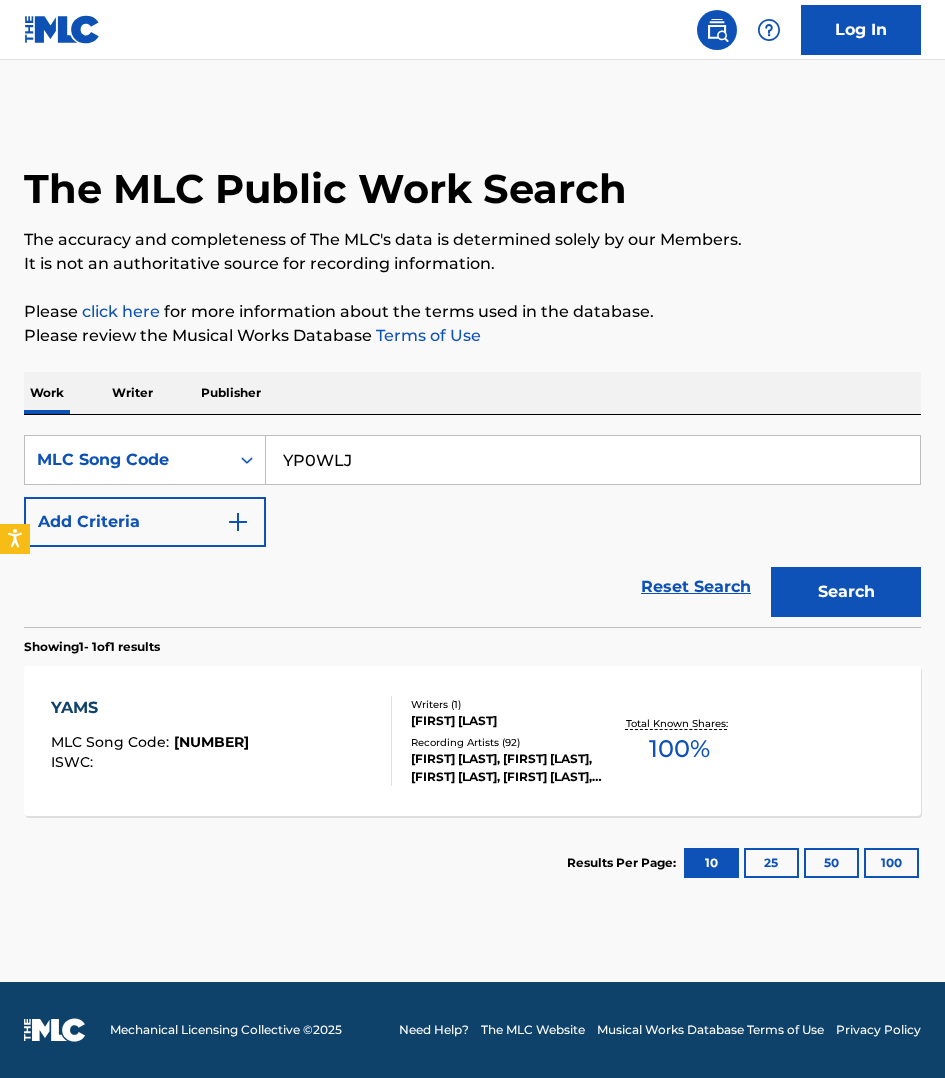 click on "Search" at bounding box center [846, 592] 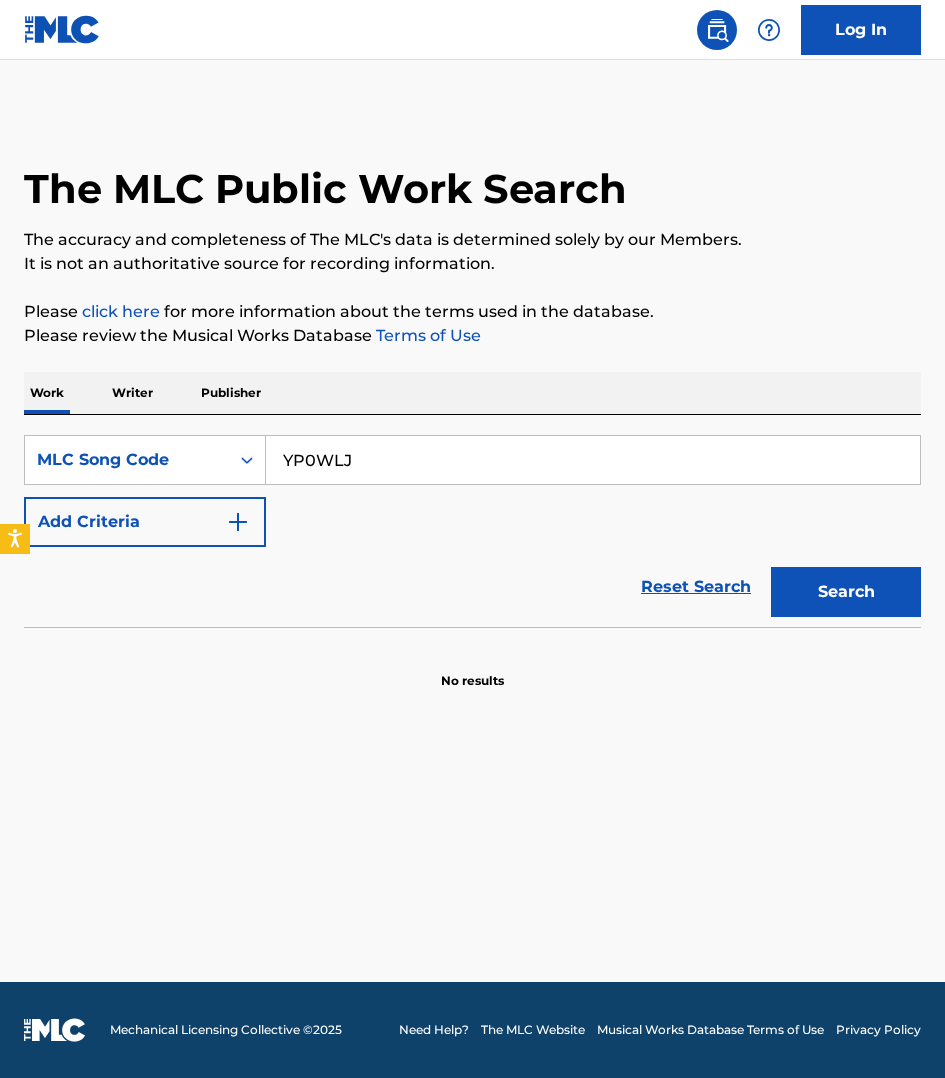 click on "YP0WLJ" at bounding box center (593, 460) 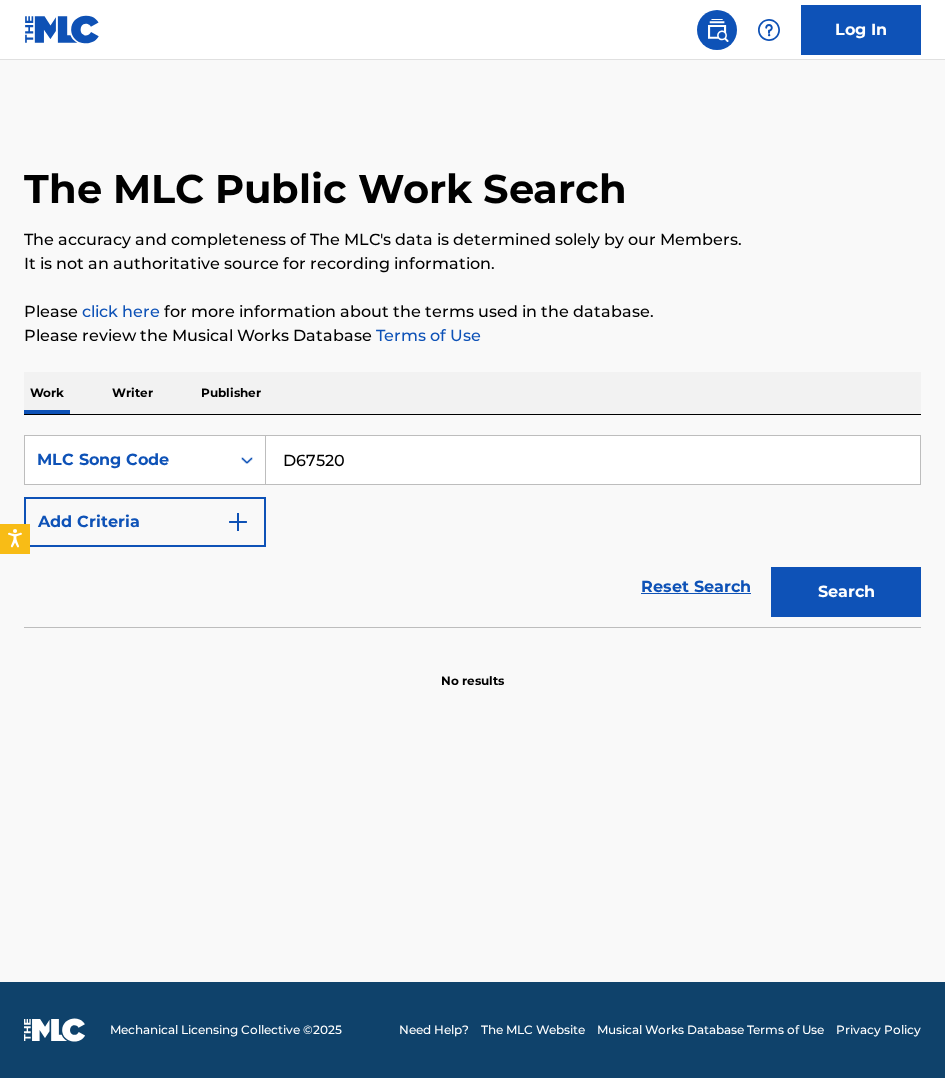 type on "D67520" 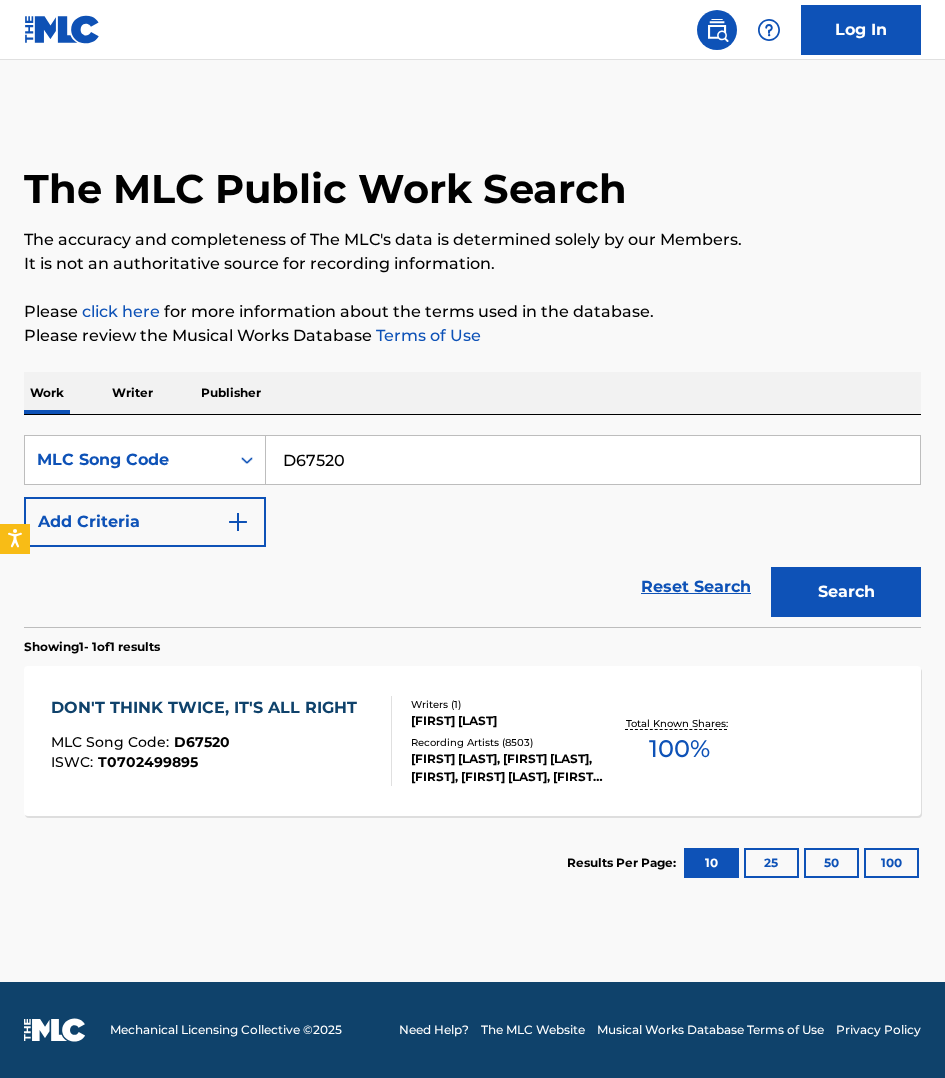 click on "MLC Song Code : D67520" at bounding box center (209, 745) 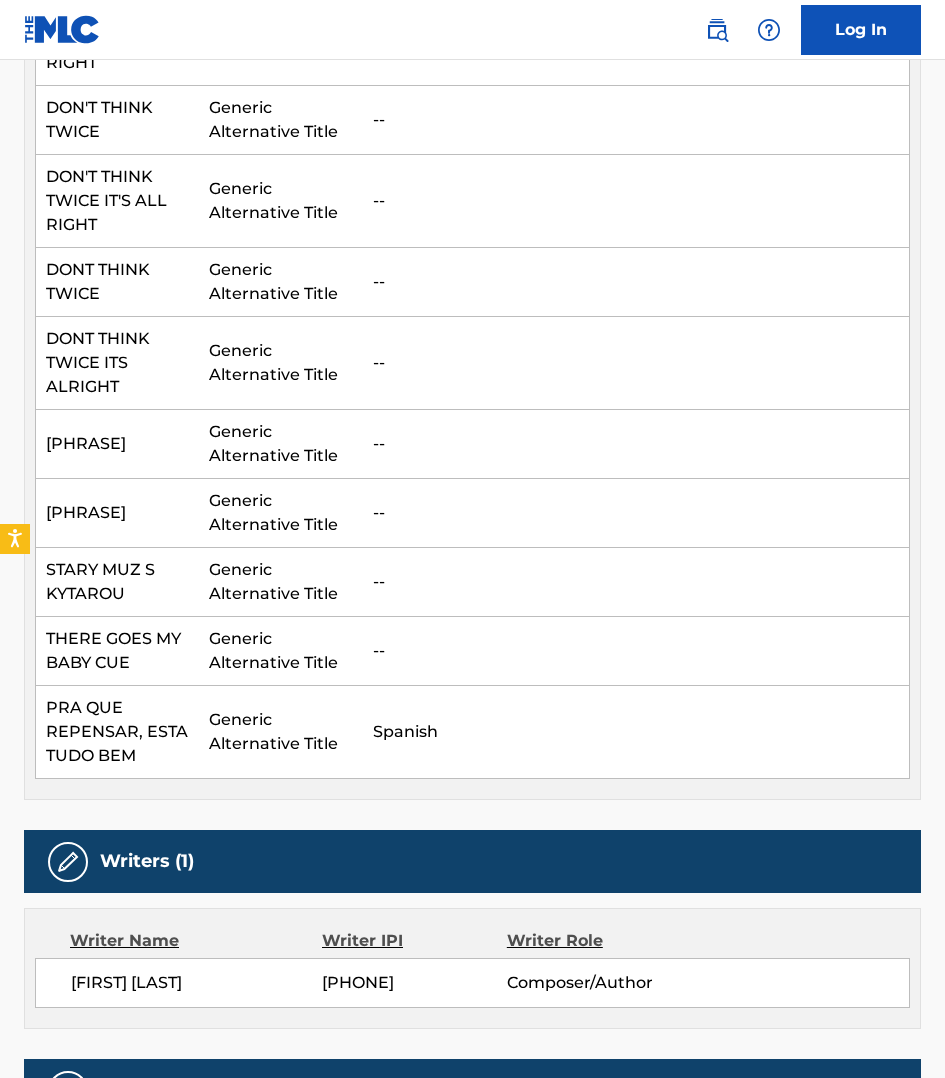 scroll, scrollTop: 1375, scrollLeft: 0, axis: vertical 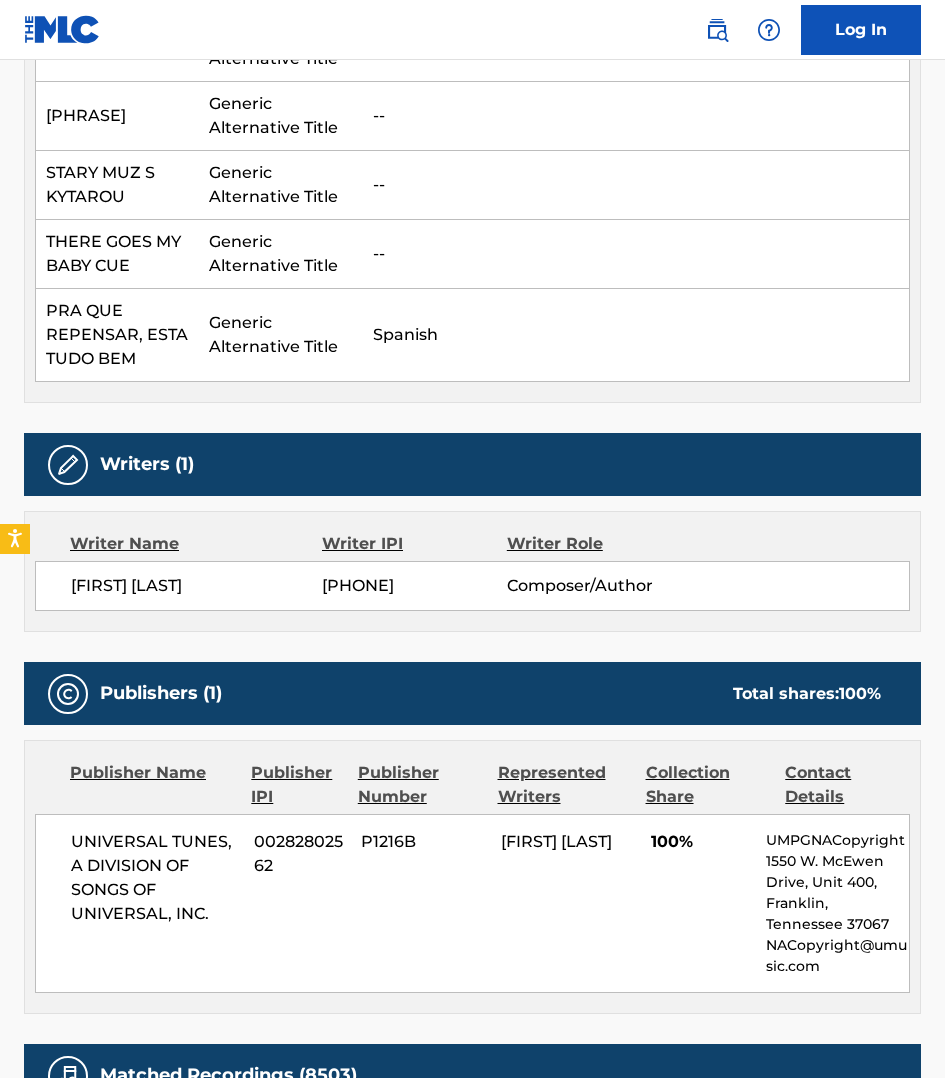 click on "Alternative Title Alternative Title Type Language AMERICAN DREAMS (TV) Generic Alternative Title -- DENK NED NOCH Generic Alternative Title -- DON T THINK TWICE Generic Alternative Title -- DON T THINK TWICE IT S ALL RIGHT Generic Alternative Title -- DON'T THINK TWICE Generic Alternative Title -- DON'T THINK TWICE IT'S ALL RIGHT Generic Alternative Title -- DONT THINK TWICE Generic Alternative Title -- DONT THINK TWICE ITS ALRIGHT Generic Alternative Title -- N Y PENSE PLUS TOUT EST BIEN Generic Alternative Title -- N'Y PENSE PLUS TOUT EST BIEN Generic Alternative Title -- STARY MUZ S KYTAROU Generic Alternative Title -- THERE GOES MY BABY CUE Generic Alternative Title -- PRA QUE REPENSAR, ESTA TUDO BEM Generic Alternative Title Spanish" at bounding box center [472, -139] 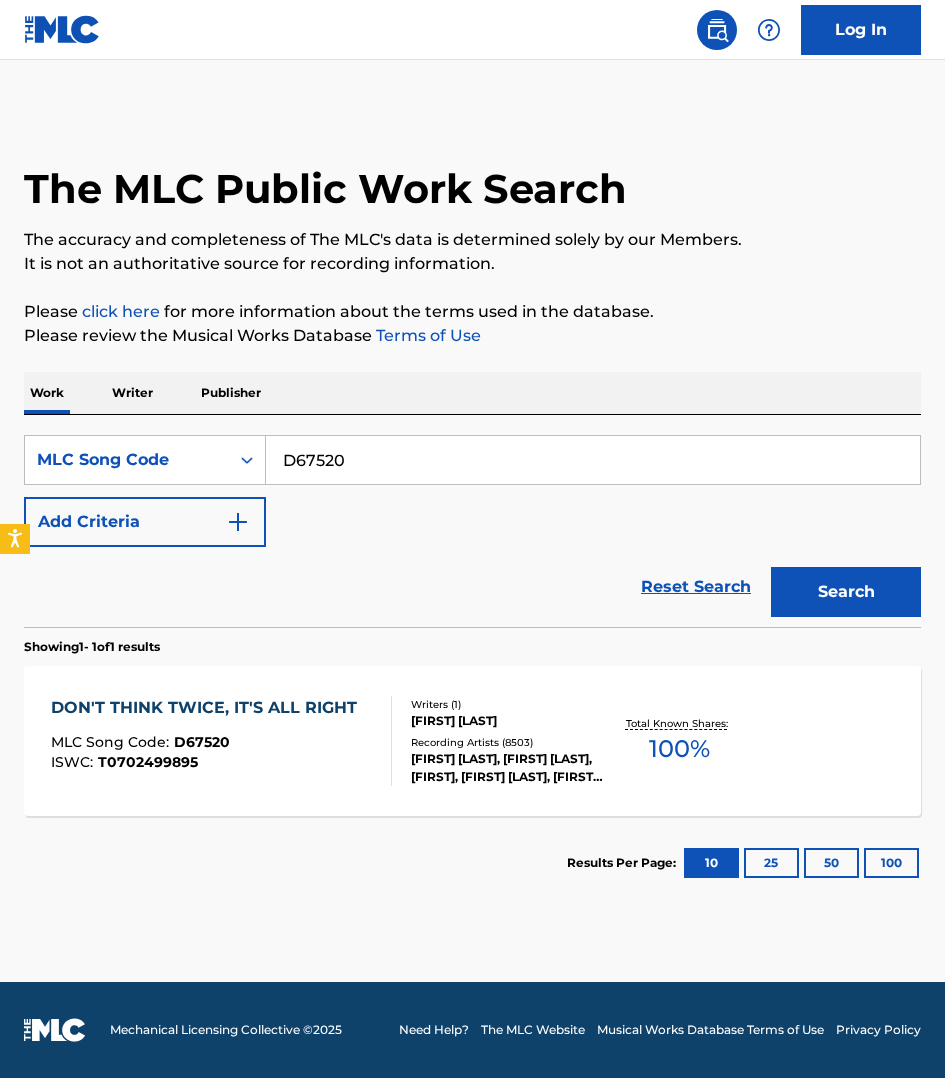 click on "D67520" at bounding box center [593, 460] 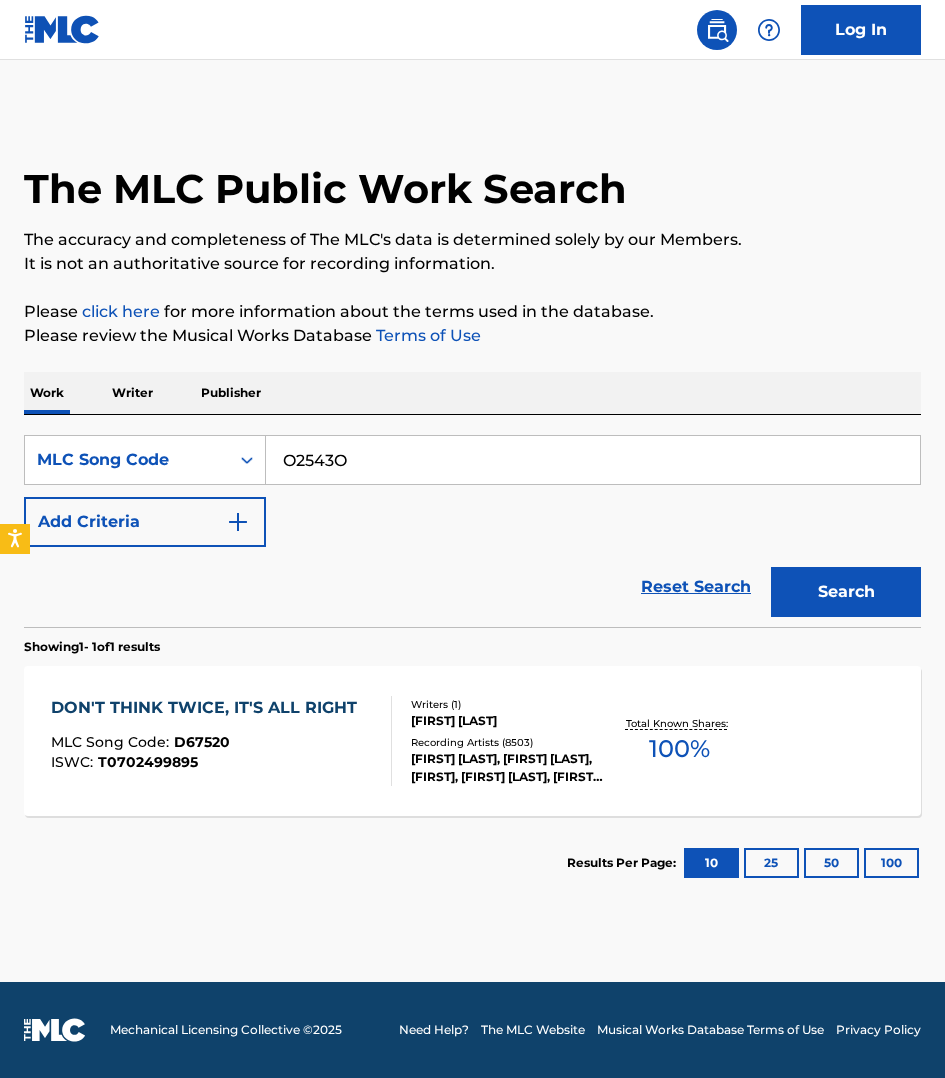 type on "O2543O" 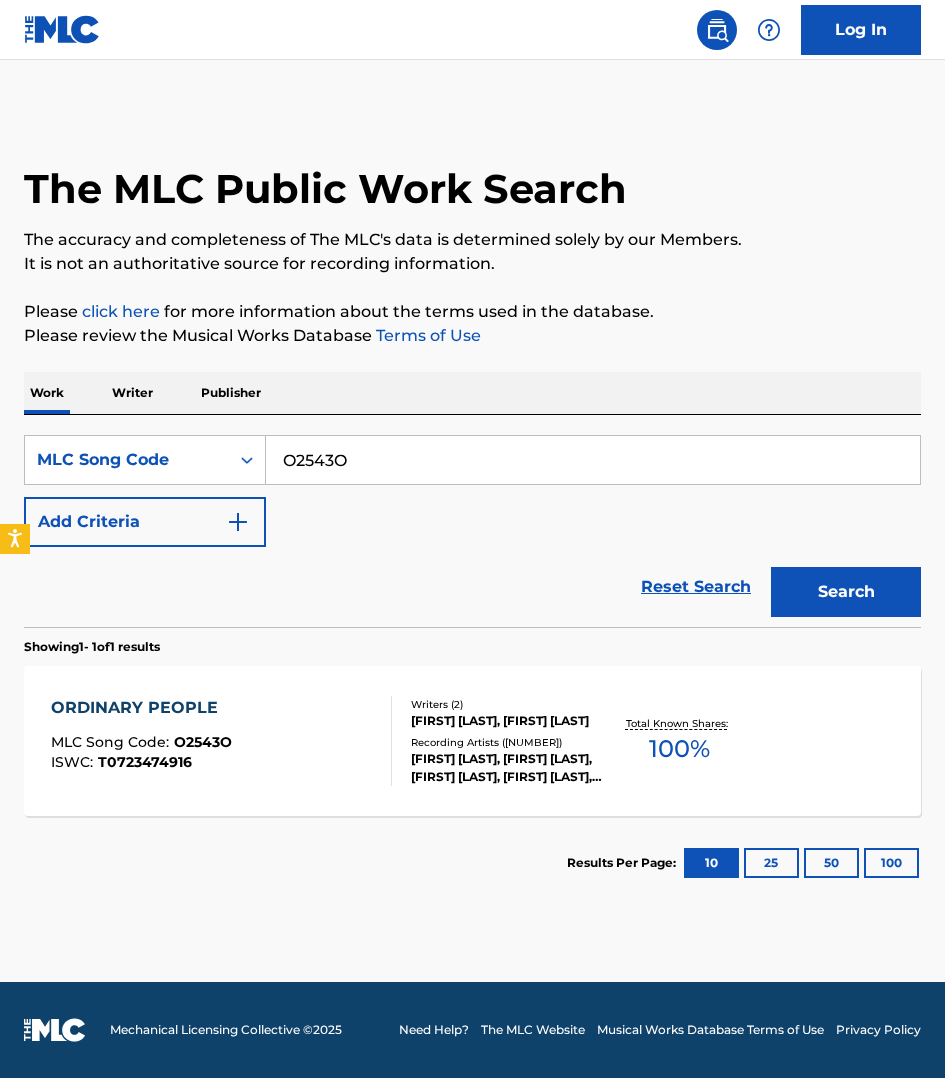 click on "ORDINARY PEOPLE MLC Song Code : O2543O ISWC : T0723474916" at bounding box center (221, 741) 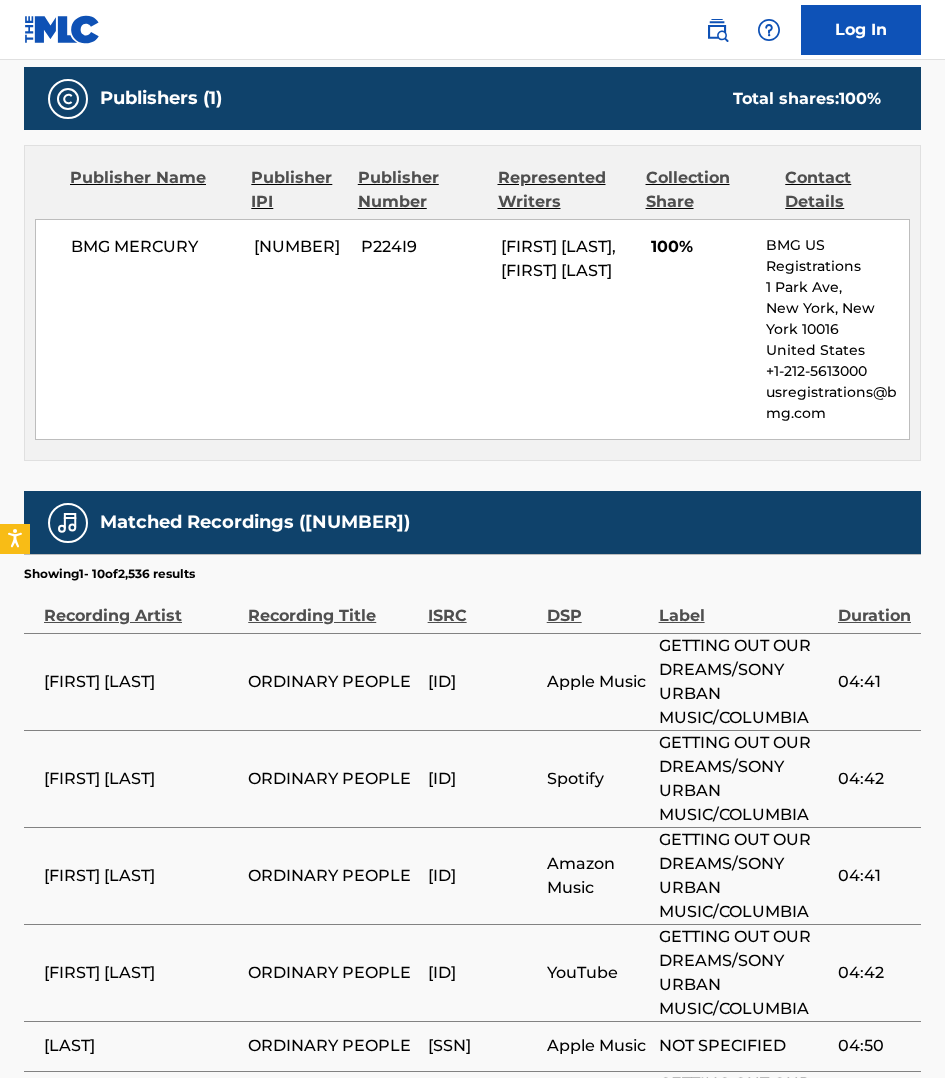 scroll, scrollTop: 906, scrollLeft: 0, axis: vertical 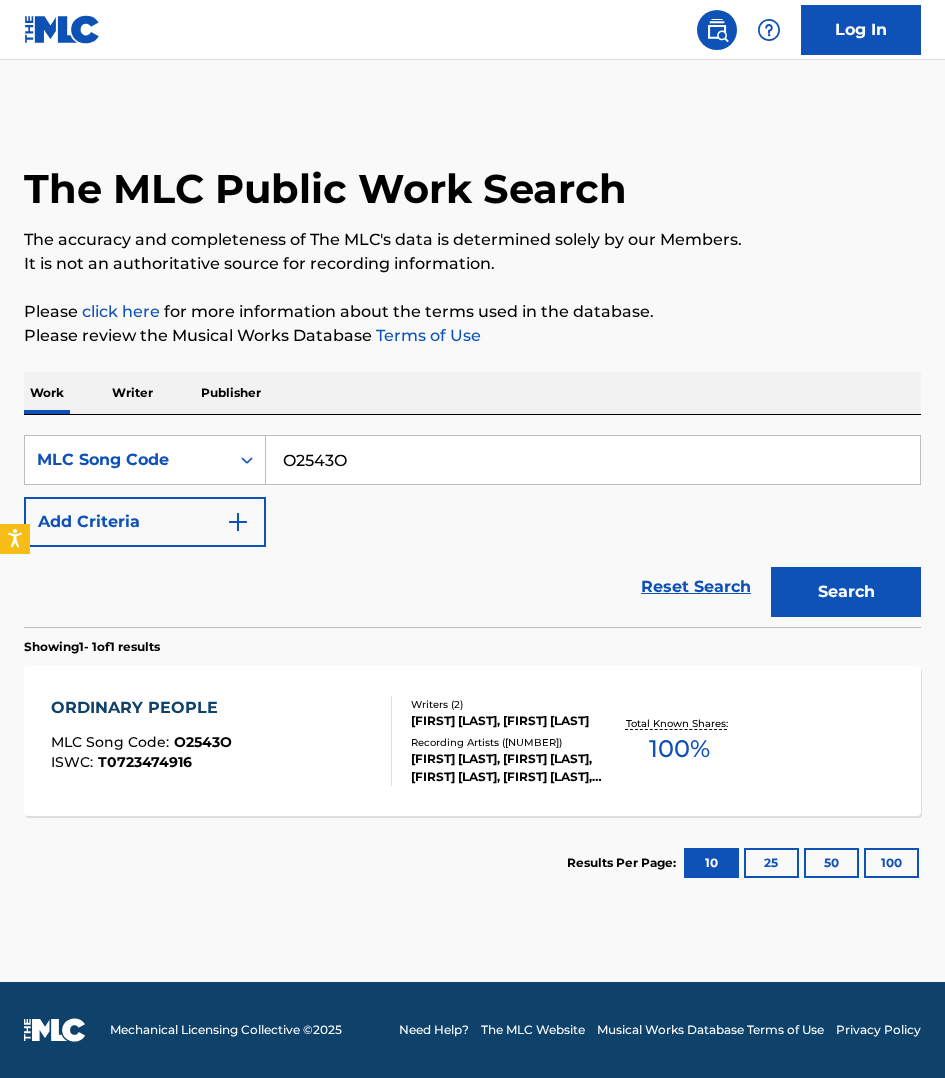 click on "O2543O" at bounding box center [593, 460] 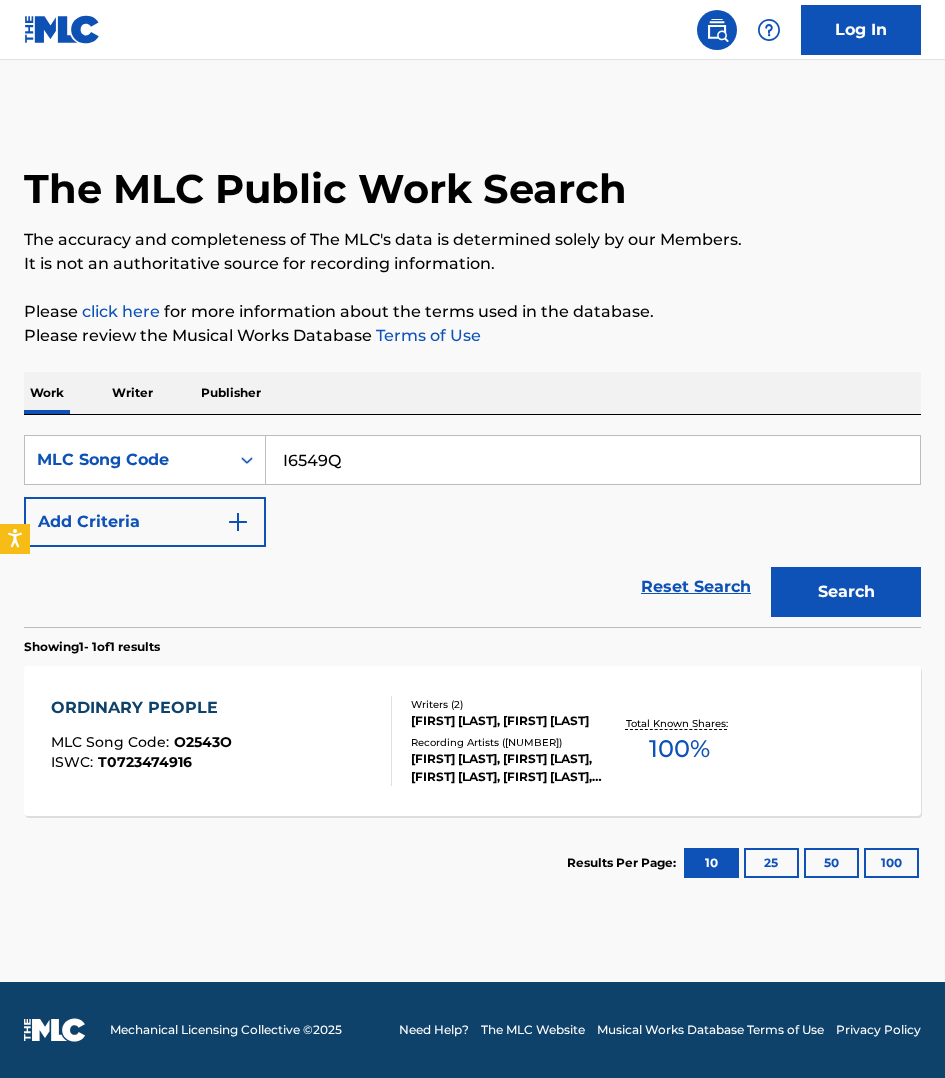 type on "I6549Q" 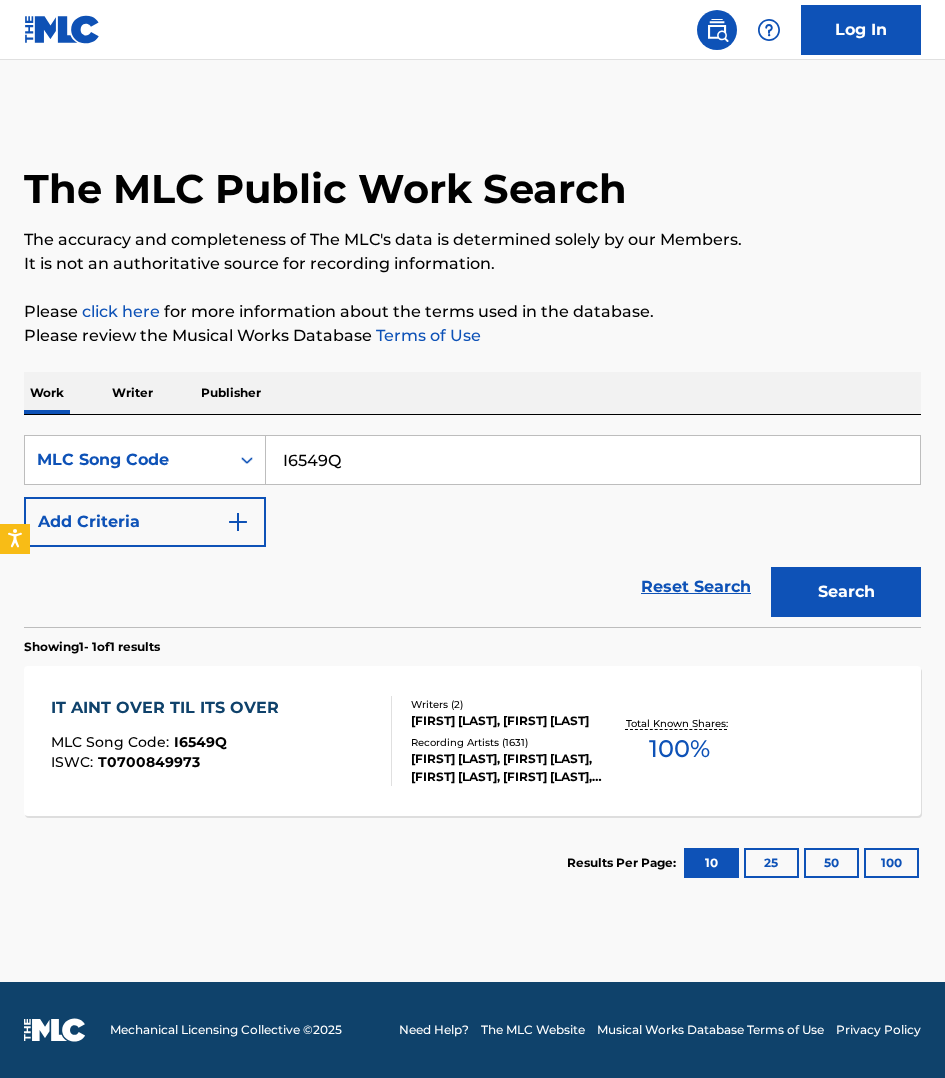 click at bounding box center (383, 741) 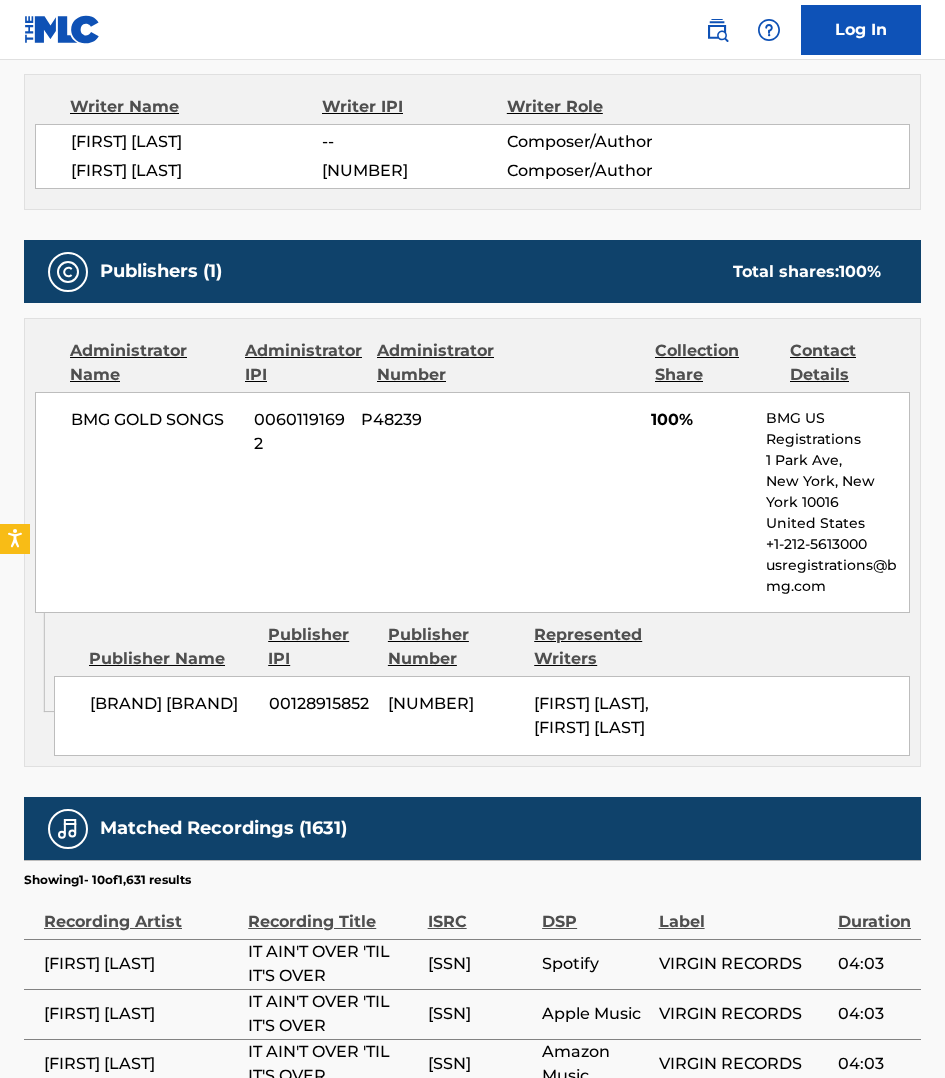 scroll, scrollTop: 875, scrollLeft: 0, axis: vertical 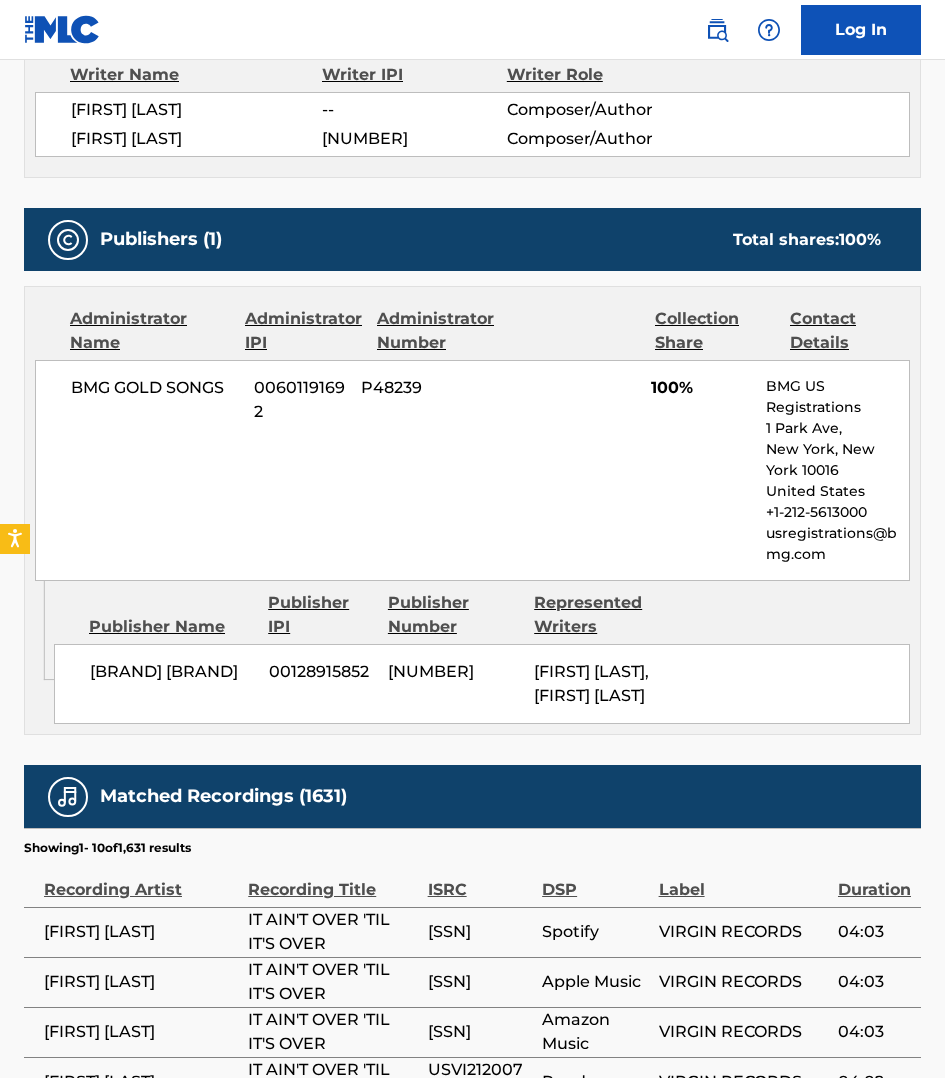 click on "Publisher Name Publisher IPI Publisher Number Represented Writers" at bounding box center [482, 615] 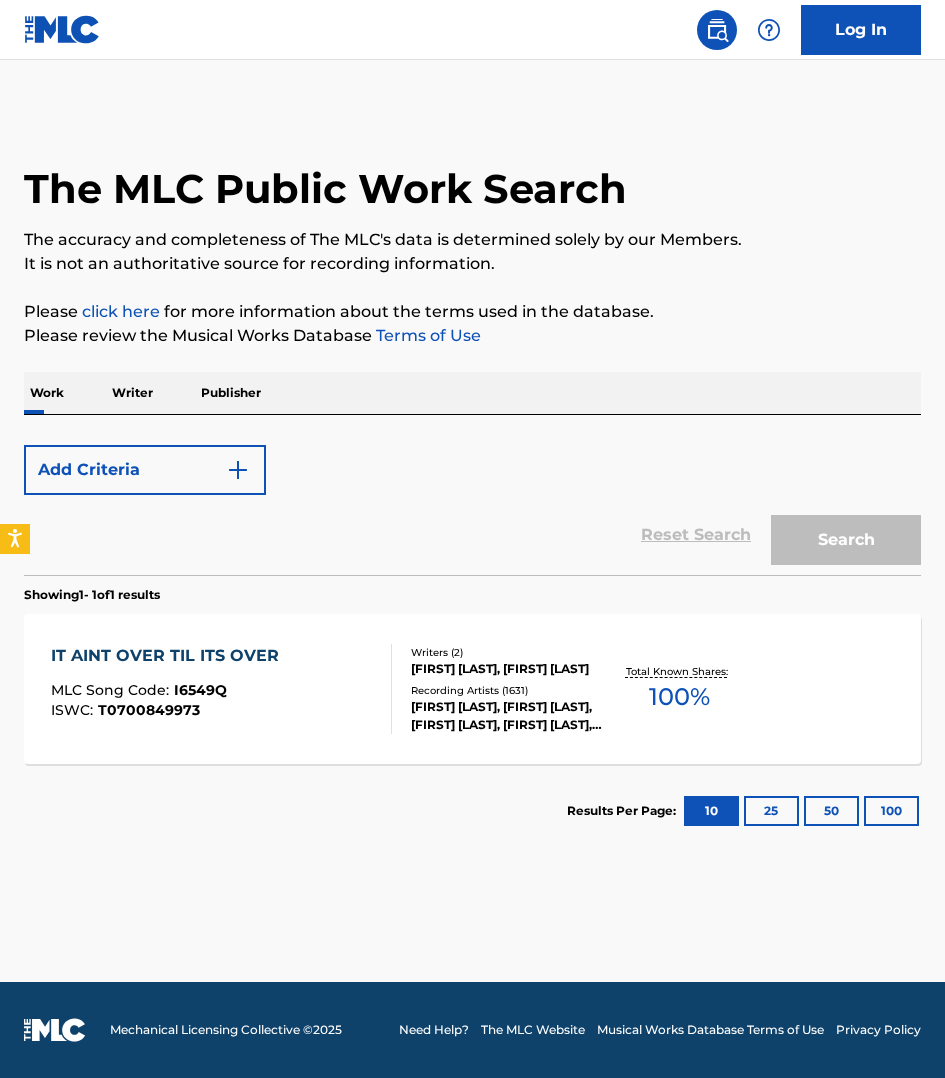 scroll, scrollTop: 0, scrollLeft: 0, axis: both 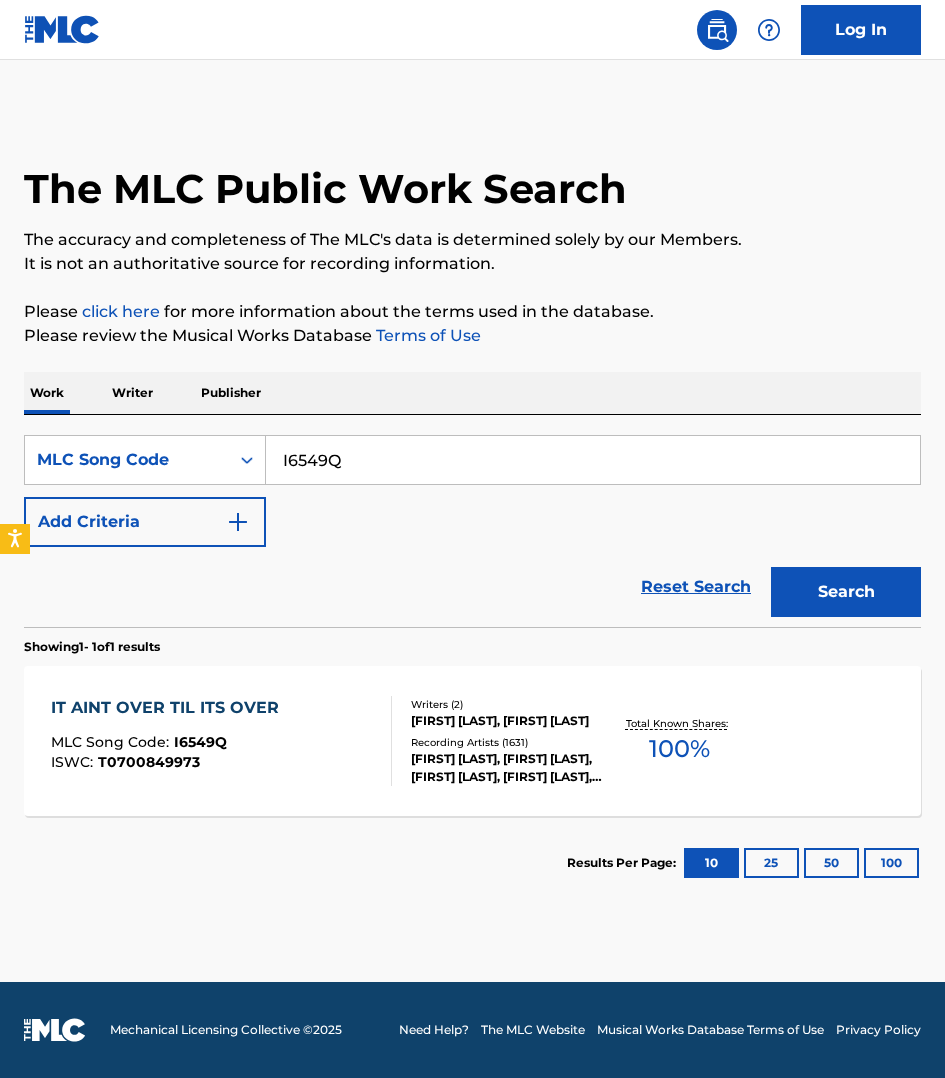 click on "I6549Q" at bounding box center [593, 460] 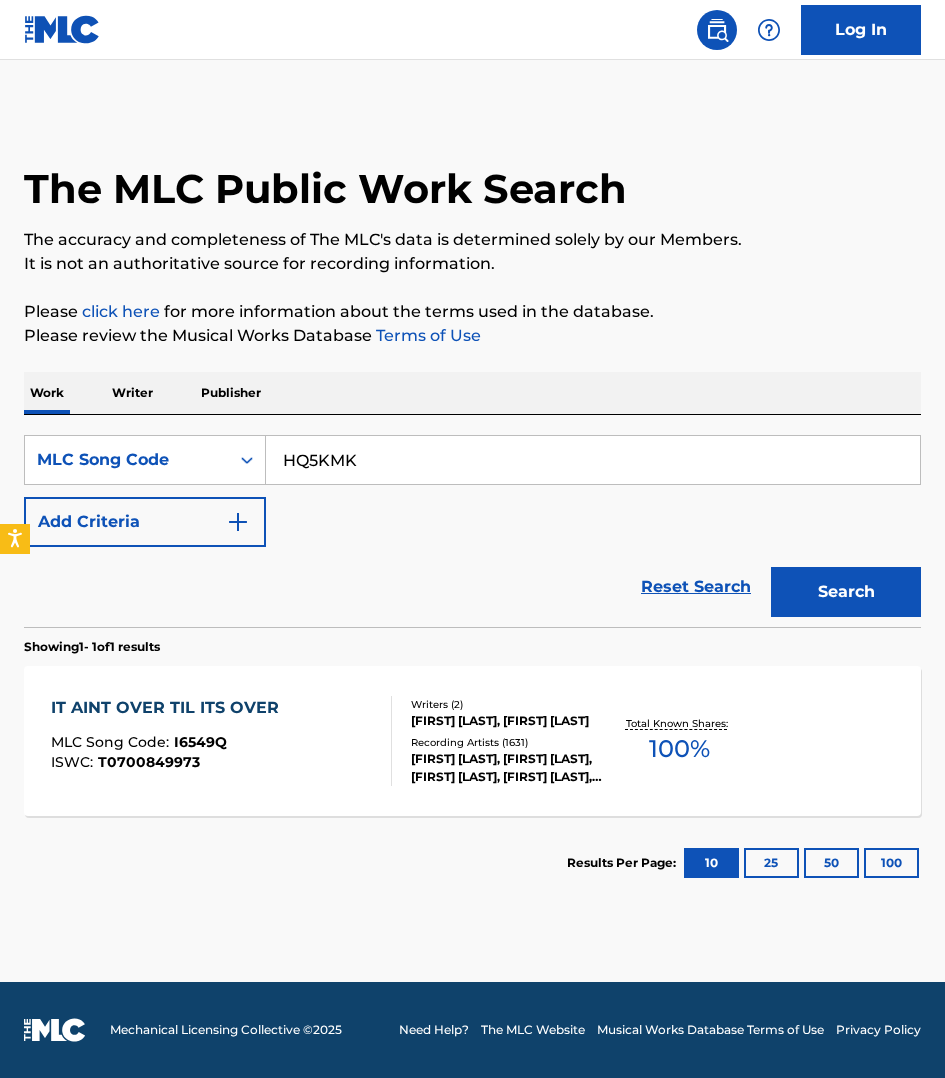 type on "HQ5KMK" 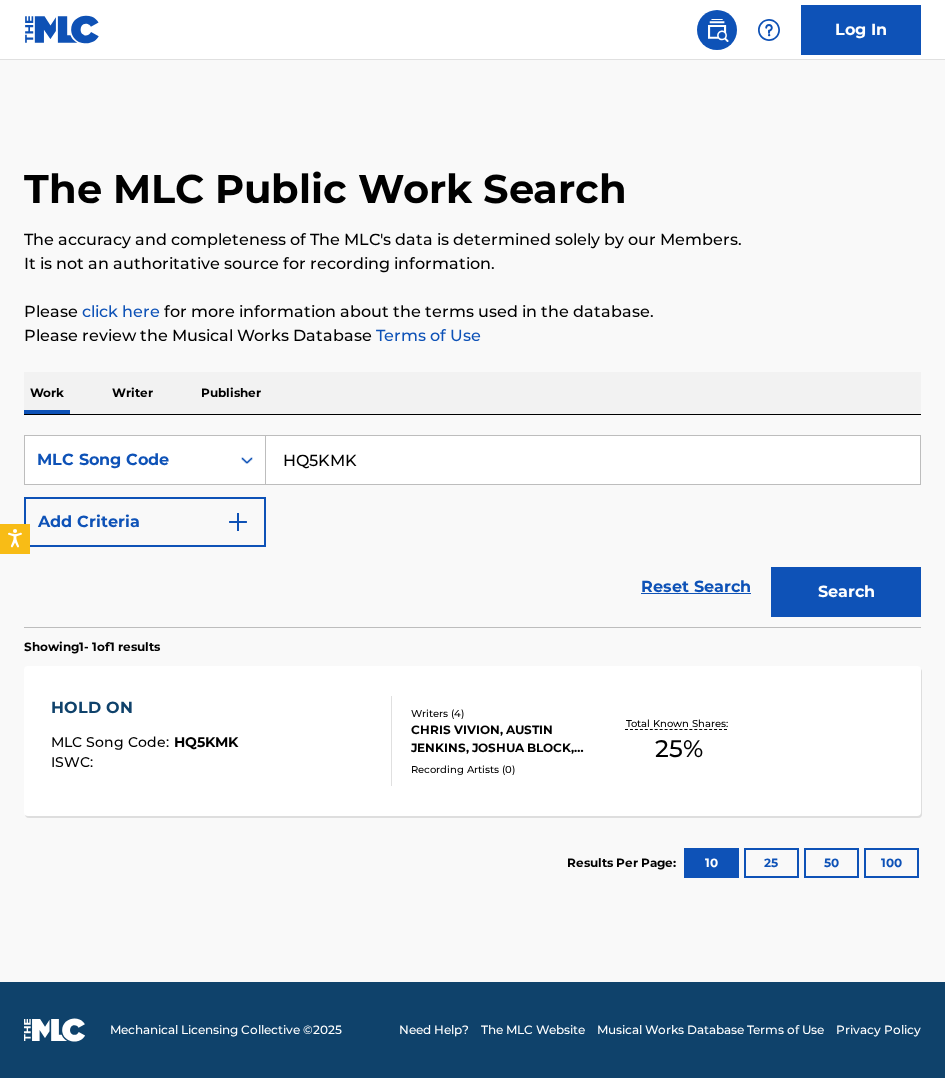 click on "HOLD ON MLC Song Code : HQ5KMK ISWC :" at bounding box center (221, 741) 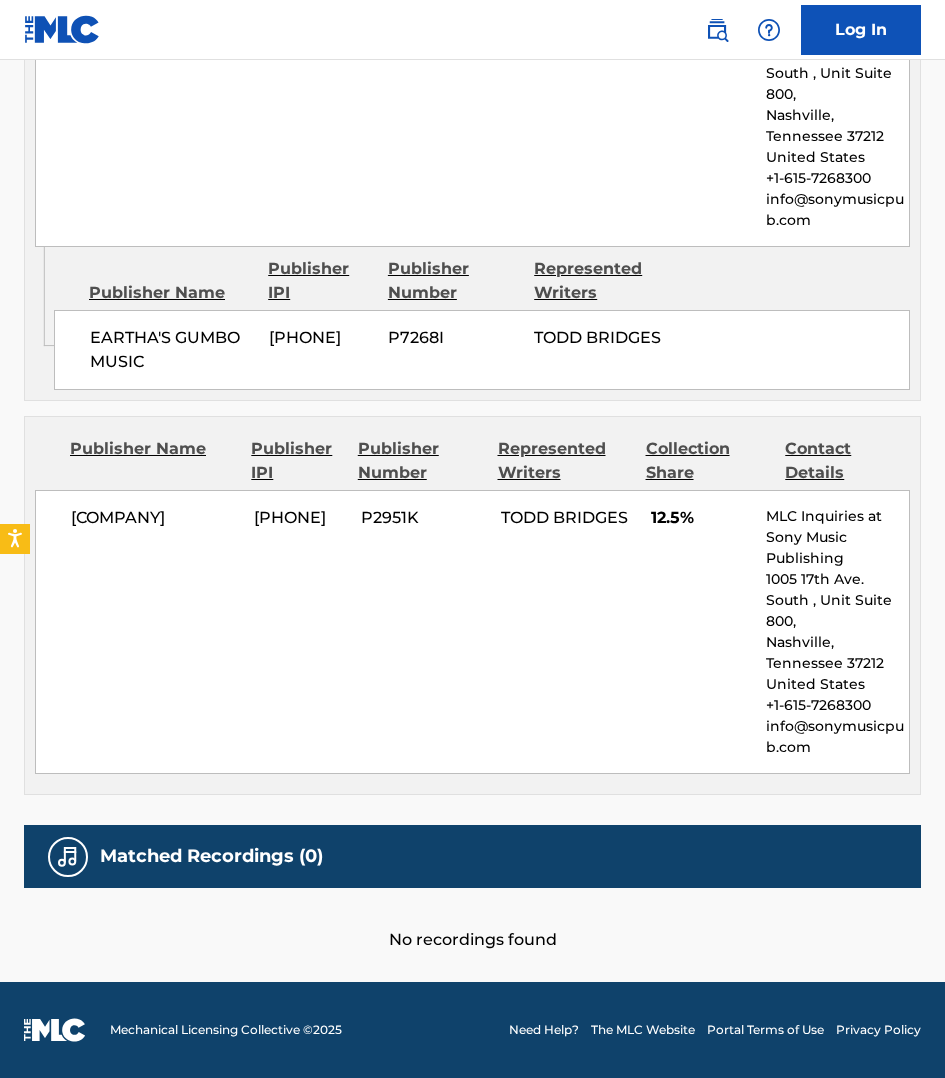 scroll, scrollTop: 1197, scrollLeft: 0, axis: vertical 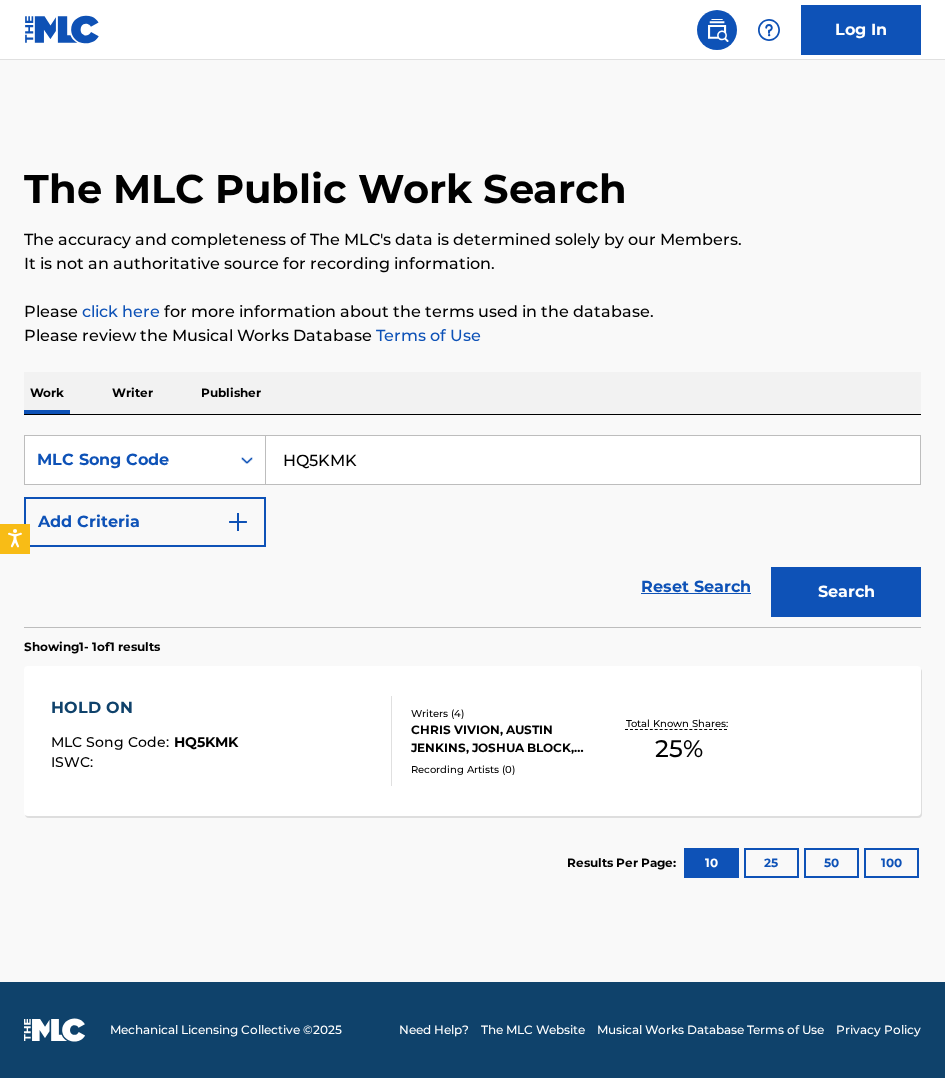 click on "HQ5KMK" at bounding box center [593, 460] 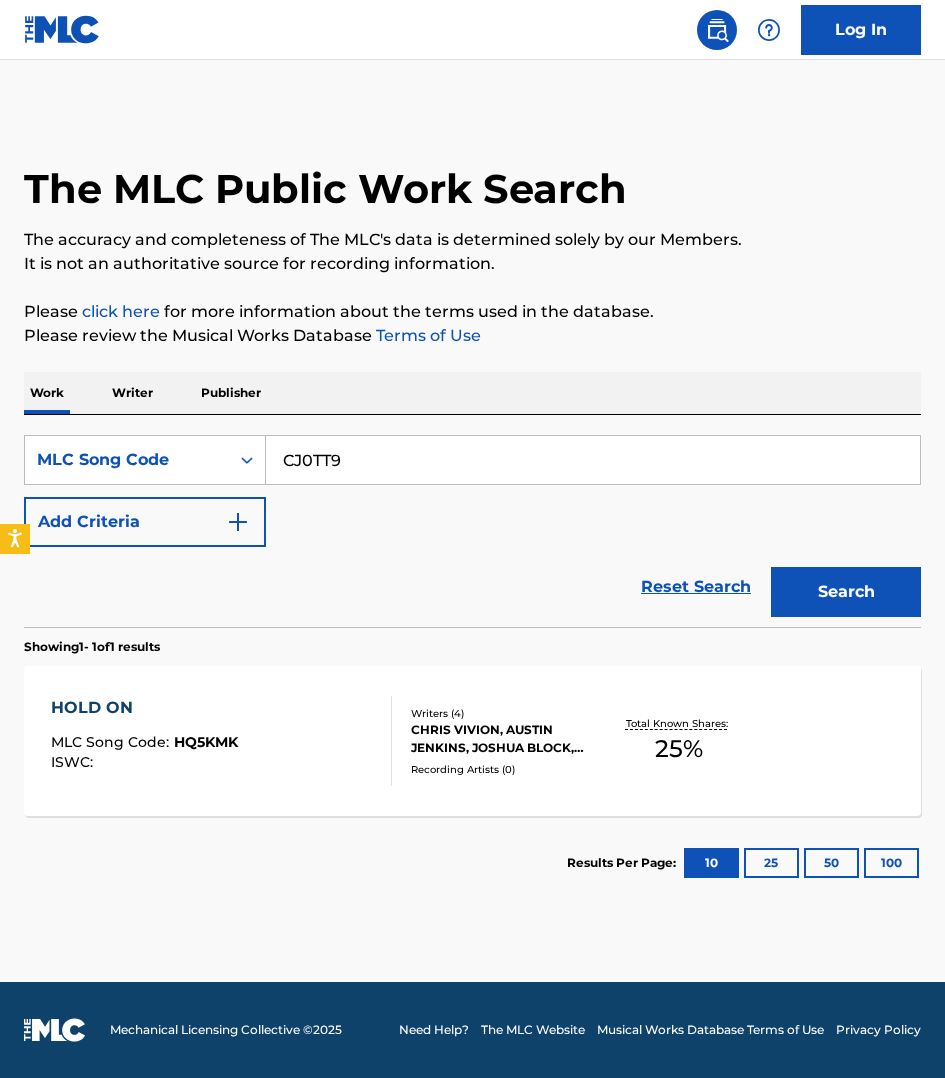 type on "CJ0TT9" 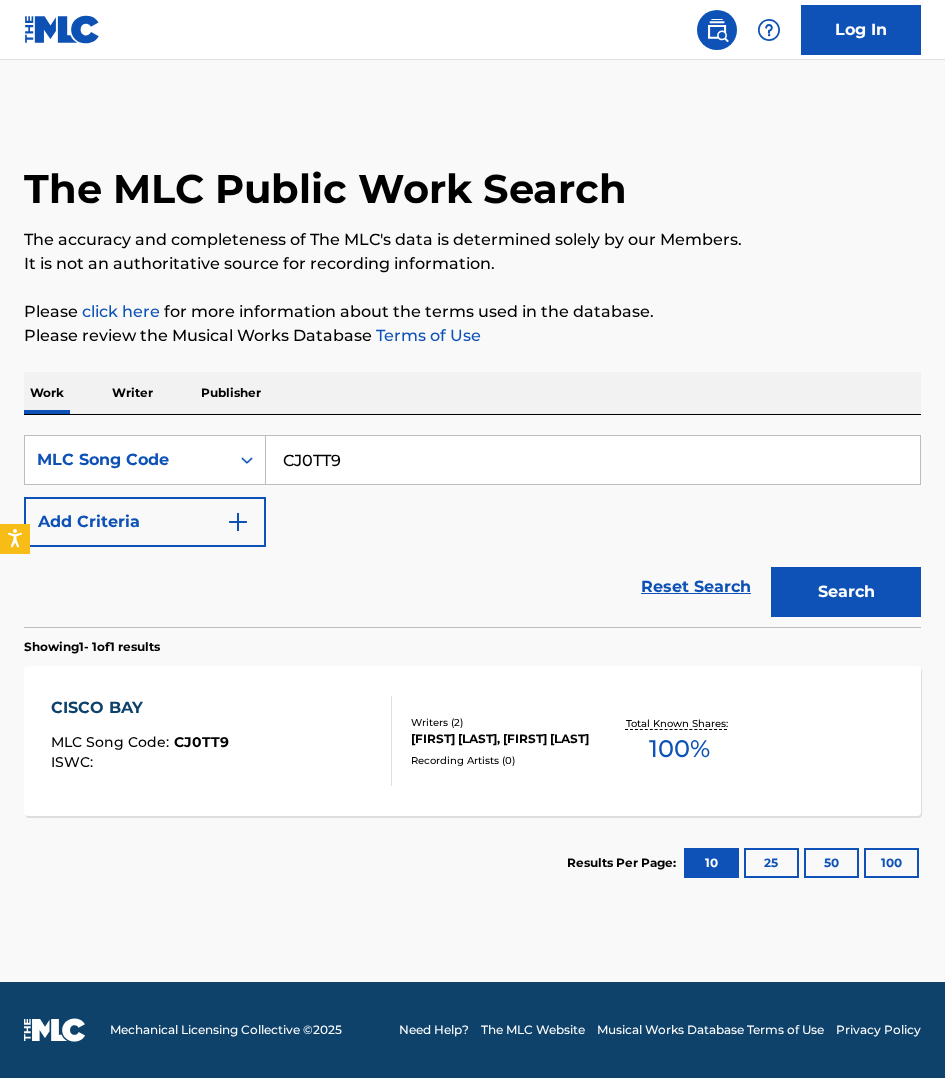 click on "CISCO BAY MLC Song Code : CJ0TT9 ISWC :" at bounding box center [221, 741] 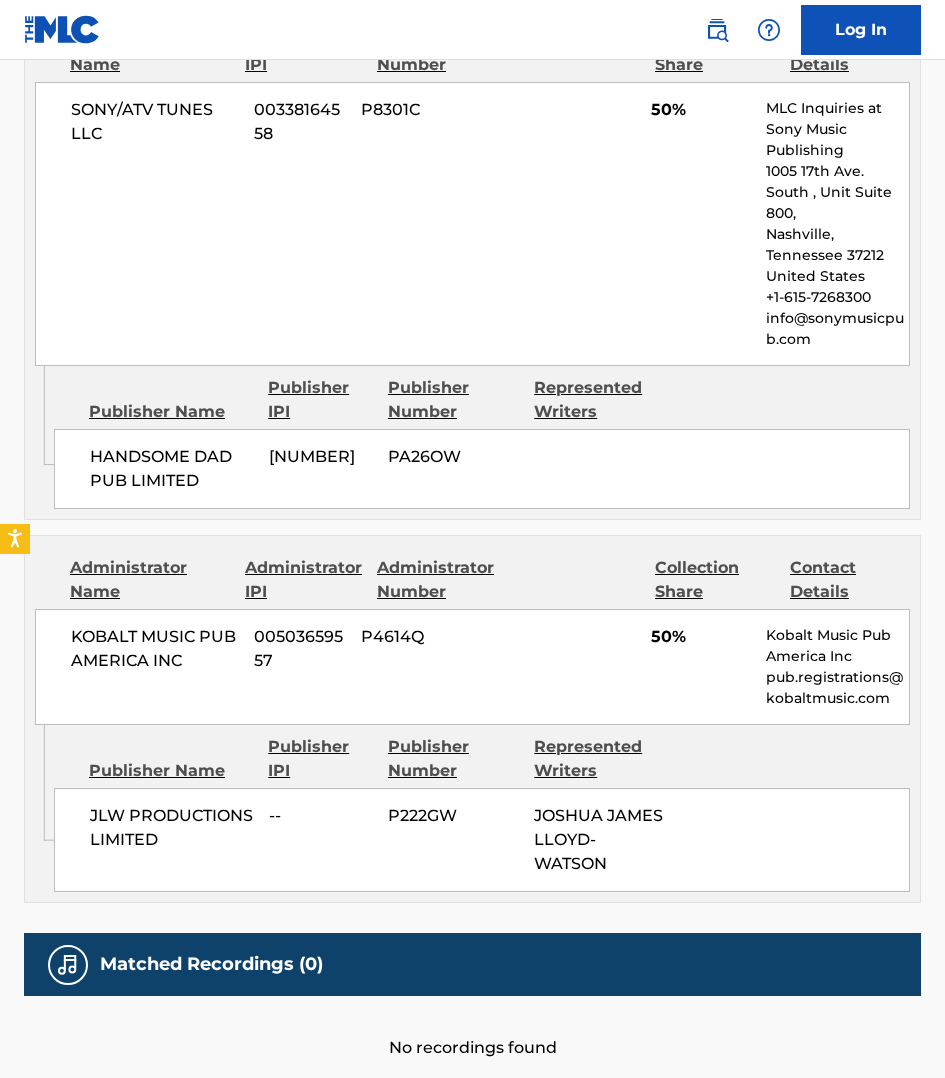 scroll, scrollTop: 1153, scrollLeft: 0, axis: vertical 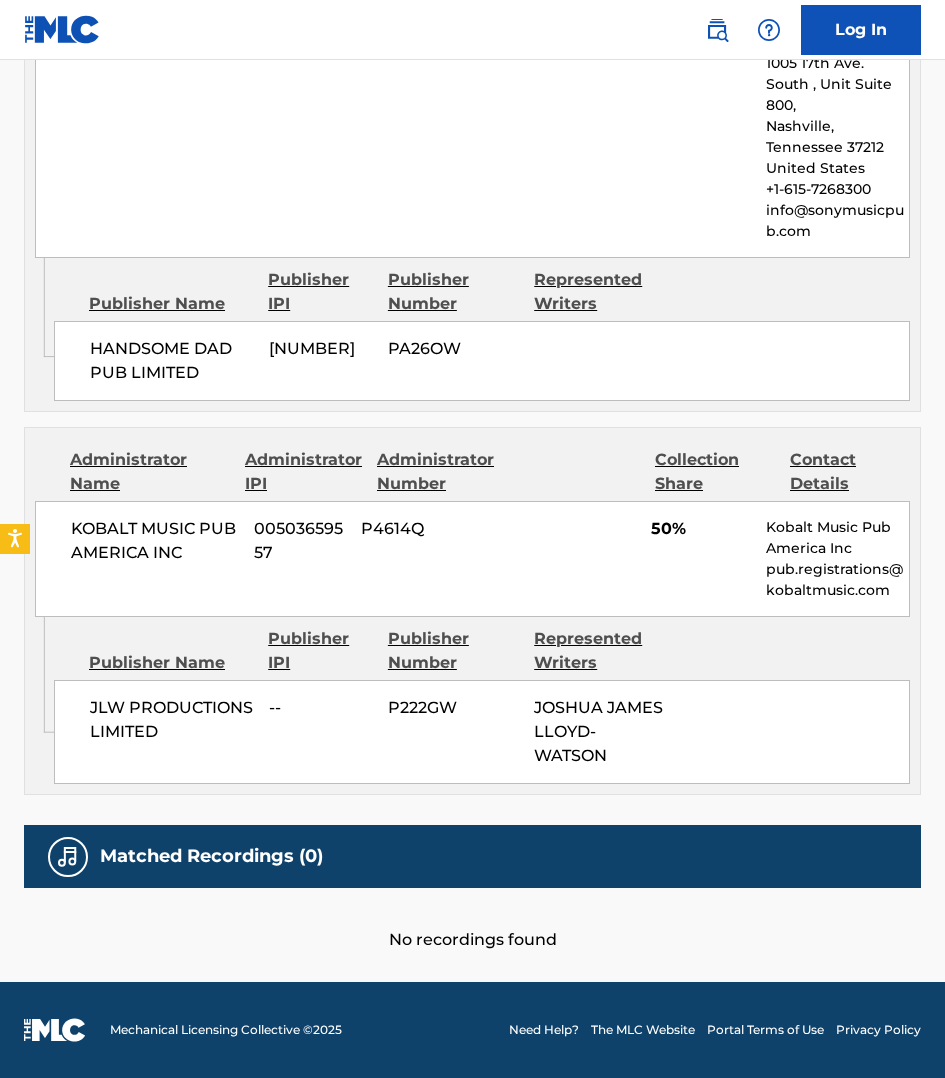 click on "Administrator Name Administrator IPI Administrator Number Collection Share Contact Details KOBALT MUSIC PUB AMERICA INC [NUMBER] [NUMBER] 50% Kobalt Music Pub America Inc pub.registrations@kobaltmusic.com" at bounding box center [472, 522] 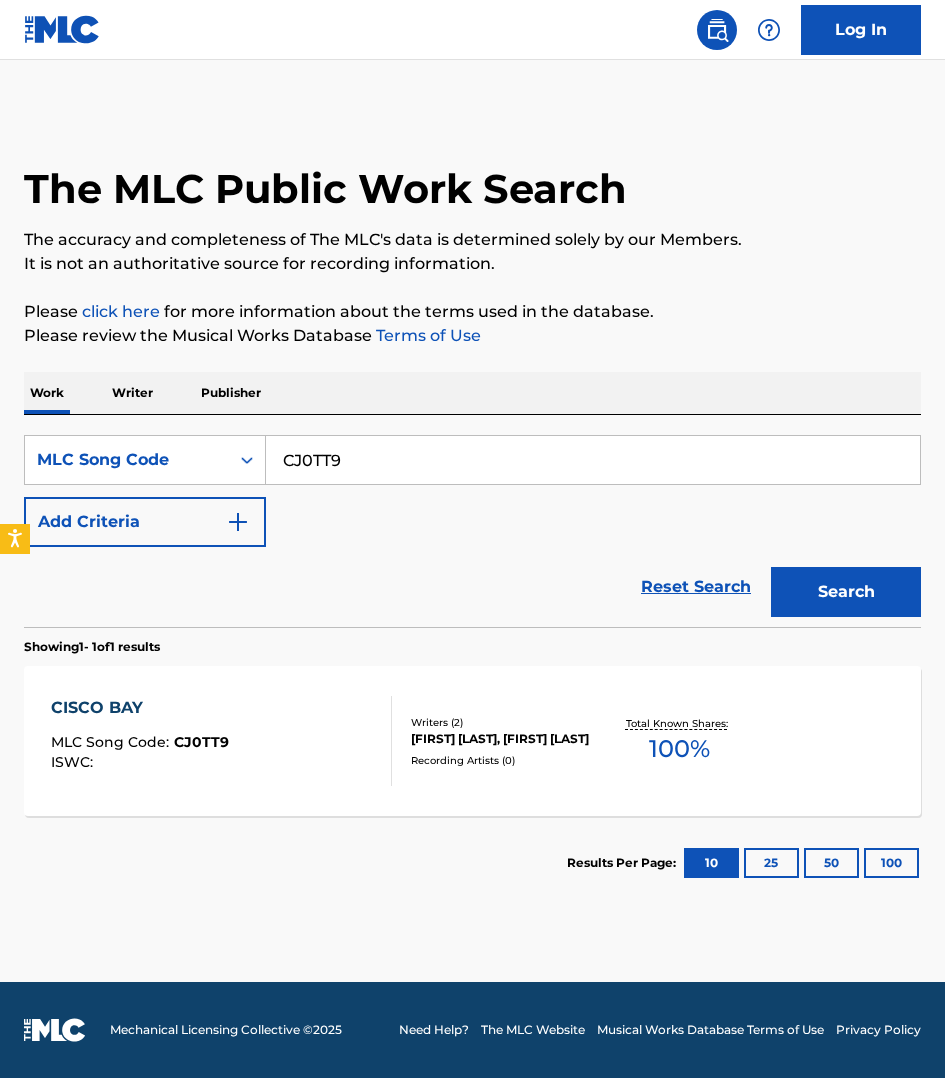click on "CJ0TT9" at bounding box center [593, 460] 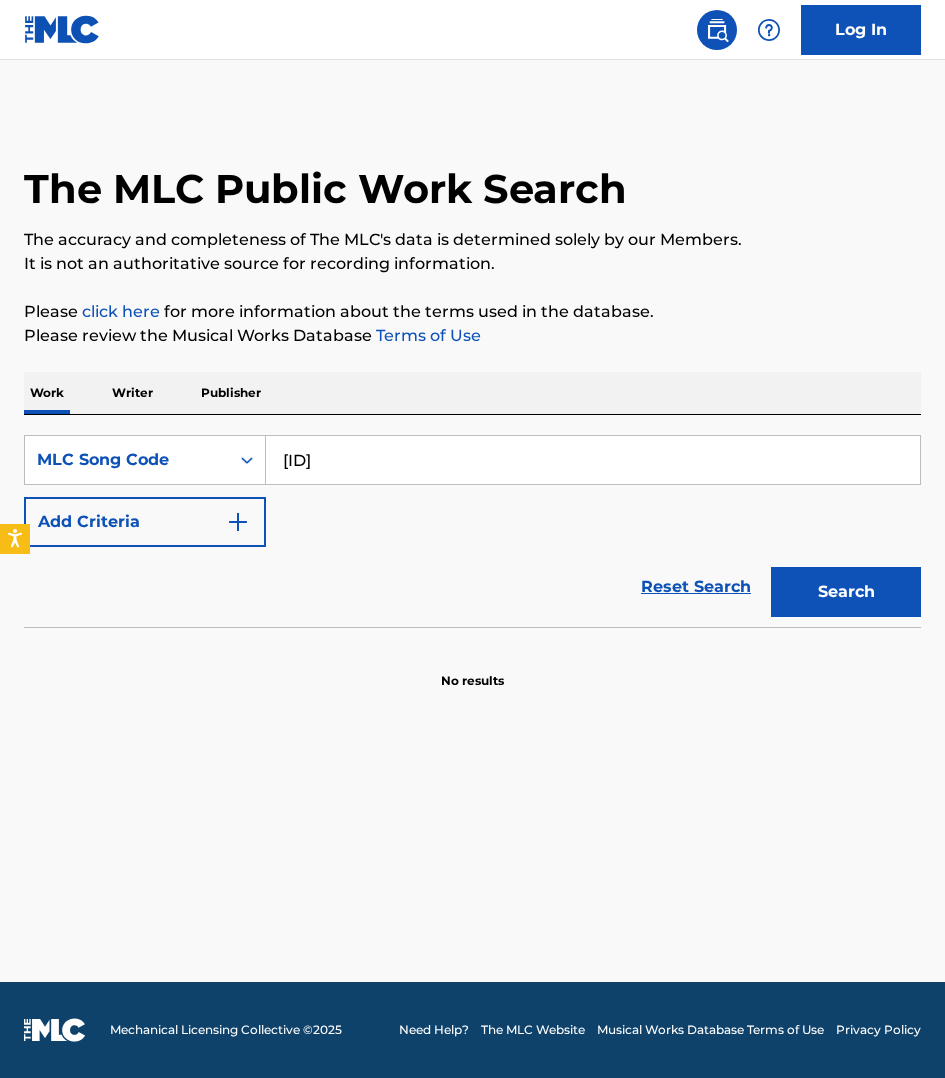 type on "[ID]" 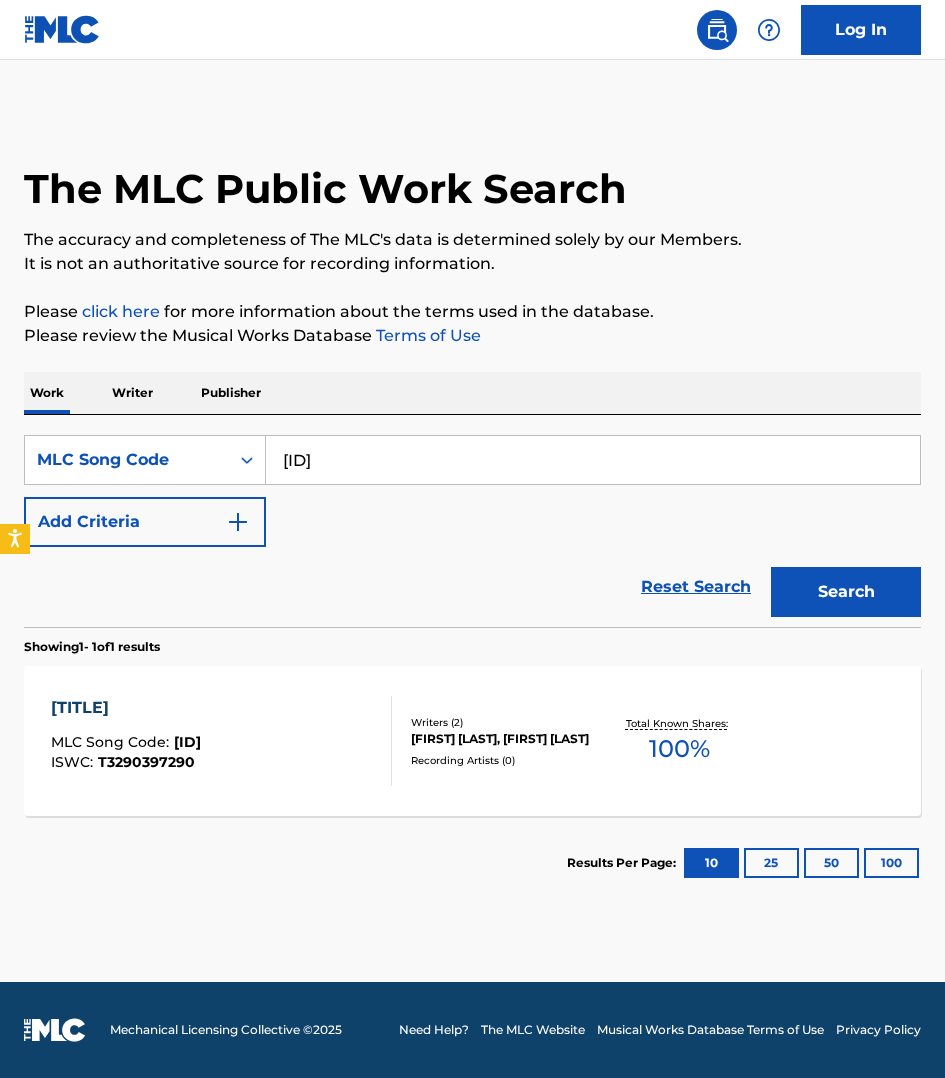 click on "TOKYO RAIN MLC Song Code : TW7UFH ISWC : T3290397290 Writers ( 2 ) [FIRST] [LAST], [FIRST] [LAST] Recording Artists ( 0 ) Total Known Shares: 100 %" at bounding box center [472, 741] 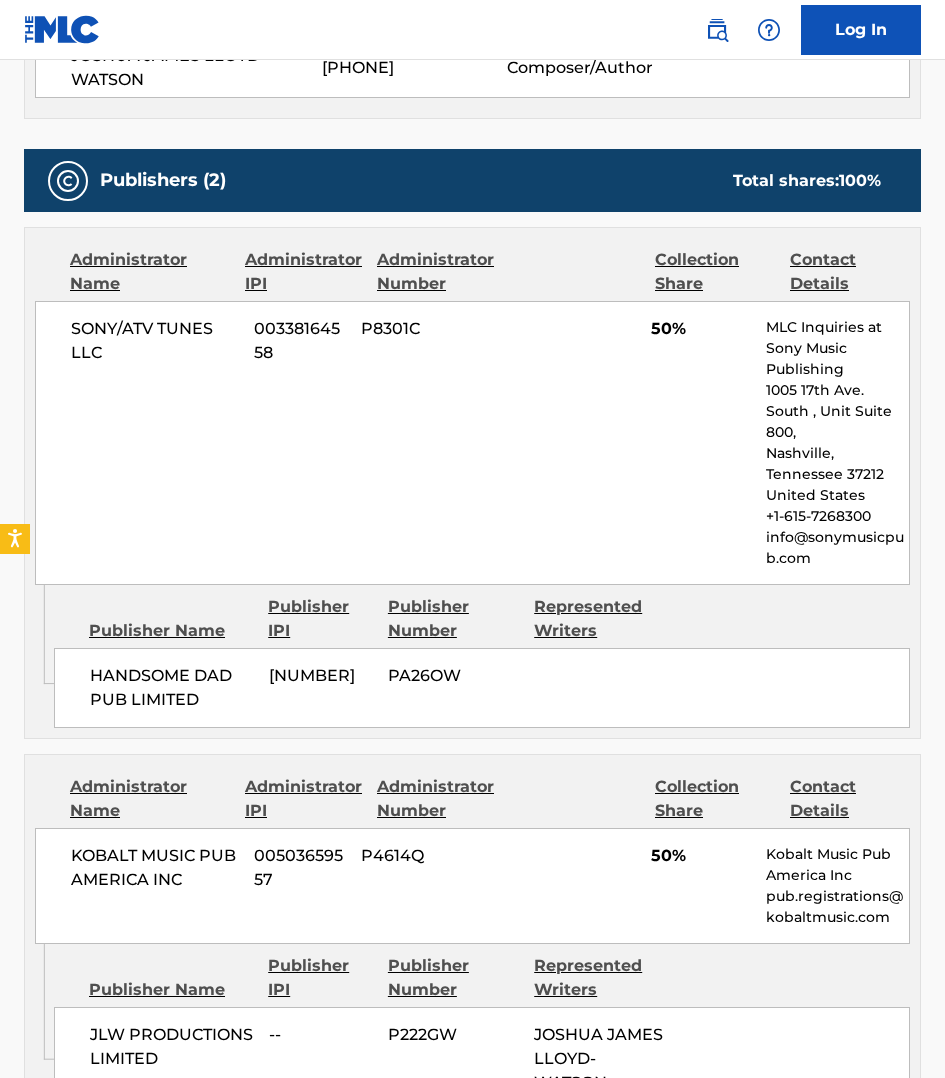 scroll, scrollTop: 875, scrollLeft: 0, axis: vertical 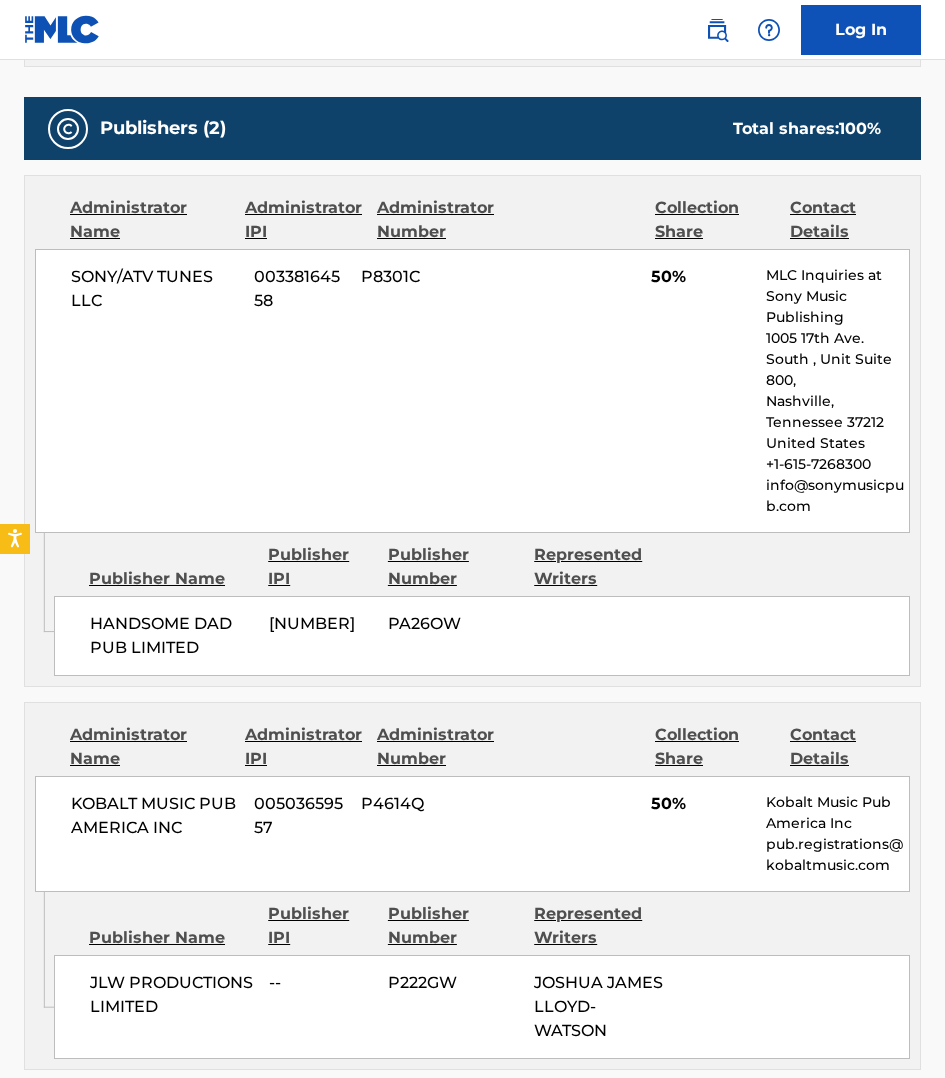 click on "Publisher Name Publisher IPI Publisher Number Represented Writers" at bounding box center [482, 567] 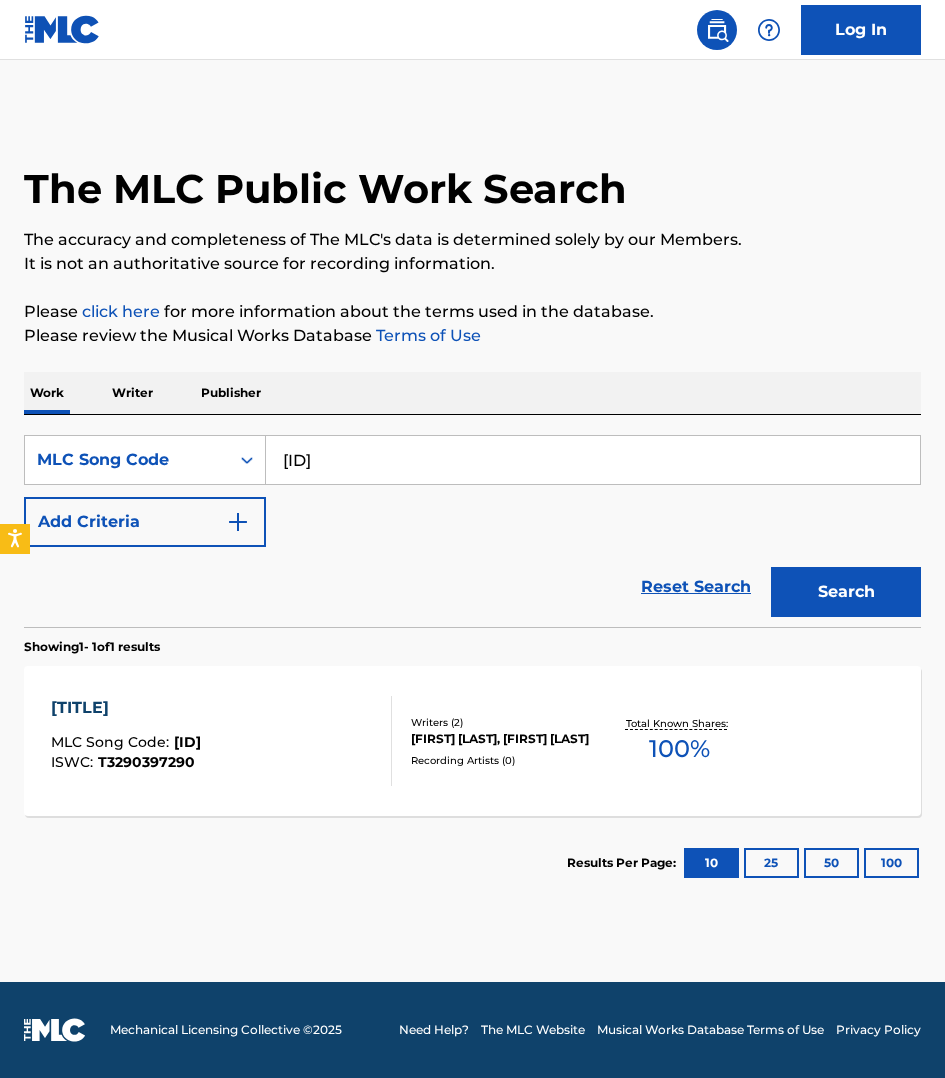 scroll, scrollTop: 0, scrollLeft: 0, axis: both 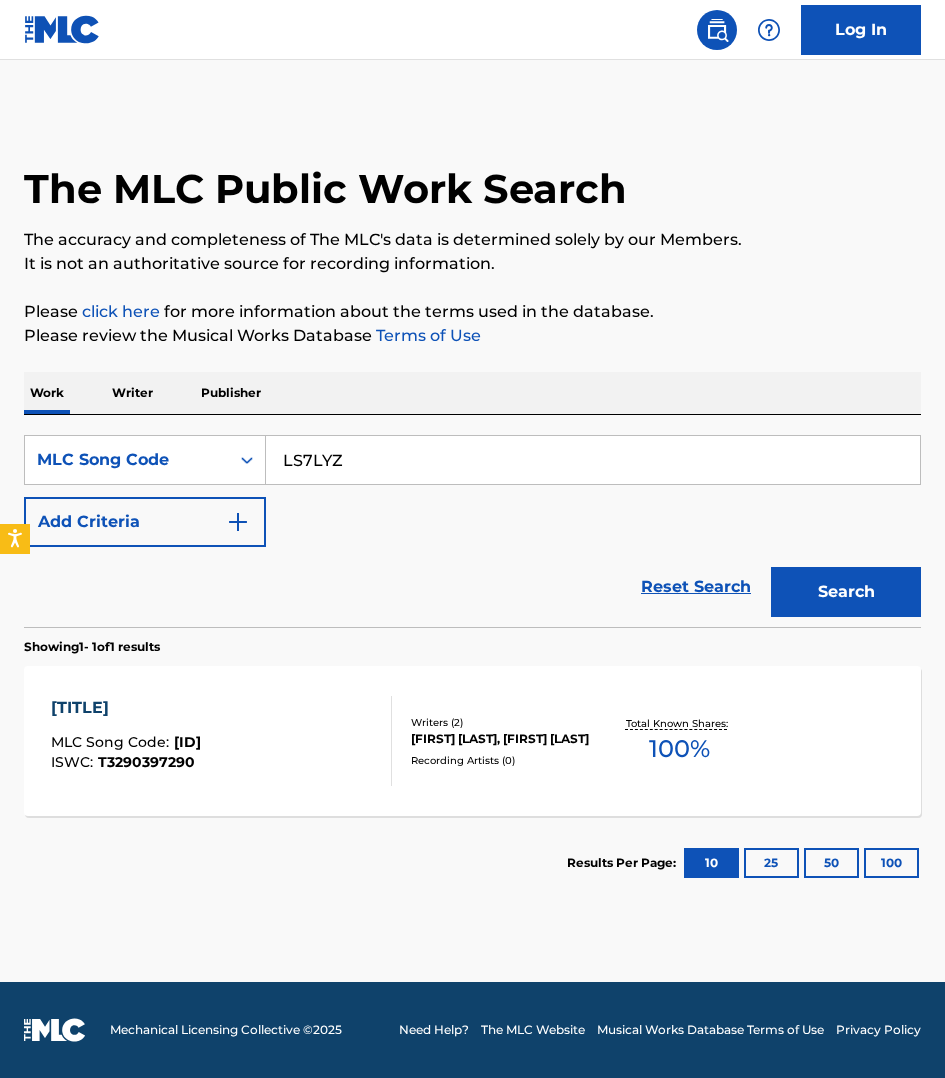 type on "LS7LYZ" 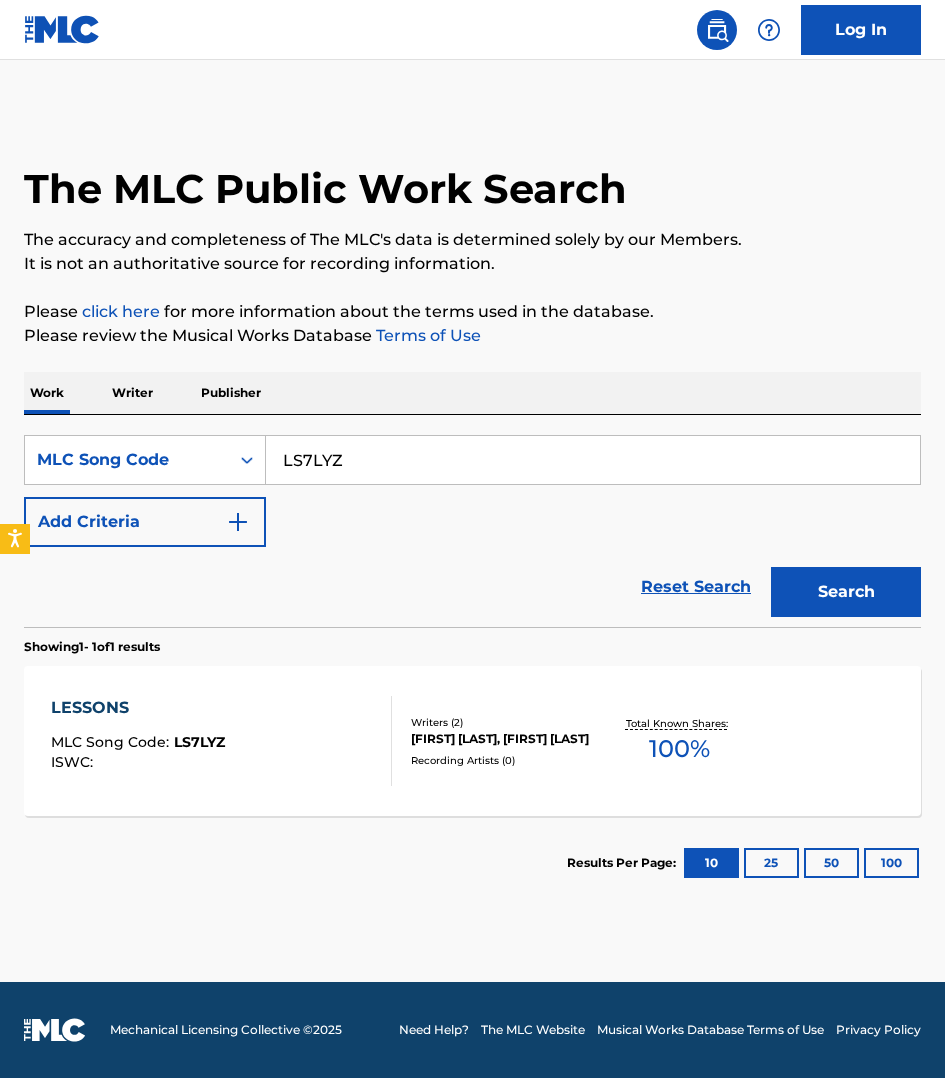 click on "LESSONS MLC Song Code : LS7LYZ ISWC :" at bounding box center (221, 741) 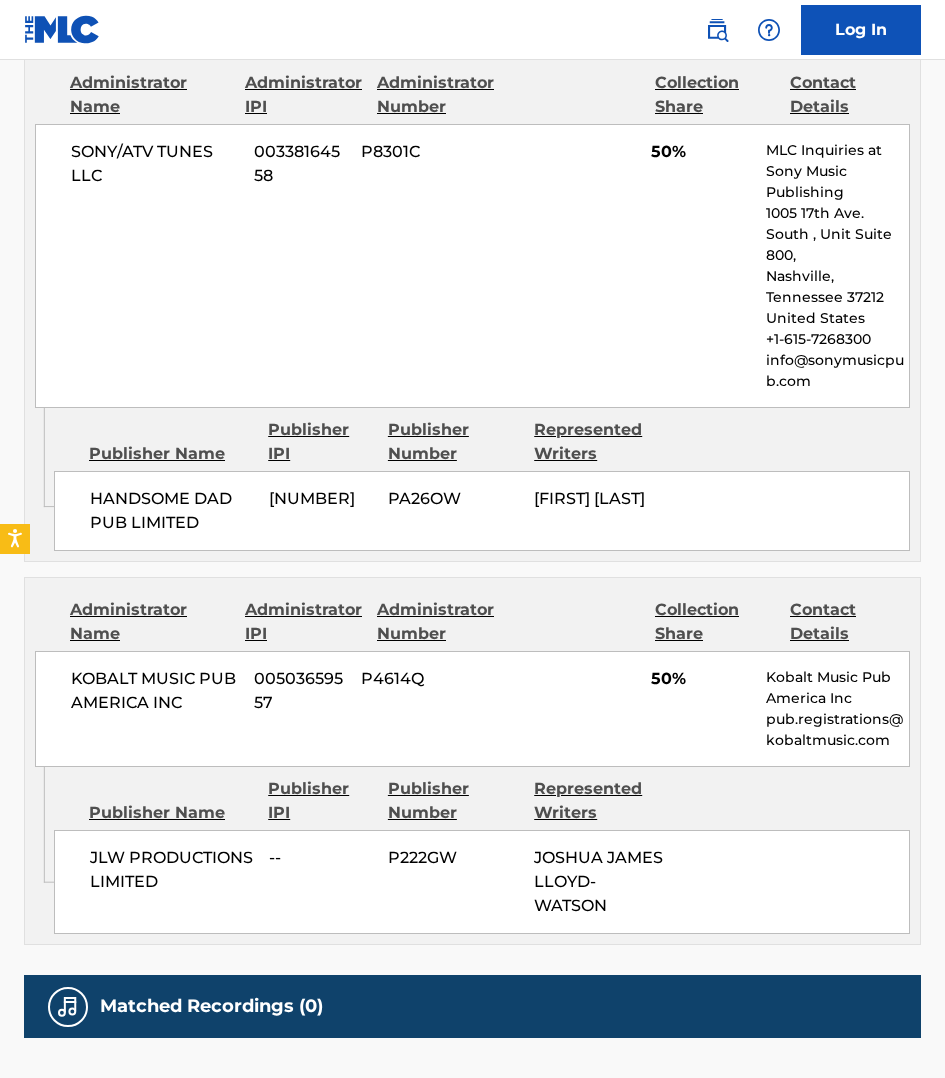 scroll, scrollTop: 1031, scrollLeft: 0, axis: vertical 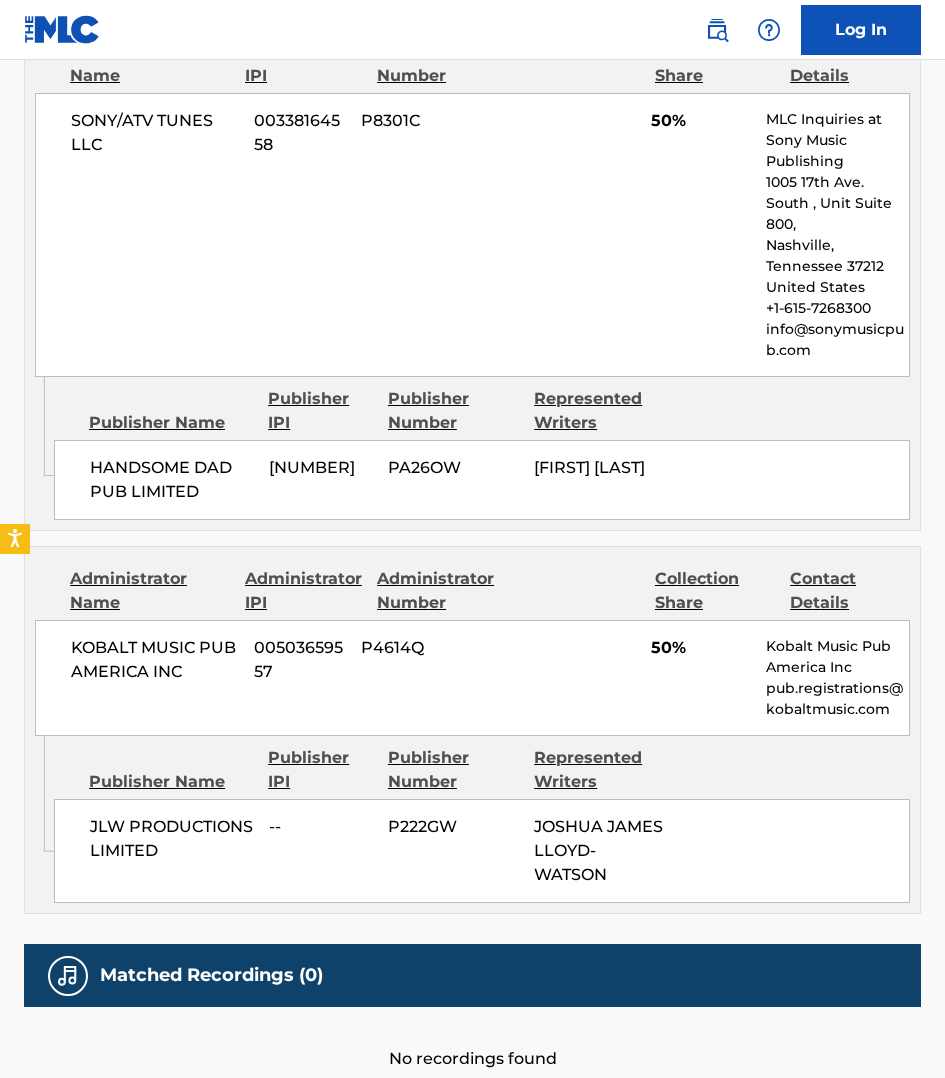 click on "Publisher Name Publisher IPI Publisher Number Represented Writers" at bounding box center [482, 411] 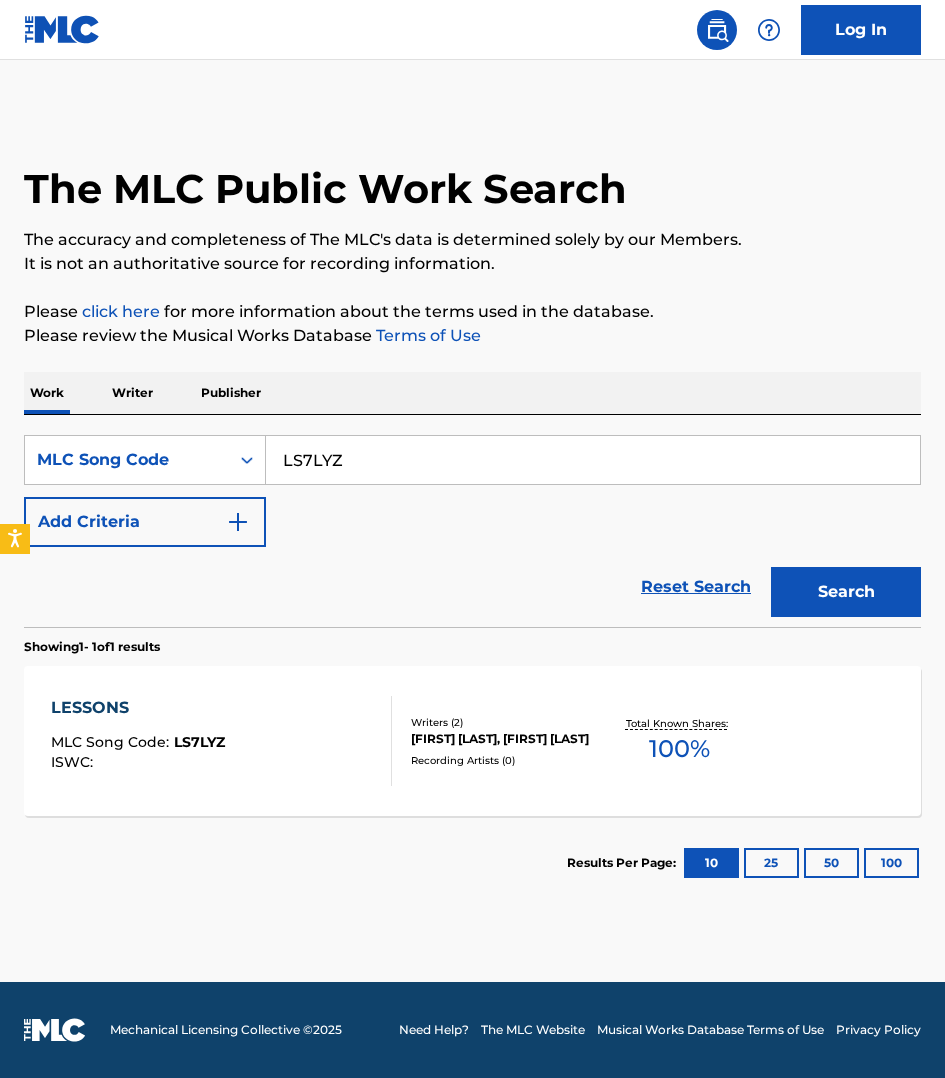 click on "LS7LYZ" at bounding box center (593, 460) 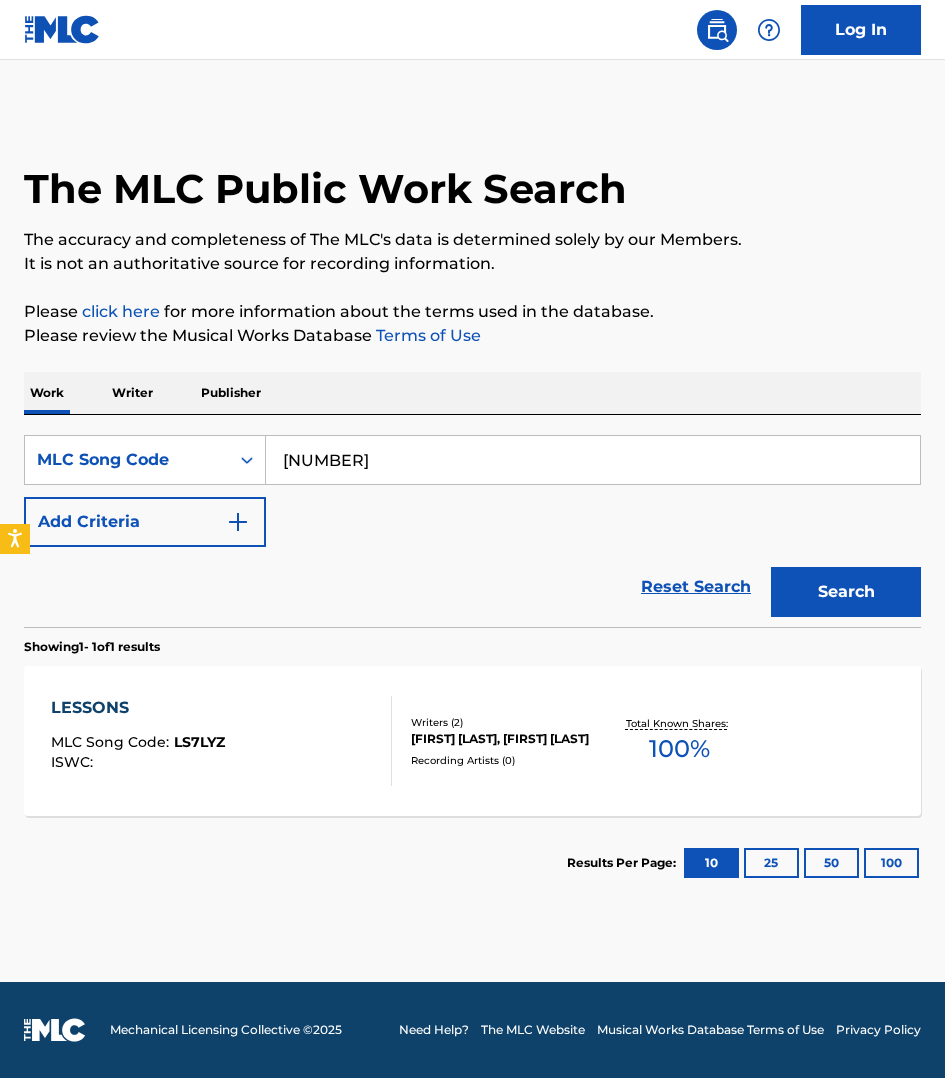 type on "[NUMBER]" 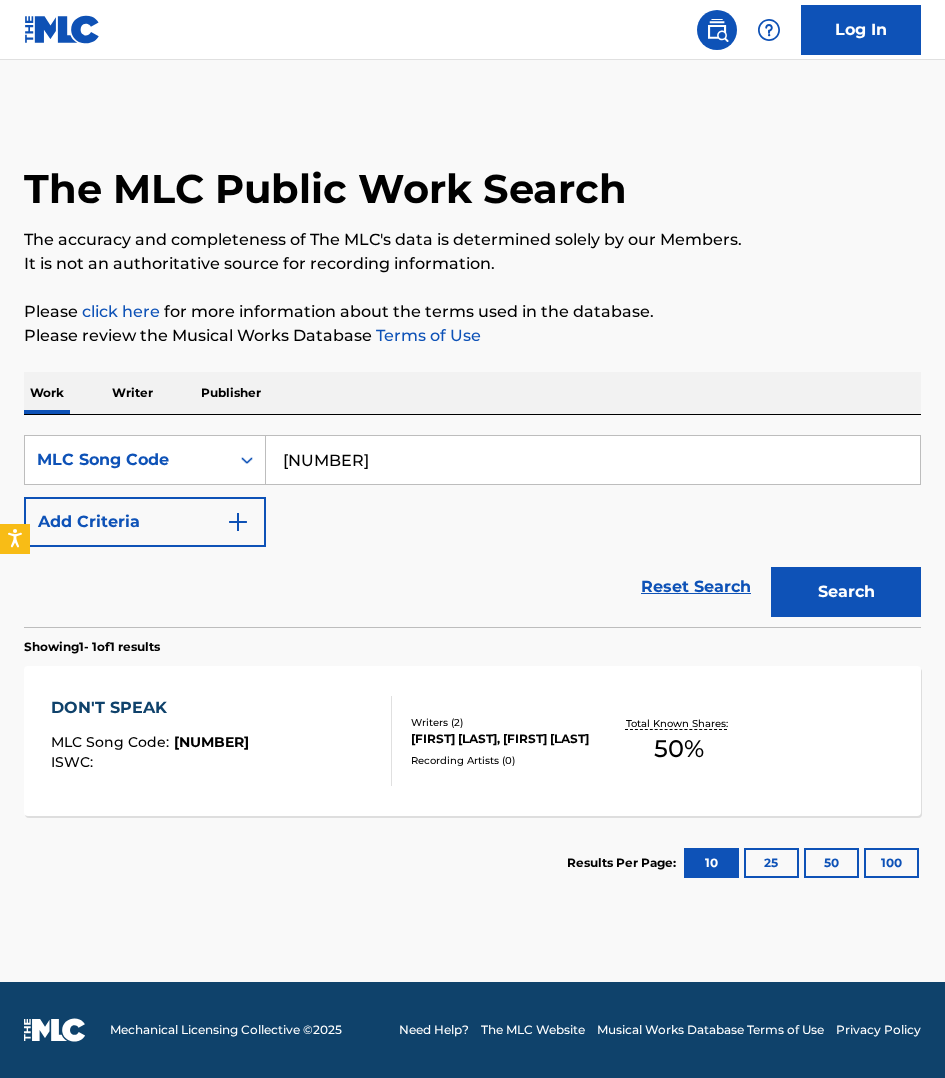 click on "DON'T SPEAK MLC Song Code : DQ6ZB9 ISWC :" at bounding box center (221, 741) 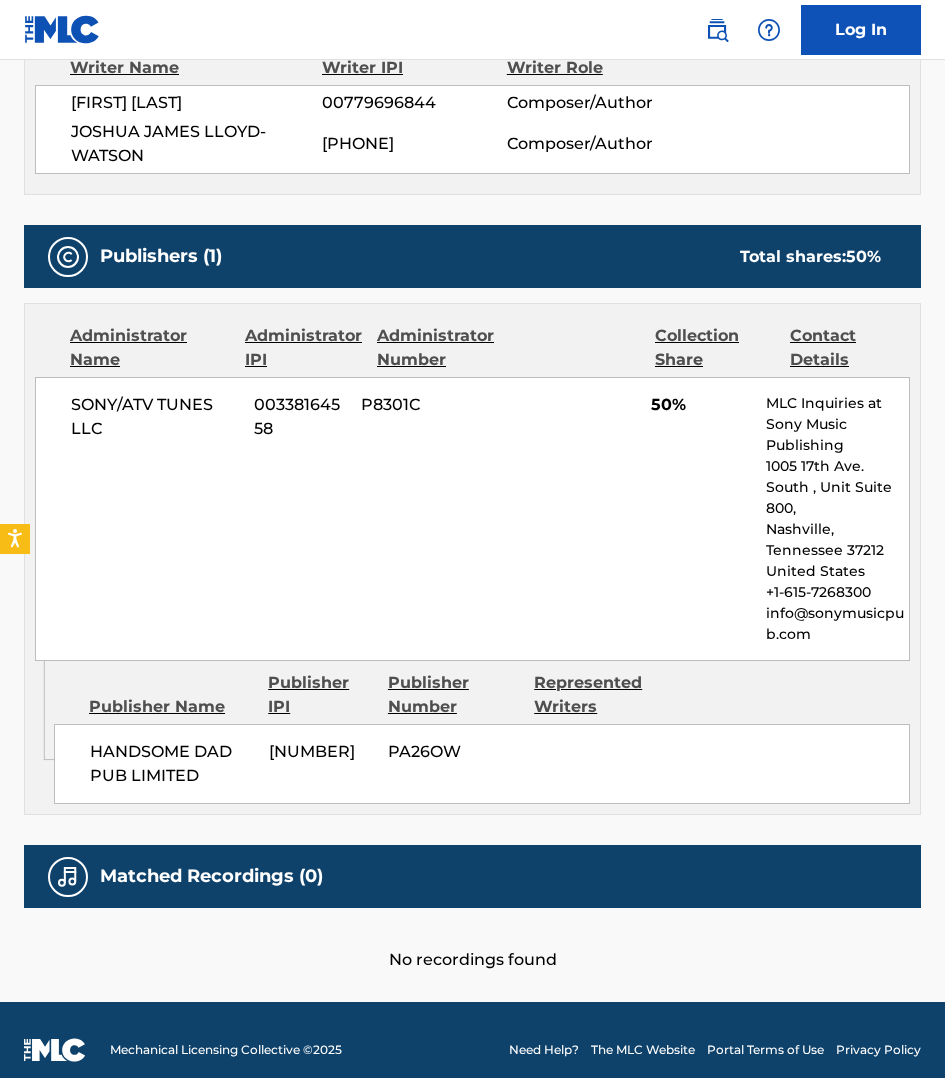 scroll, scrollTop: 768, scrollLeft: 0, axis: vertical 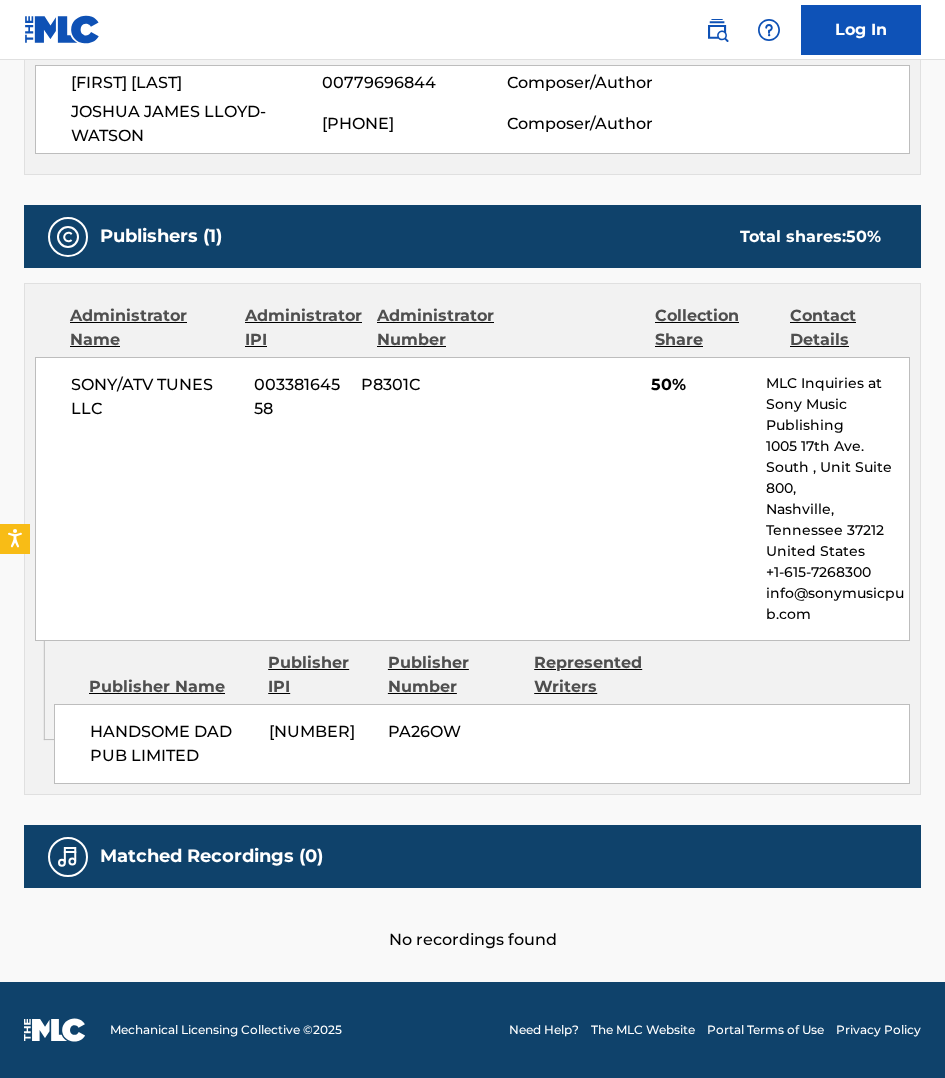 click on "Contact Details" at bounding box center [850, 328] 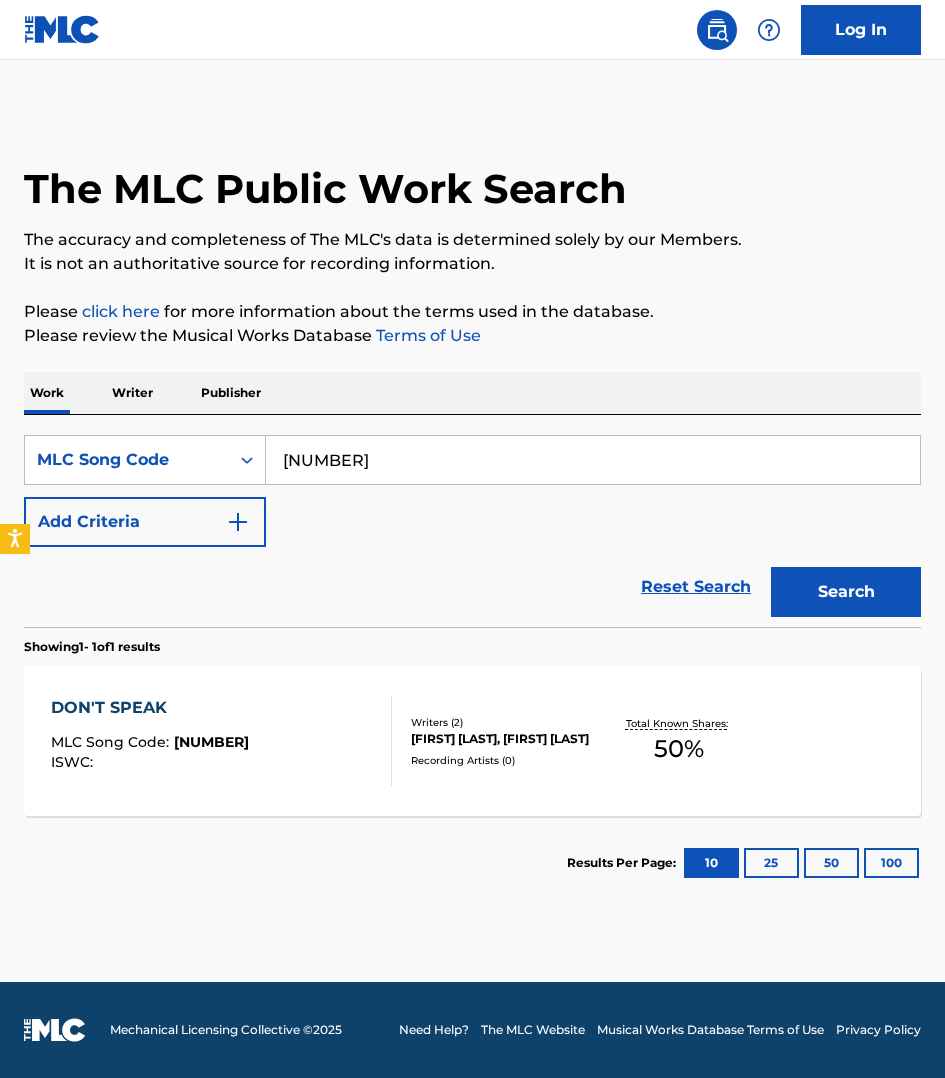 click on "[NUMBER]" at bounding box center [593, 460] 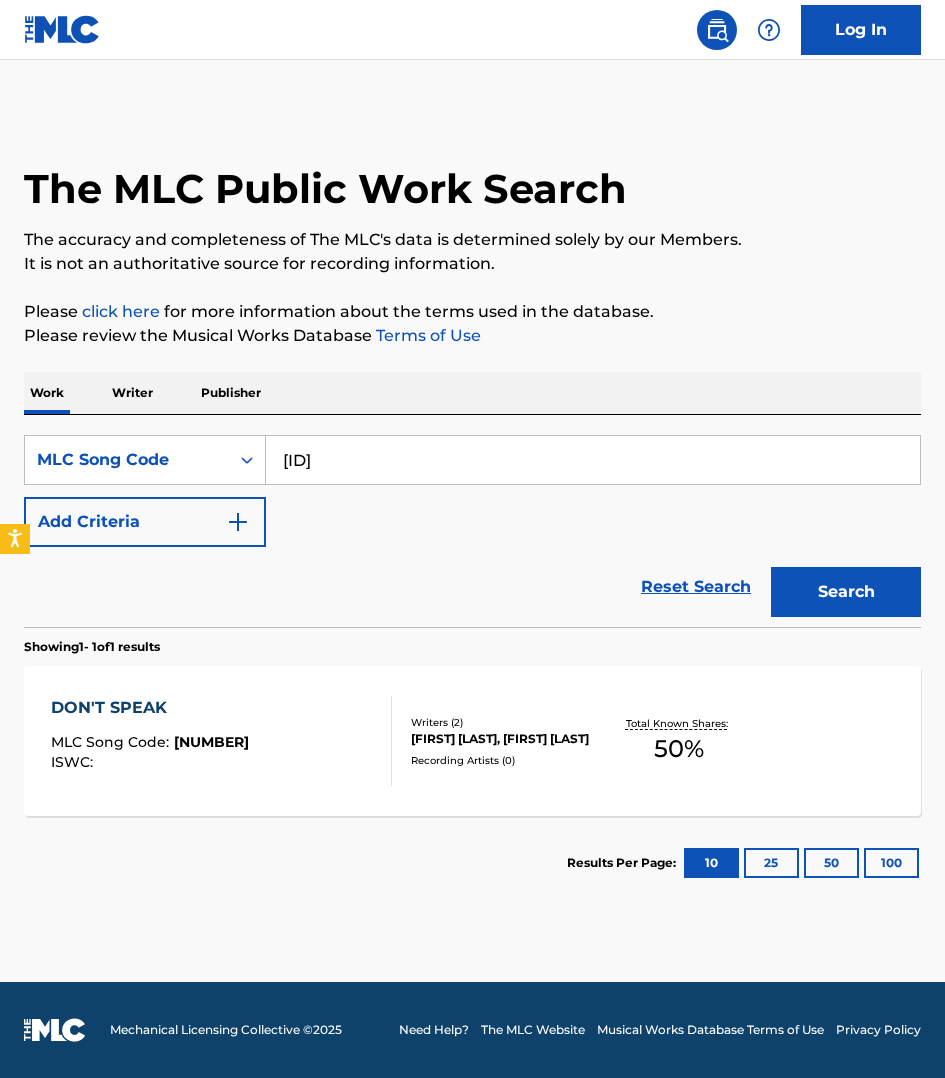 type on "[ID]" 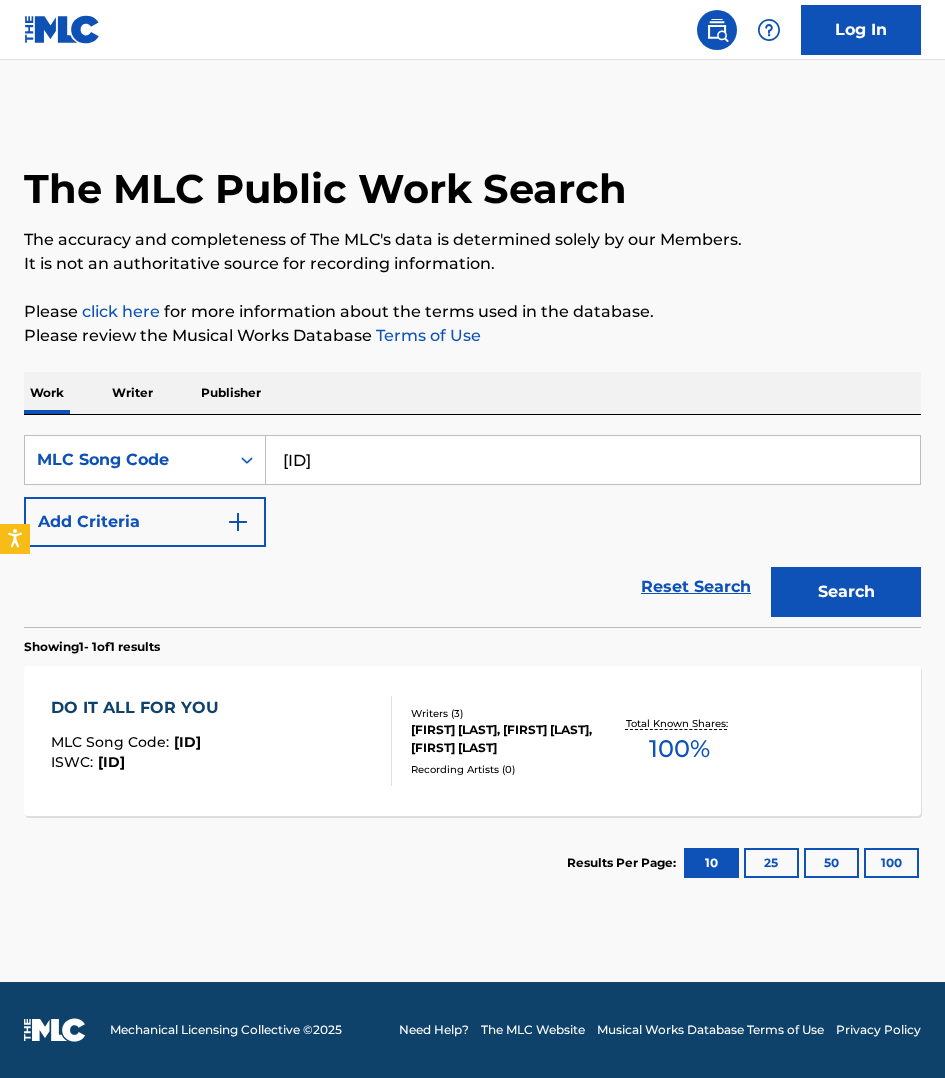 click on "DO IT ALL FOR YOU MLC Song Code : DQ5BMX ISWC : T3291303050" at bounding box center (221, 741) 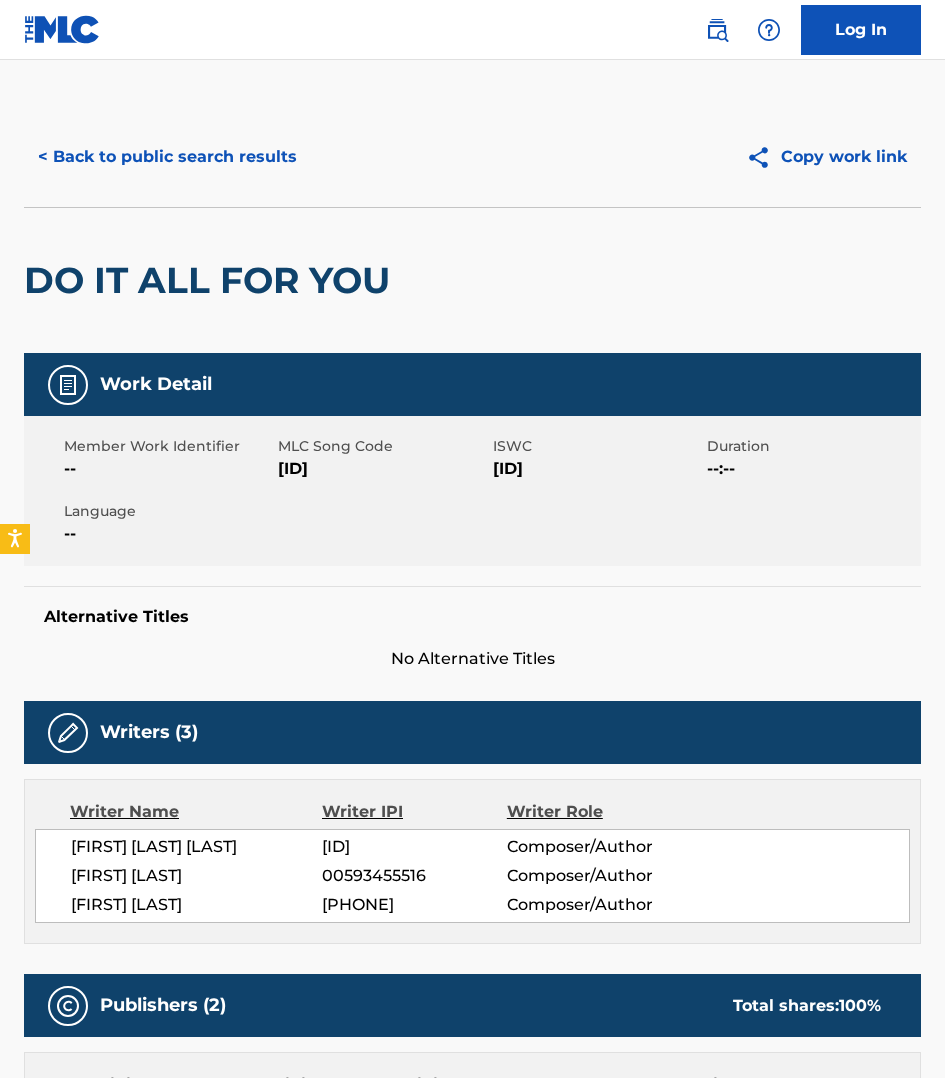 scroll, scrollTop: 0, scrollLeft: 0, axis: both 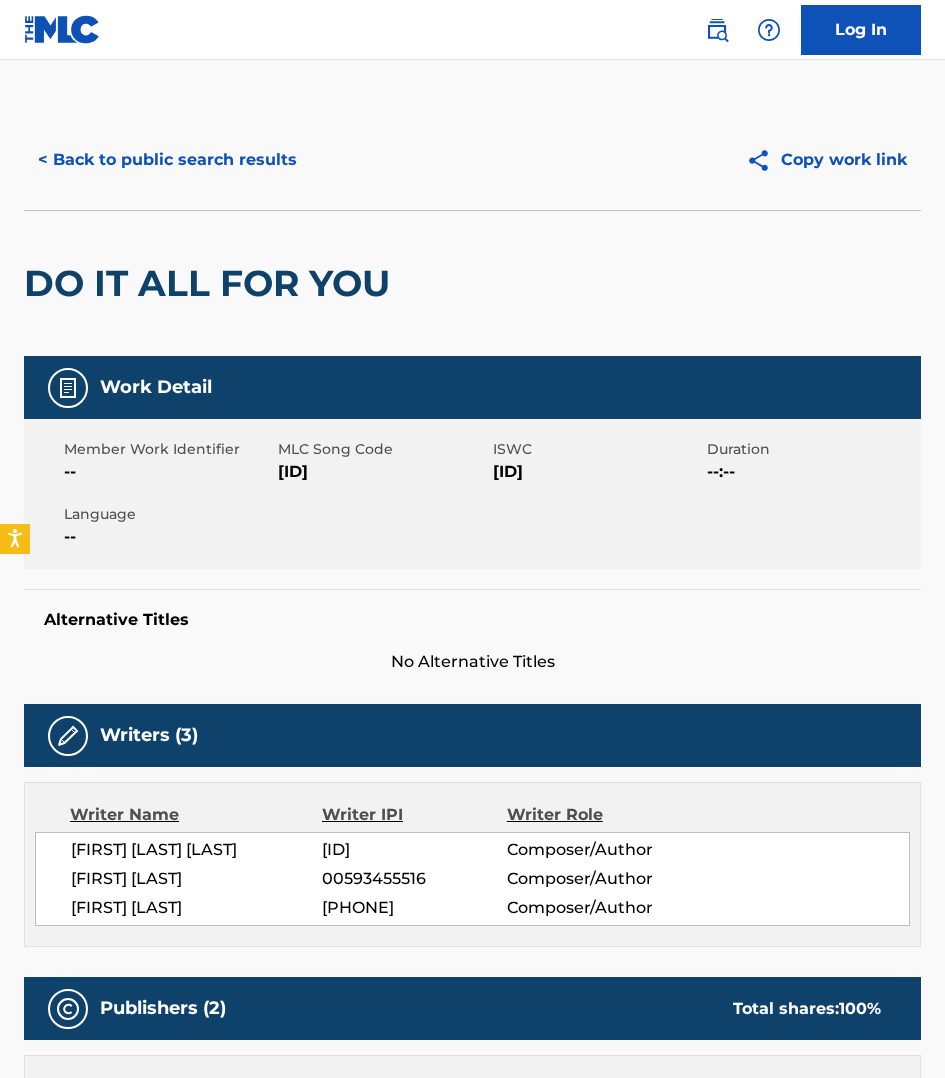 click on "[ID]" at bounding box center (382, 472) 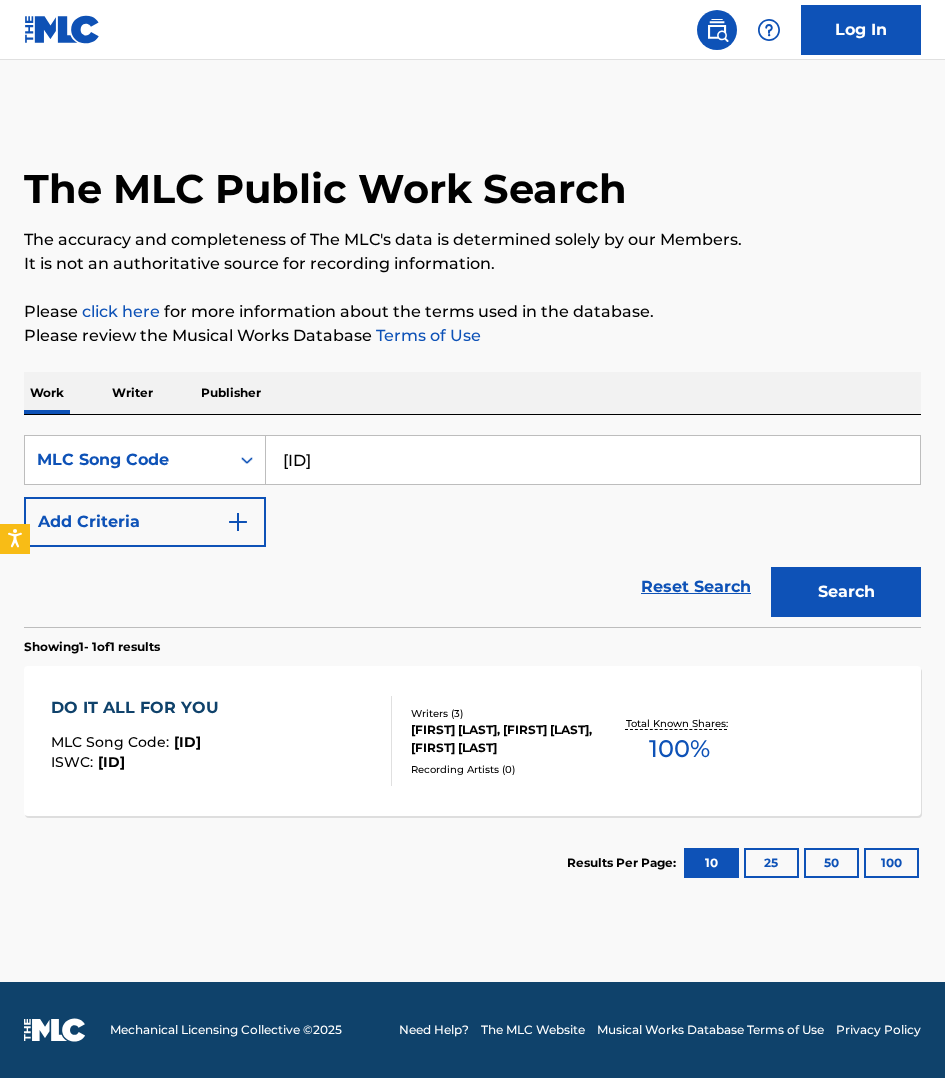 click on "[ID]" at bounding box center [593, 460] 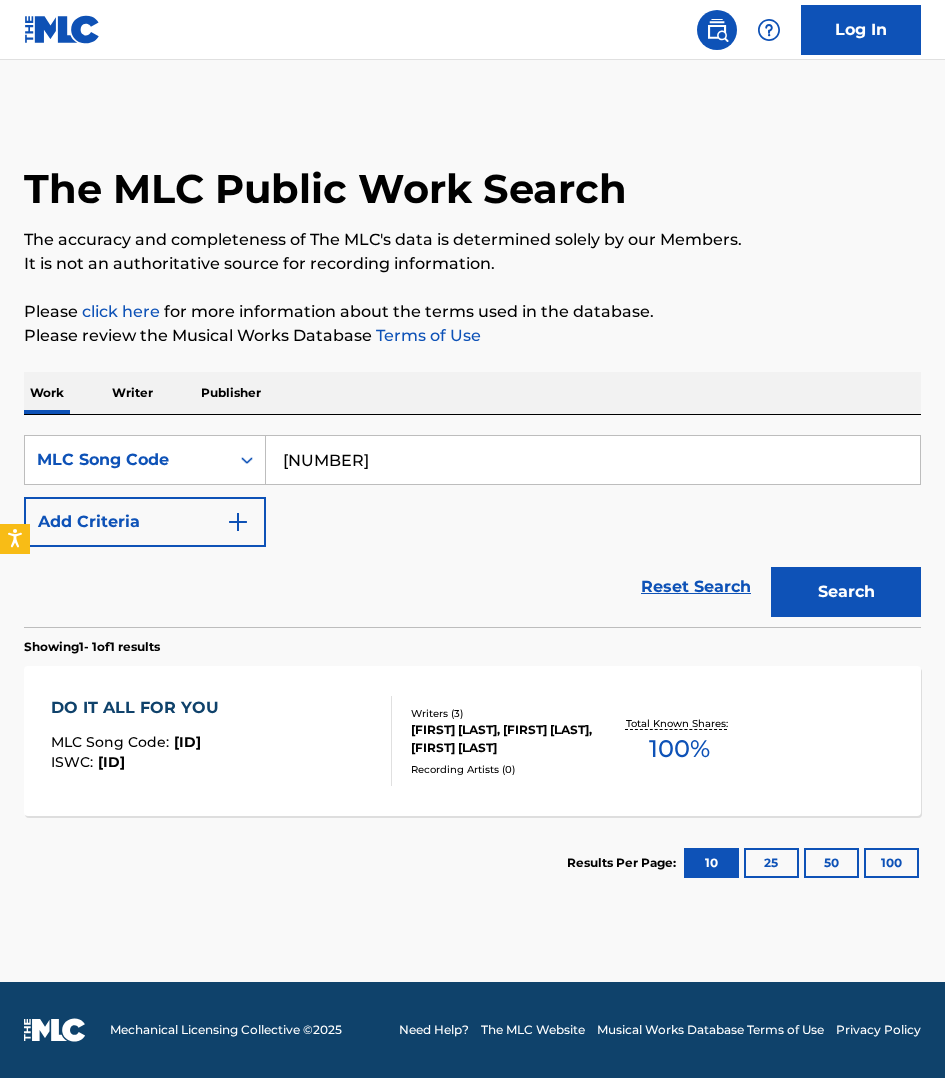 type on "[NUMBER]" 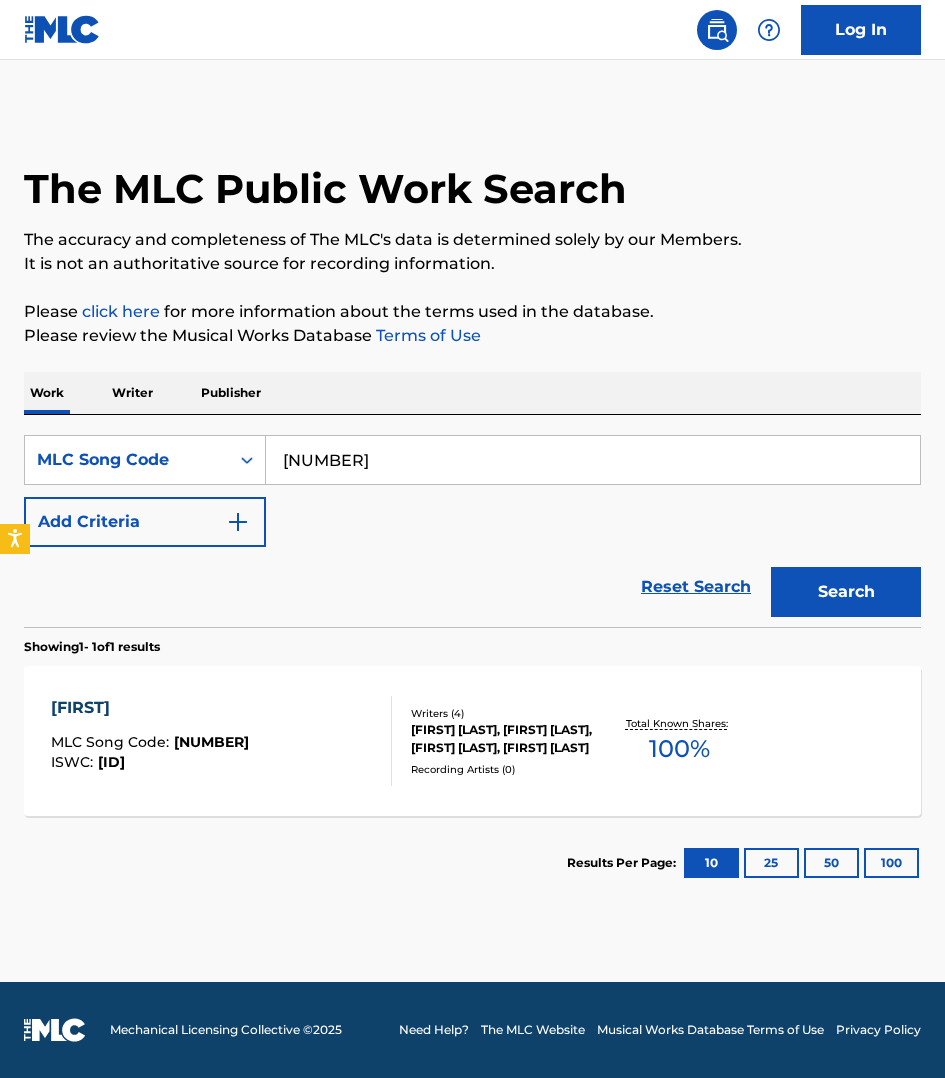 click on "[FIRST]" at bounding box center (221, 741) 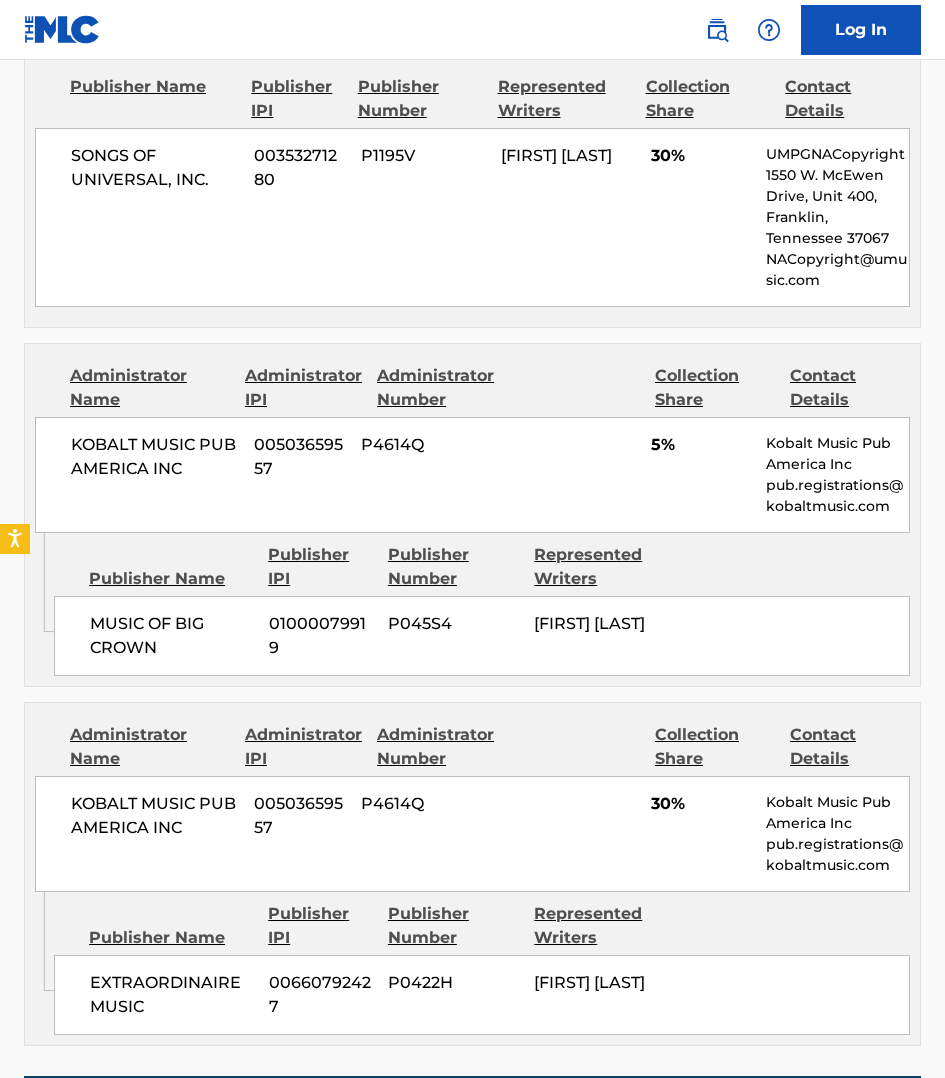 scroll, scrollTop: 1687, scrollLeft: 0, axis: vertical 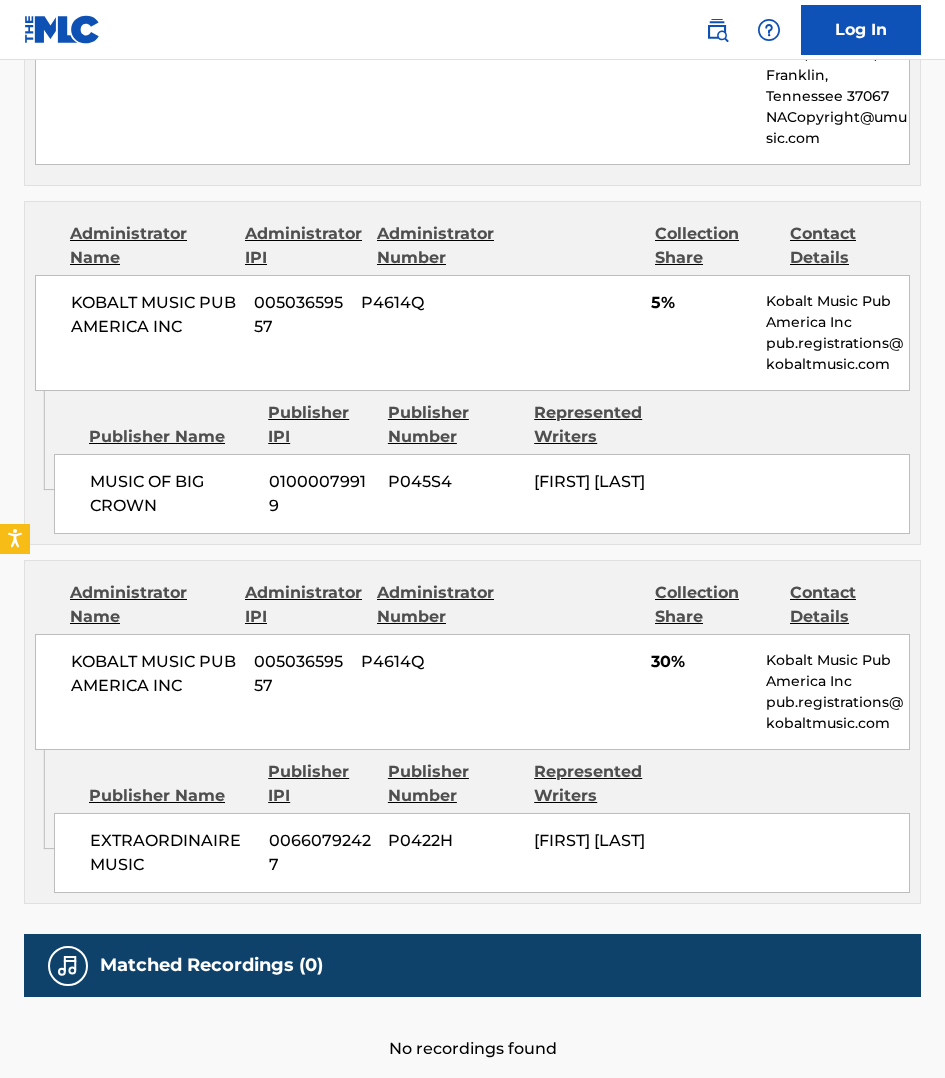 click on "Publisher Name Publisher IPI Publisher Number Represented Writers" at bounding box center (482, 425) 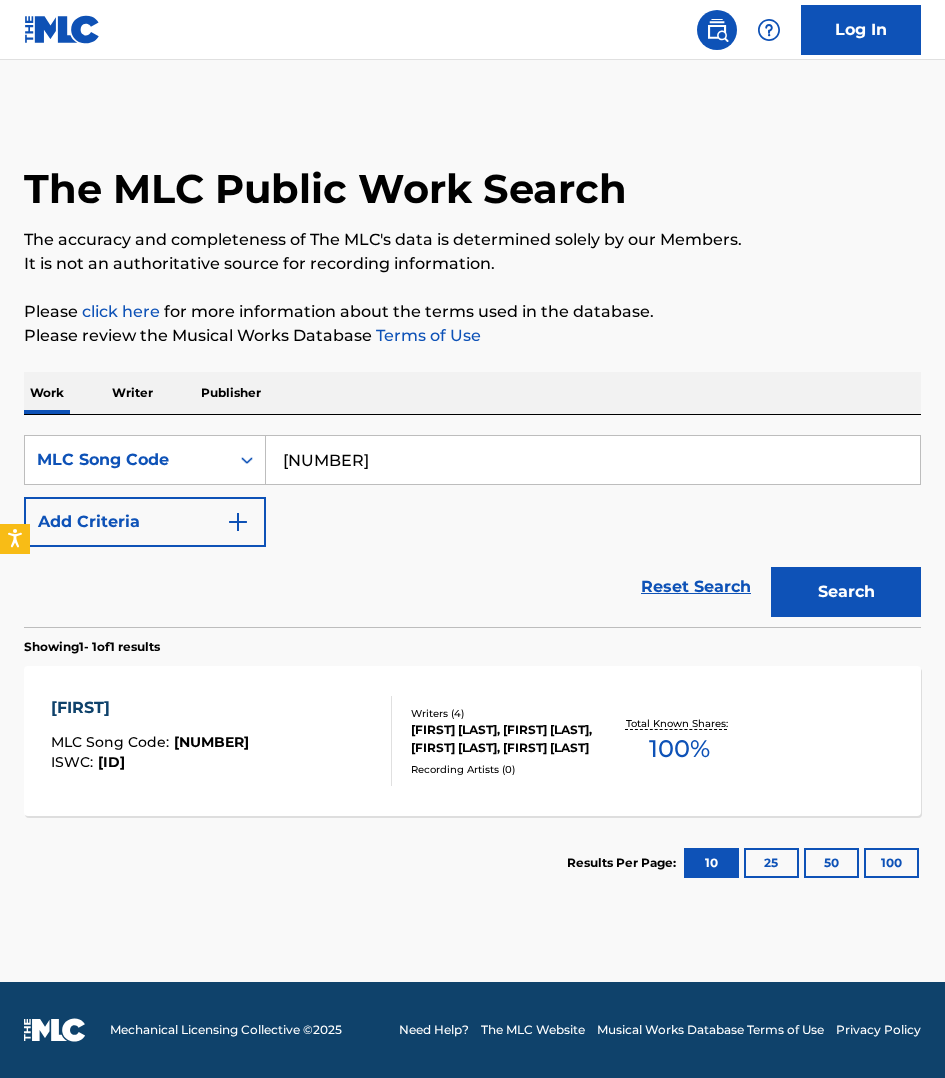 scroll, scrollTop: 0, scrollLeft: 0, axis: both 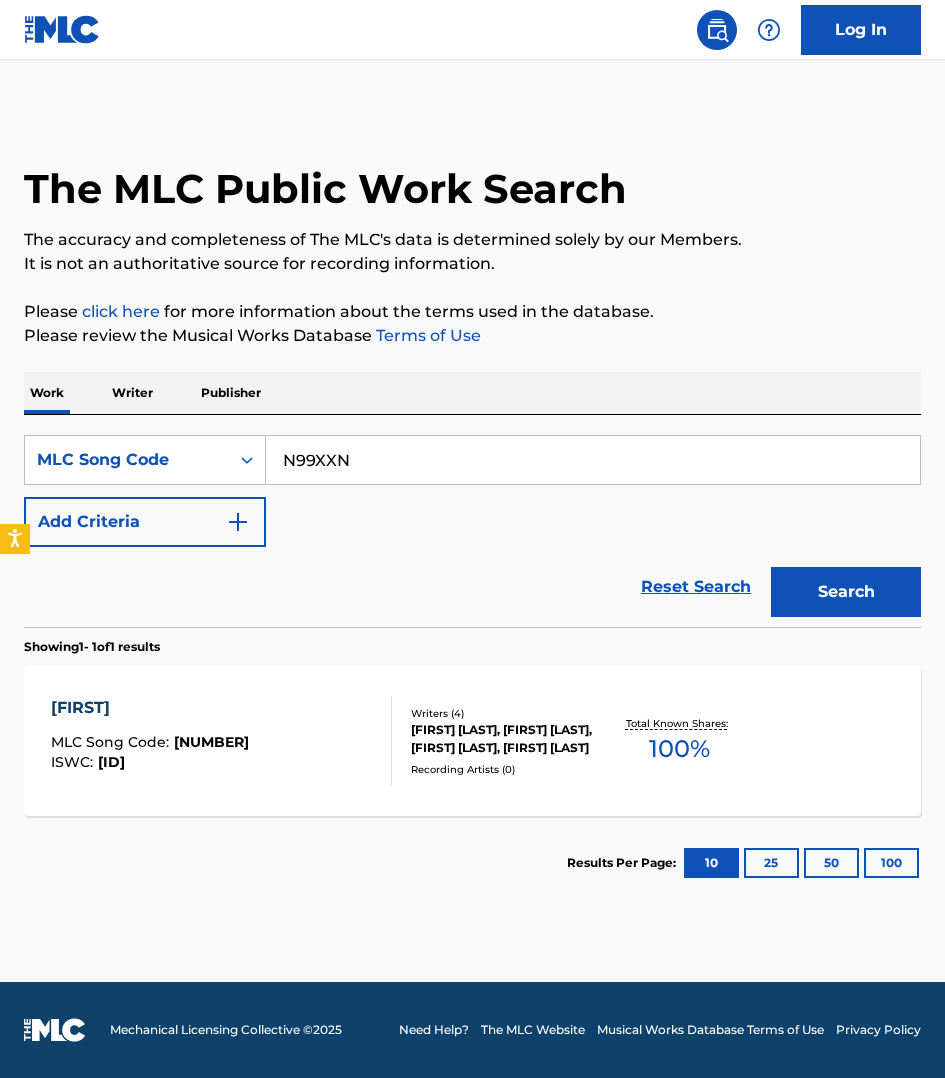 type on "N99XXN" 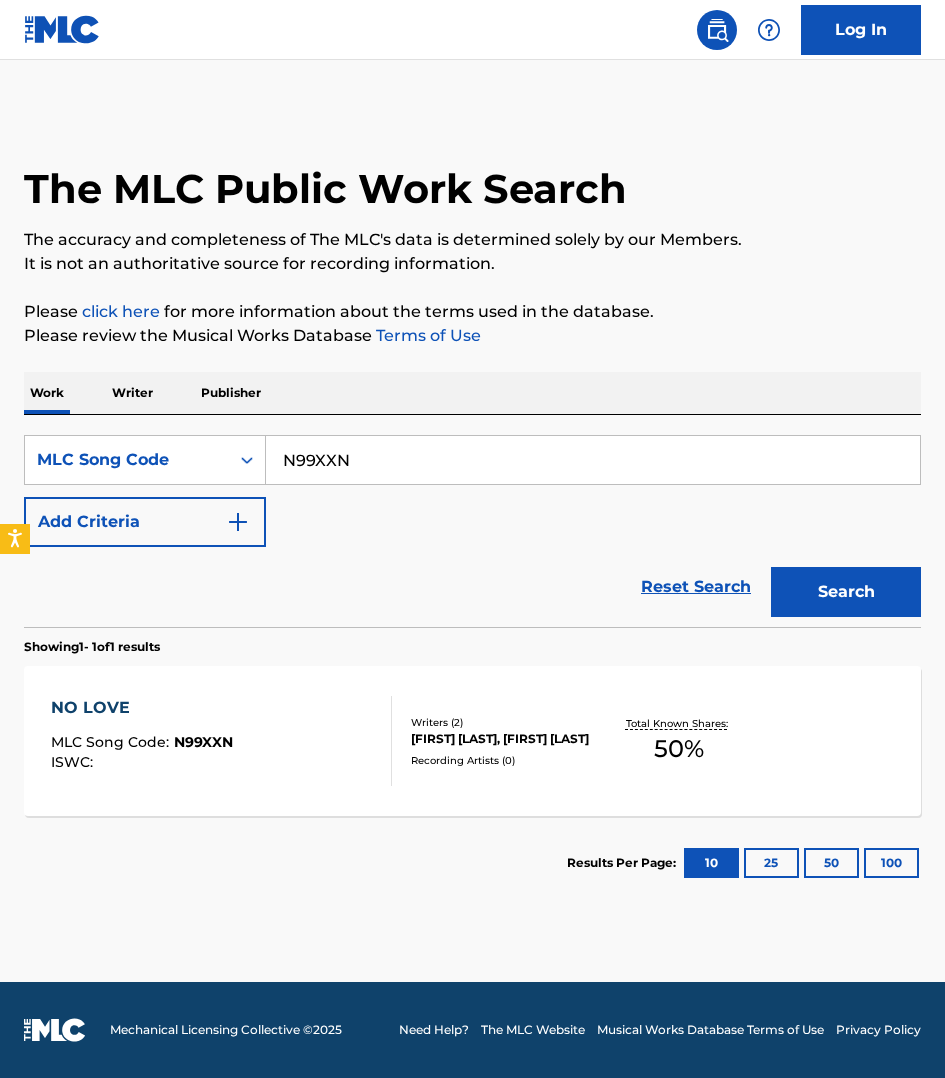 click on "NO LOVE MLC Song Code : N99XXN ISWC : Writers ( 2 ) SEAN O'BRIEN, MATTHEW D. BERNINGER Recording Artists ( 0 ) Total Known Shares: 50 %" at bounding box center (472, 741) 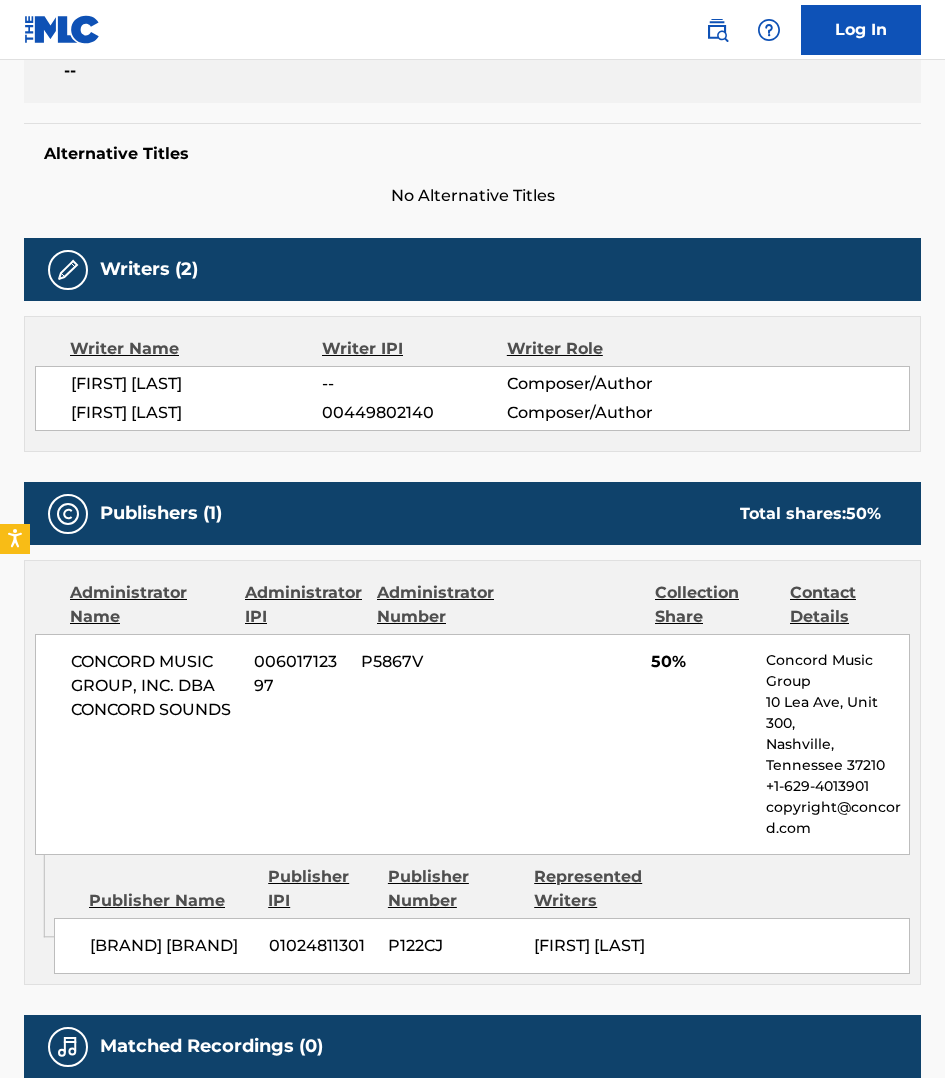 scroll, scrollTop: 468, scrollLeft: 0, axis: vertical 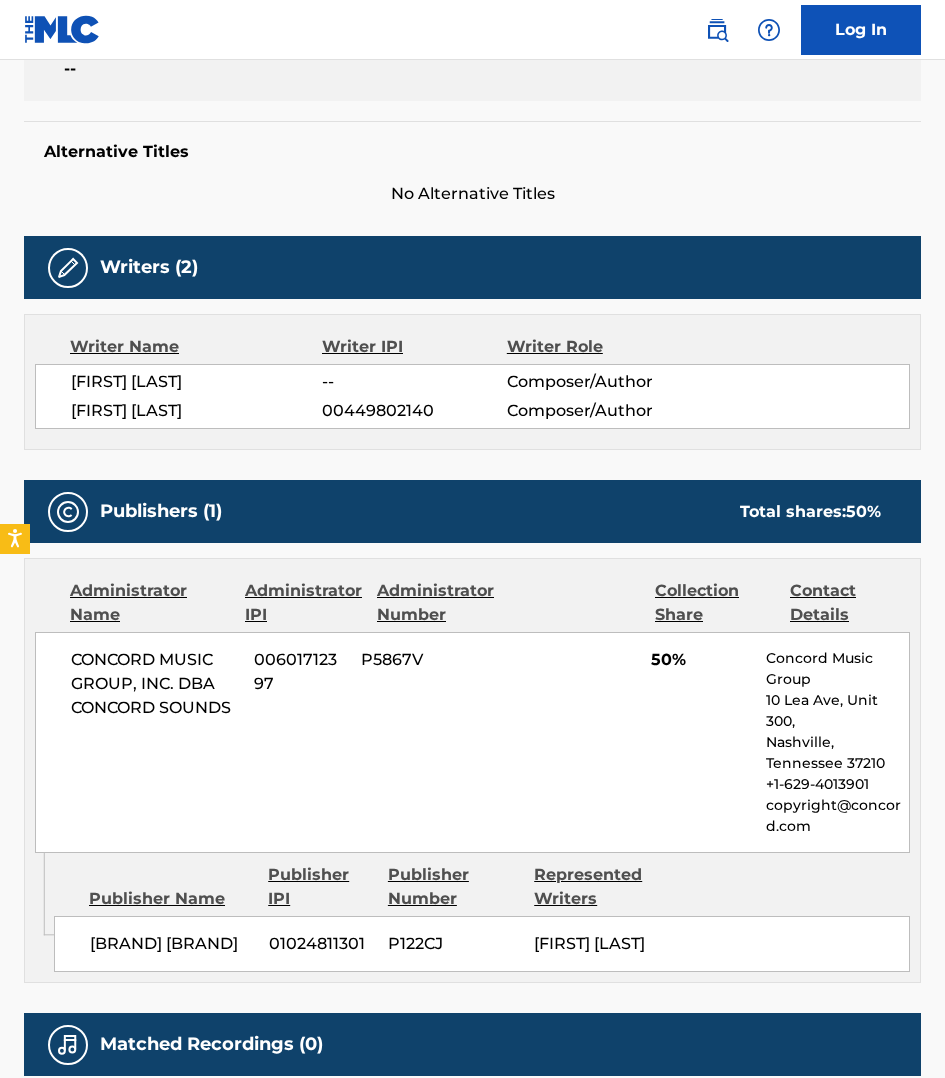 click on "Alternative Titles No Alternative Titles" at bounding box center (472, 163) 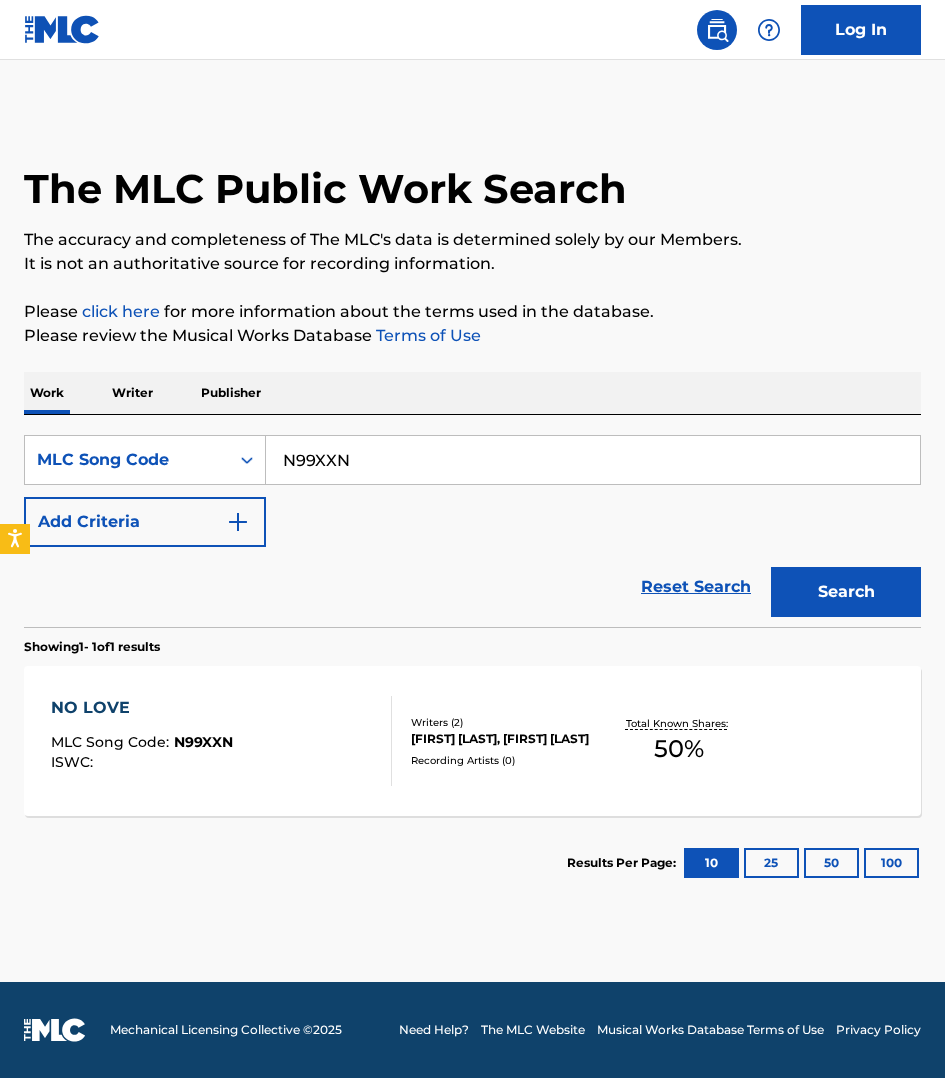 scroll, scrollTop: 0, scrollLeft: 0, axis: both 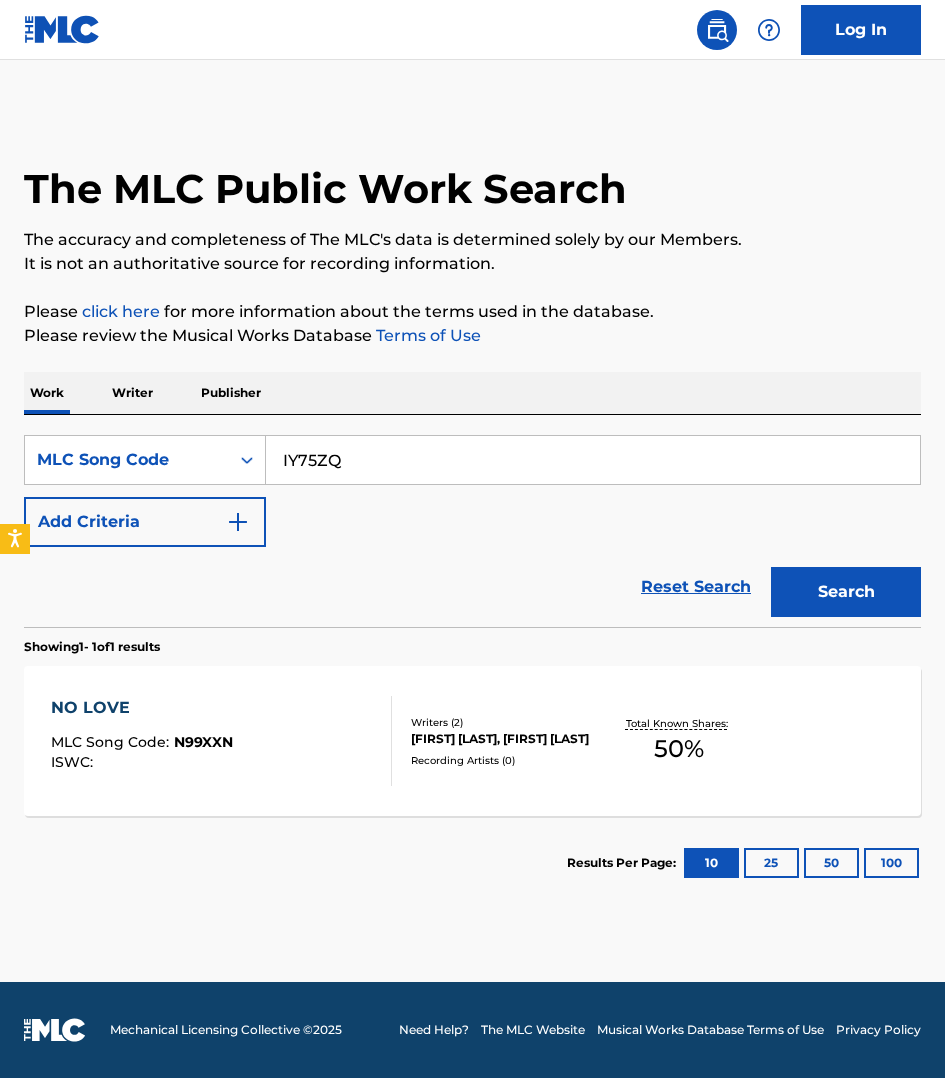 type on "IY75ZQ" 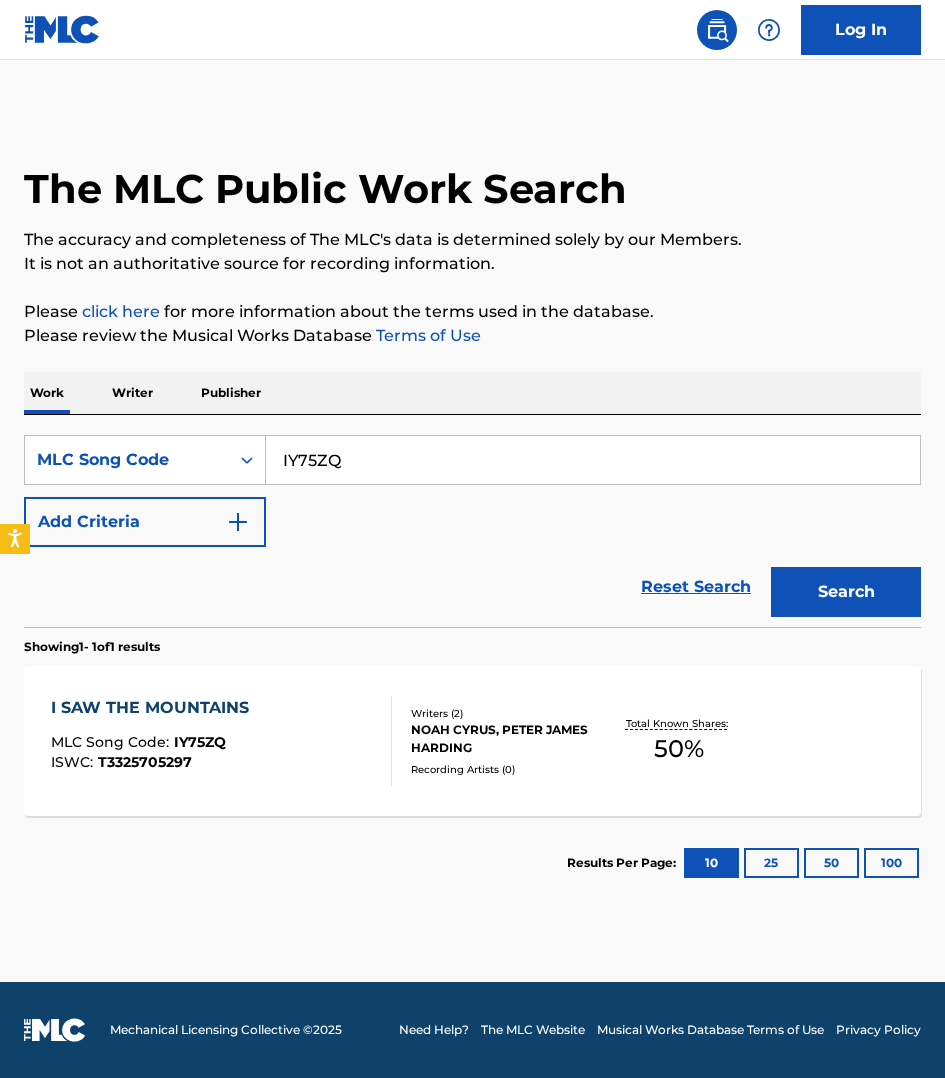 click on "Writers ( 1 ) [FIRST] [LAST]" at bounding box center [221, 741] 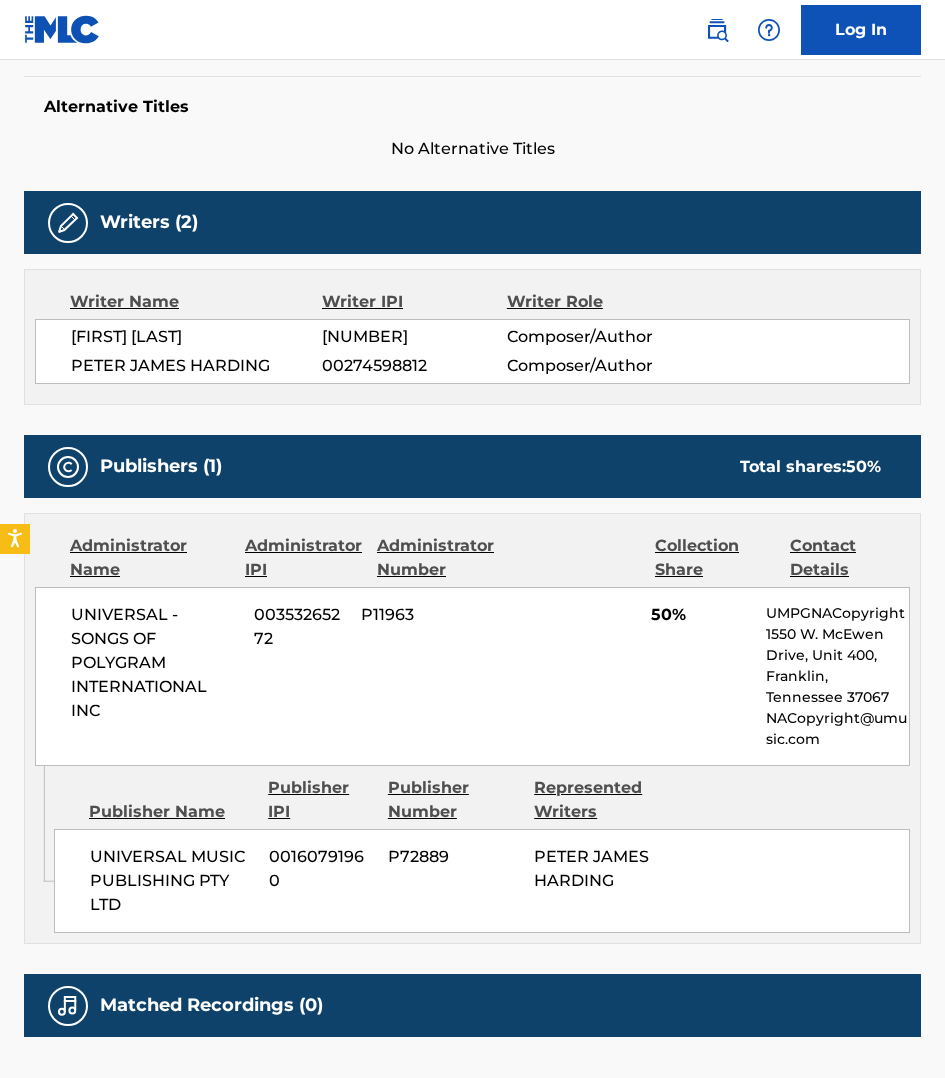 scroll, scrollTop: 562, scrollLeft: 0, axis: vertical 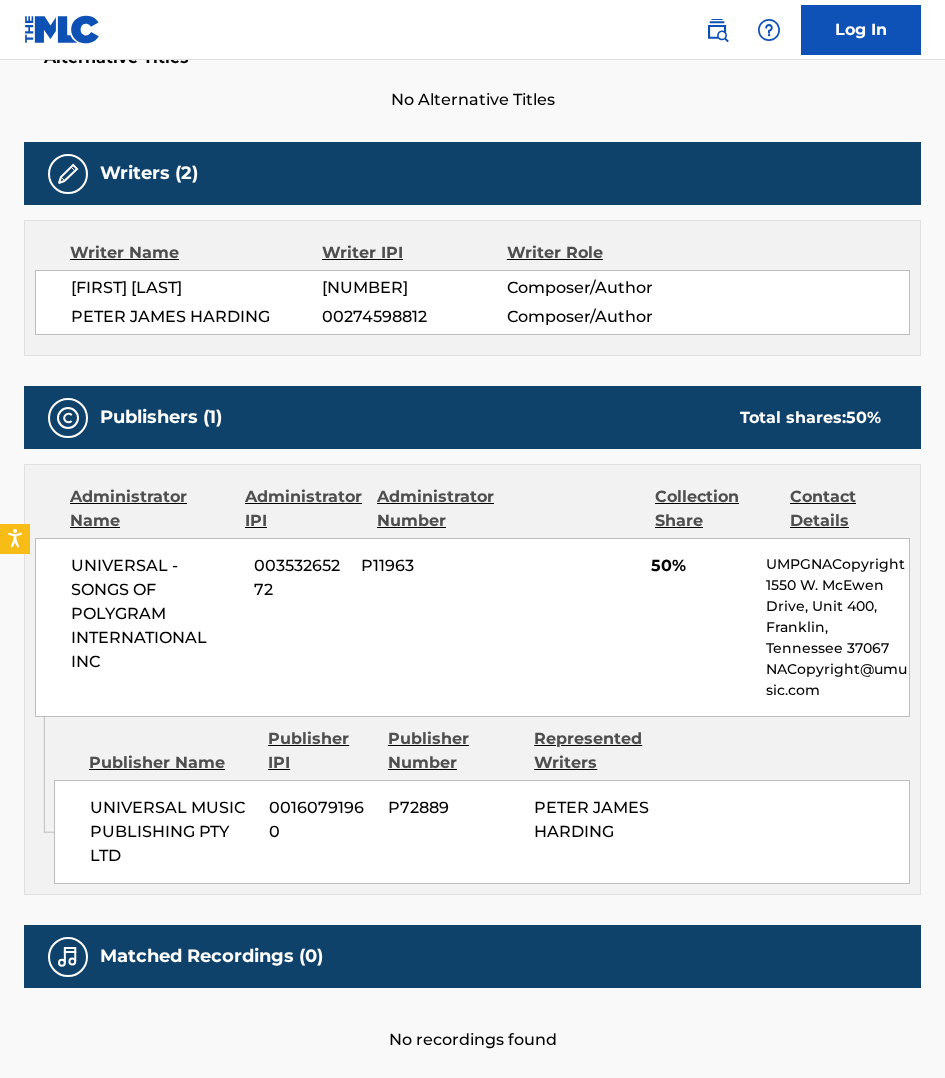 click on "[FIRST] [LAST] [NUMBER] [FIRST] [LAST]" at bounding box center (472, 253) 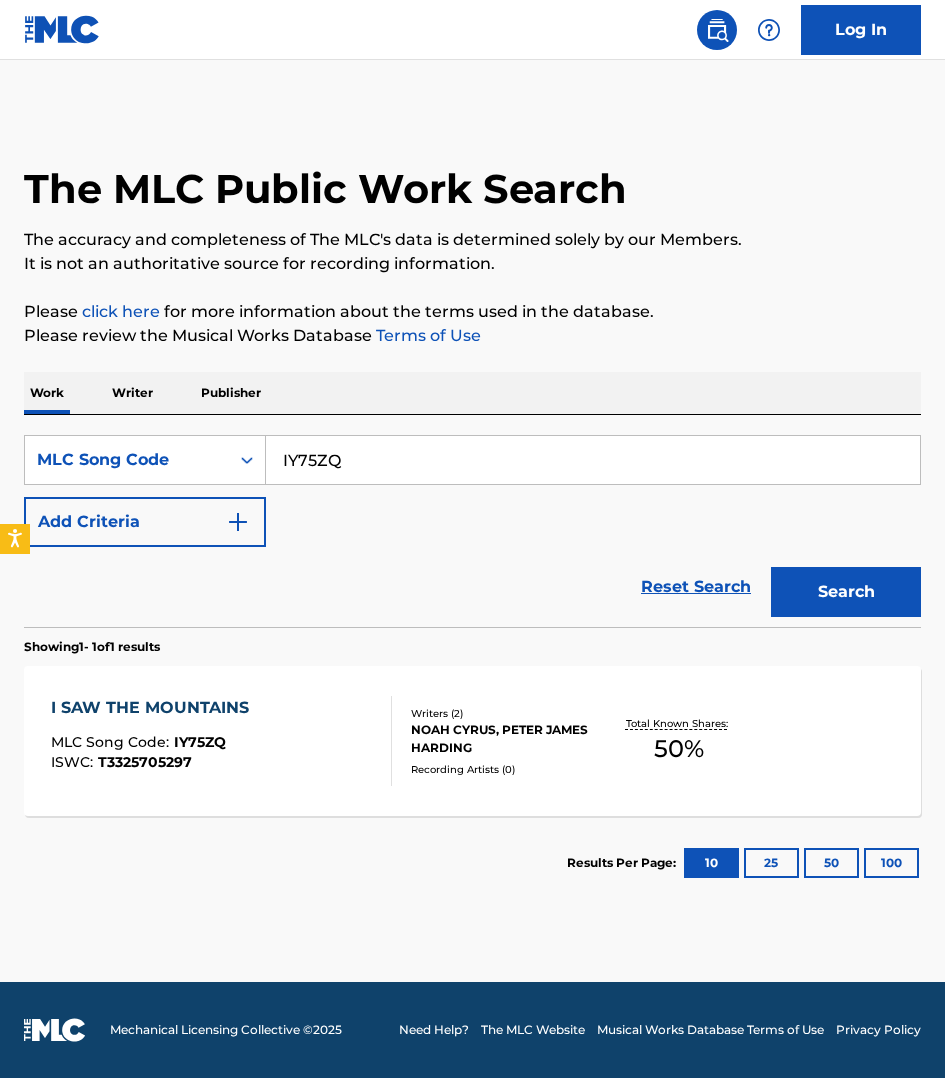 scroll, scrollTop: 0, scrollLeft: 0, axis: both 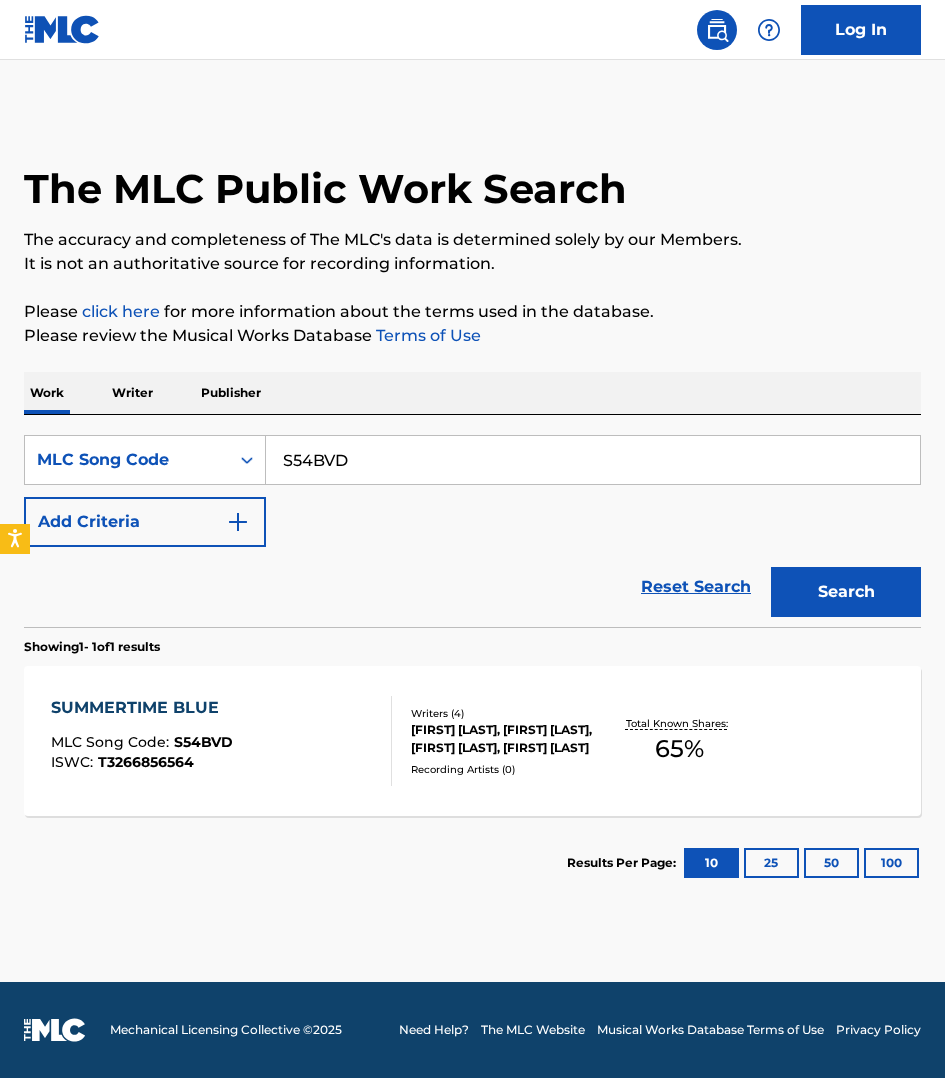 click on "SUMMERTIME BLUE MLC Song Code : S54BVD ISWC : T3266856564" at bounding box center [221, 741] 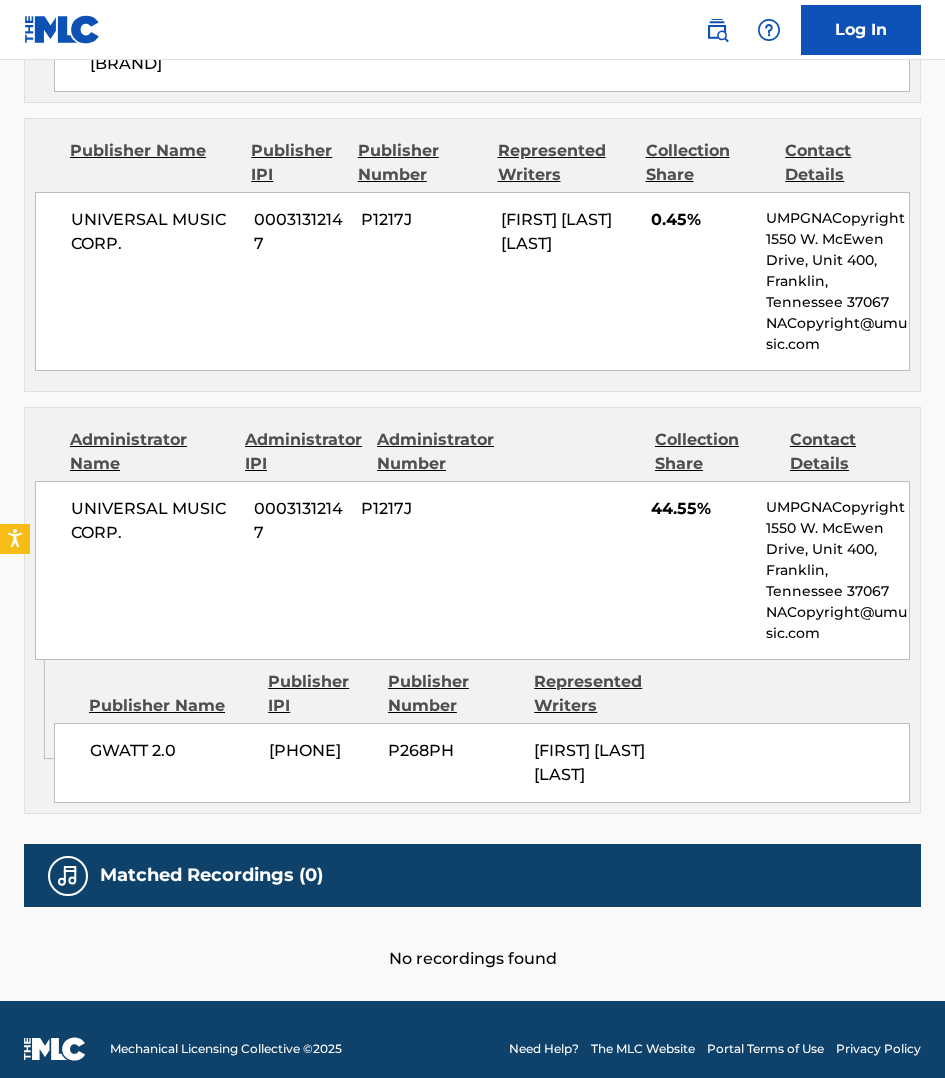 scroll, scrollTop: 1453, scrollLeft: 0, axis: vertical 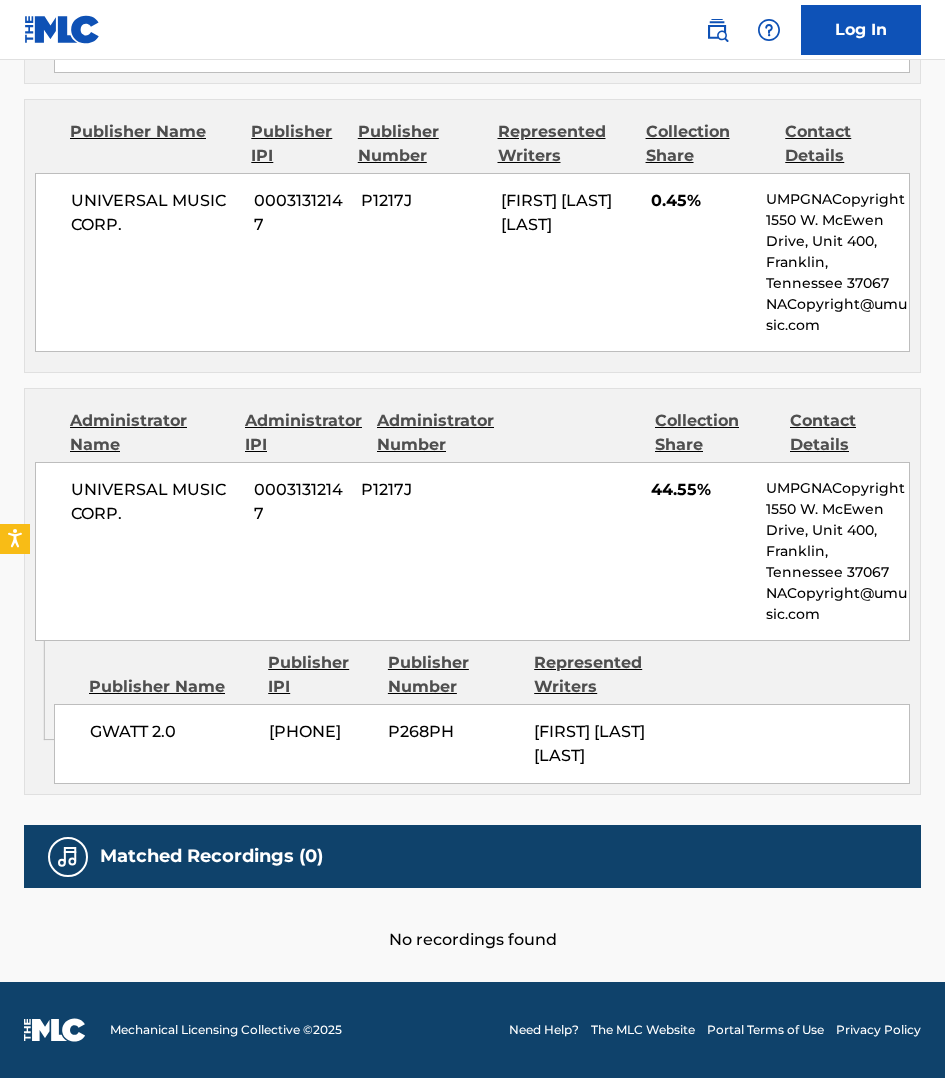 click on "Publisher Name Publisher IPI Publisher Number Represented Writers" at bounding box center (482, 675) 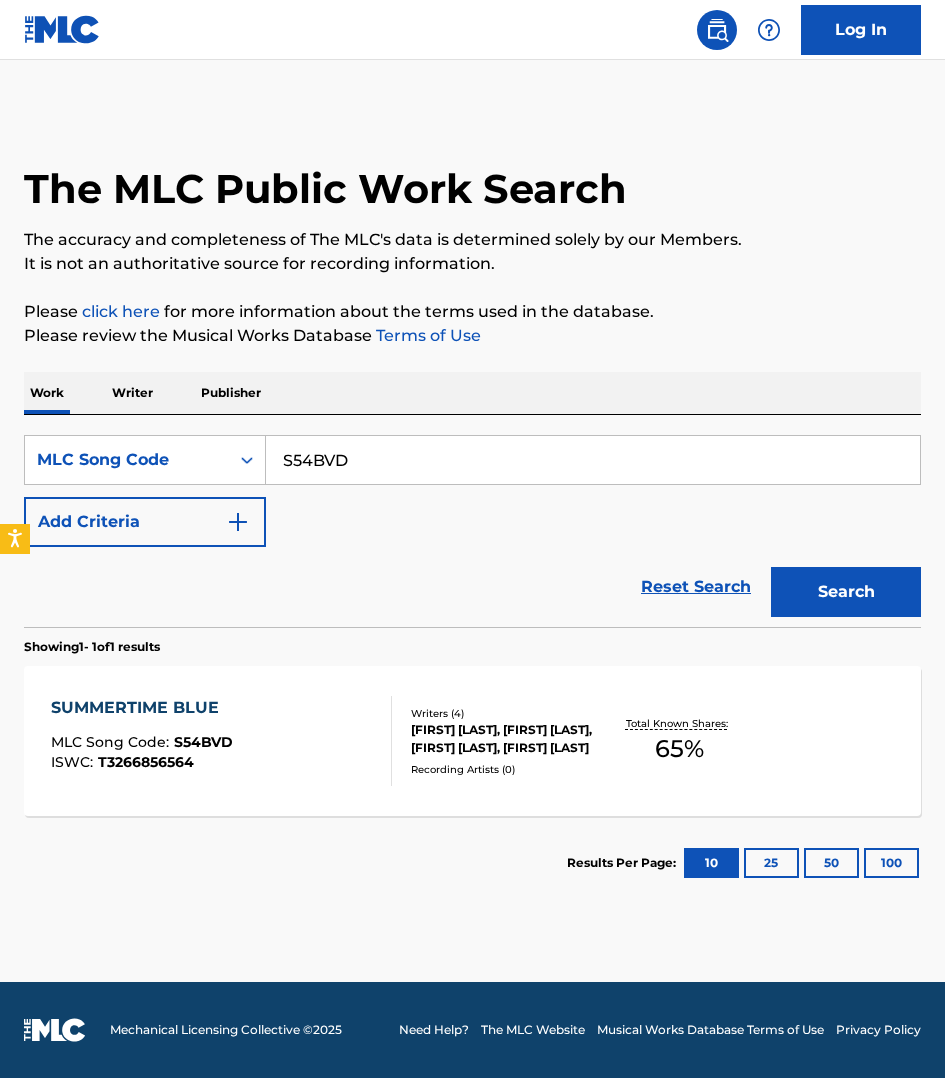 click on "S54BVD" at bounding box center (593, 460) 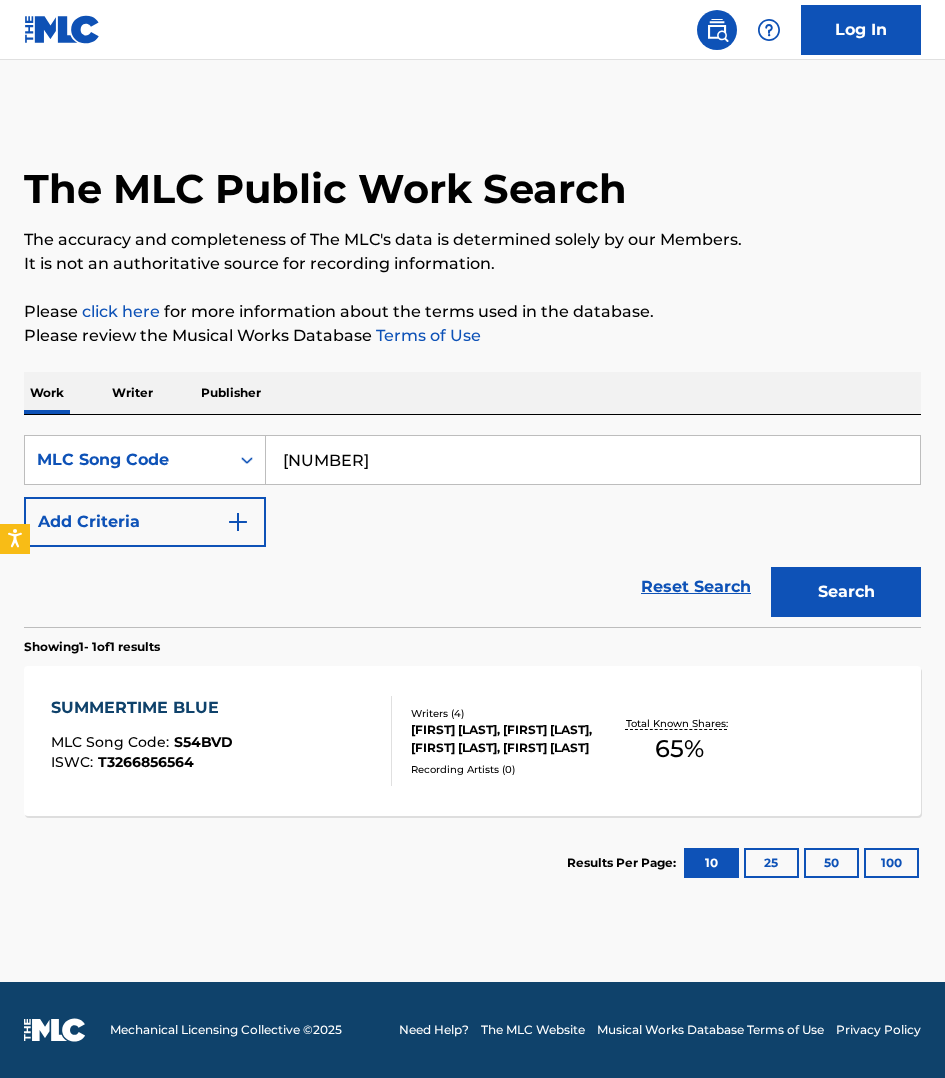 type on "[NUMBER]" 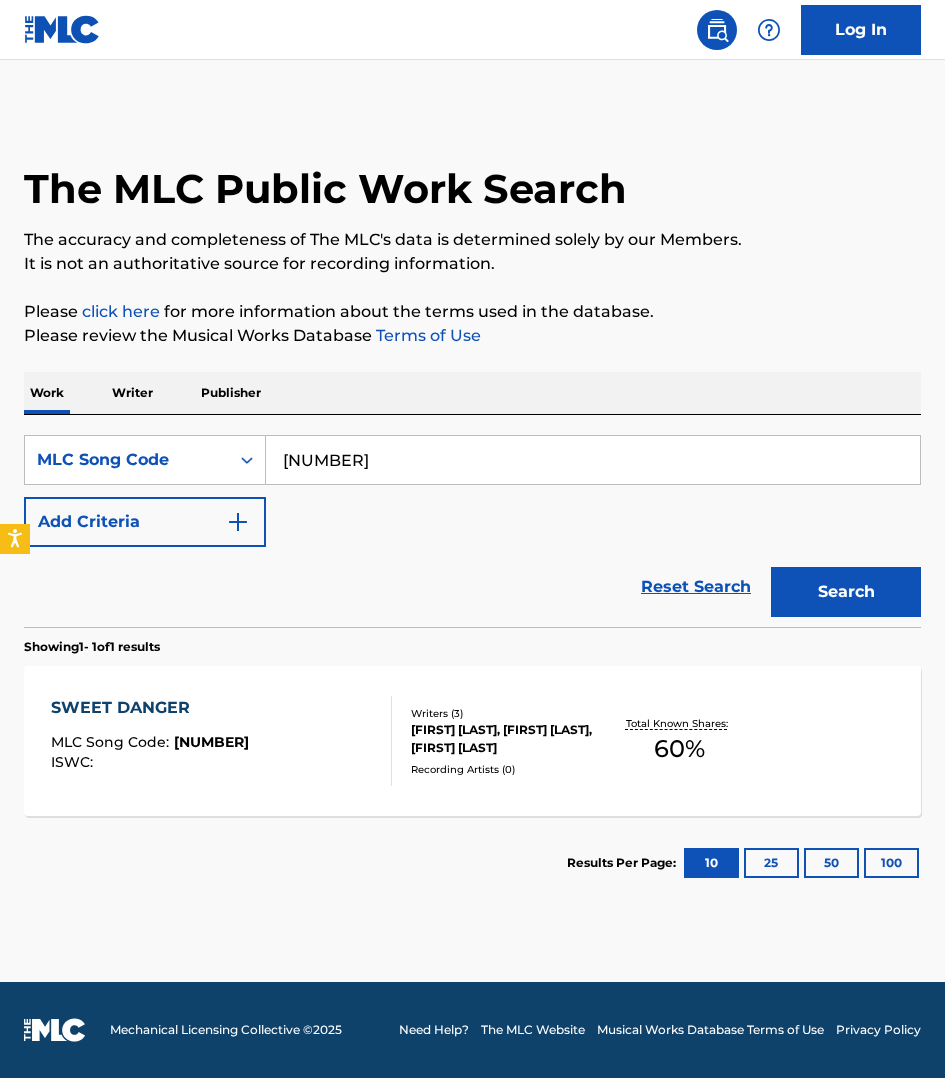 click at bounding box center [221, 741] 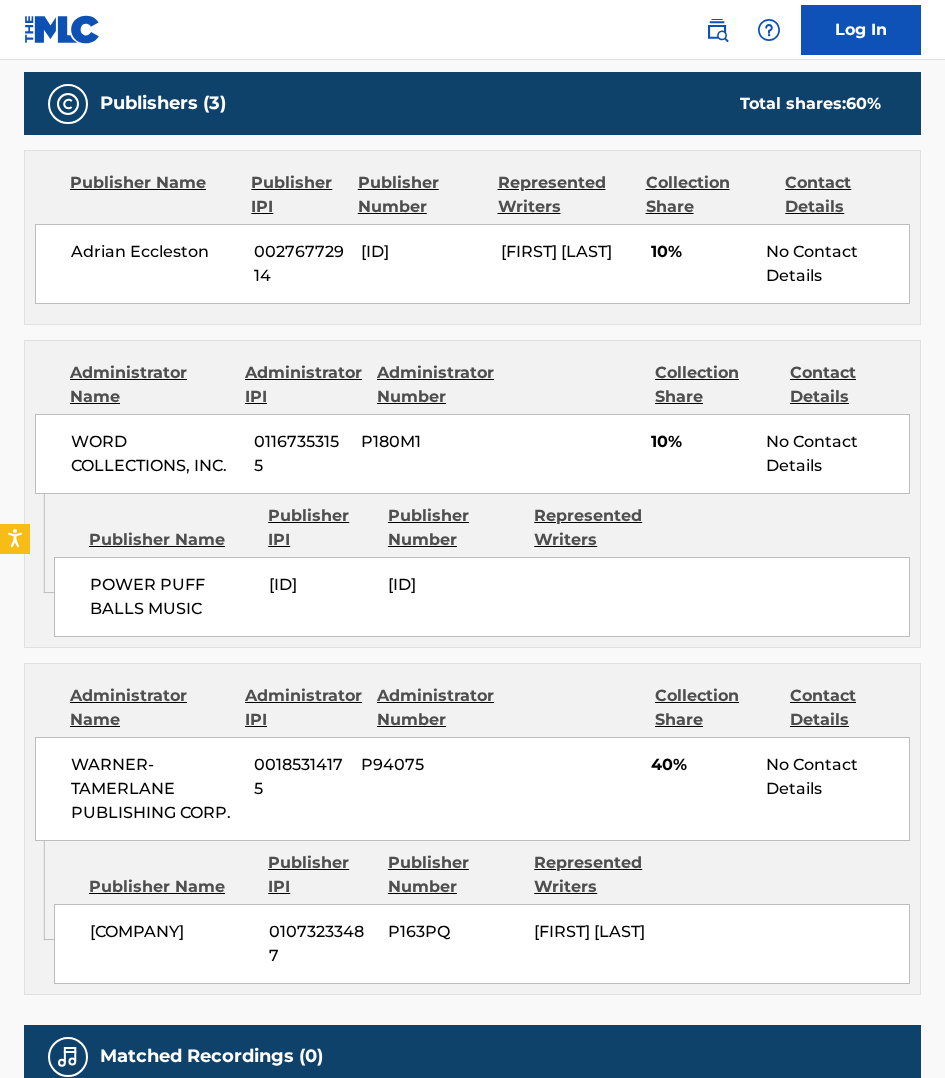scroll, scrollTop: 1156, scrollLeft: 0, axis: vertical 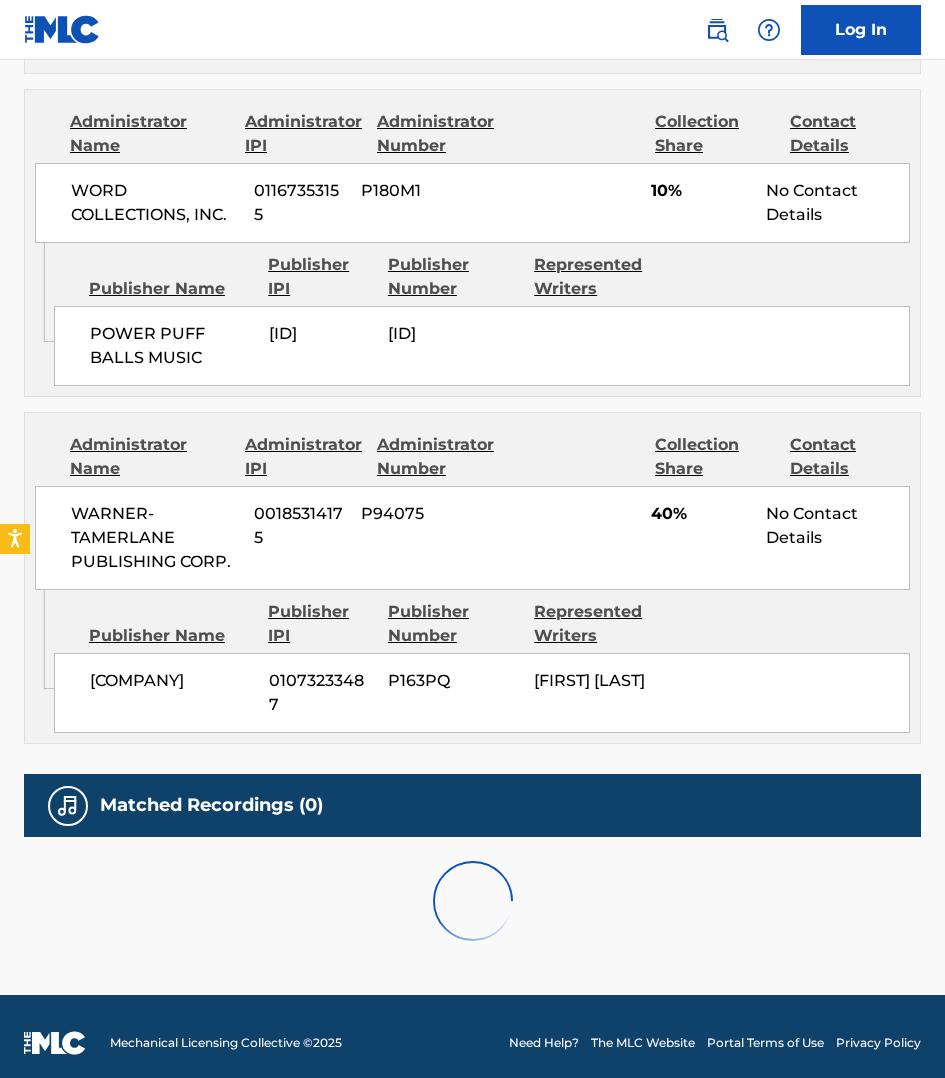 drag, startPoint x: 895, startPoint y: 281, endPoint x: 885, endPoint y: 280, distance: 10.049875 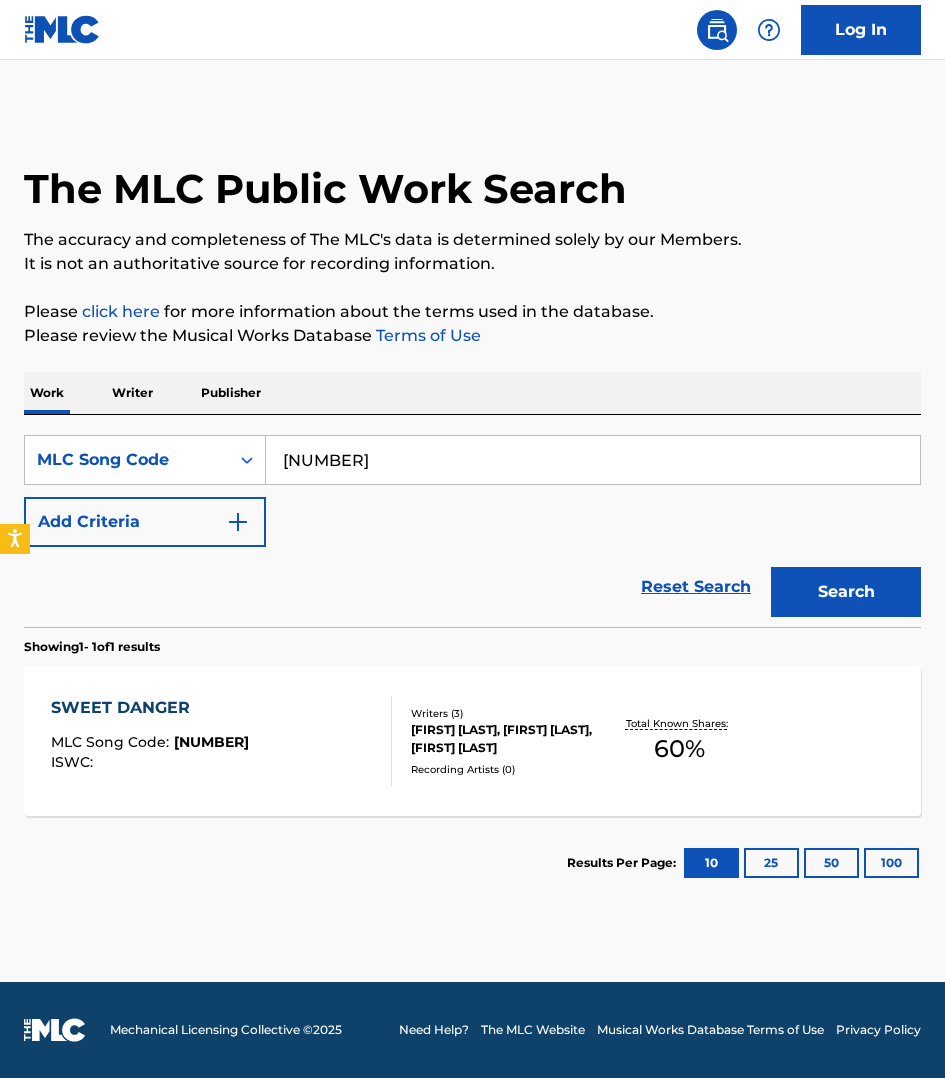 scroll, scrollTop: 0, scrollLeft: 0, axis: both 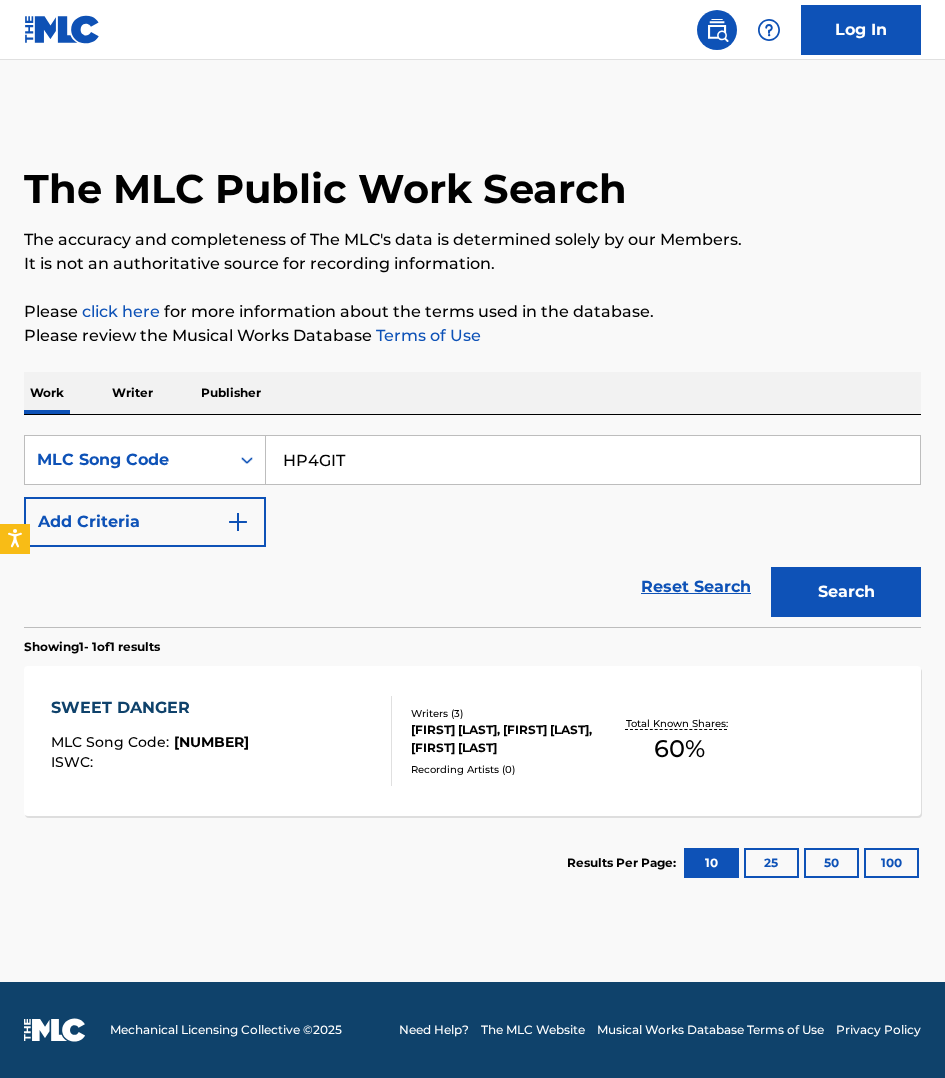 type on "HP4GIT" 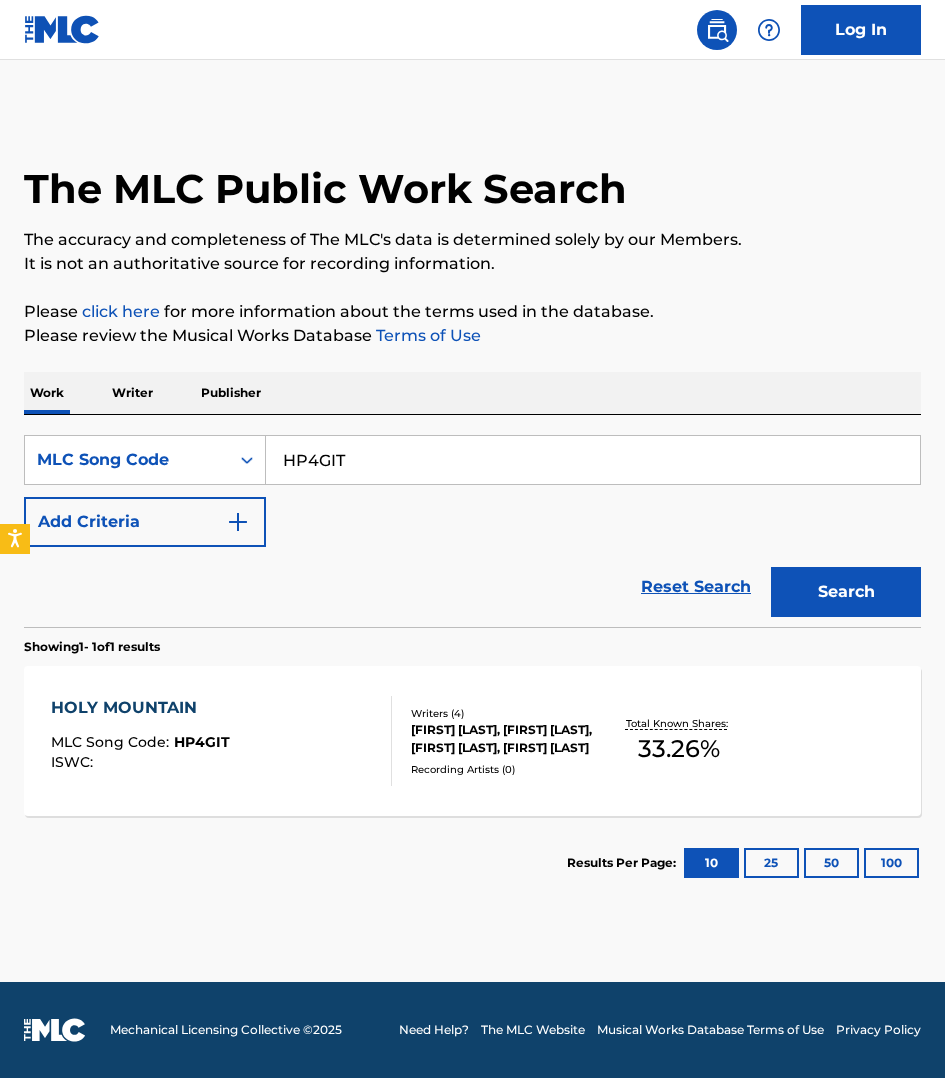 click on "HOLY MOUNTAIN MLC Song Code : HP4GIT ISWC :" at bounding box center [221, 741] 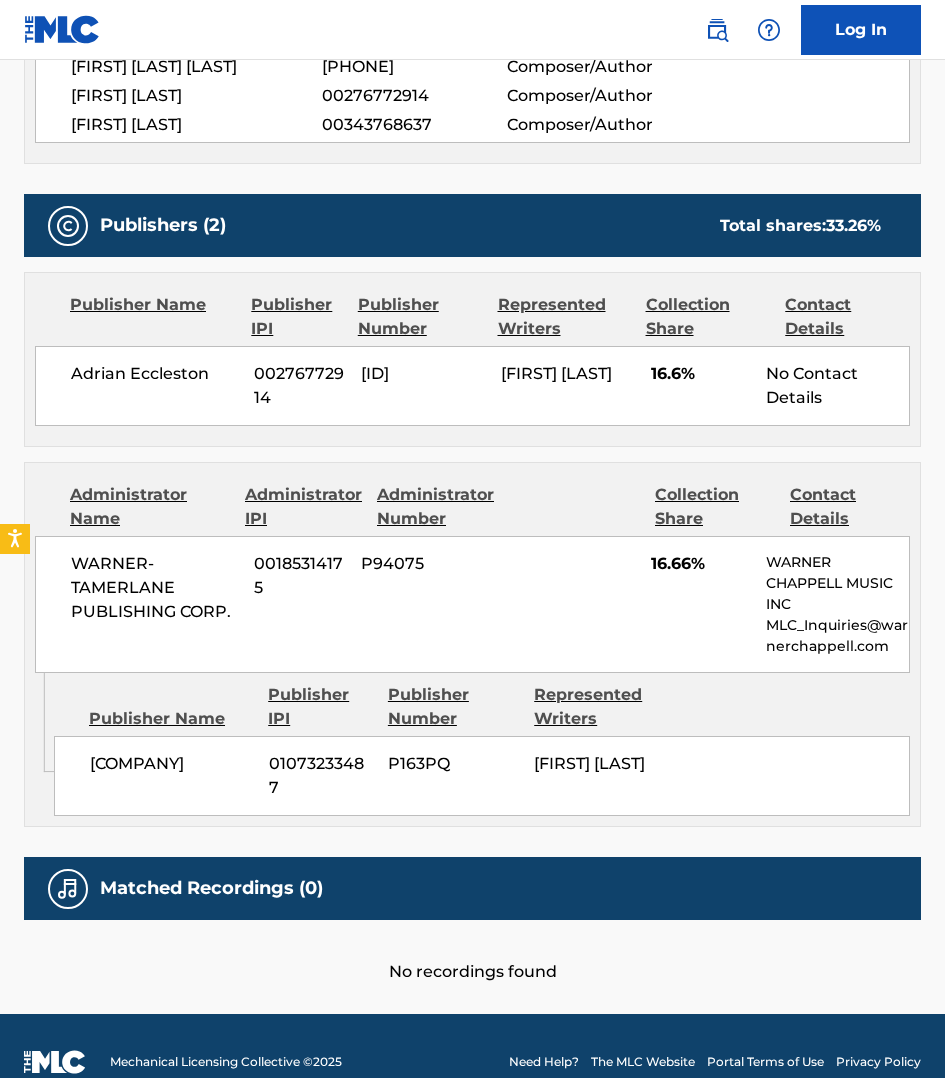 scroll, scrollTop: 846, scrollLeft: 0, axis: vertical 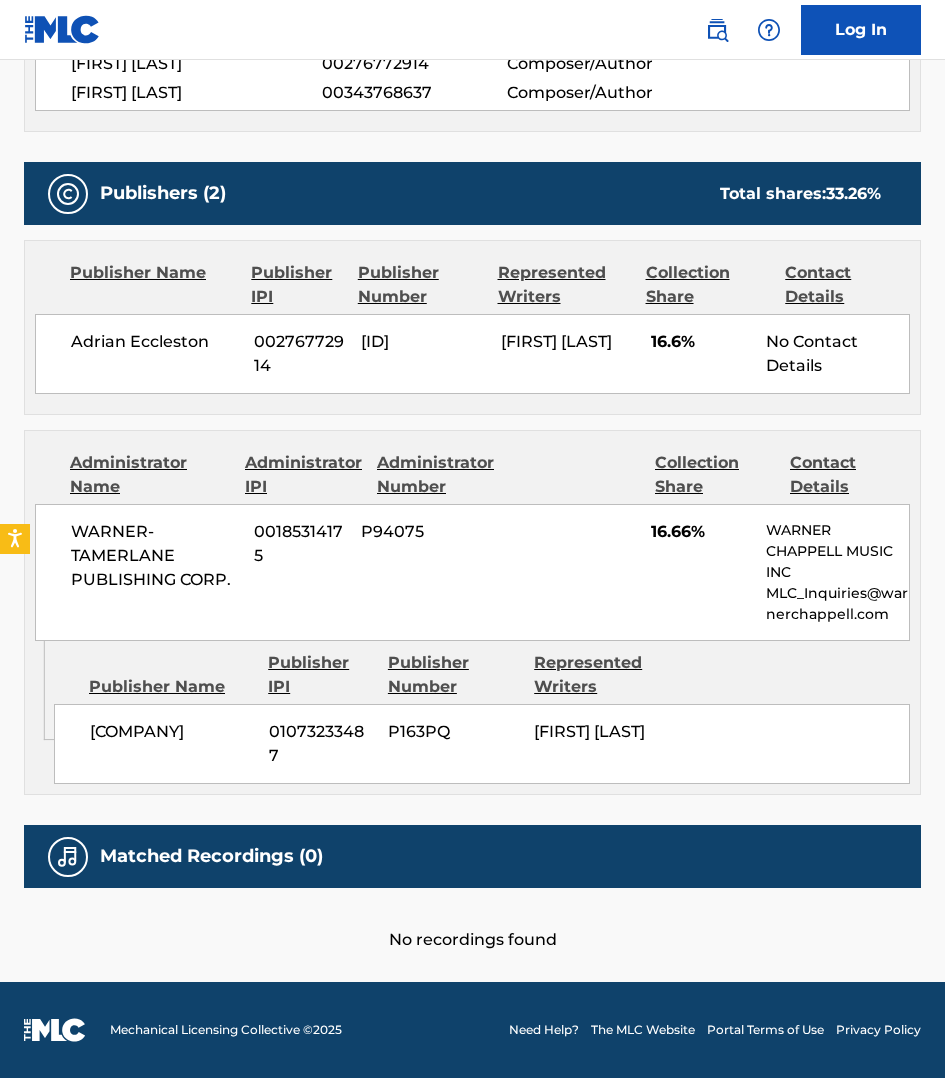 click on "Publisher Name Publisher IPI Publisher Number Represented Writers [FIRST] [LAST] [IPI] [NUMBER] [FIRST] [LAST] 16.6% No Contact Details" at bounding box center (472, 327) 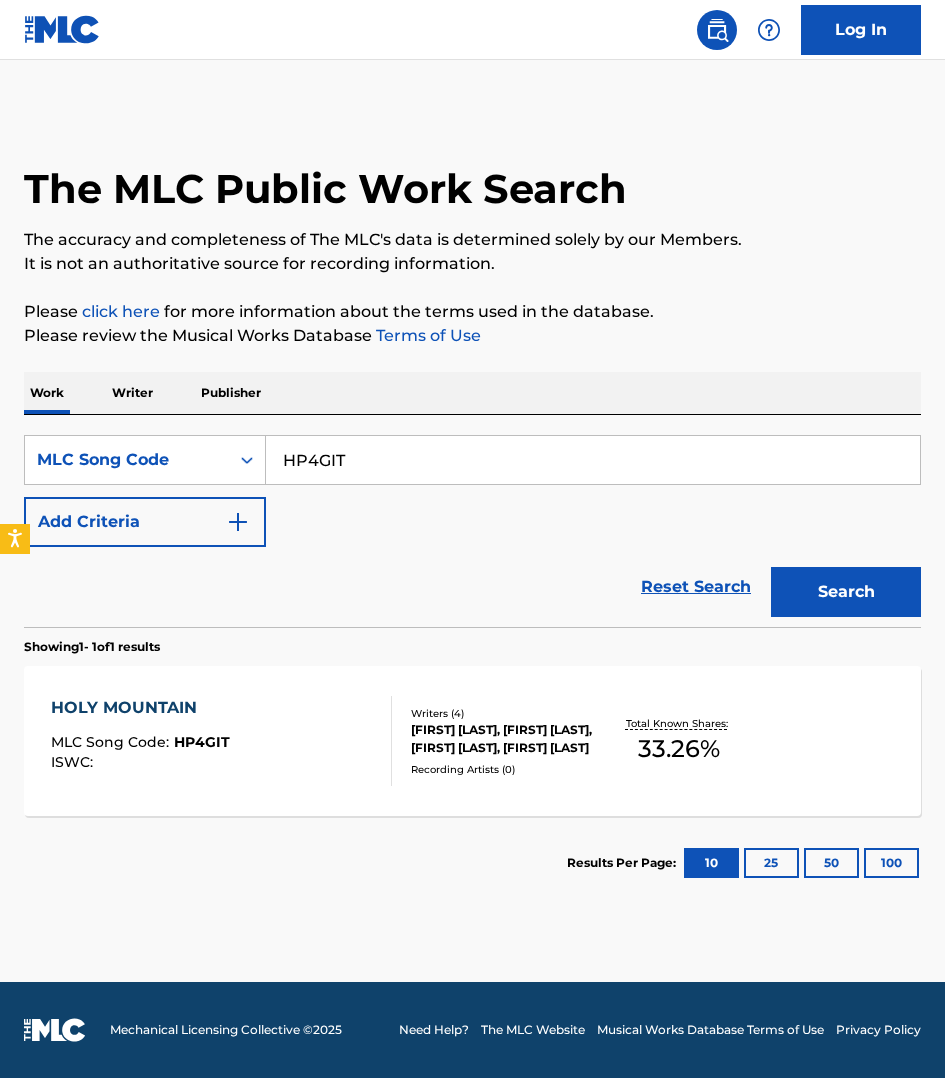 click on "HP4GIT" at bounding box center (593, 460) 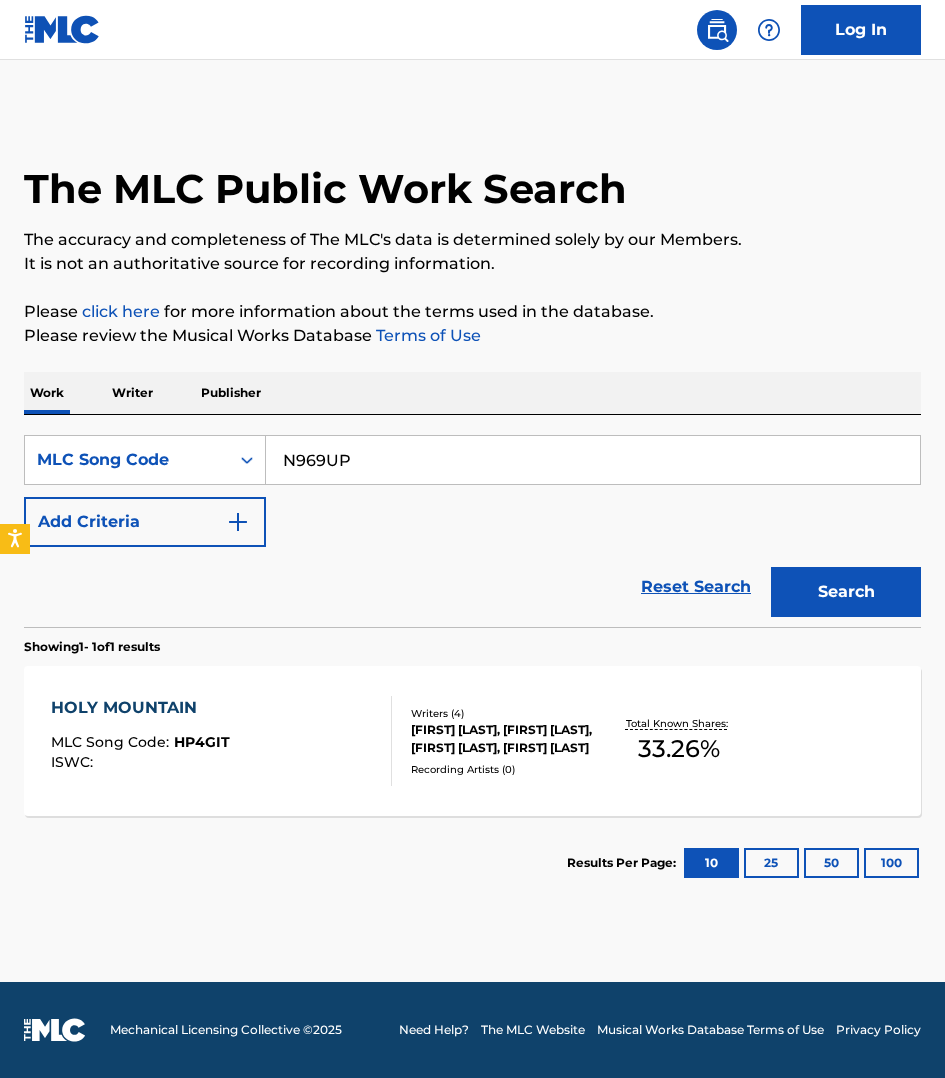 click on "Search" at bounding box center (846, 592) 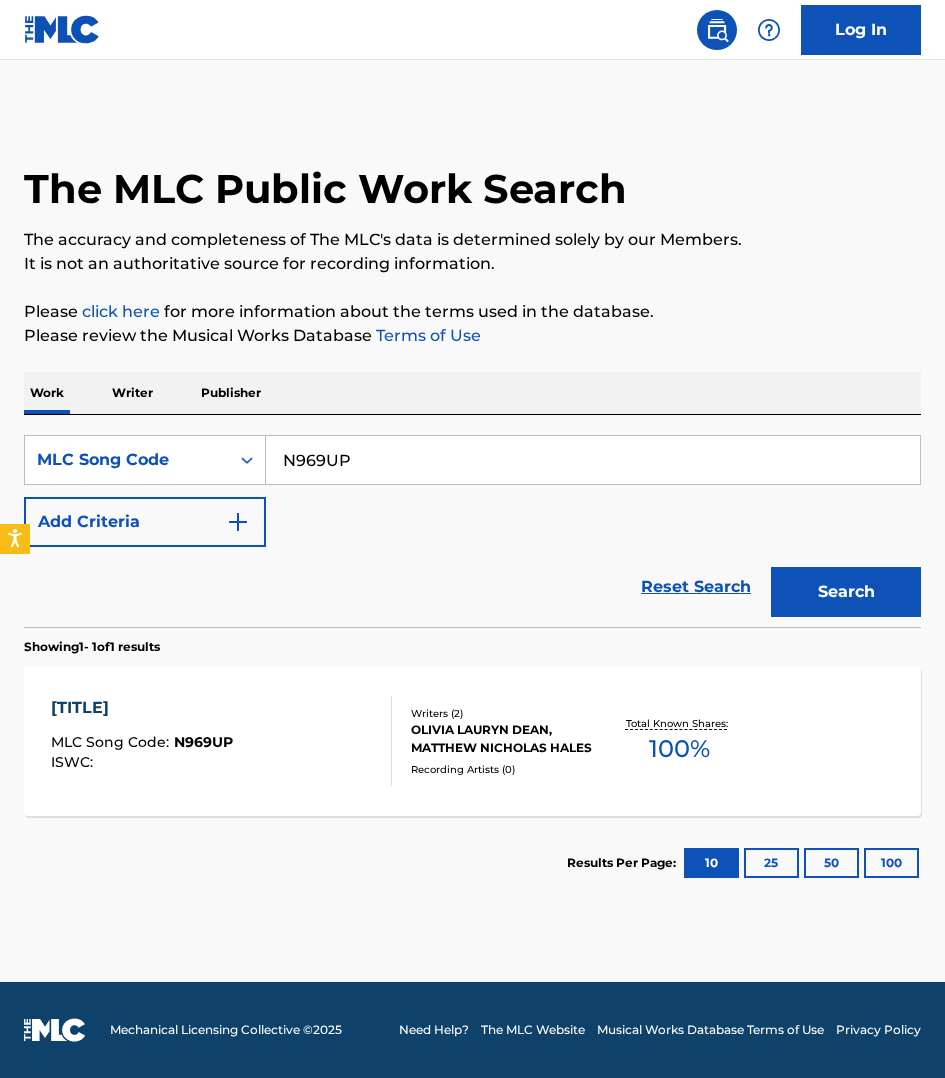 click on "N969UP" at bounding box center [593, 460] 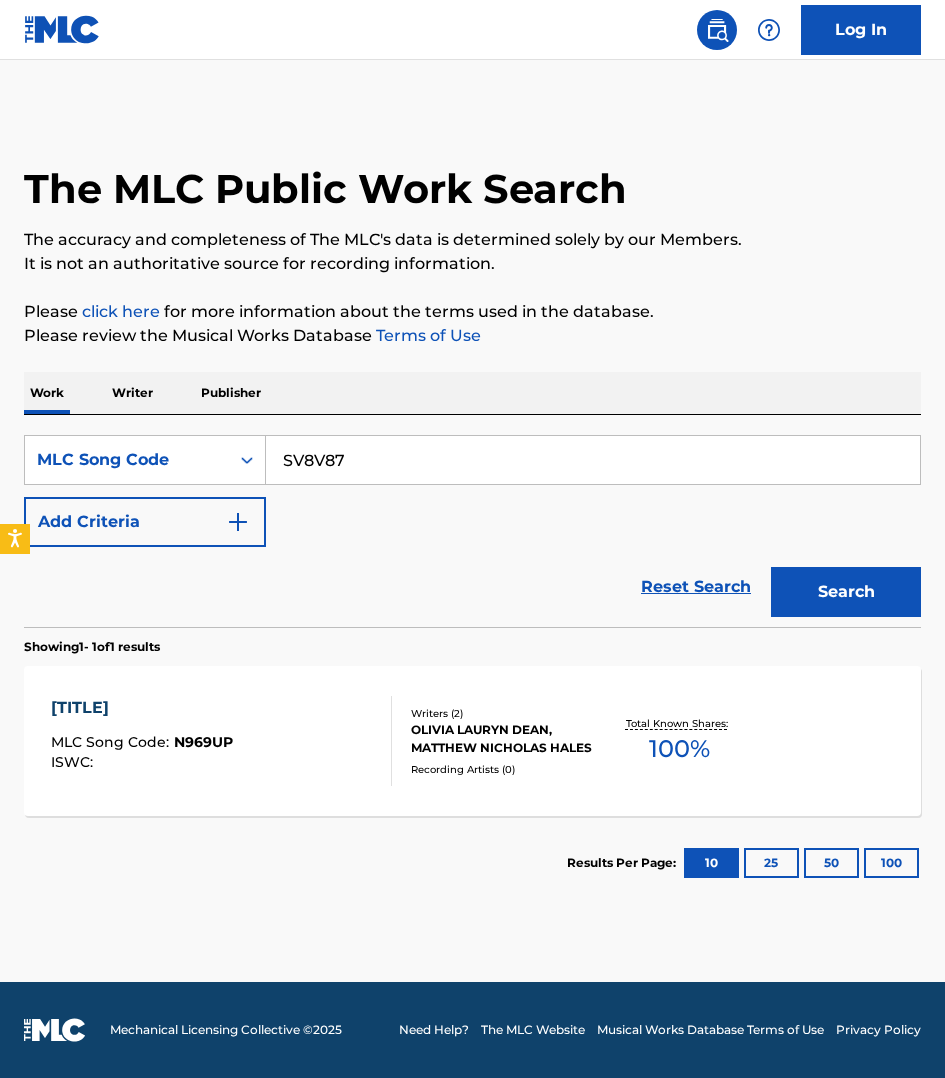 type on "SV8V87" 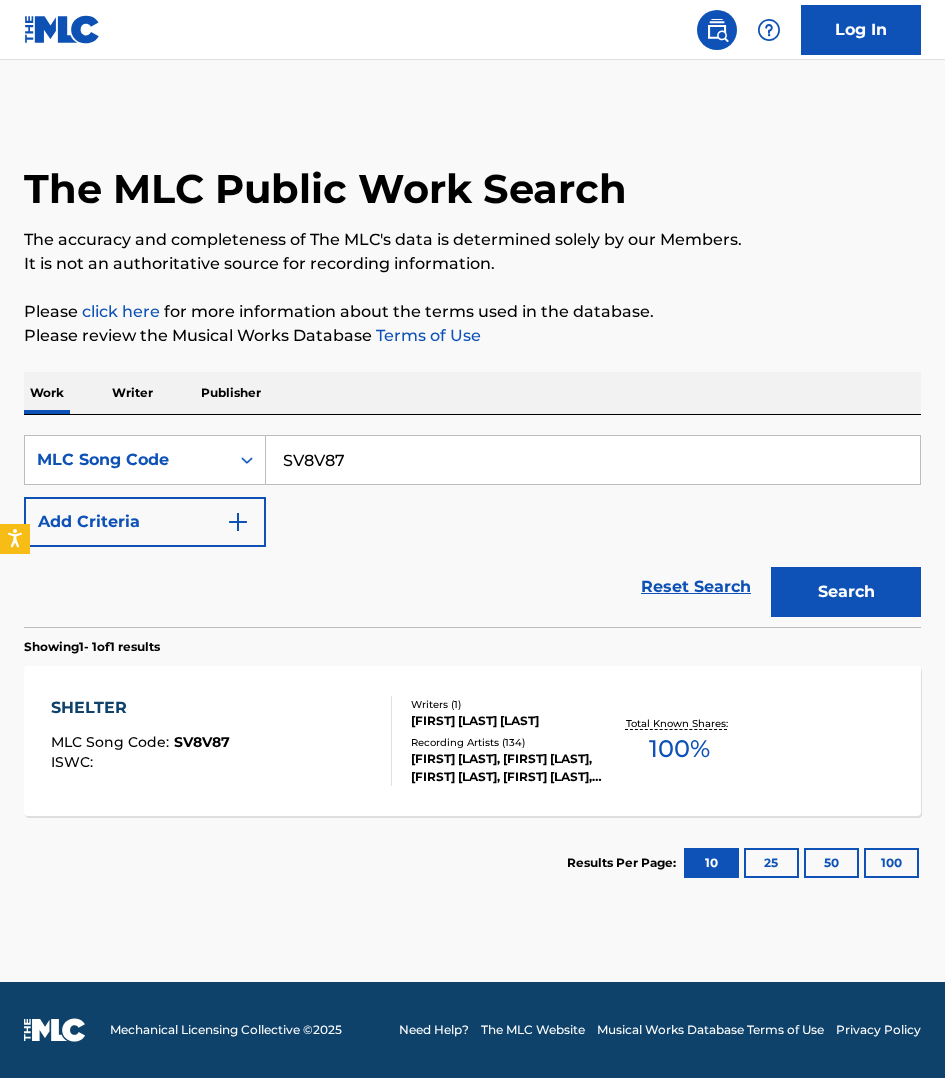 click on "SHELTER MLC Song Code : SV8V87 ISWC :" at bounding box center [221, 741] 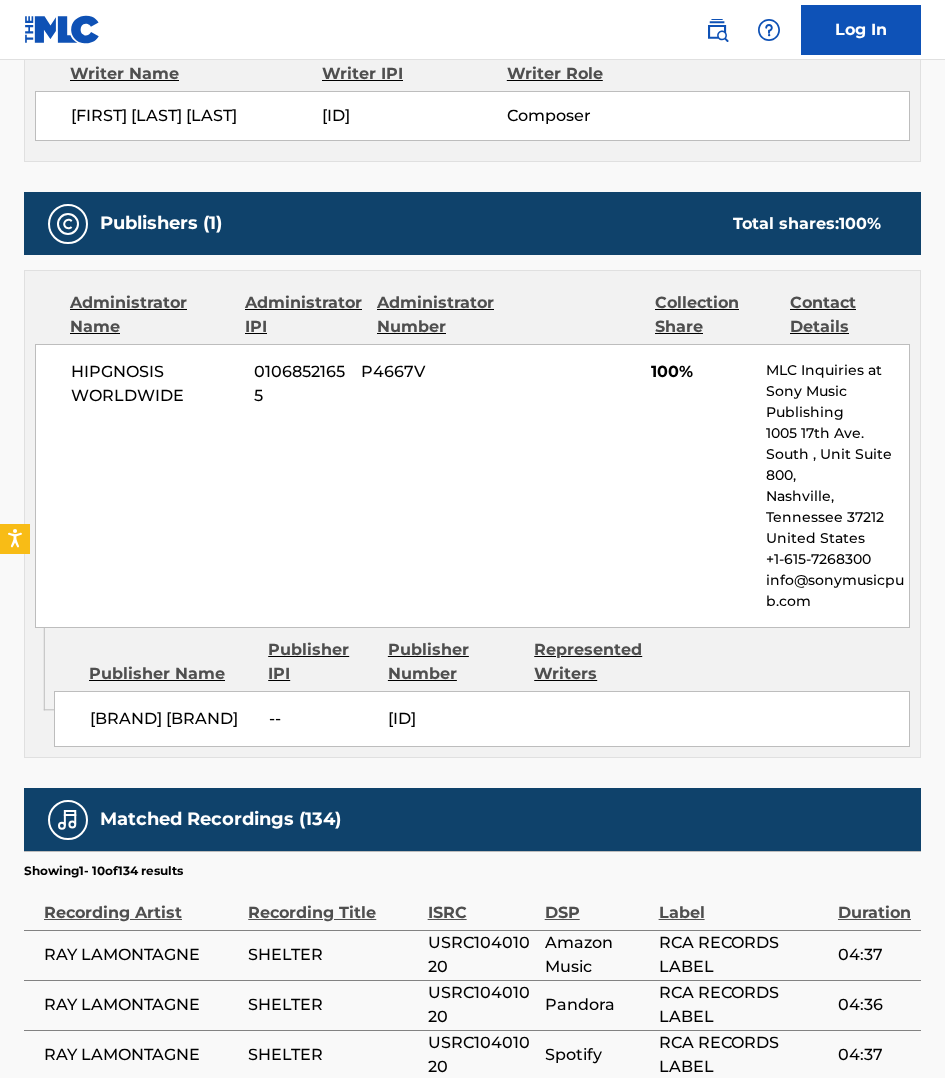 scroll, scrollTop: 750, scrollLeft: 0, axis: vertical 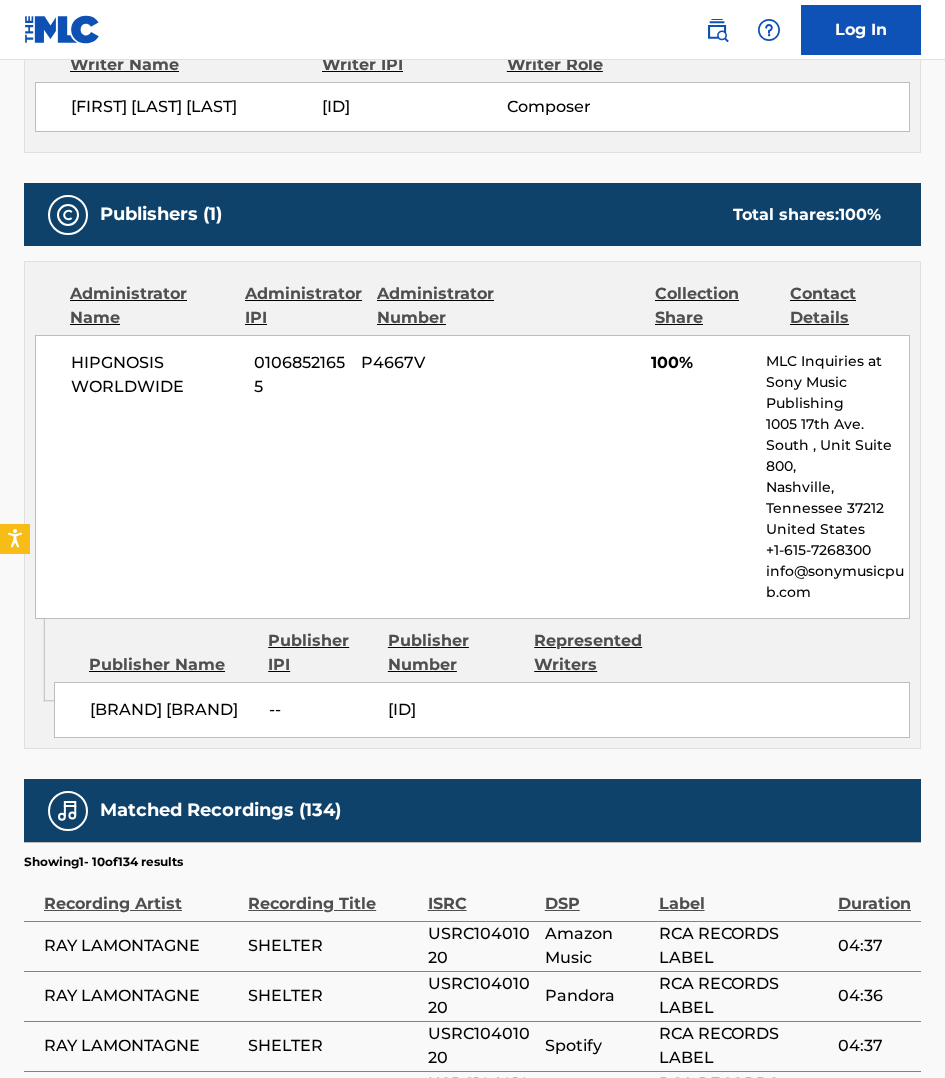 click on "Writer Name Writer IPI Writer Role [FIRST] [LAST] [LAST] [PHONE] Composer" at bounding box center (472, 92) 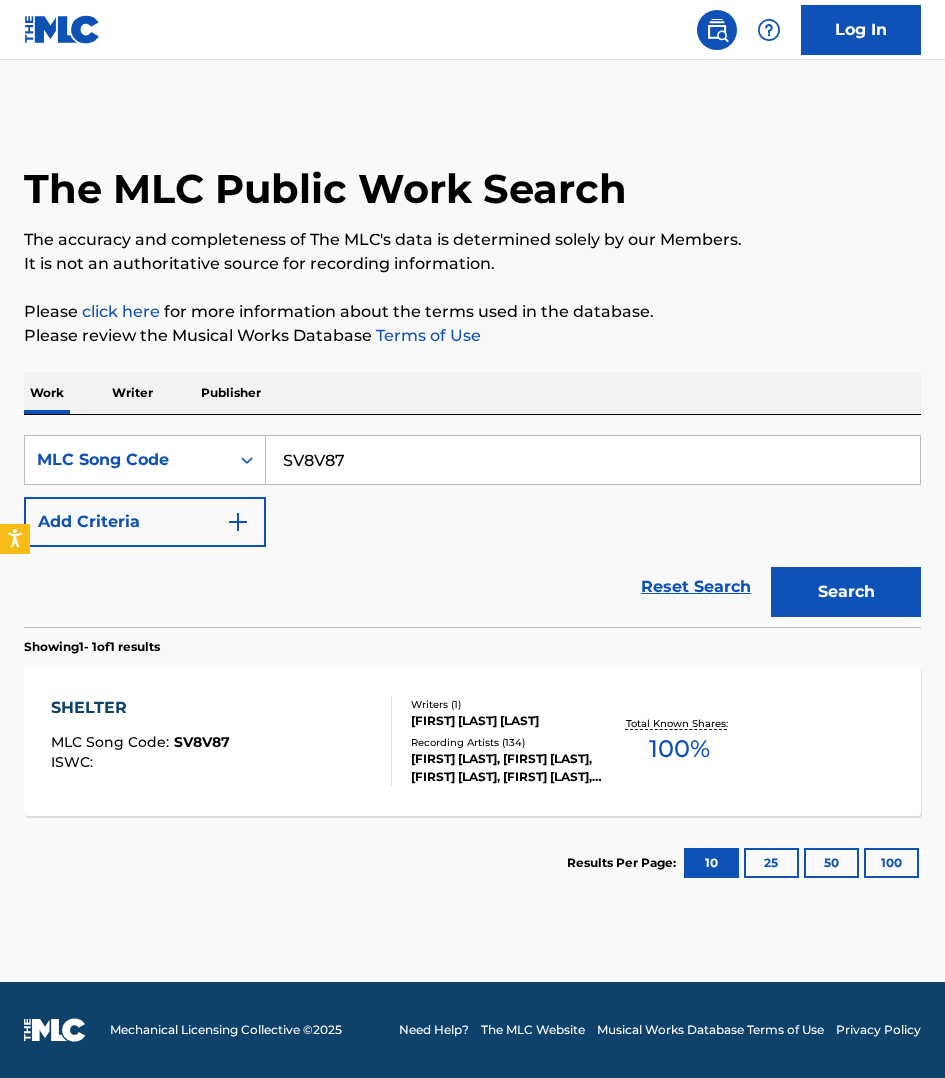 scroll, scrollTop: 0, scrollLeft: 0, axis: both 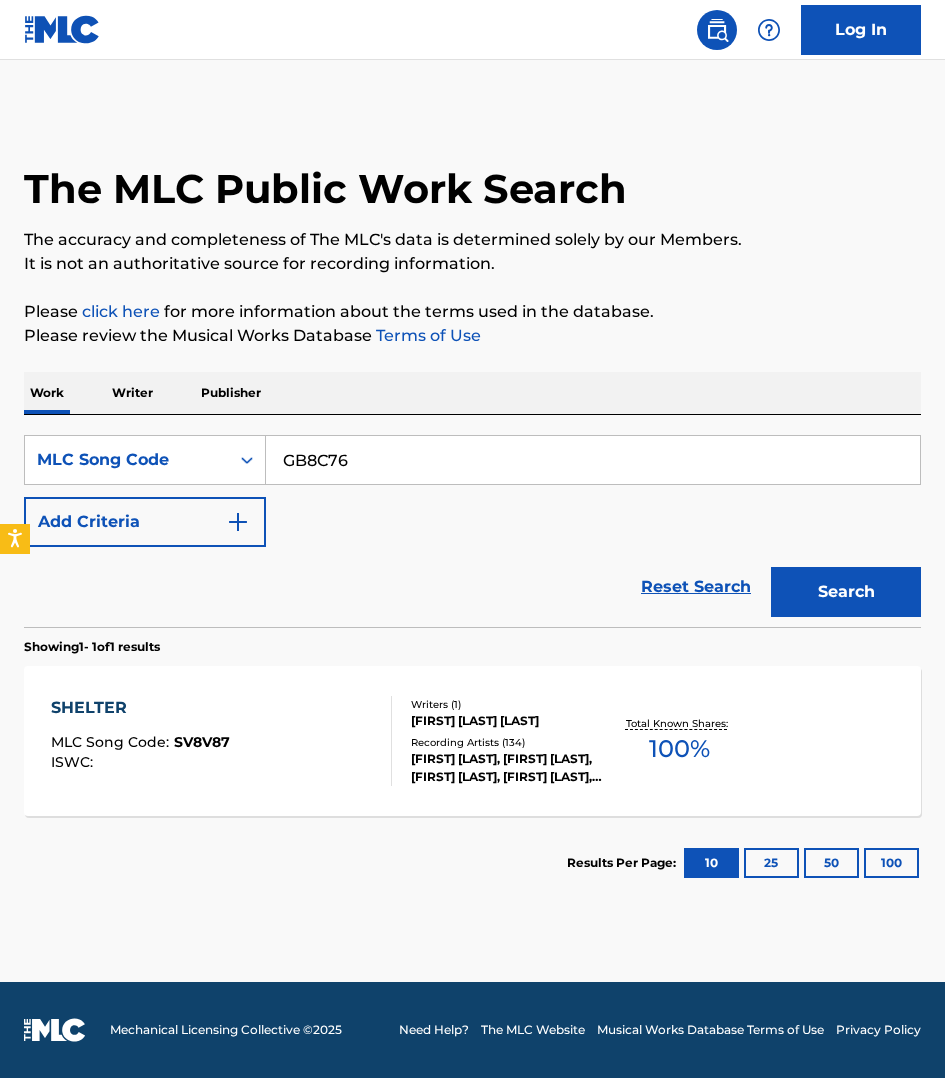type on "GB8C76" 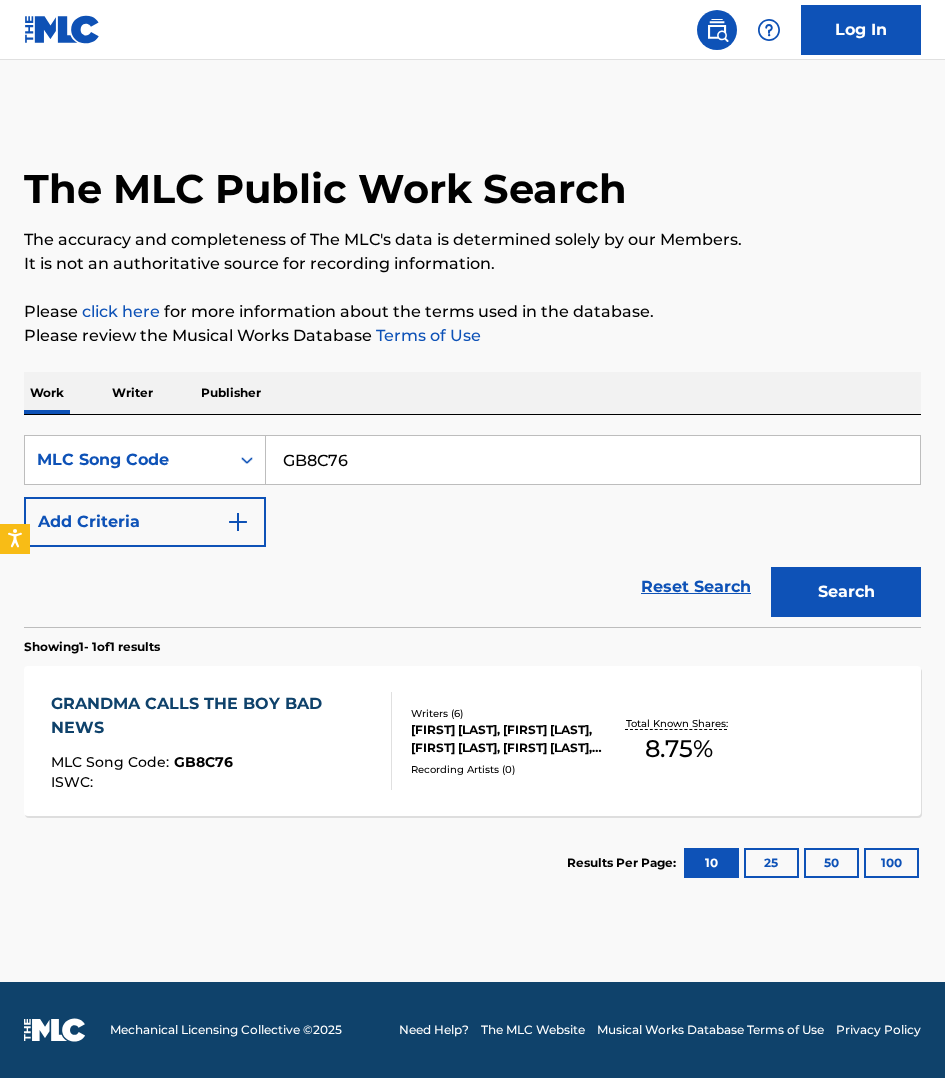click on "ISWC :" at bounding box center (213, 782) 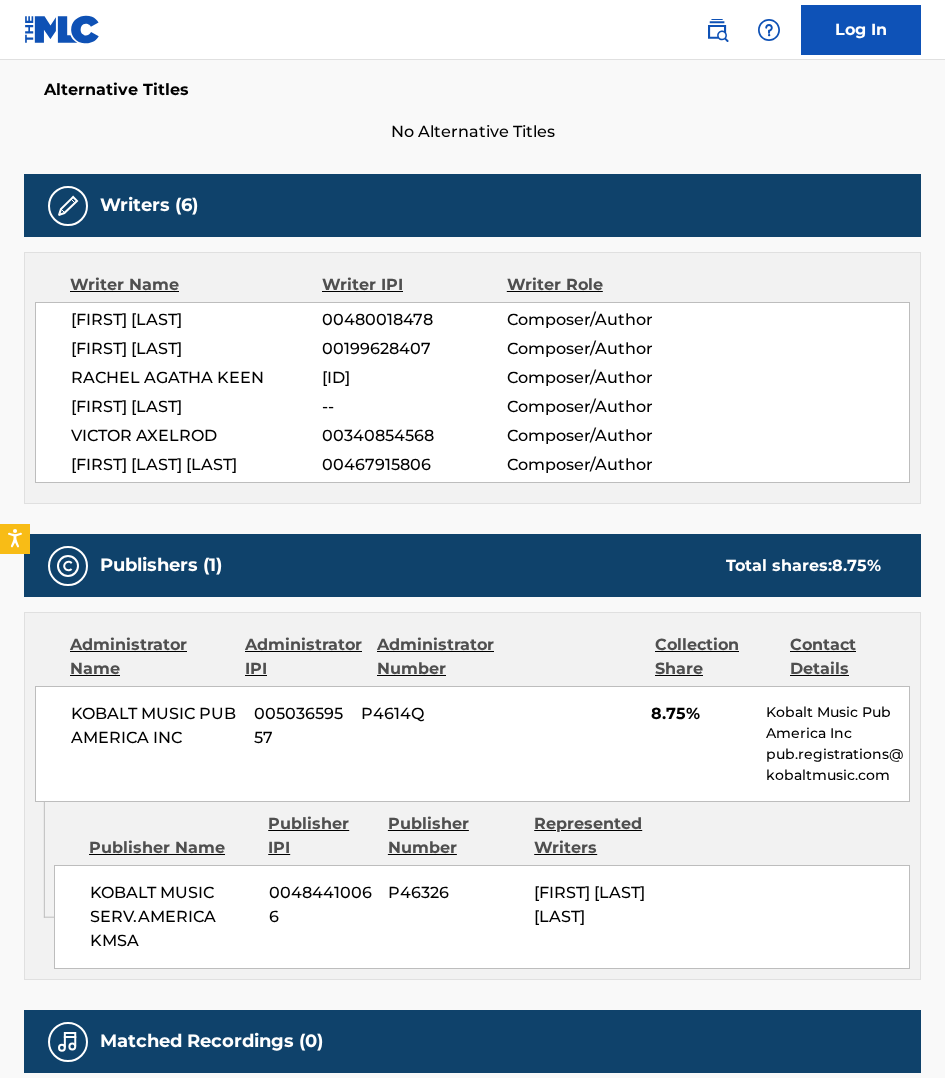 scroll, scrollTop: 593, scrollLeft: 0, axis: vertical 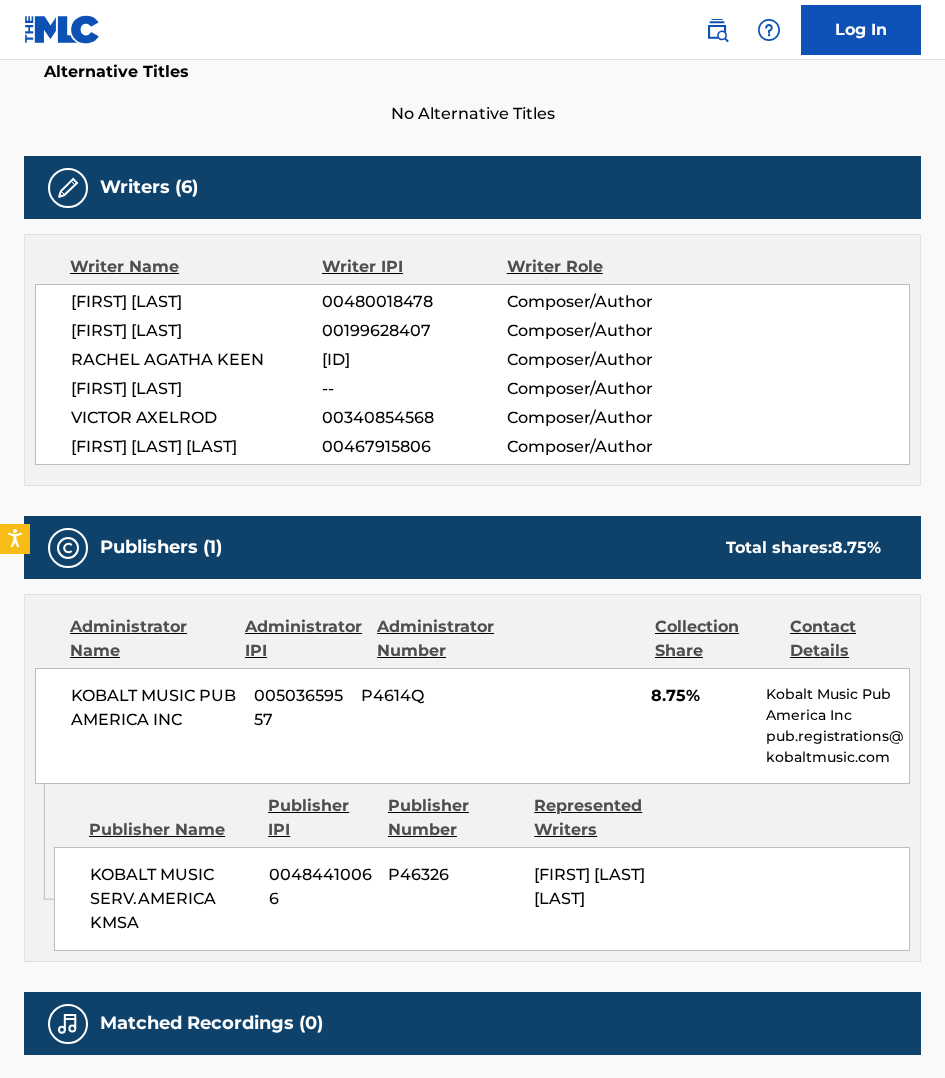 click on "Writer Name Writer IPI Writer Role HOMER STEINWEISS 00480018478 Composer/Author MARK D RONSON 00199628407 Composer/Author RACHEL AGATHA KEEN 00763919993 Composer/Author CHRIS BRAUN -- Composer/Author VICTOR AXELROD 00340854568 Composer/Author NICHOLAS A MOVSHON 00467915806 Composer/Author" at bounding box center [472, 360] 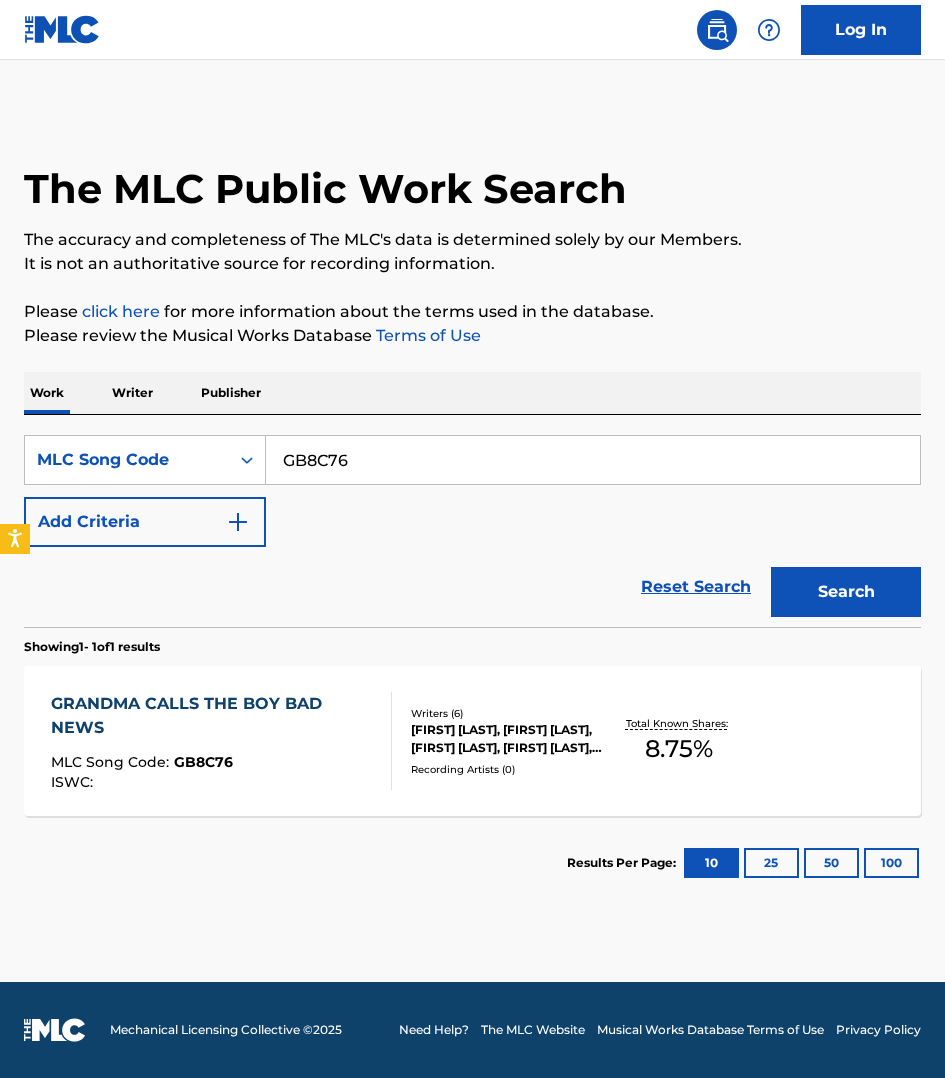 click on "GB8C76" at bounding box center [593, 460] 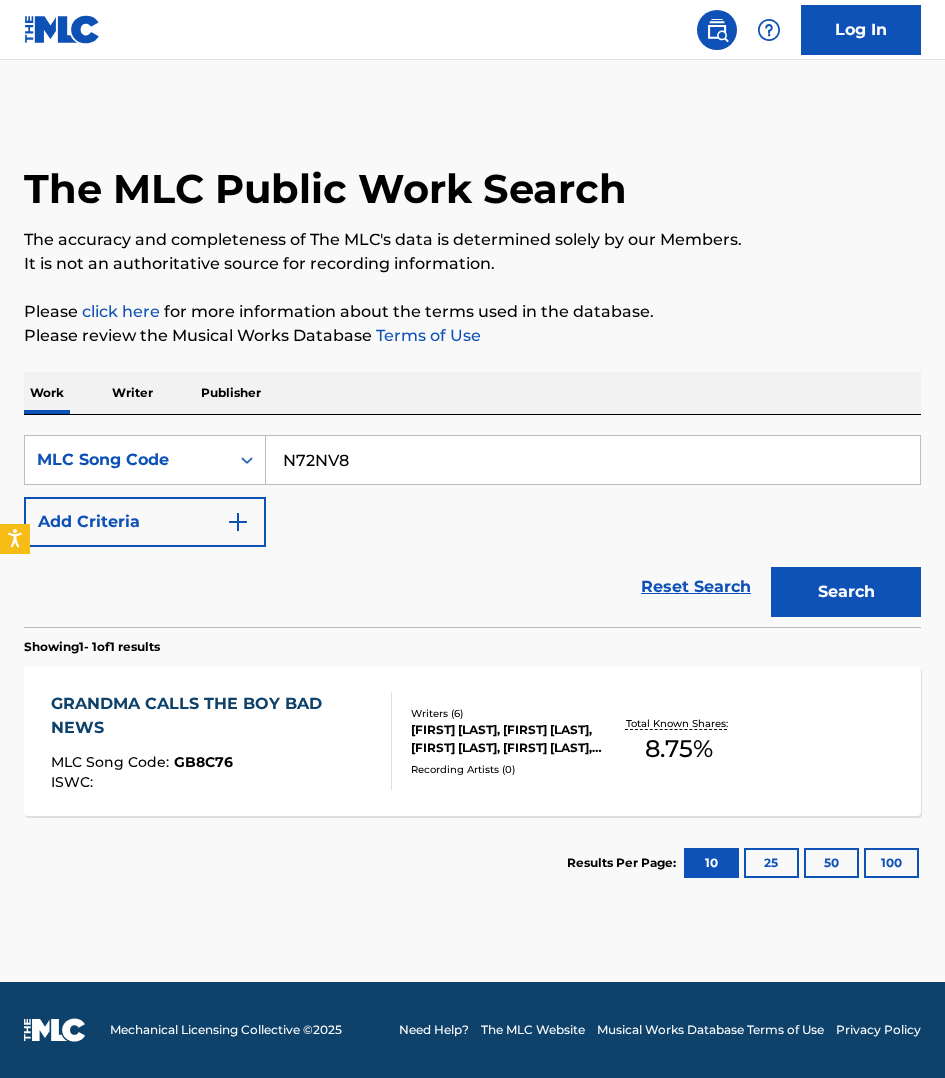 type on "N72NV8" 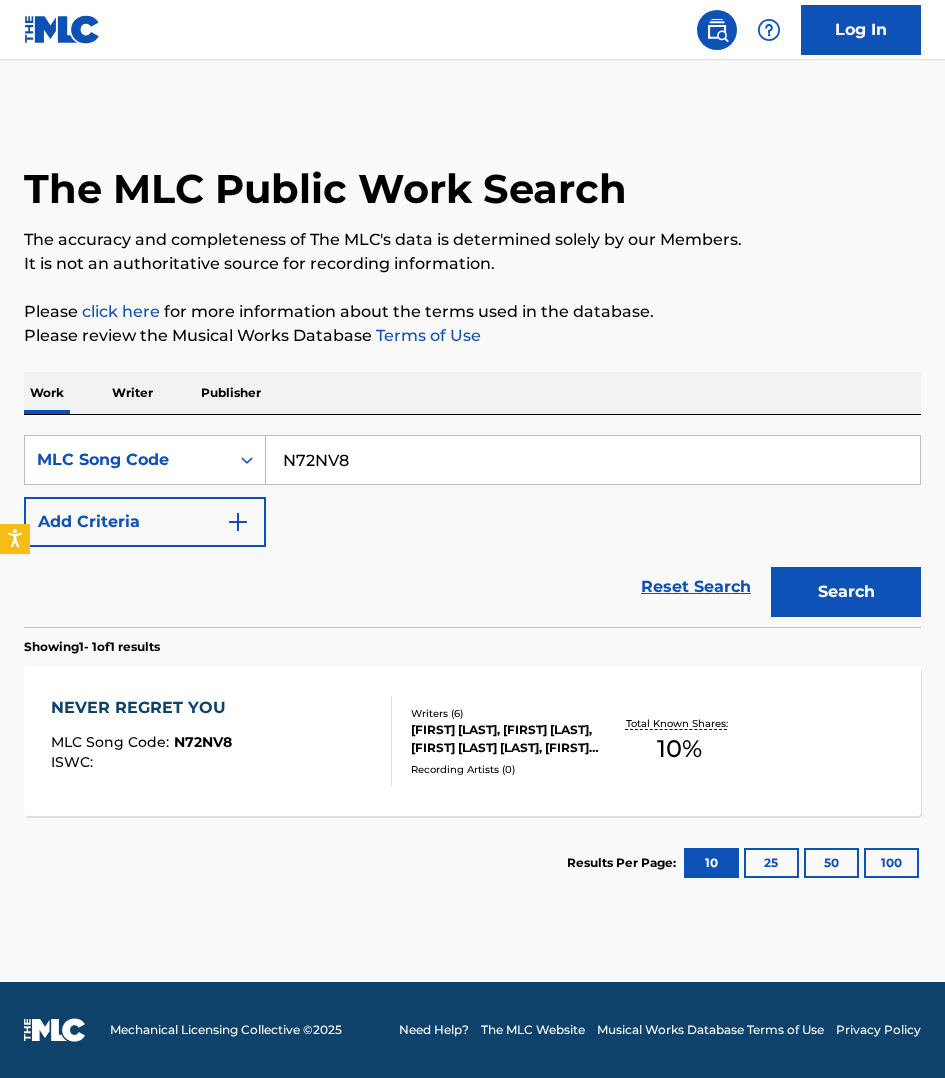 click on "NEVER REGRET YOU MLC Song Code : N72NV8 ISWC :" at bounding box center (221, 741) 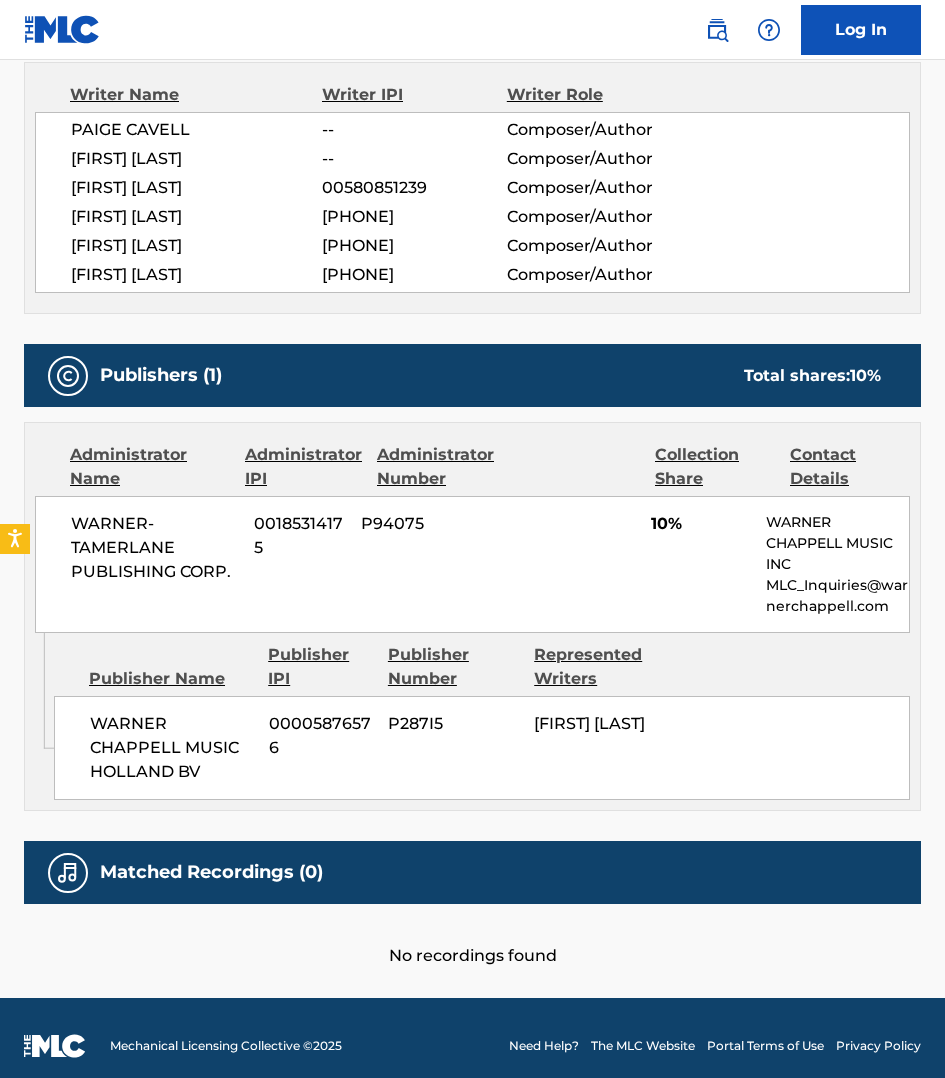 scroll, scrollTop: 737, scrollLeft: 0, axis: vertical 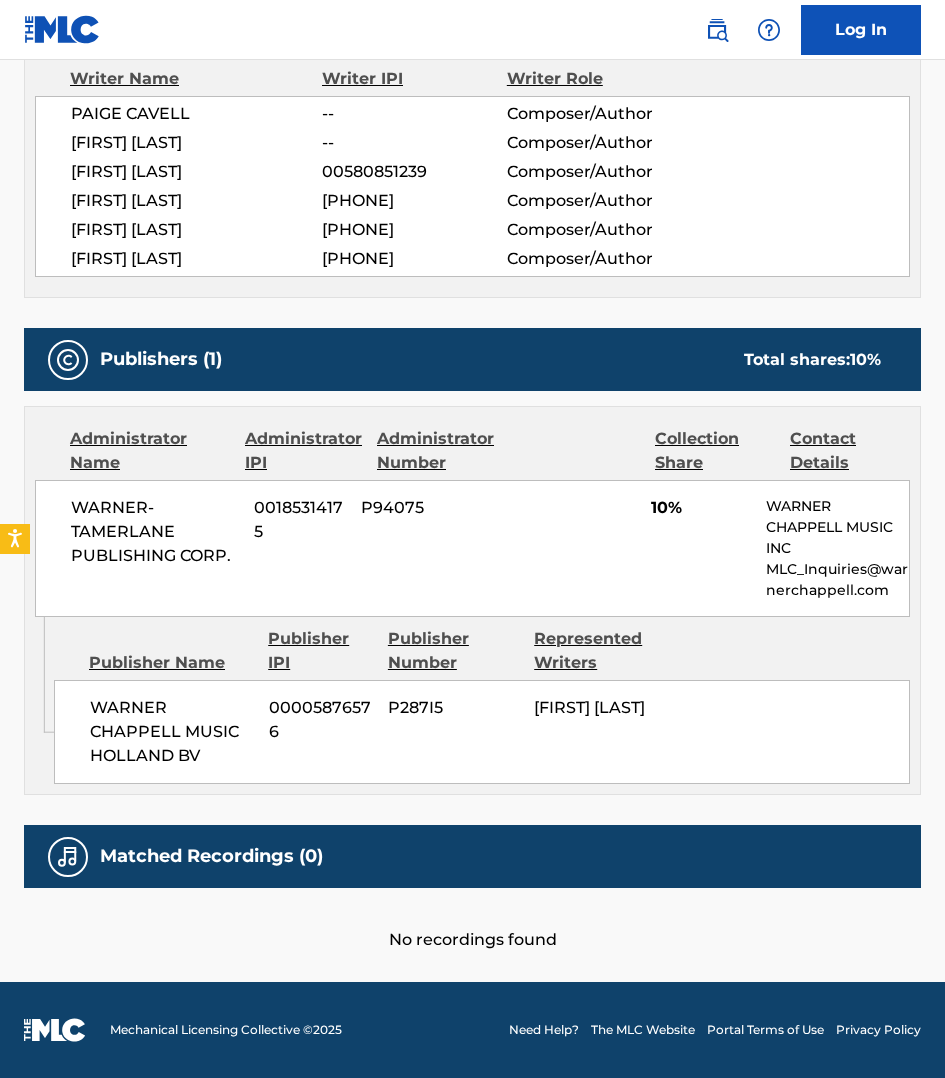 click on "Work Detail   Member Work Identifier -- MLC Song Code N72NV8 ISWC -- Duration --:-- Language -- Alternative Titles No Alternative Titles Writers   (6) Writer Name Writer IPI Writer Role [FIRST] [LAST] -- Composer/Author [FIRST] [LAST] -- Composer/Author [FIRST] [LAST] [IPI] Composer/Author [FIRST] [LAST] [IPI] Composer/Author [FIRST] [LAST] [IPI] Composer/Author [FIRST] [LAST] [IPI] Composer/Author Publishers   (1) Total shares:  10 % Administrator Name Administrator IPI Administrator Number Collection Share Contact Details [COMPANY] [IPI] [NUMBER] 10% [COMPANY] [EMAIL] Admin Original Publisher Connecting Line Publisher Name Publisher IPI Publisher Number Represented Writers [COMPANY] [IPI] [NUMBER] [FIRST] [LAST] Total shares:  10 % Matched Recordings   (0) No recordings found" at bounding box center (472, 286) 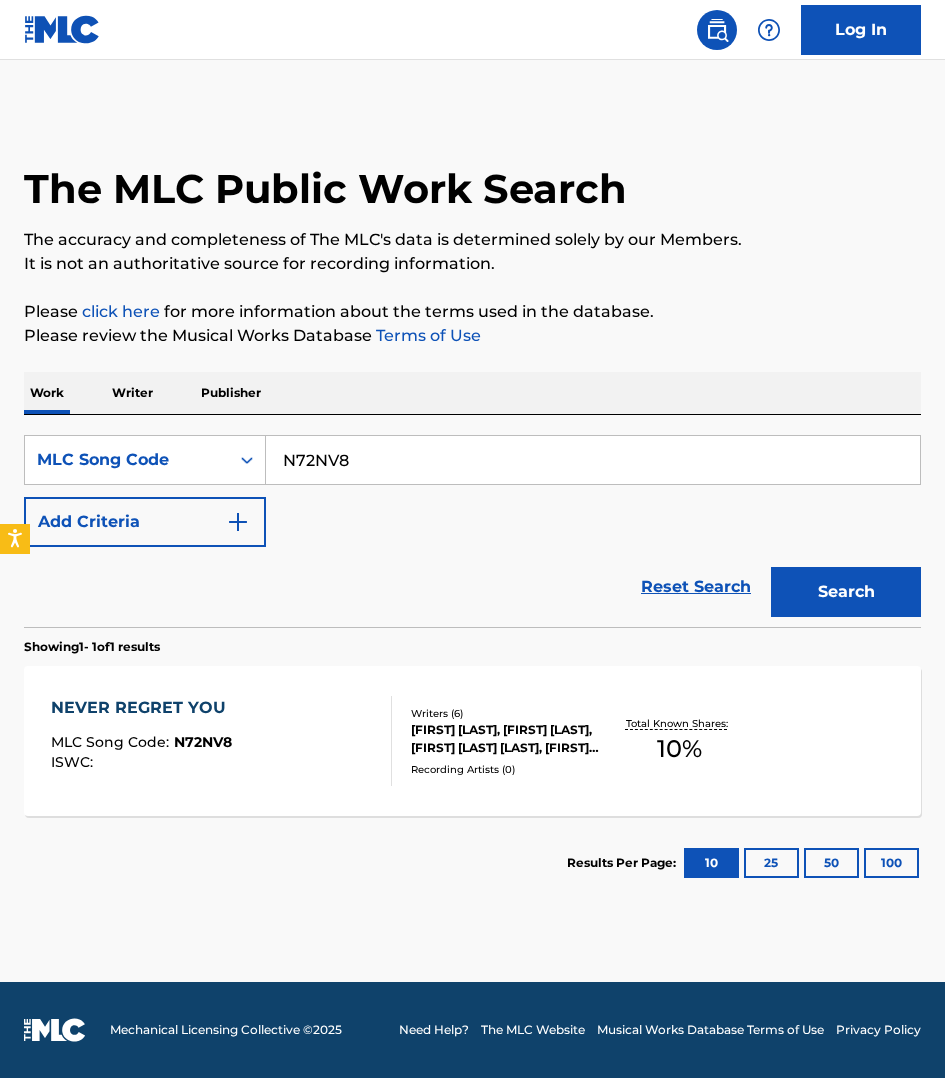 scroll, scrollTop: 0, scrollLeft: 0, axis: both 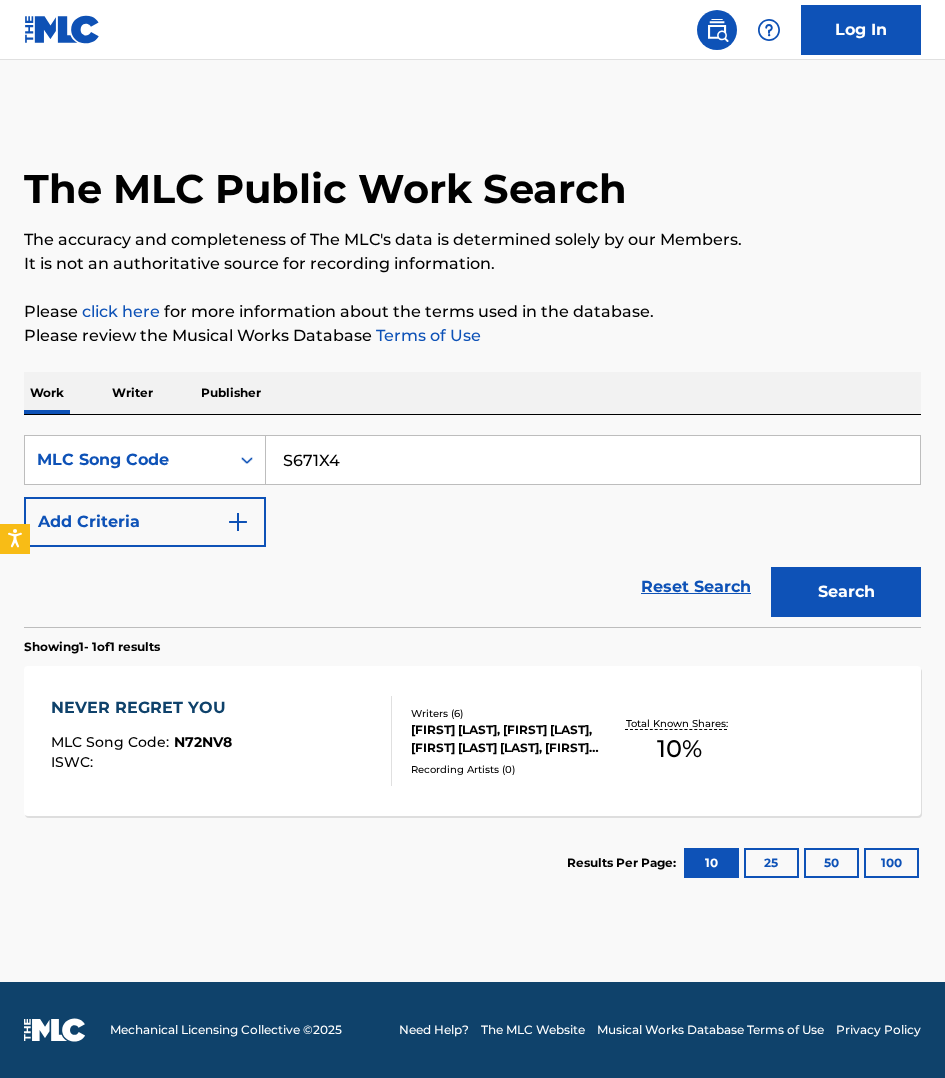 type on "S671X4" 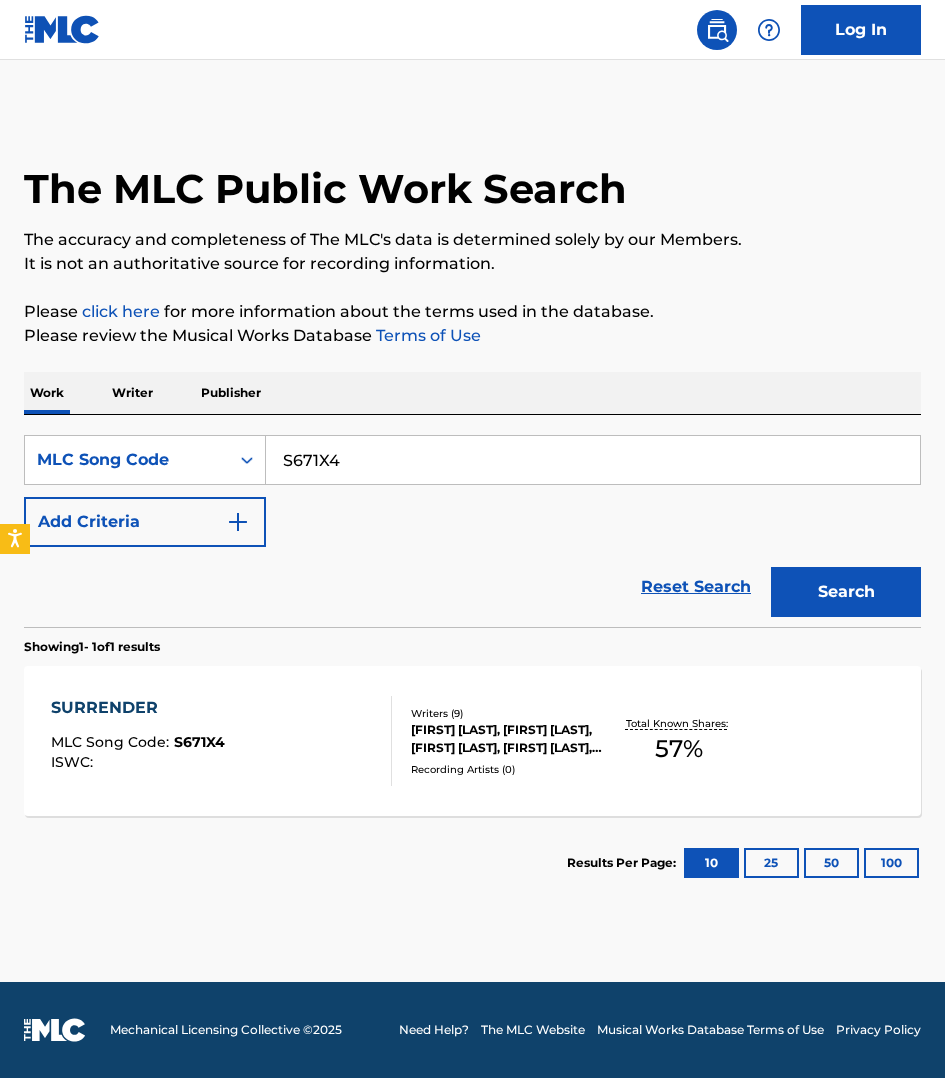 click on "SURRENDER MLC Song Code : S671X4 ISWC :" at bounding box center [221, 741] 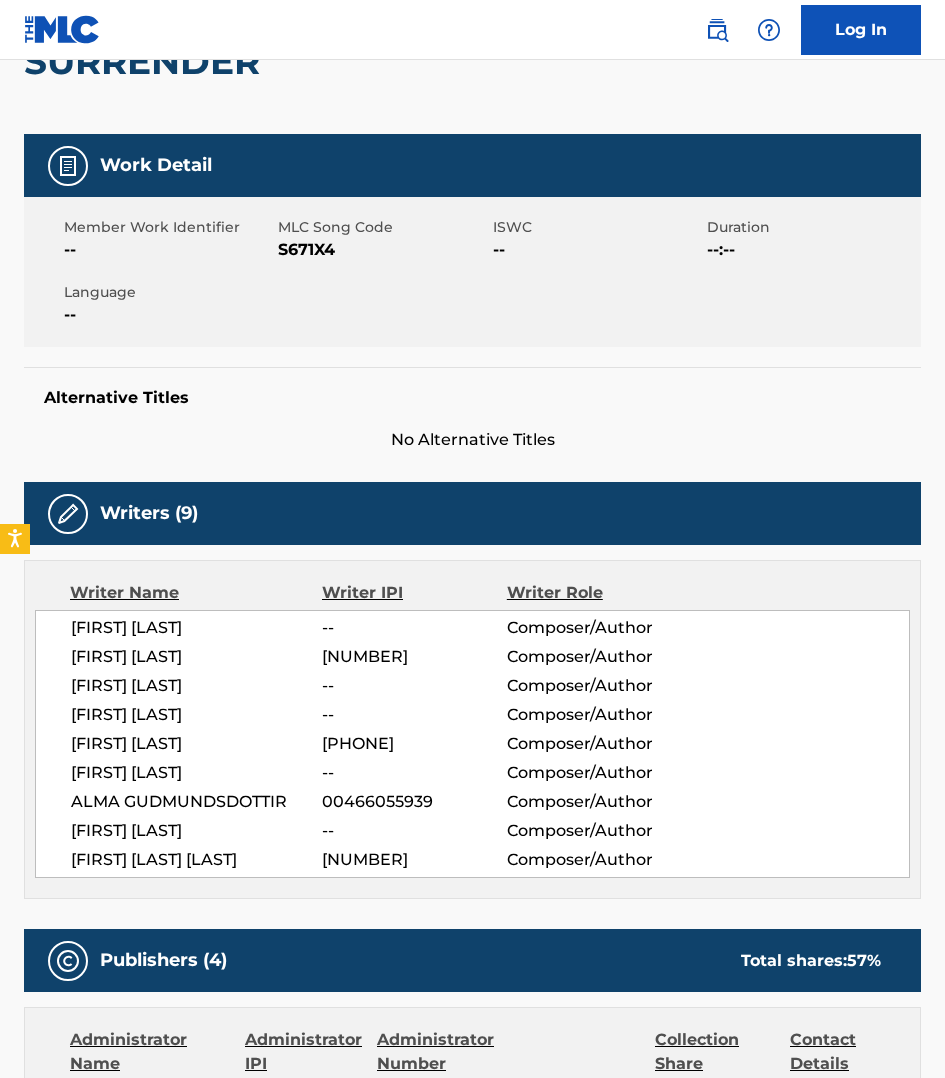 scroll, scrollTop: 218, scrollLeft: 0, axis: vertical 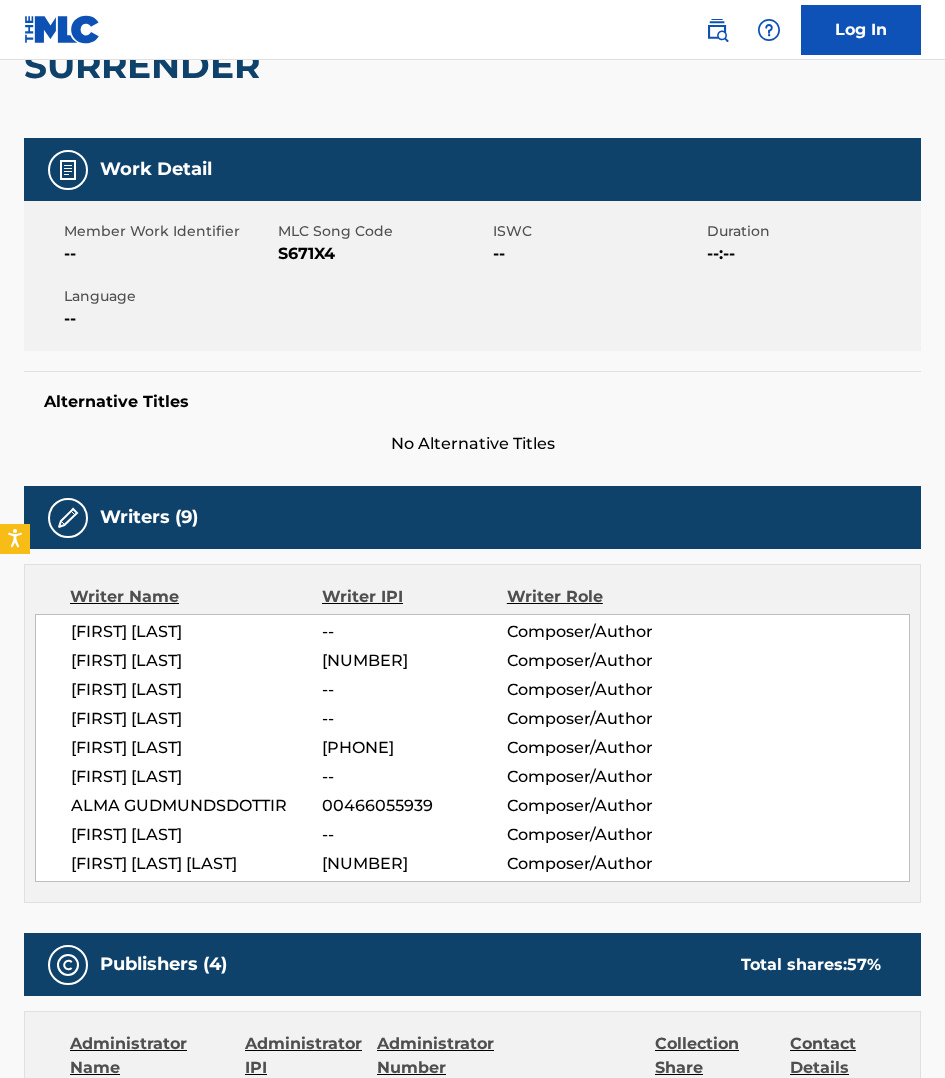 click on "S671X4" at bounding box center (382, 254) 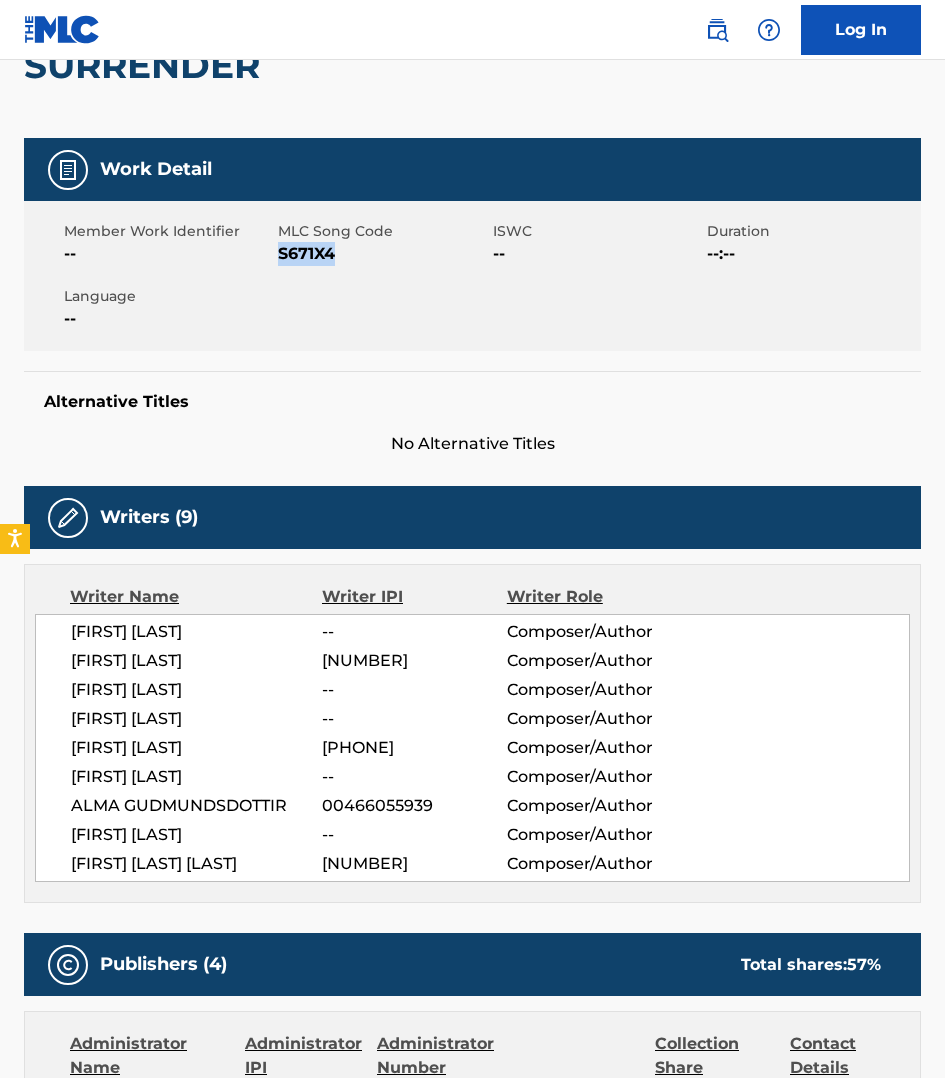 click on "S671X4" at bounding box center [382, 254] 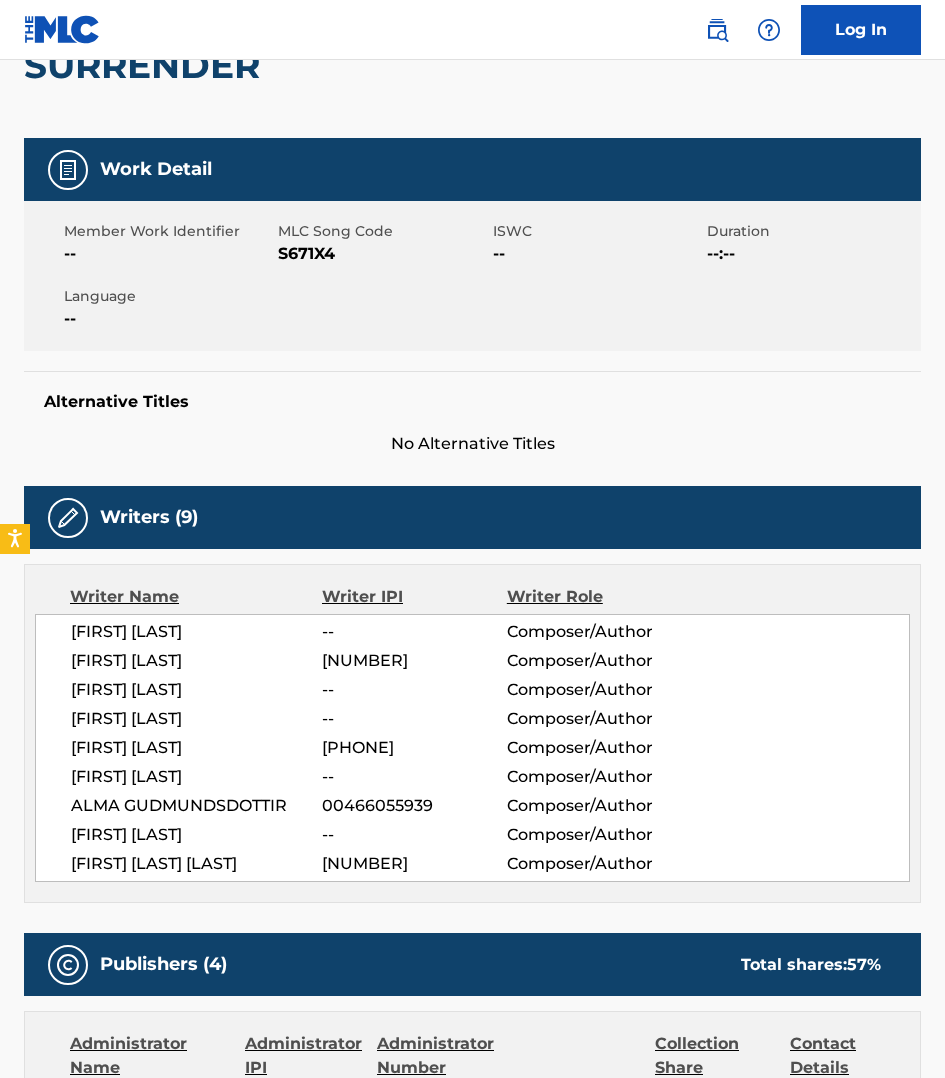 drag, startPoint x: 882, startPoint y: 358, endPoint x: 823, endPoint y: 346, distance: 60.207973 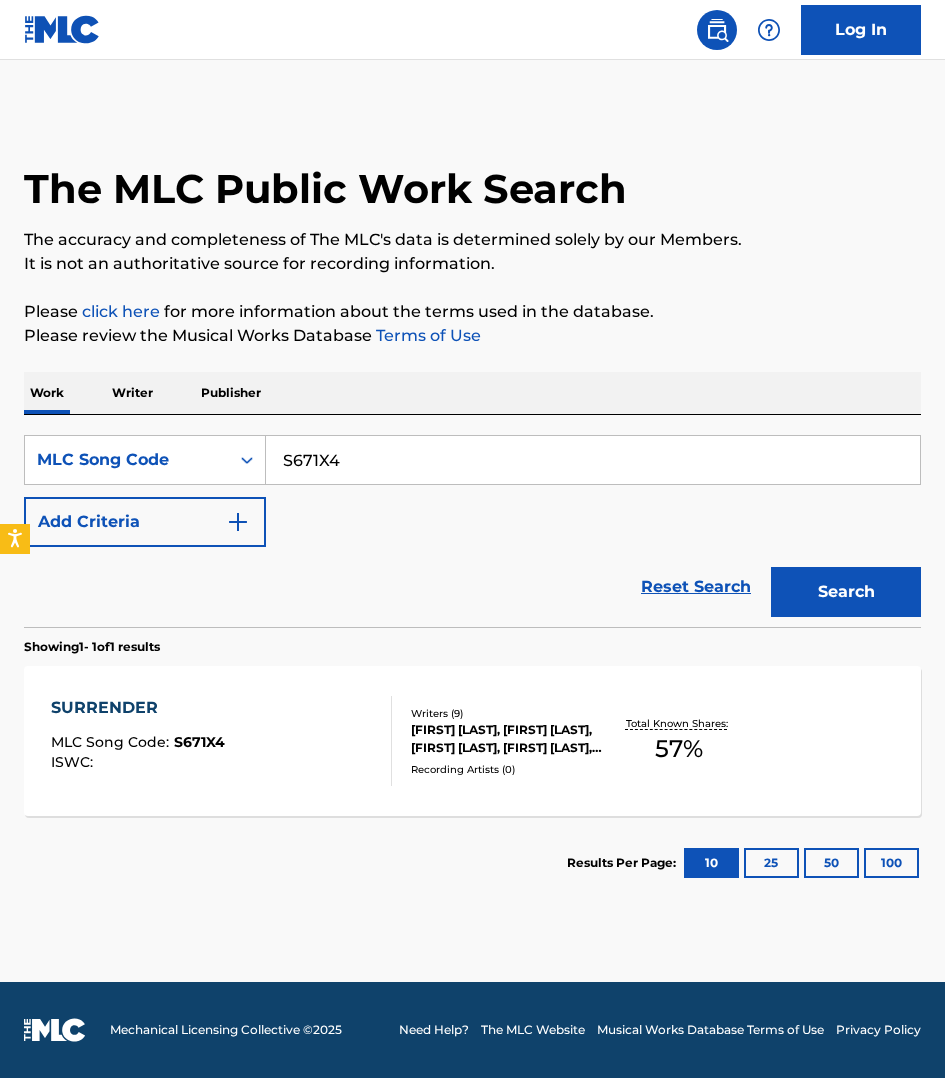 click on "S671X4" at bounding box center (593, 460) 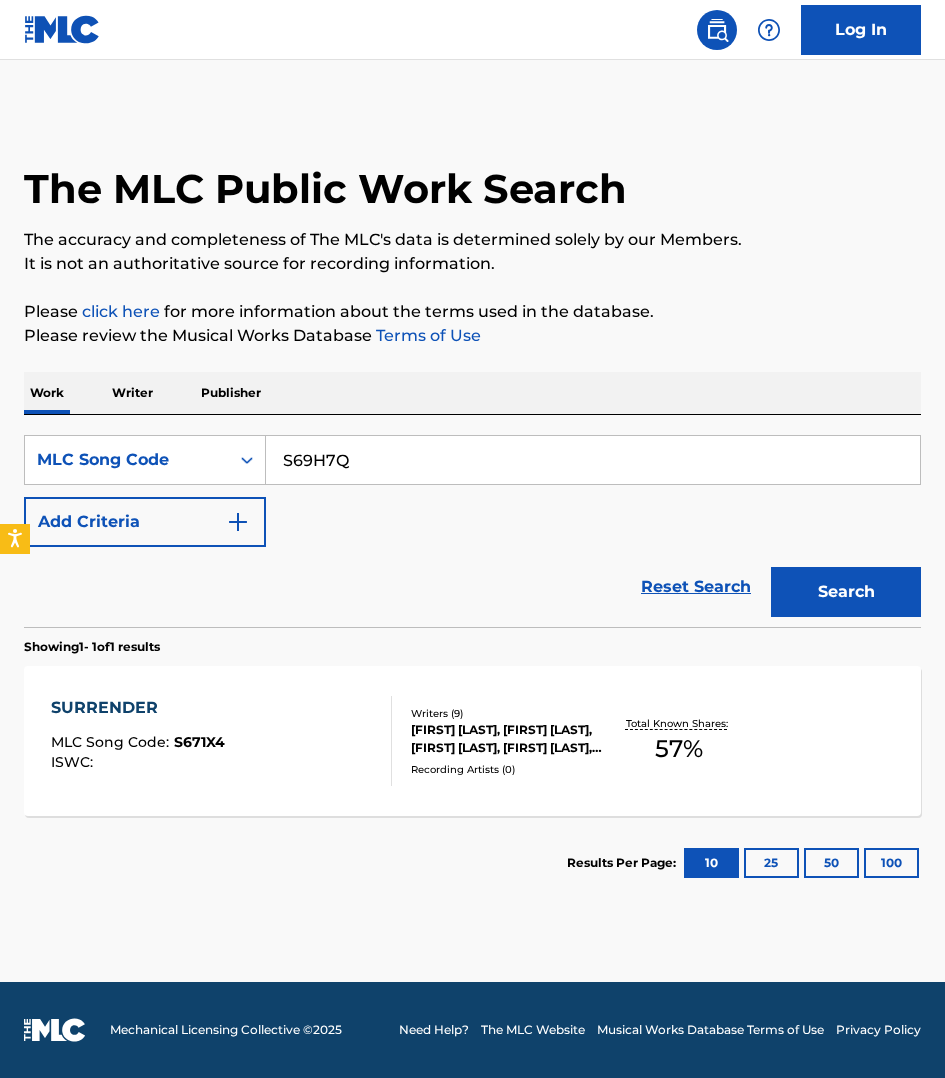 type on "S69H7Q" 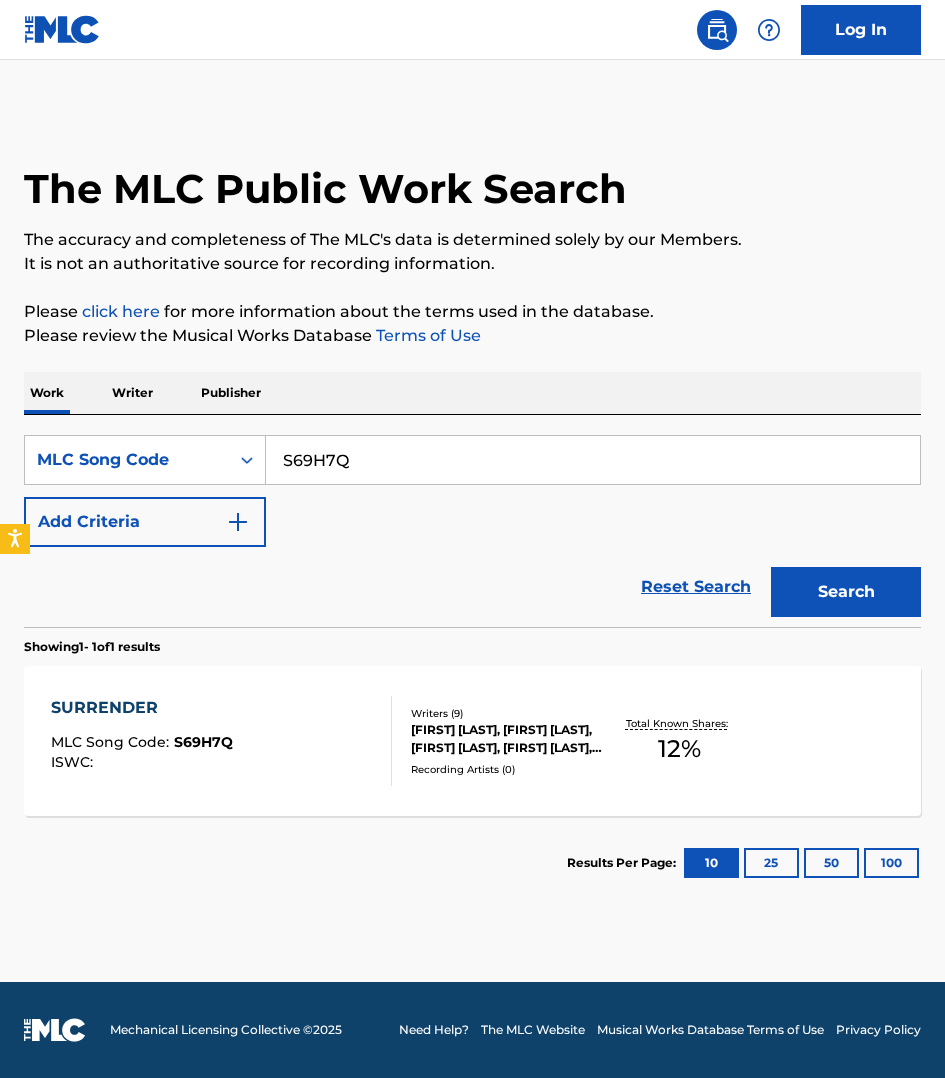 click at bounding box center (221, 741) 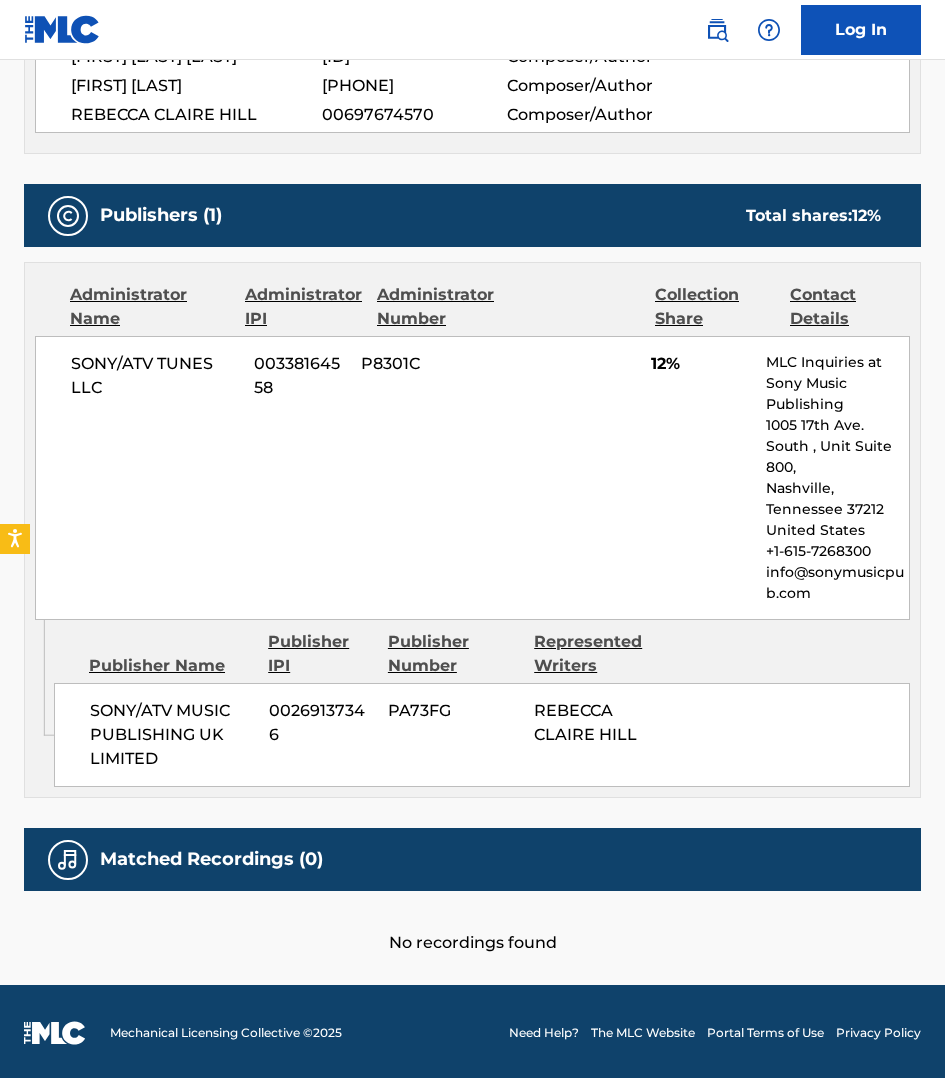 scroll, scrollTop: 968, scrollLeft: 0, axis: vertical 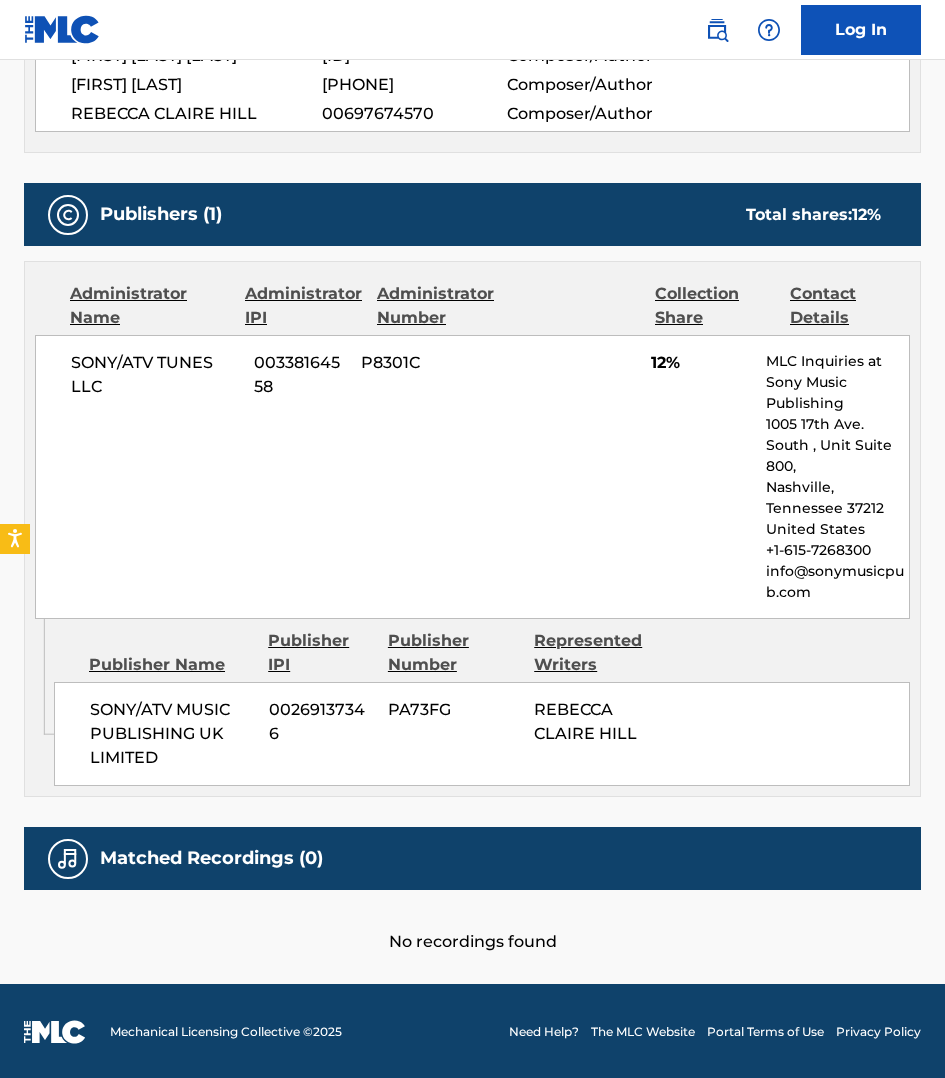 click on "Writer Name Writer IPI Writer Role ALMA GUDMUNDSDOTTIR 00466055939 Composer/Author KEVIN HICKEY -- Composer/Author ALESSANDRO LINDBLAD -- Composer/Author CONOR BLAKE MANNING 00829821019 Composer/Author JOHNATHON STENT 01055946147 Composer/Author MICHAEL STENT 01012048817 Composer/Author TIMOTHY JAMES STENT 01012048915 Composer/Author ALIDA GARPESTAD 00713407668 Composer/Author REBECCA CLAIRE HILL 00697674570 Composer/Author" at bounding box center (472, -17) 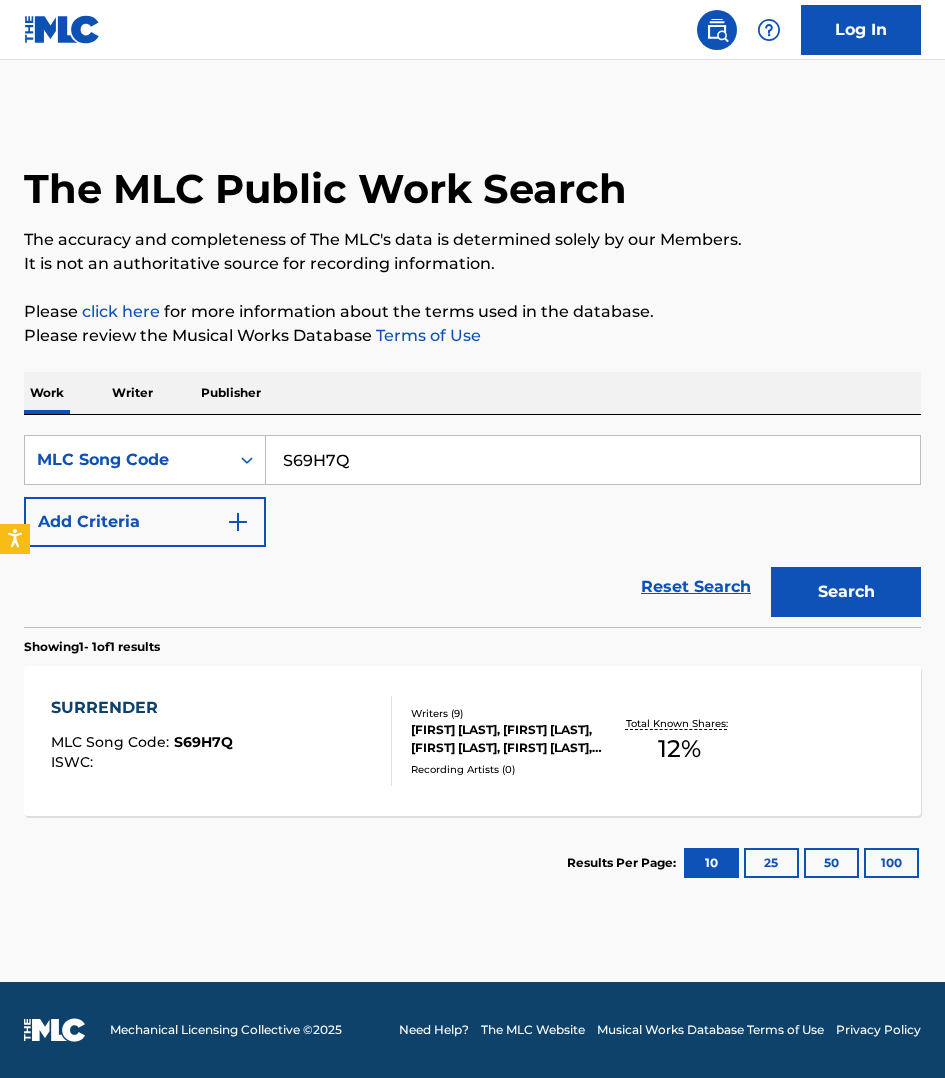 scroll, scrollTop: 0, scrollLeft: 0, axis: both 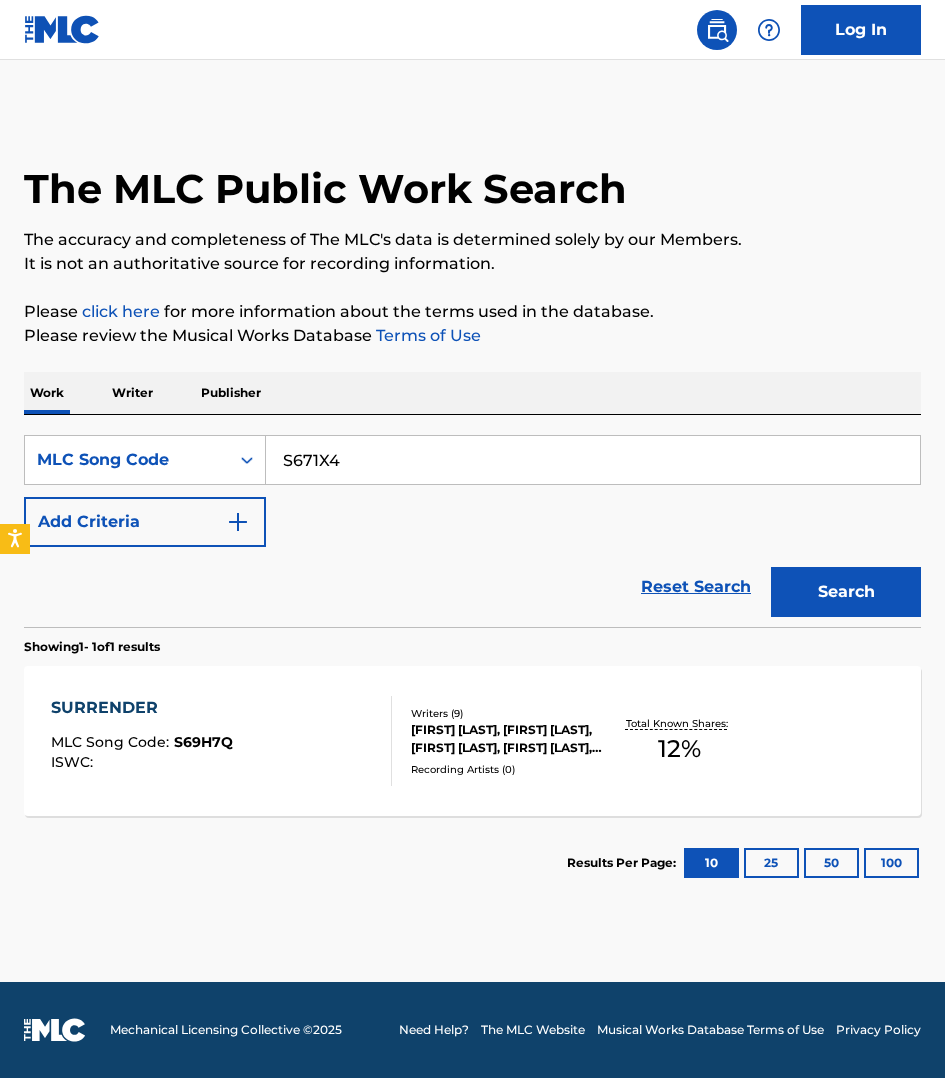type on "S671X4" 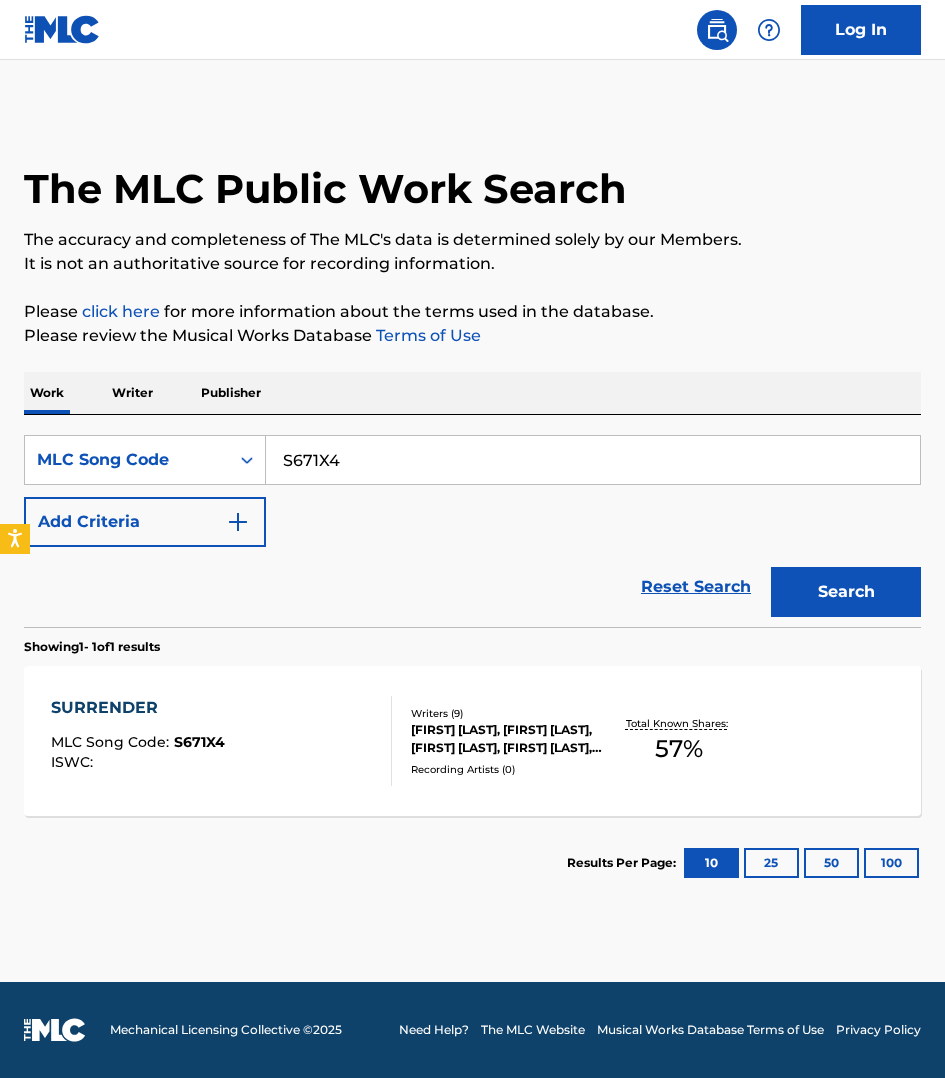 click on "SURRENDER MLC Song Code : S671X4 ISWC :" at bounding box center (221, 741) 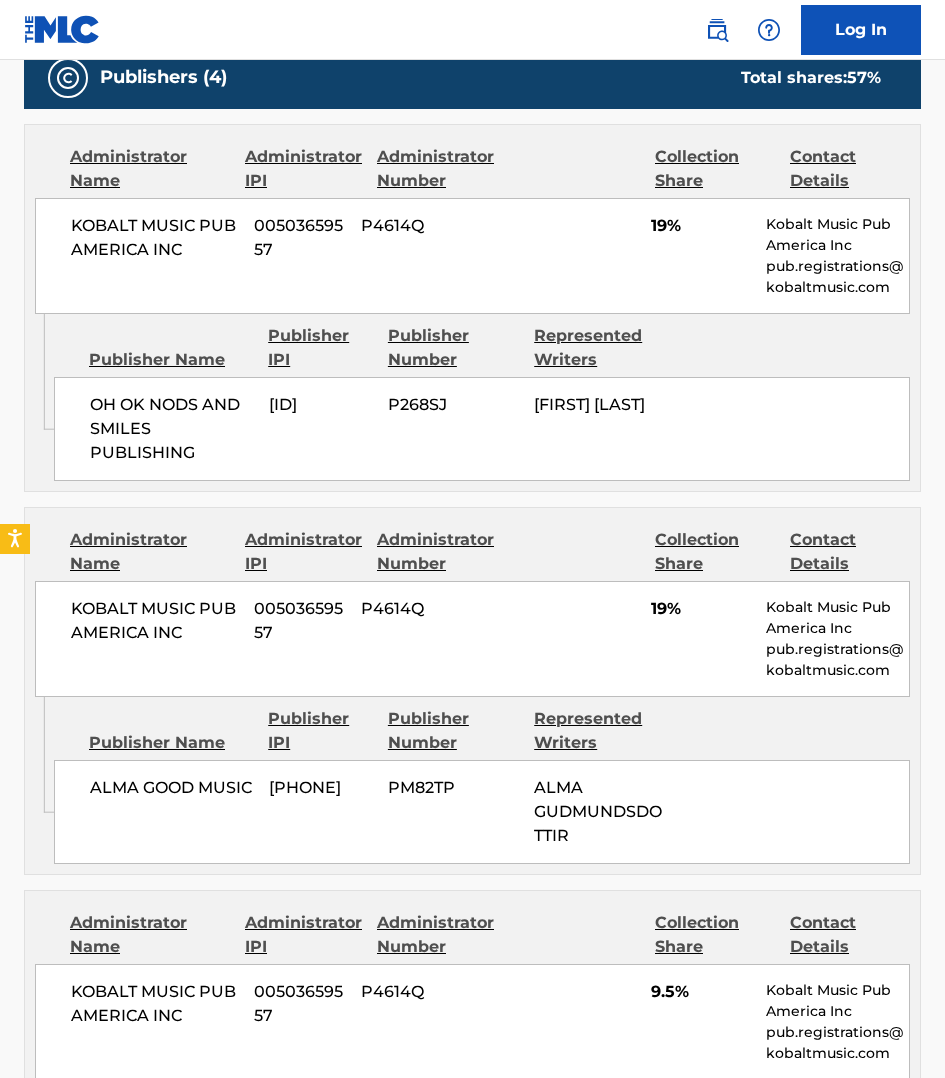 scroll, scrollTop: 1120, scrollLeft: 0, axis: vertical 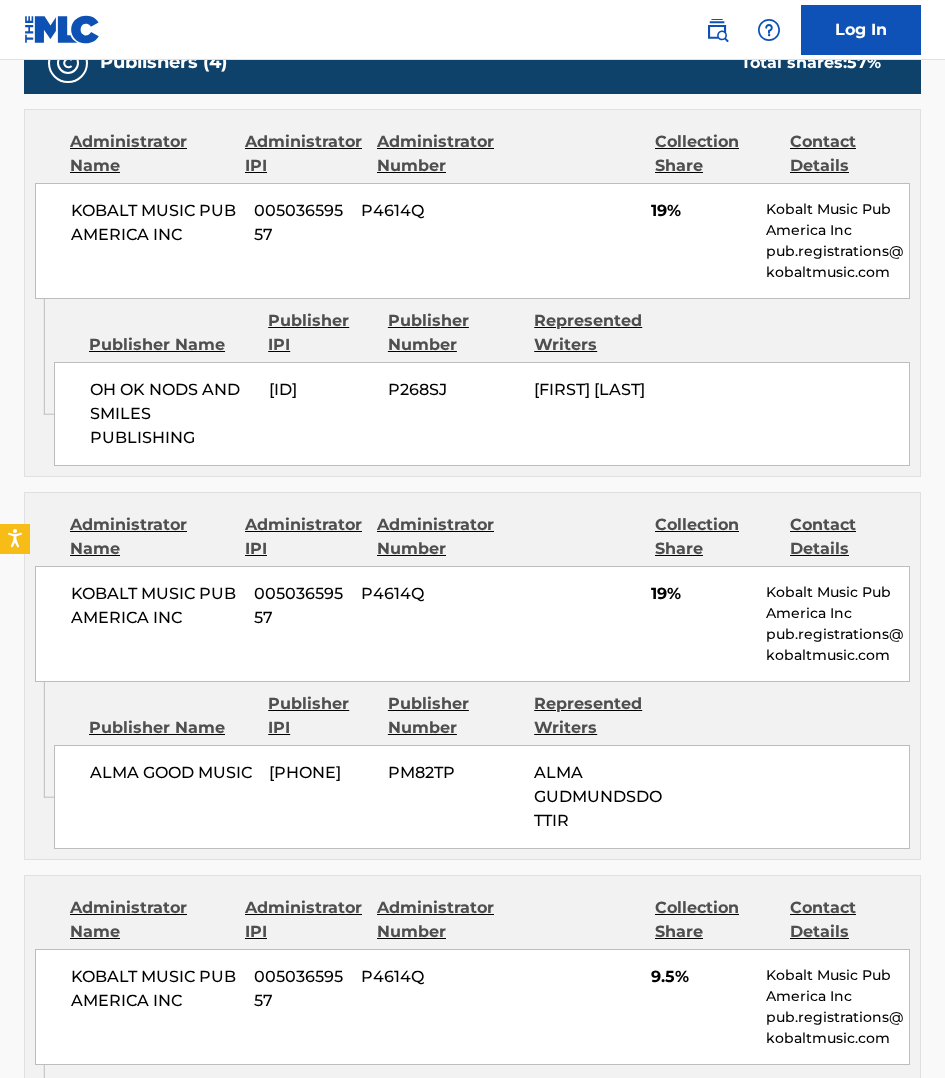 click on "Publisher Name Publisher IPI Publisher Number Represented Writers" at bounding box center [482, 333] 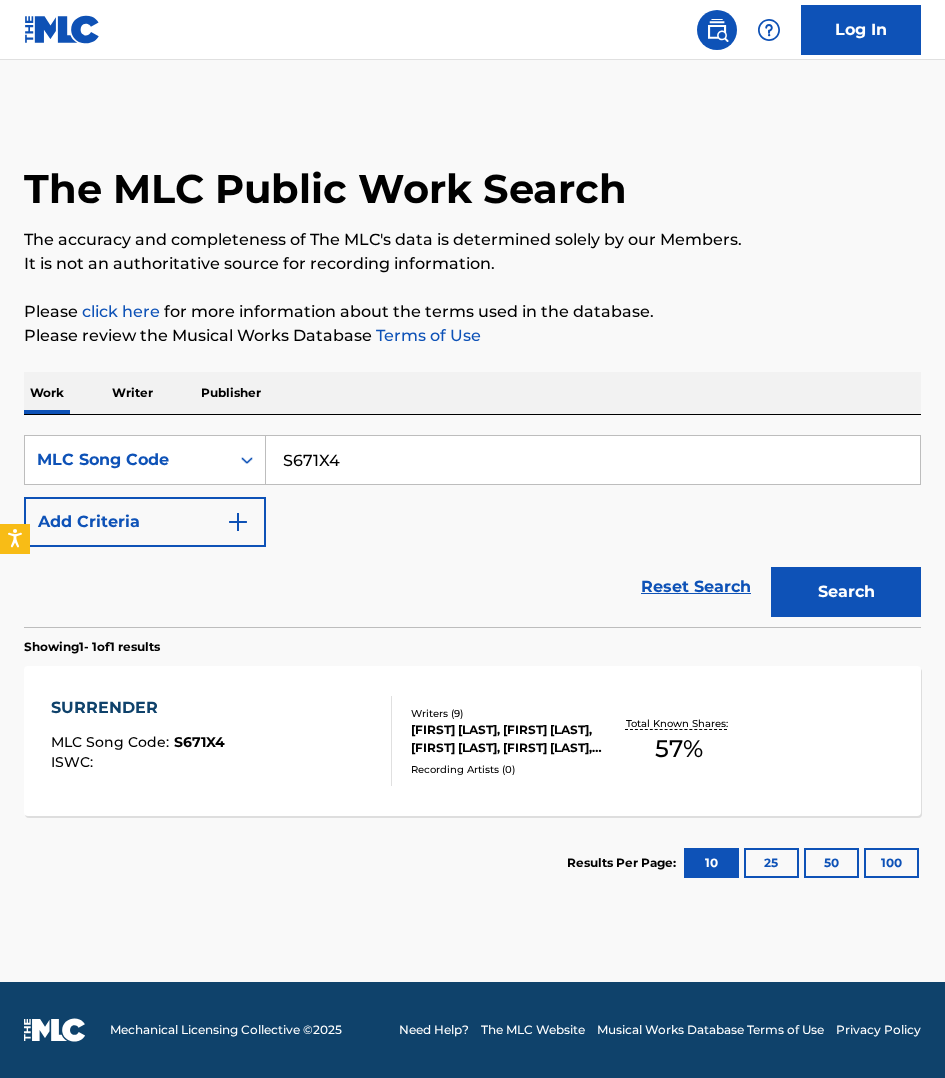 scroll, scrollTop: 0, scrollLeft: 0, axis: both 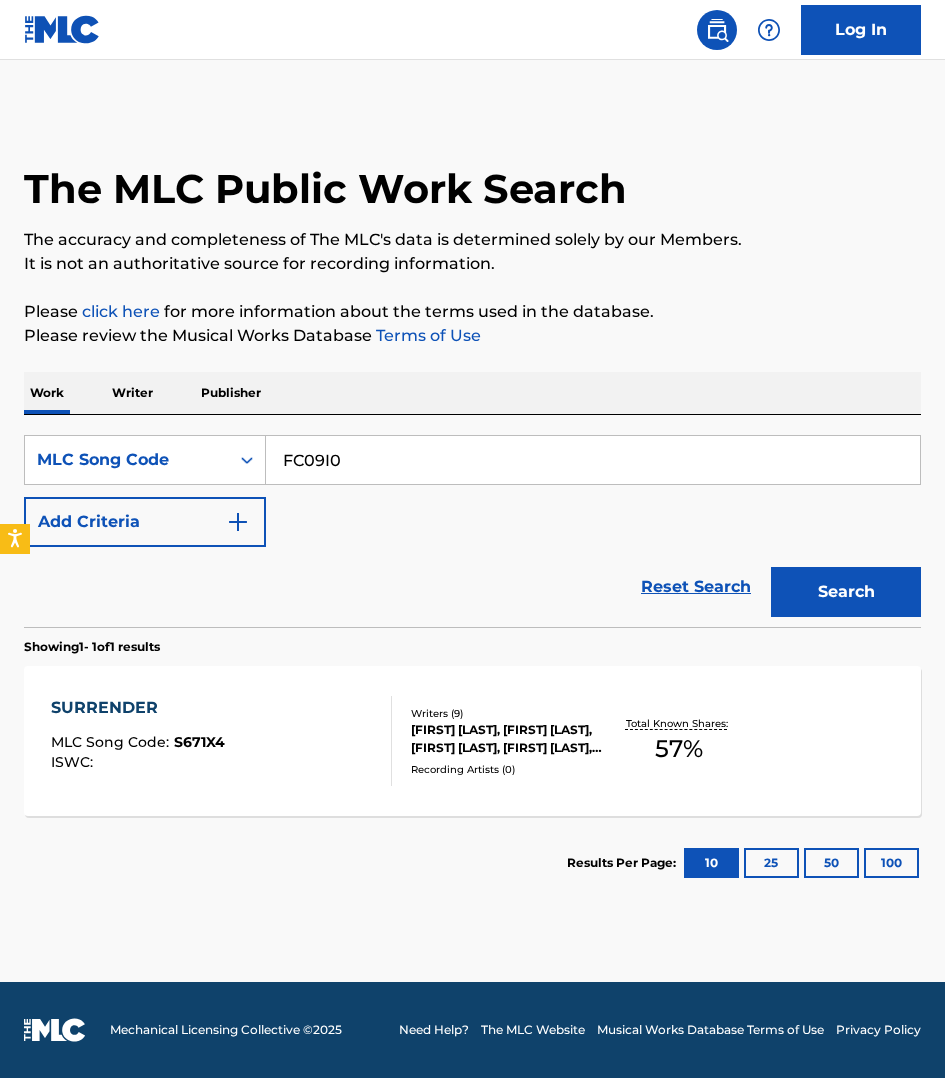 type on "FC09I0" 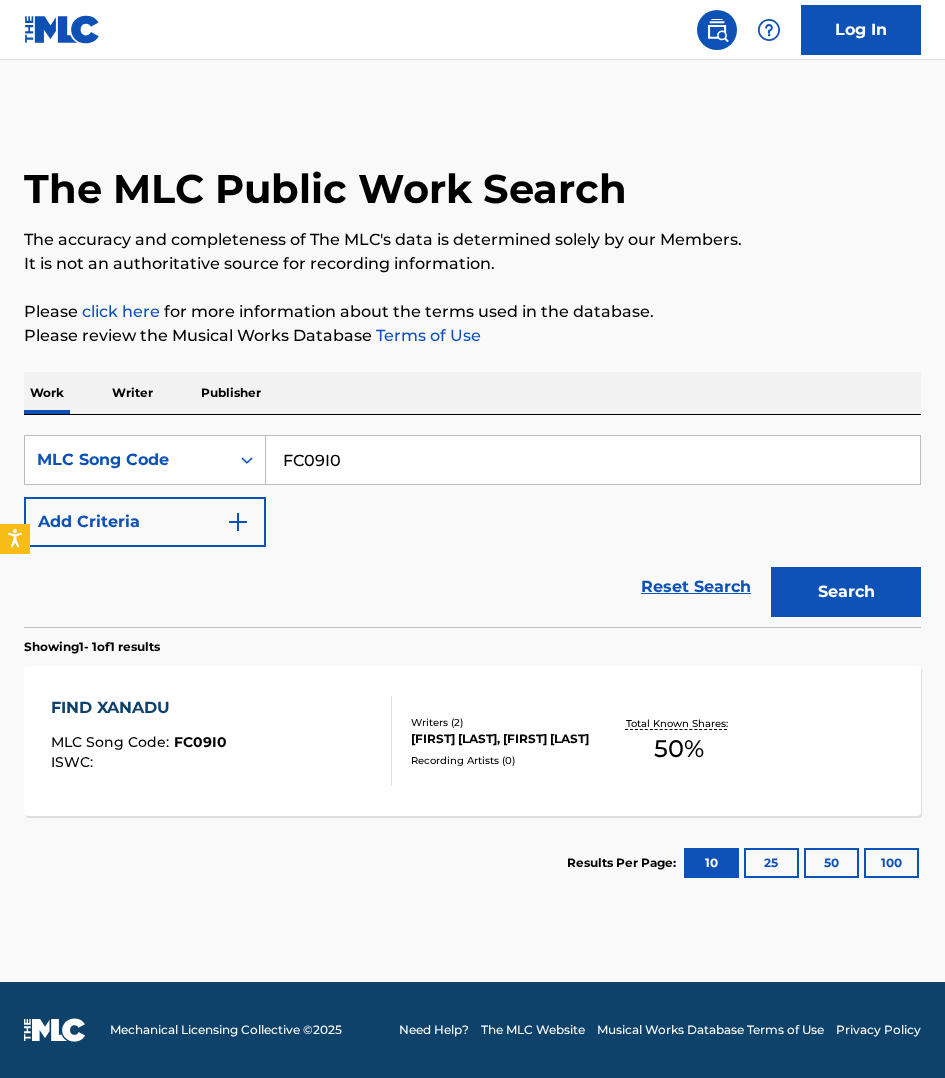 click on "FIND XANADU MLC Song Code : FC09I0 ISWC :" at bounding box center (221, 741) 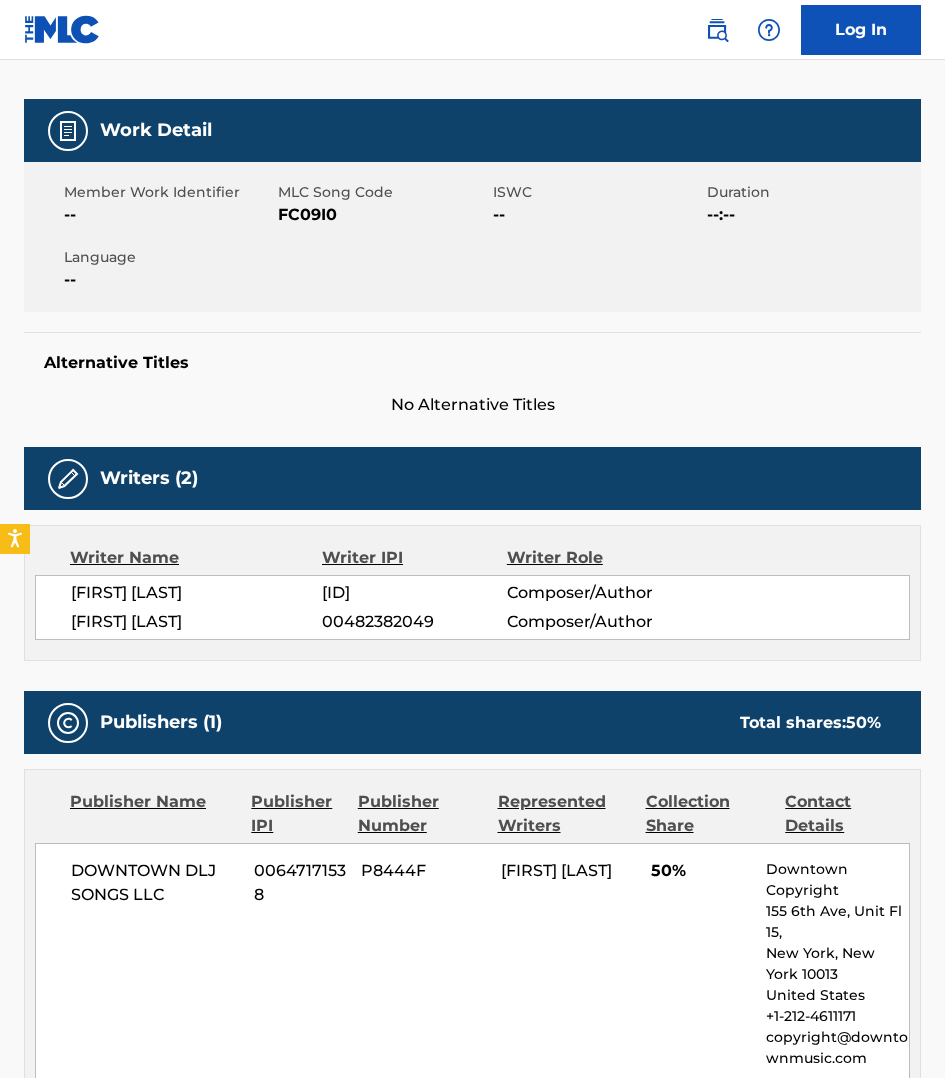 scroll, scrollTop: 375, scrollLeft: 0, axis: vertical 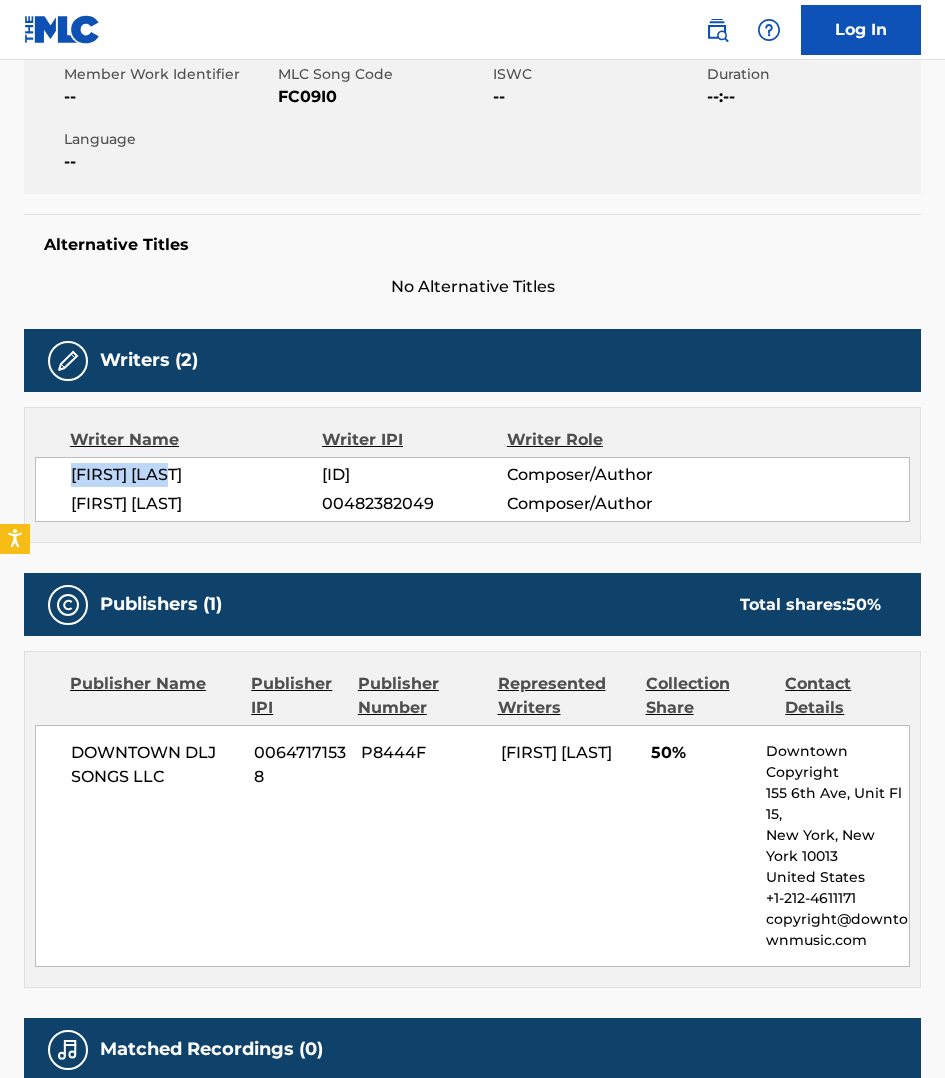 drag, startPoint x: 205, startPoint y: 477, endPoint x: 72, endPoint y: 477, distance: 133 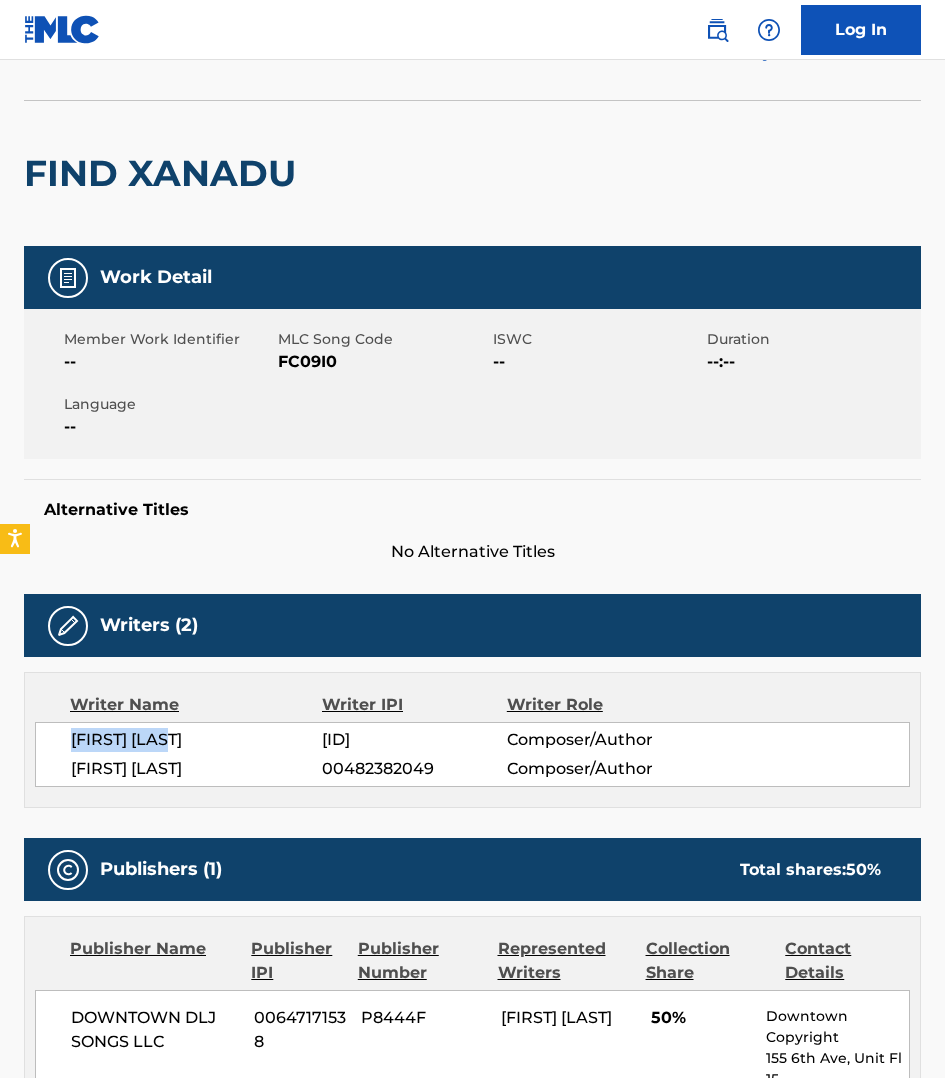 scroll, scrollTop: 0, scrollLeft: 0, axis: both 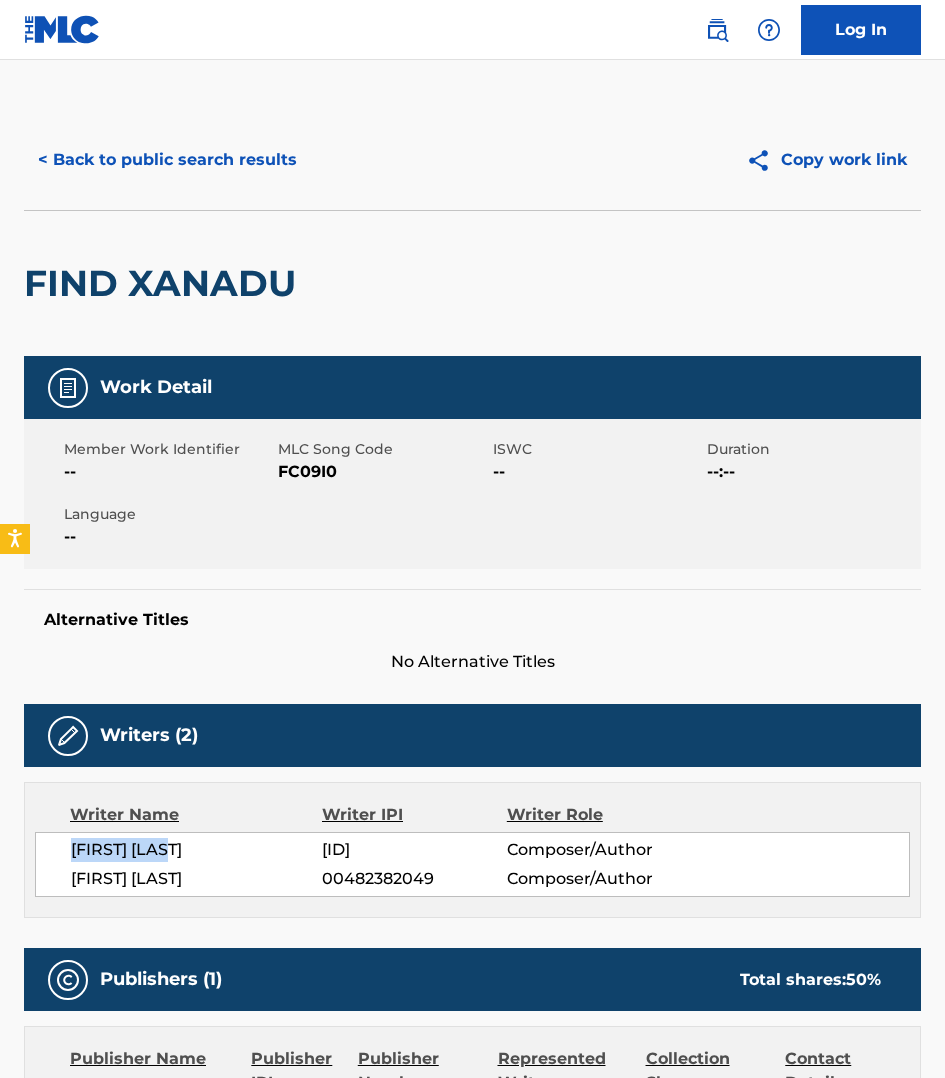 click on "< Back to public search results" at bounding box center (167, 160) 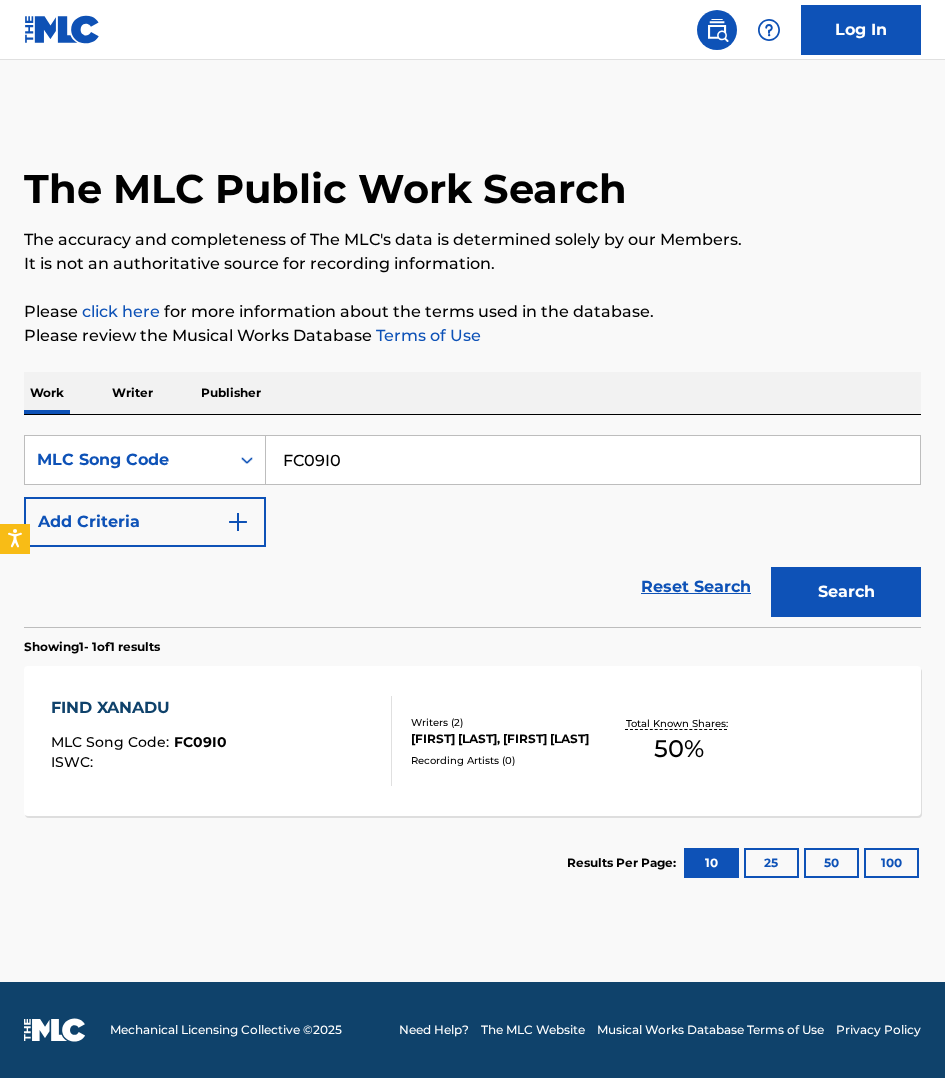 click on "Writer" at bounding box center (132, 393) 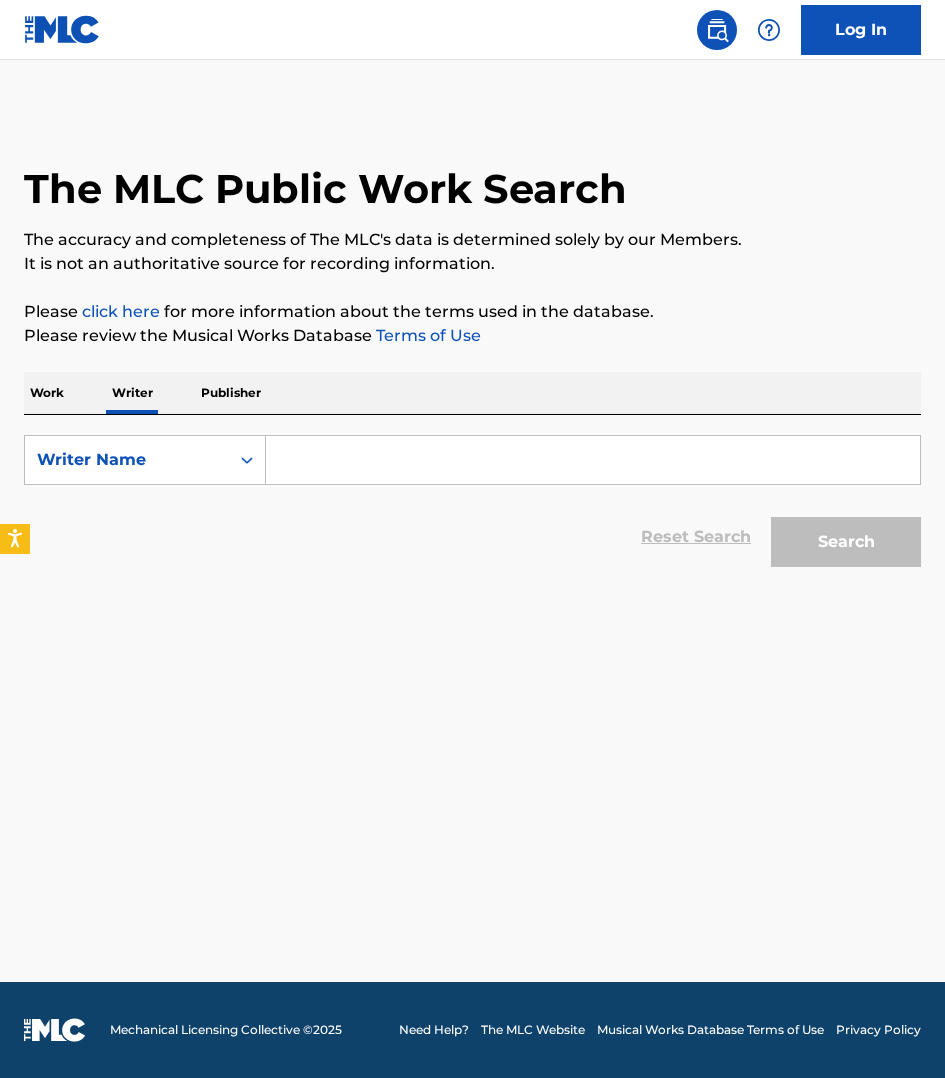 click at bounding box center [593, 460] 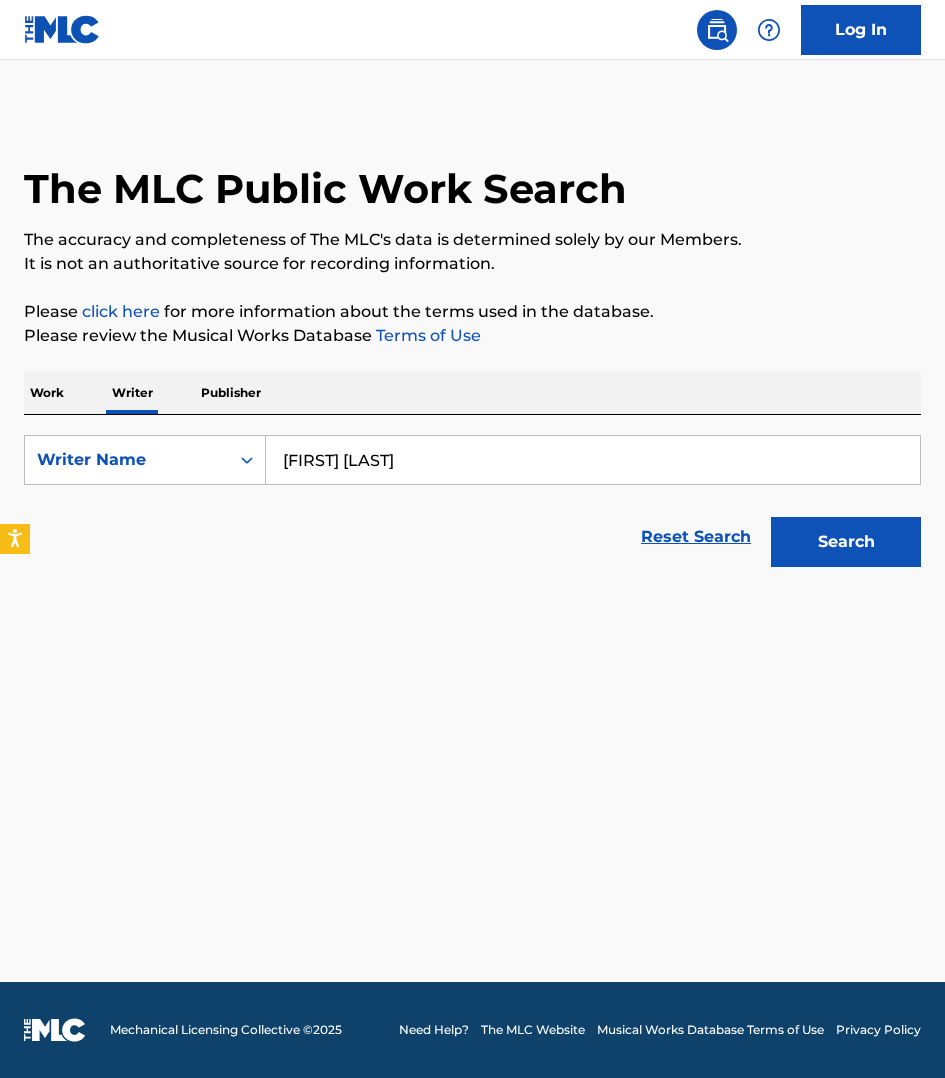 type on "[FIRST] [LAST]" 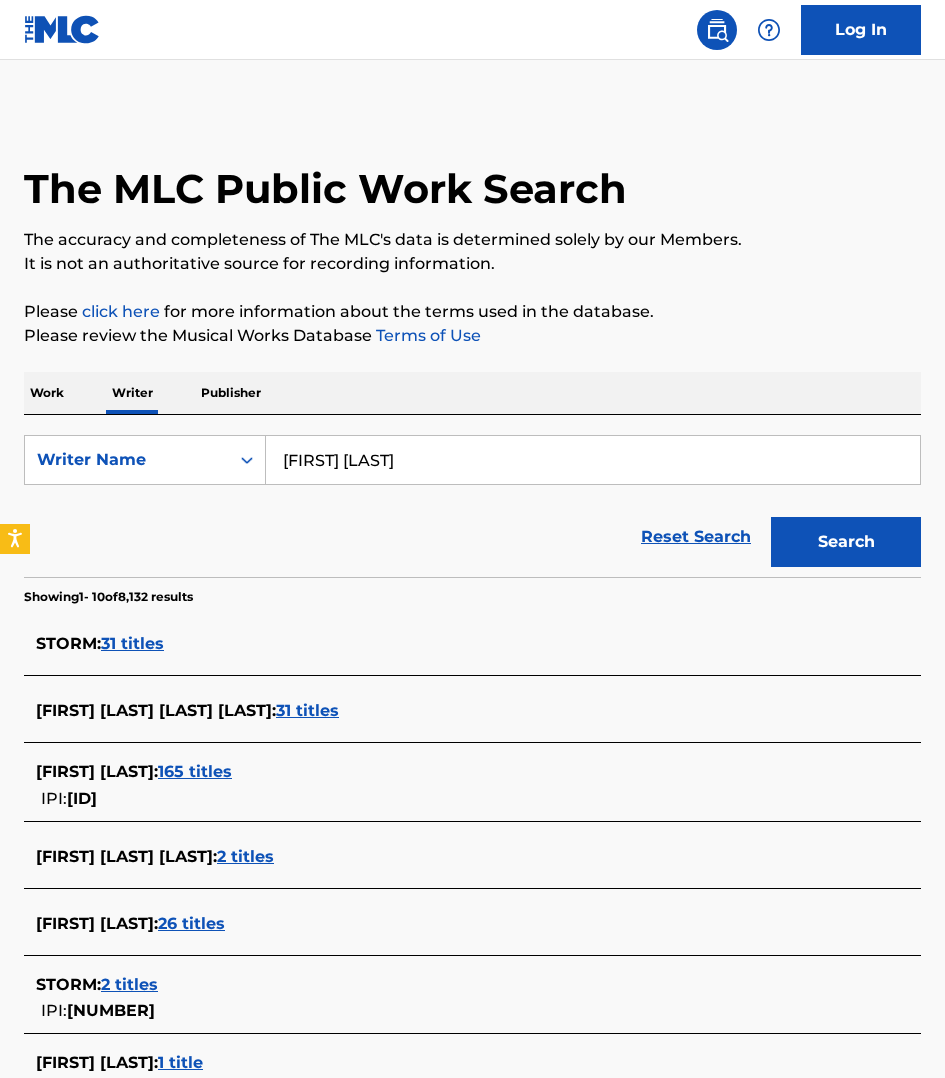 click on "165 titles" at bounding box center [195, 771] 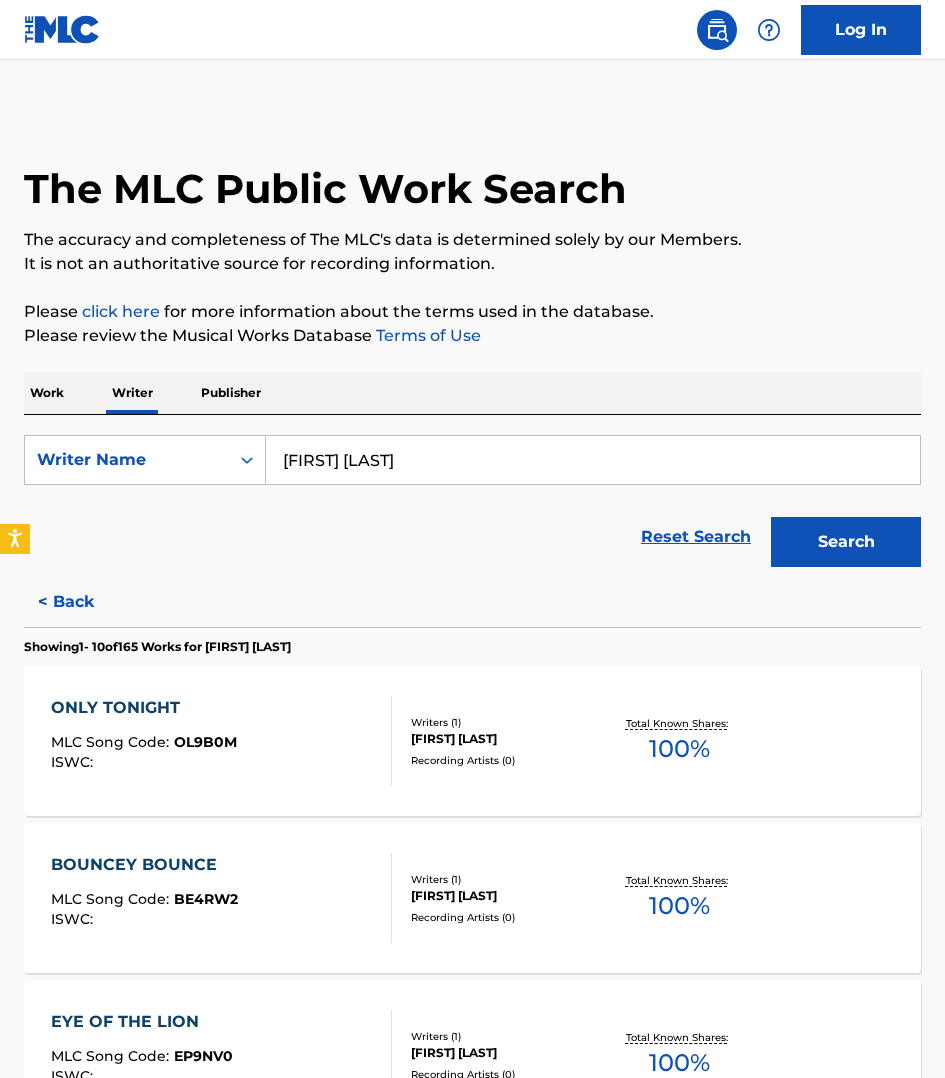 click at bounding box center [221, 741] 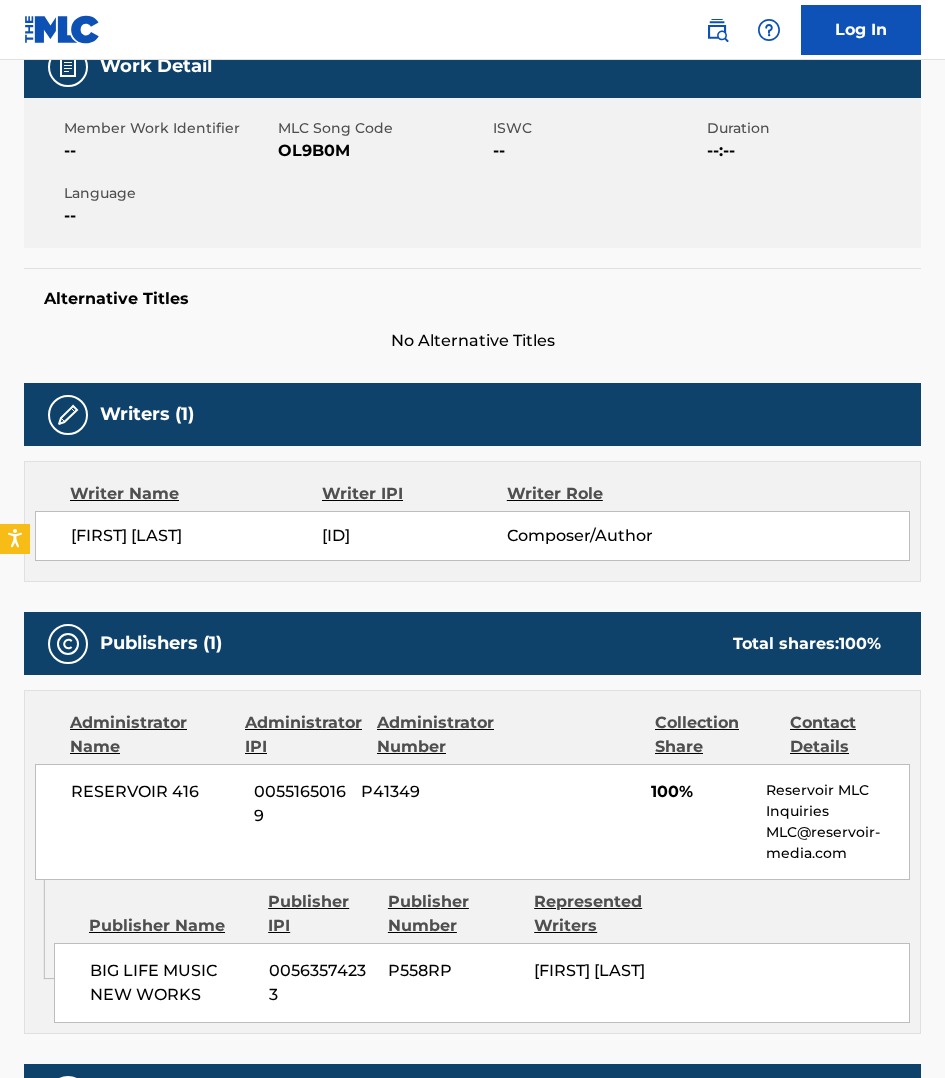scroll, scrollTop: 312, scrollLeft: 0, axis: vertical 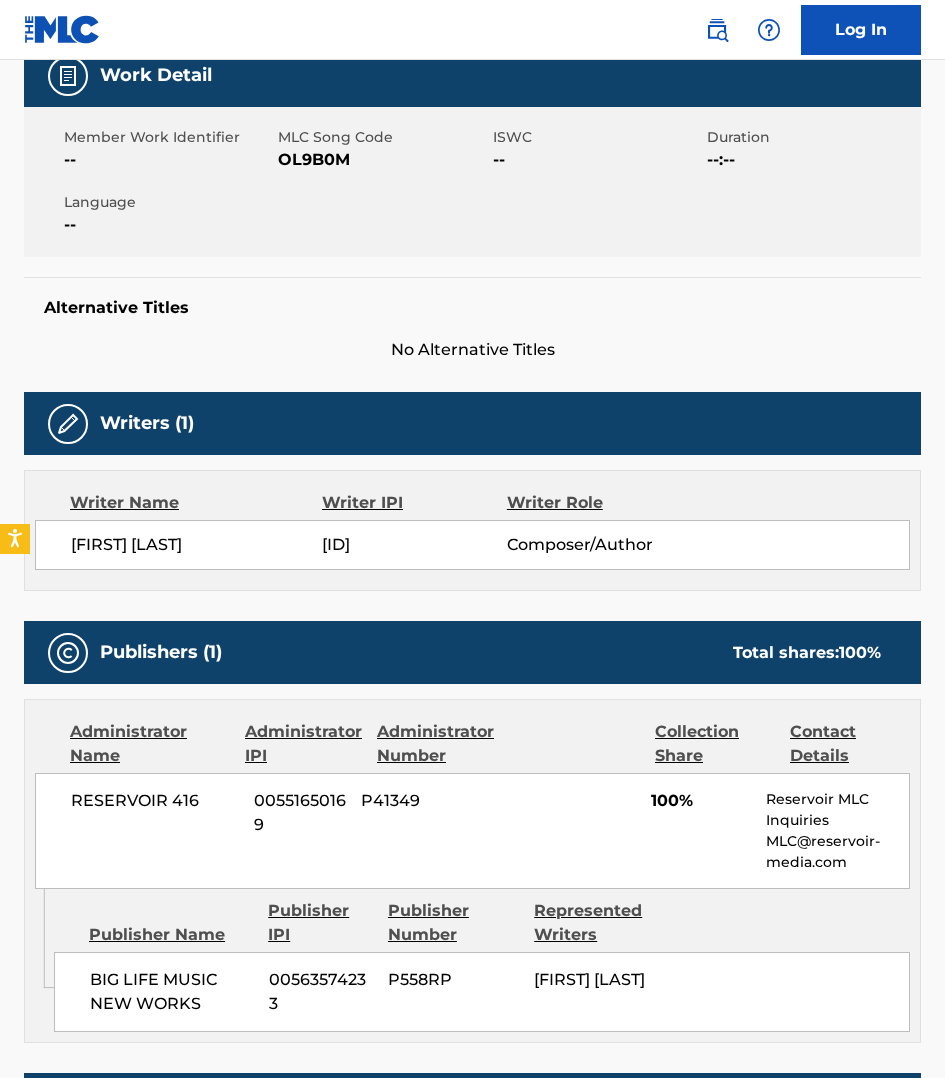click on "OL9B0M" at bounding box center [382, 160] 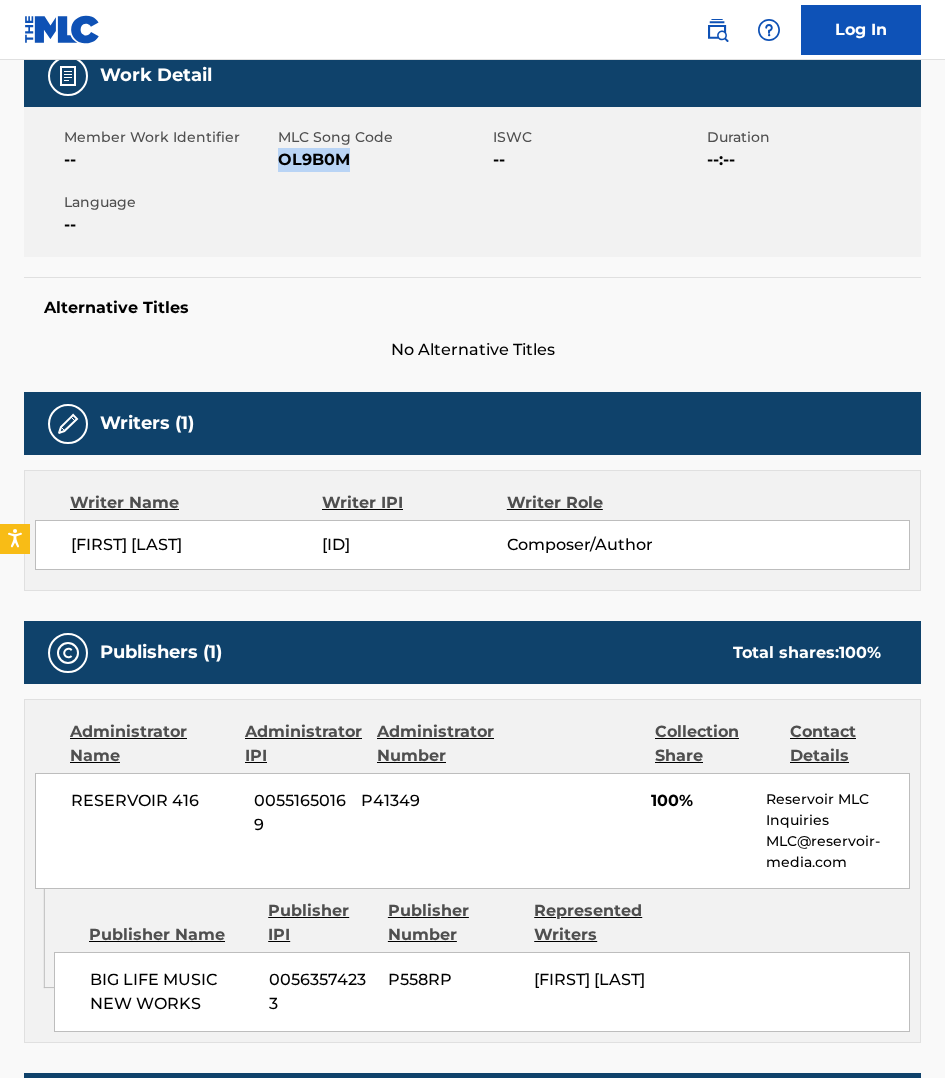 click on "OL9B0M" at bounding box center [382, 160] 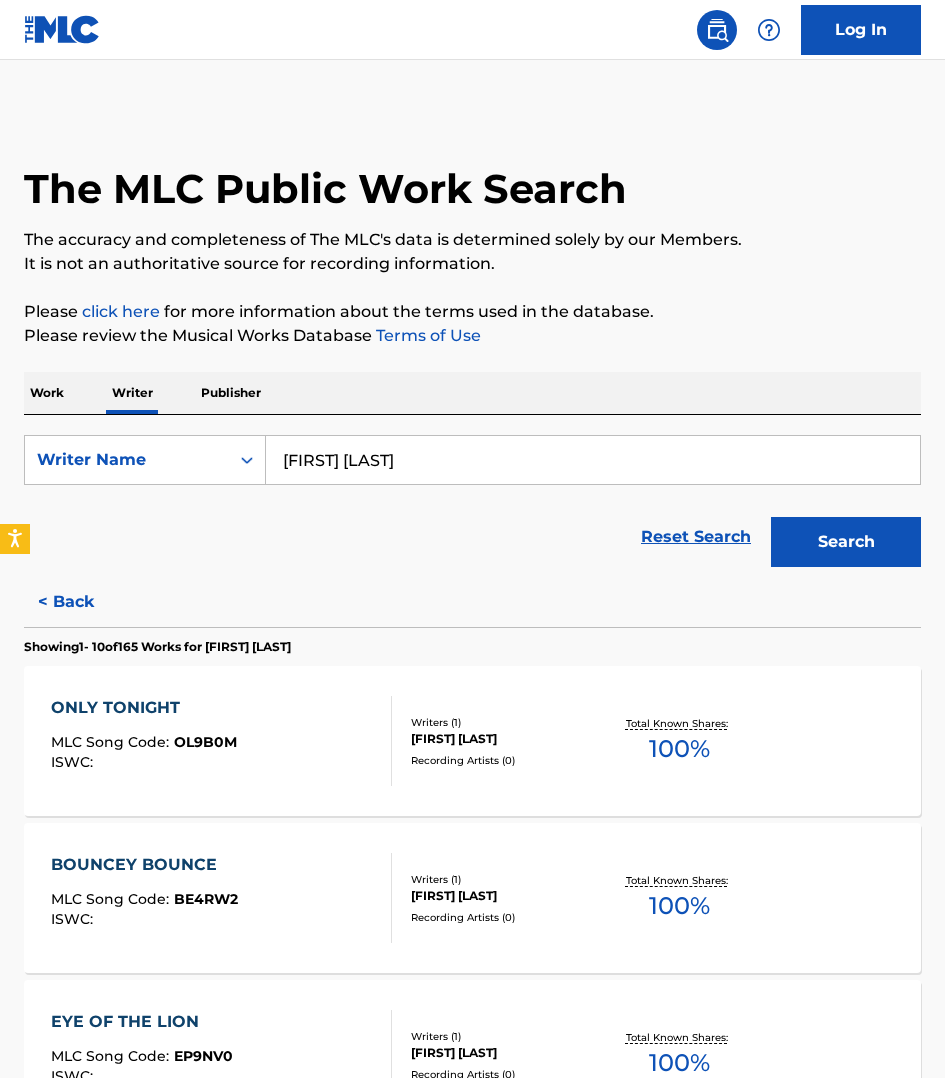 click on "Work" at bounding box center (47, 393) 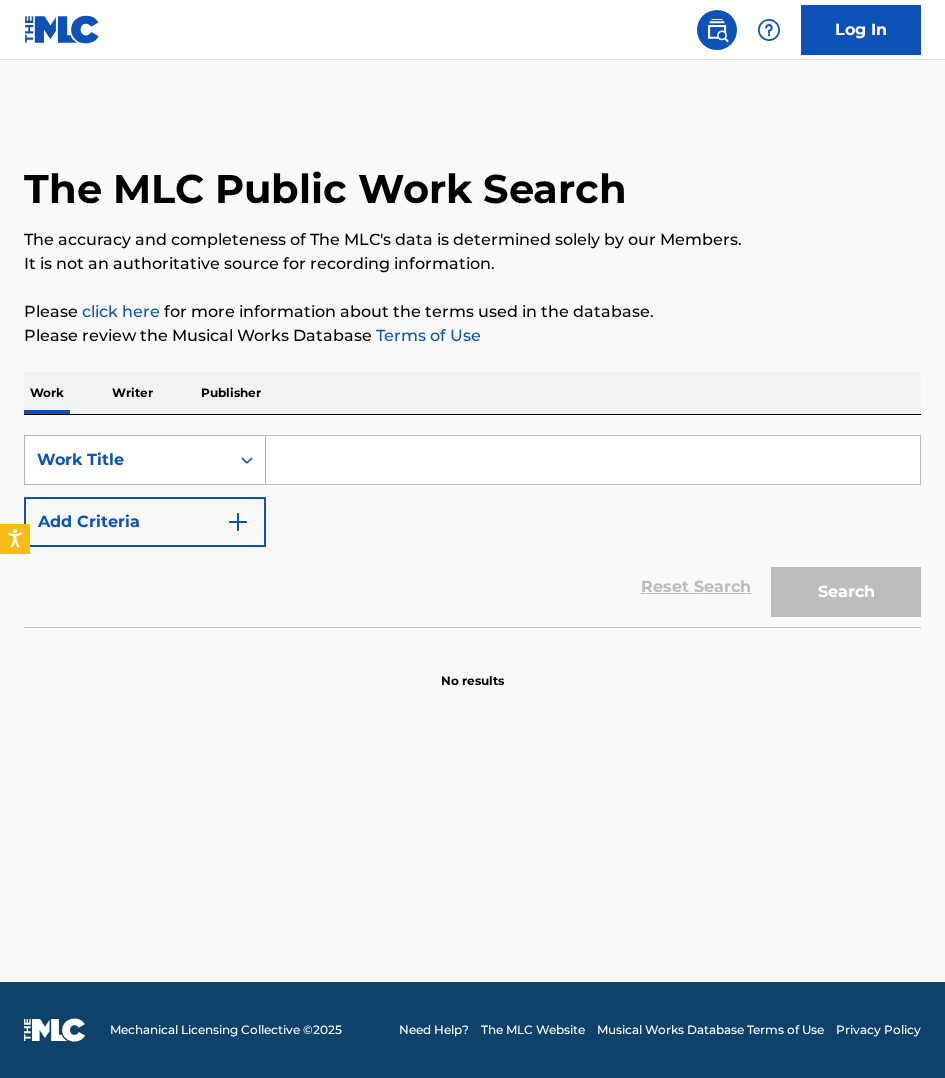 click on "Work Title" at bounding box center [127, 460] 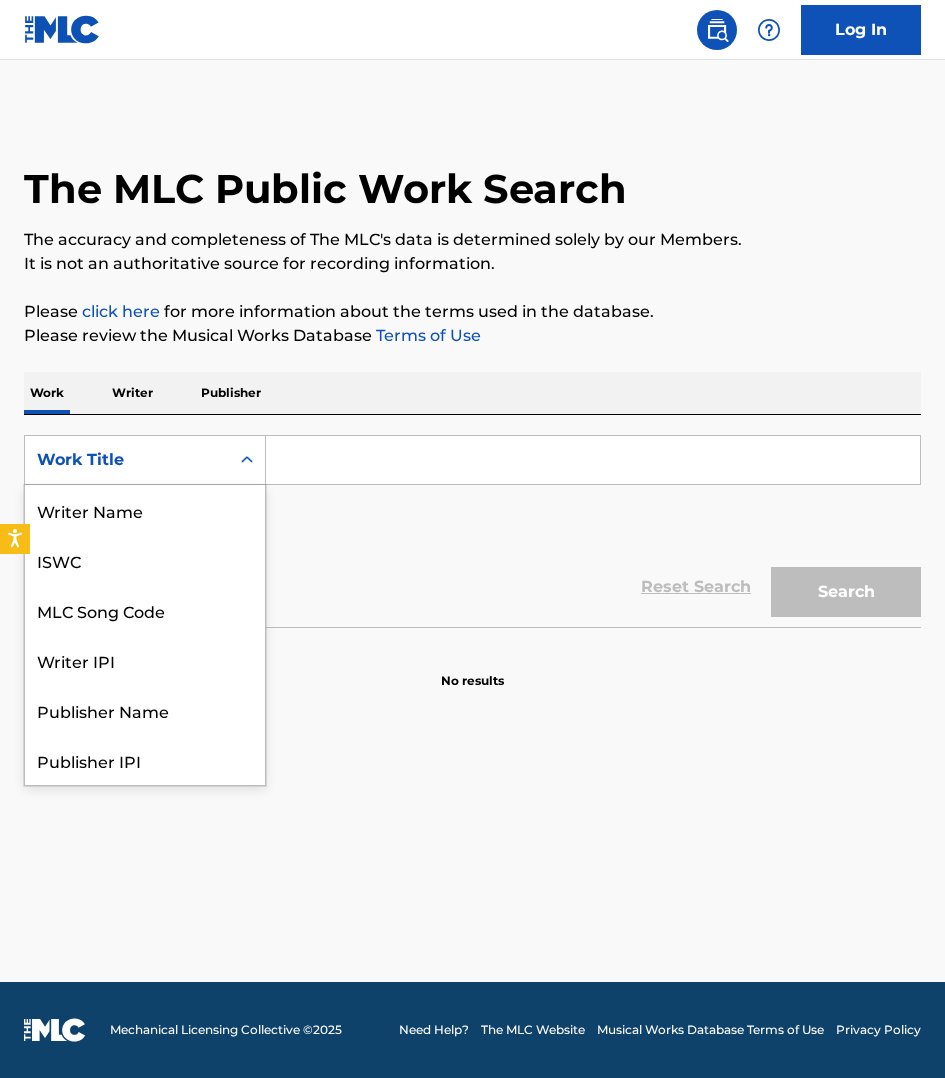 scroll, scrollTop: 100, scrollLeft: 0, axis: vertical 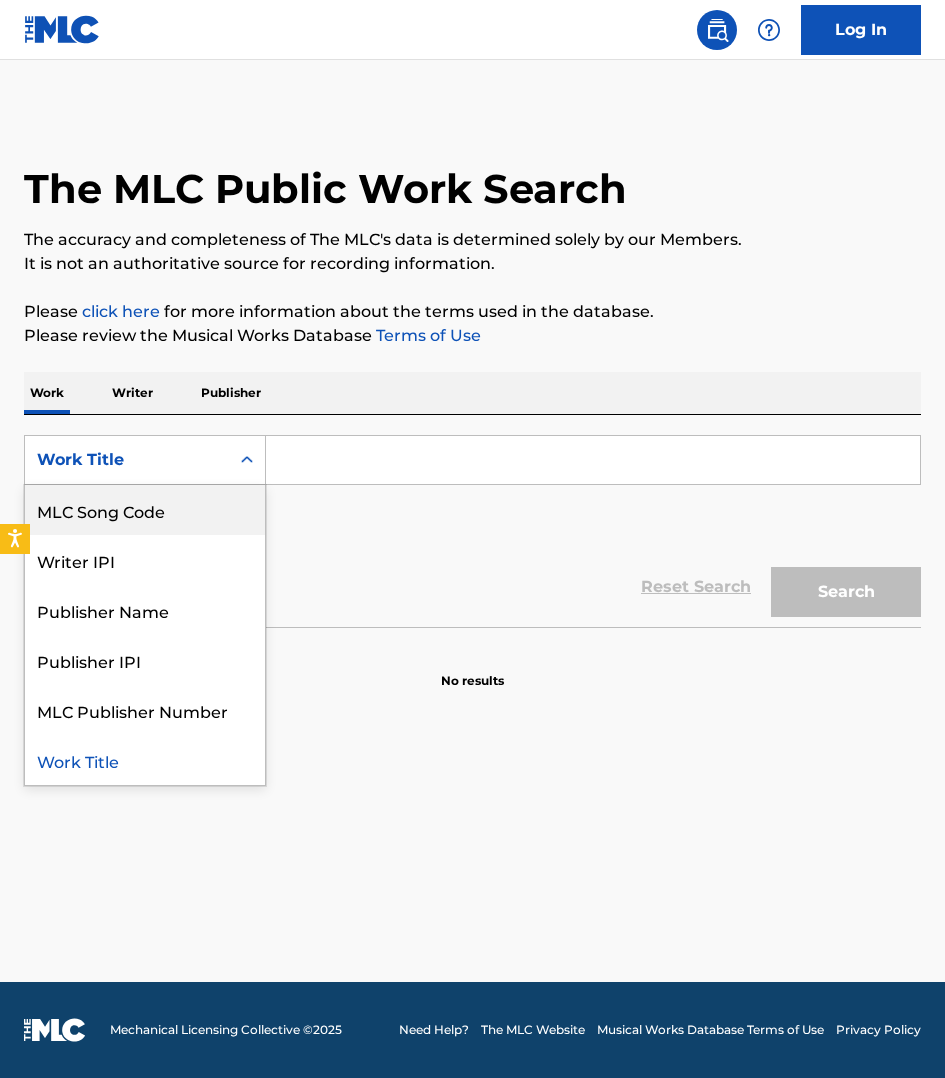 click on "MLC Song Code" at bounding box center [145, 510] 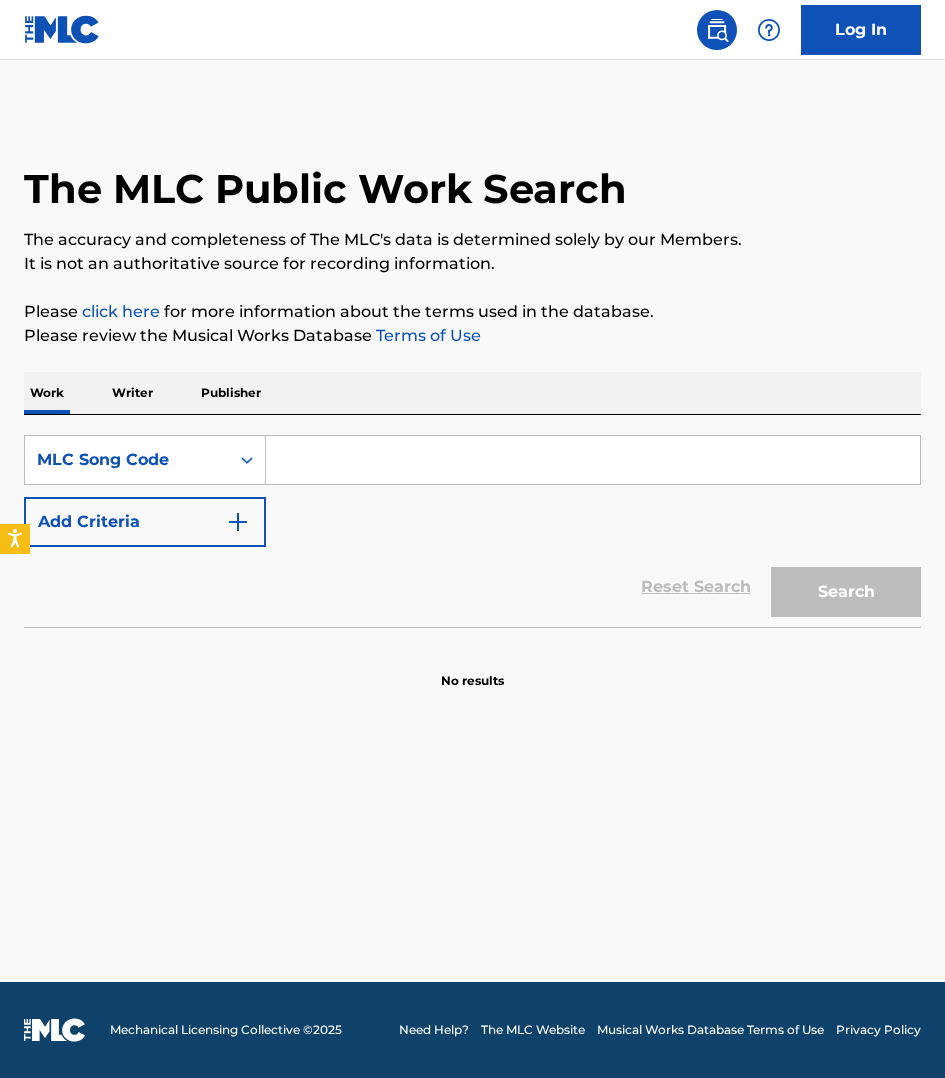 click at bounding box center [593, 460] 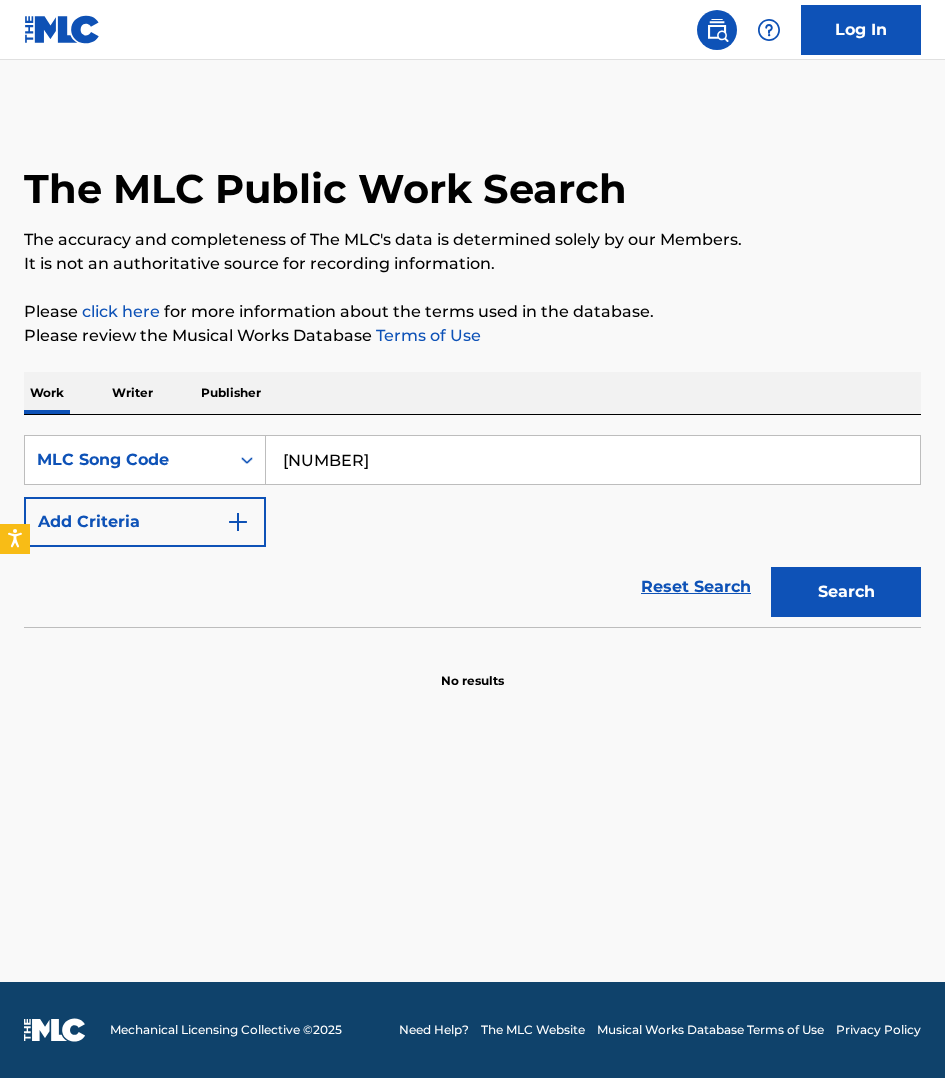 click on "Search" at bounding box center (846, 592) 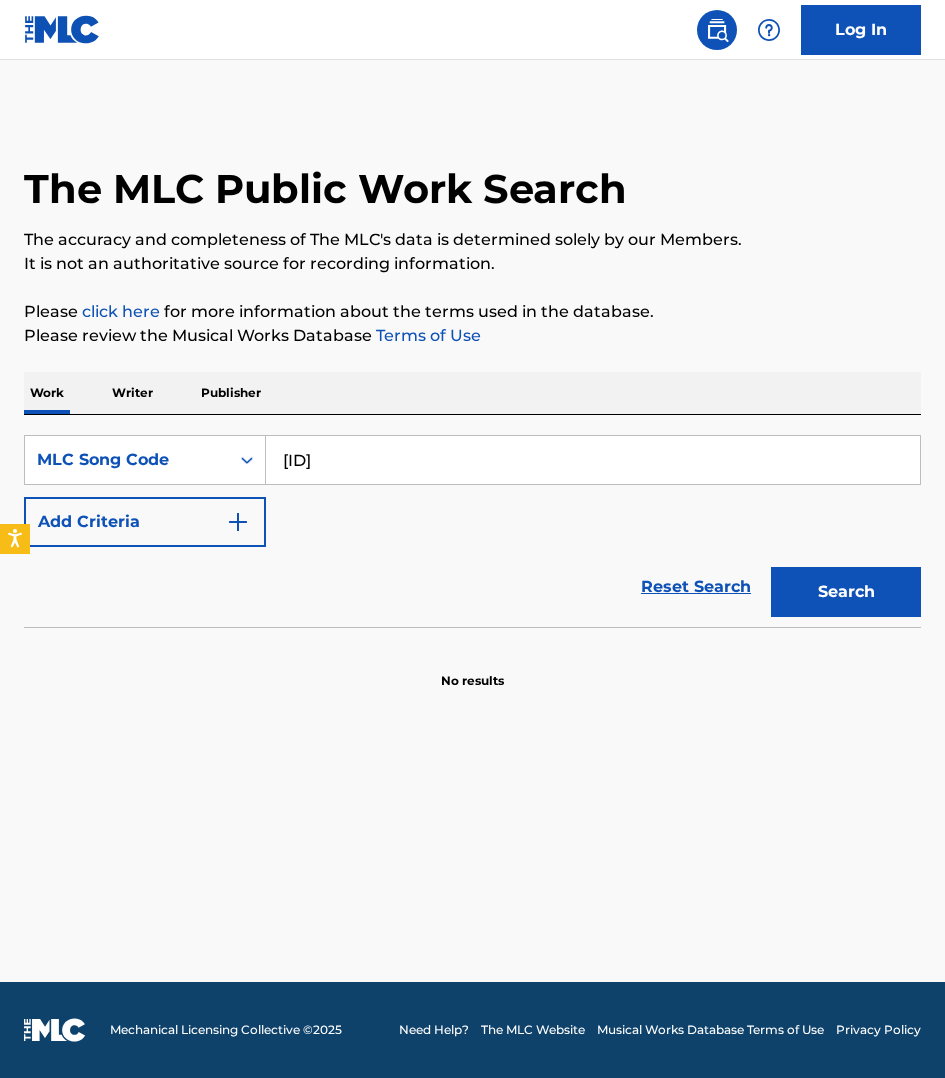 click on "Search" at bounding box center (846, 592) 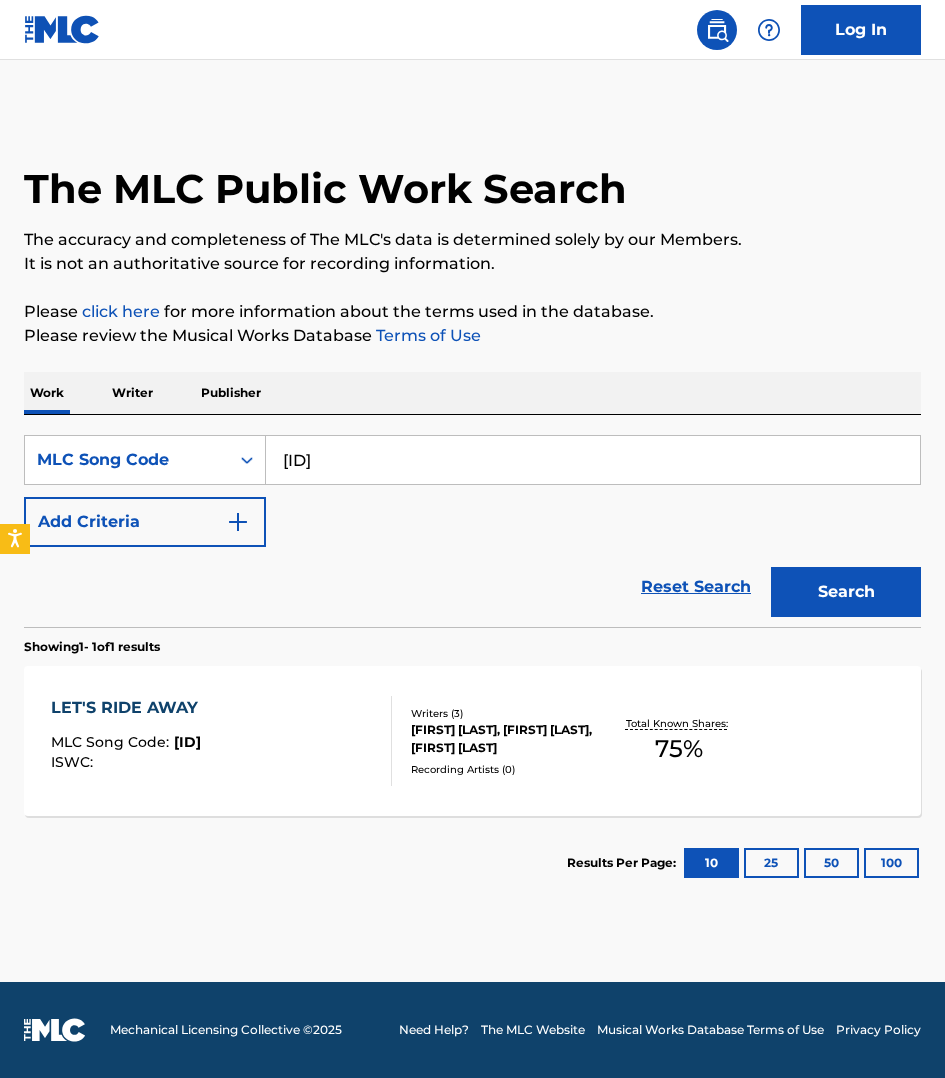 click on "The MLC Public Work Search The accuracy and completeness of The MLC's data is determined solely by our Members. It is not an authoritative source for recording information. Please   click here   for more information about the terms used in the database. Please review the Musical Works Database   Terms of Use Work Writer Publisher SearchWithCriteria939e63bd-5912-4c8f-ad03-0aee455cc9a5 MLC Song Code LR5QTH Add Criteria Reset Search Search Showing  1  -   1  of  1   results   LET'S RIDE AWAY MLC Song Code : LR5QTH ISWC : Writers ( 3 ) [FIRST] [LAST], [FIRST] [LAST], [FIRST] [LAST] Recording Artists ( 0 ) Total Known Shares: 75 % Results Per Page: 10 25 50 100" at bounding box center [472, 510] 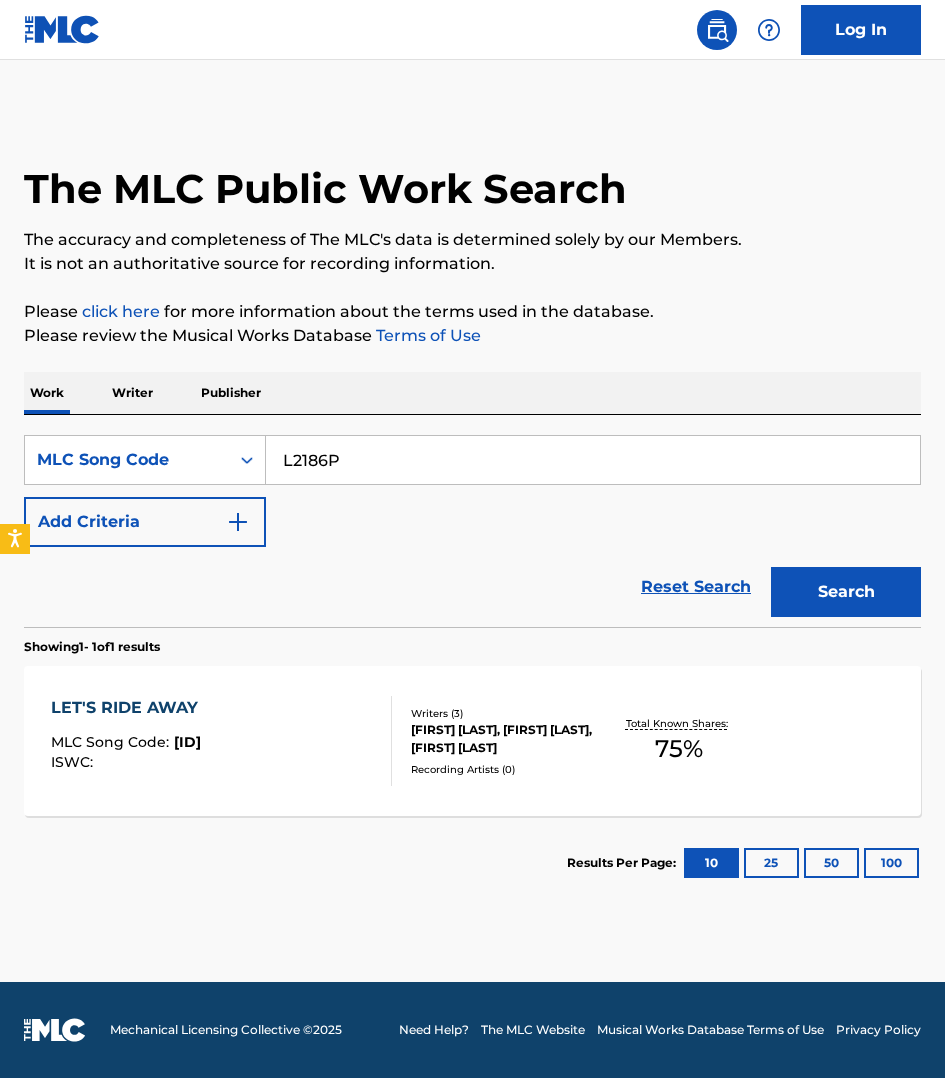 type on "L2186P" 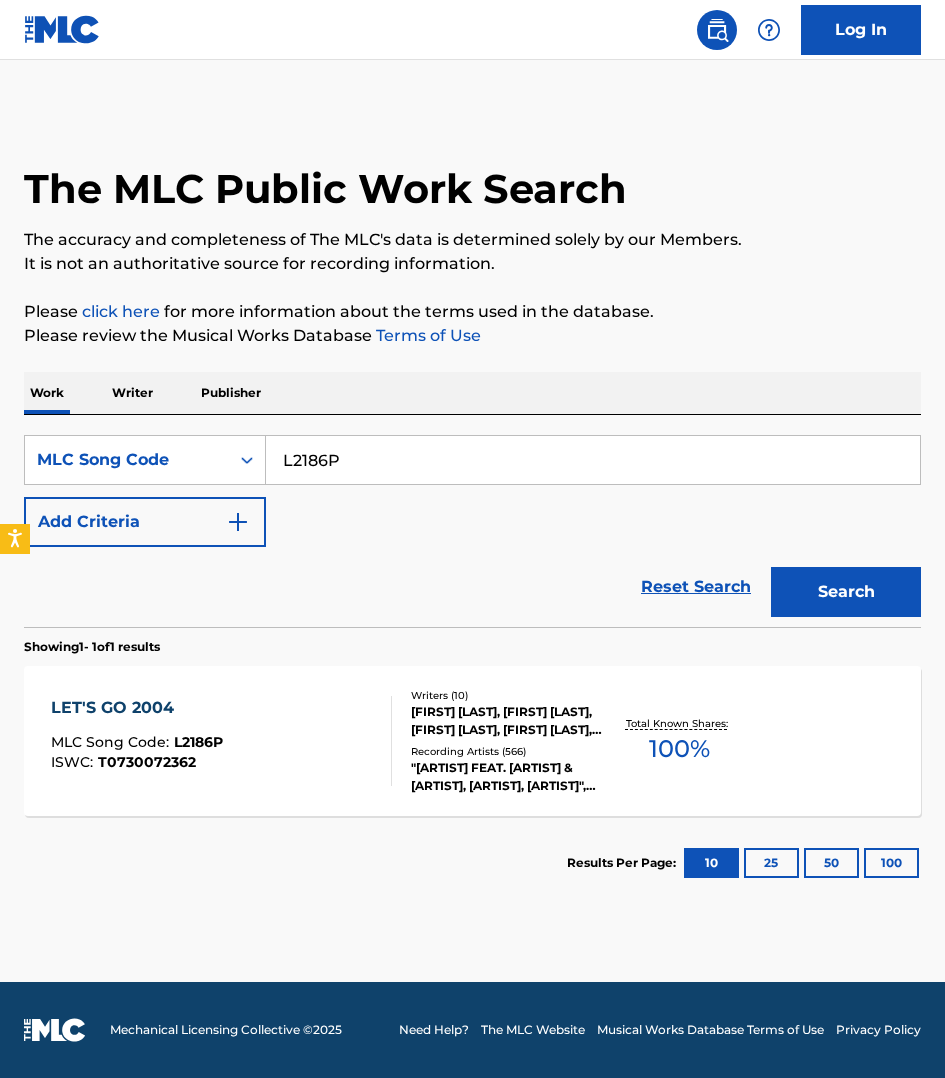 click on "LET'S GO 2004 MLC Song Code : L2186P ISWC : T0730072362" at bounding box center (221, 741) 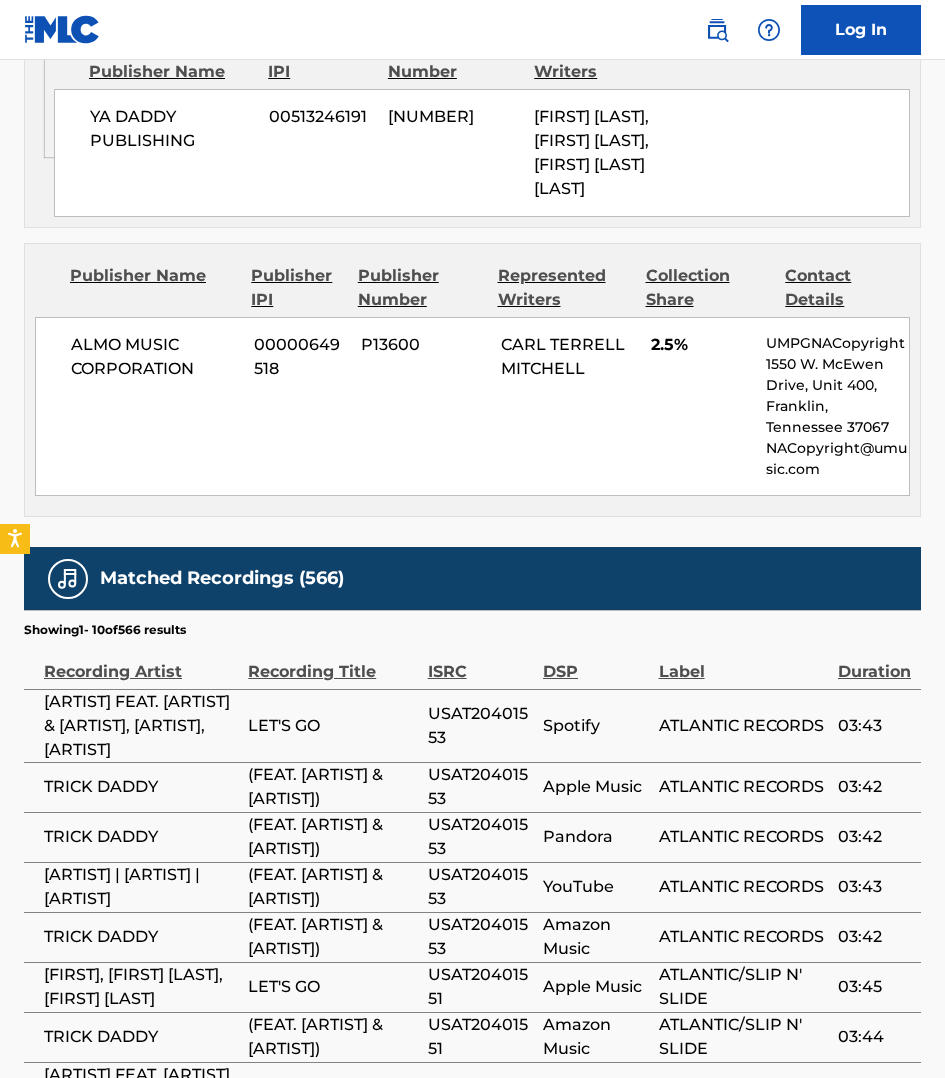 scroll, scrollTop: 4218, scrollLeft: 0, axis: vertical 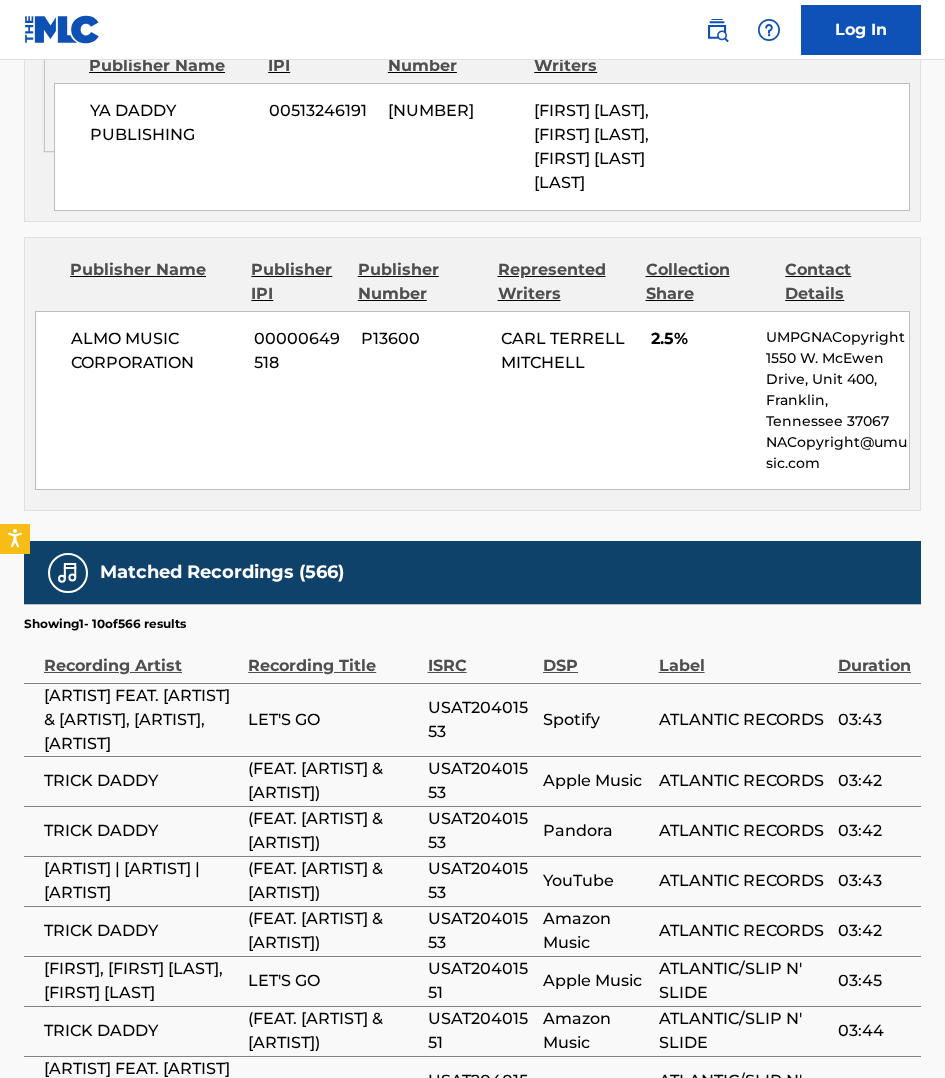 click on "Showing  1  -   10  of  566   results" at bounding box center (472, 618) 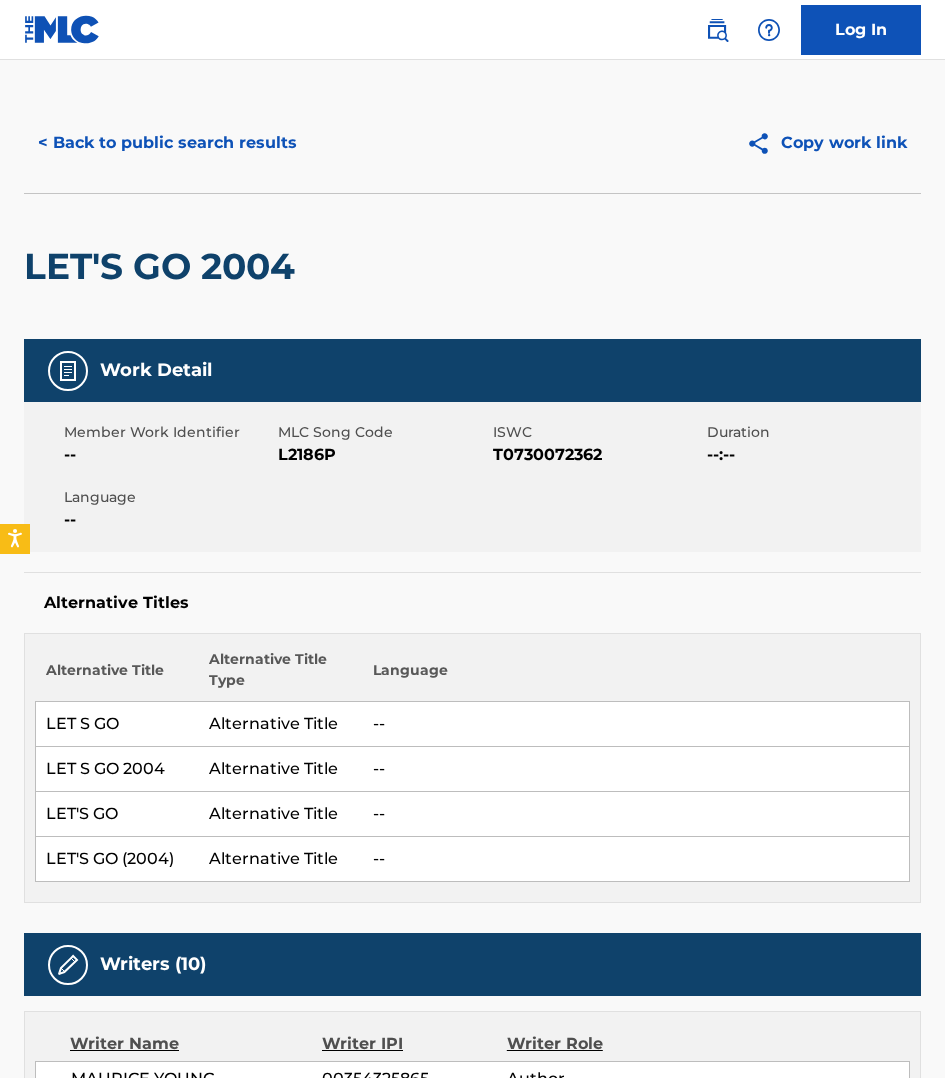 scroll, scrollTop: 0, scrollLeft: 0, axis: both 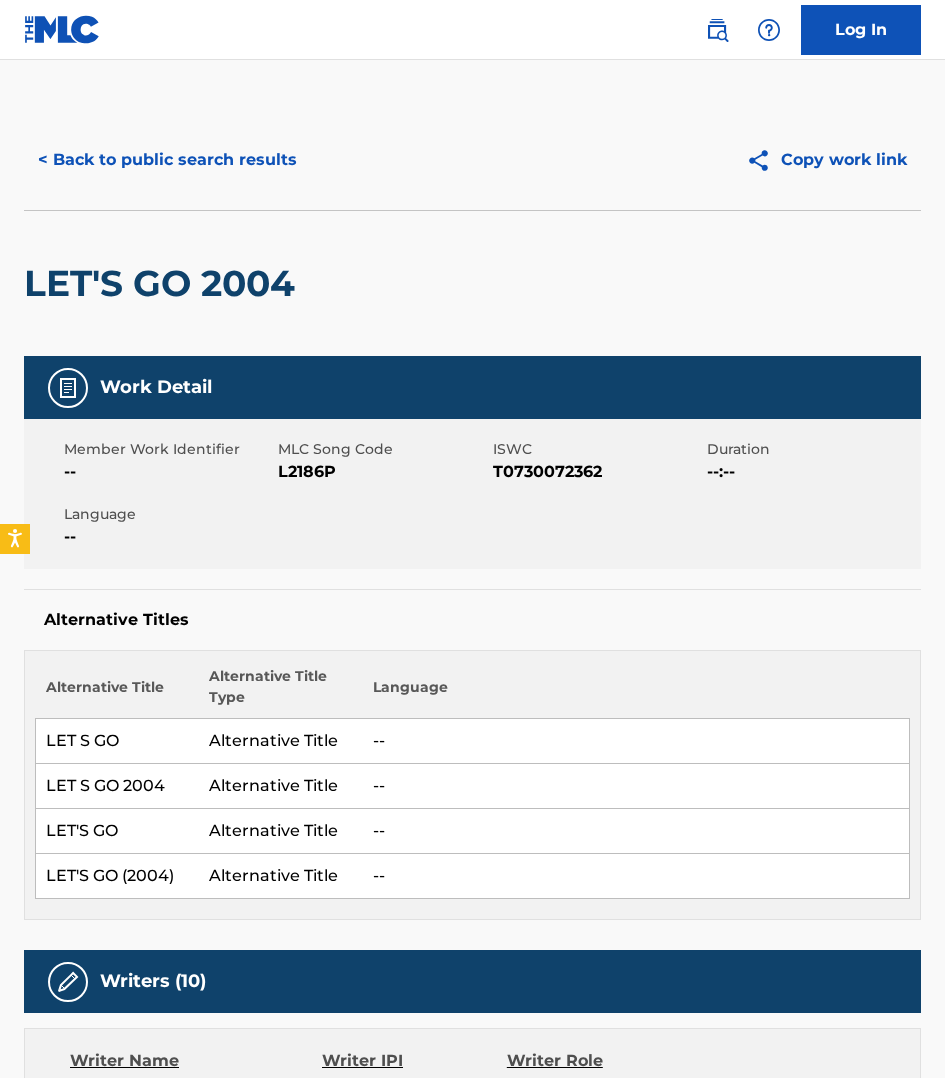 click on "Alternative Title Alternative Title Type Language LET S GO Alternative Title -- LET S GO 2004 Alternative Title -- LET'S GO Alternative Title -- LET'S GO (2004) Alternative Title --" at bounding box center [472, 785] 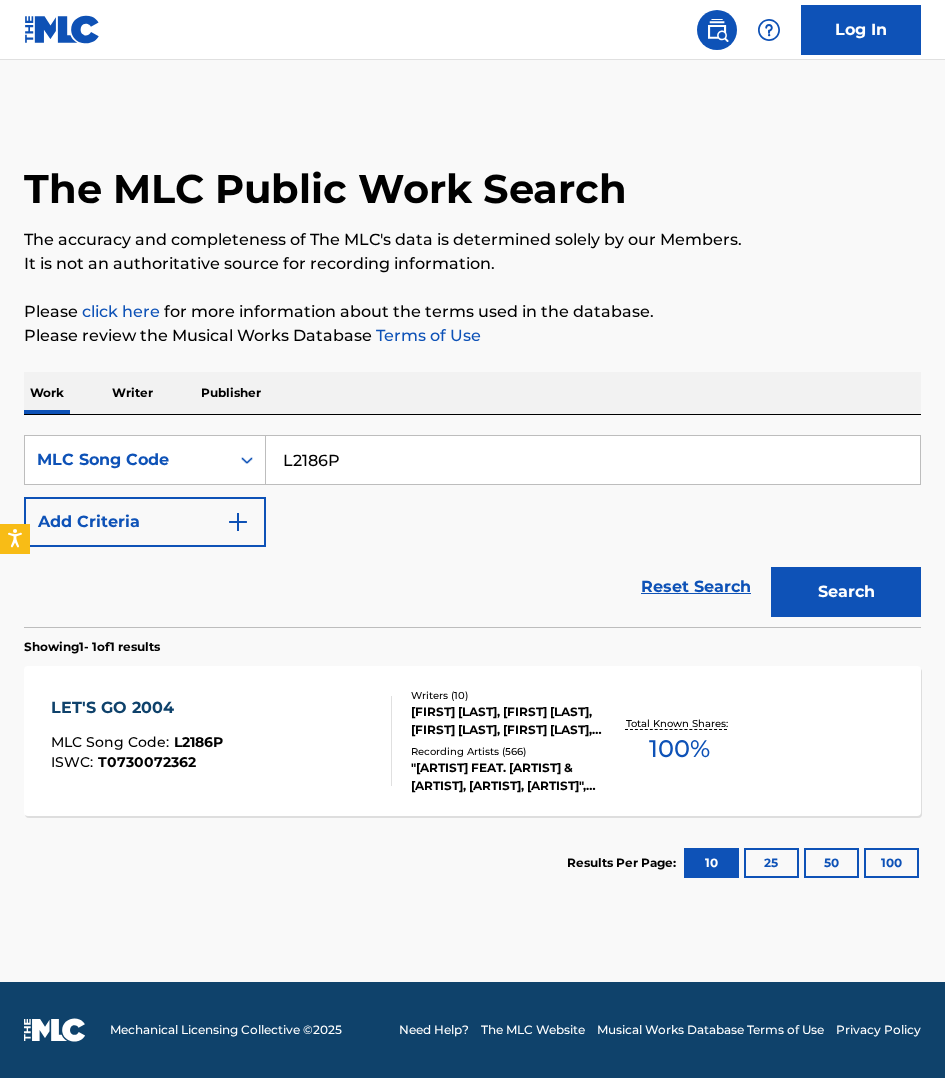 click on "L2186P" at bounding box center (593, 460) 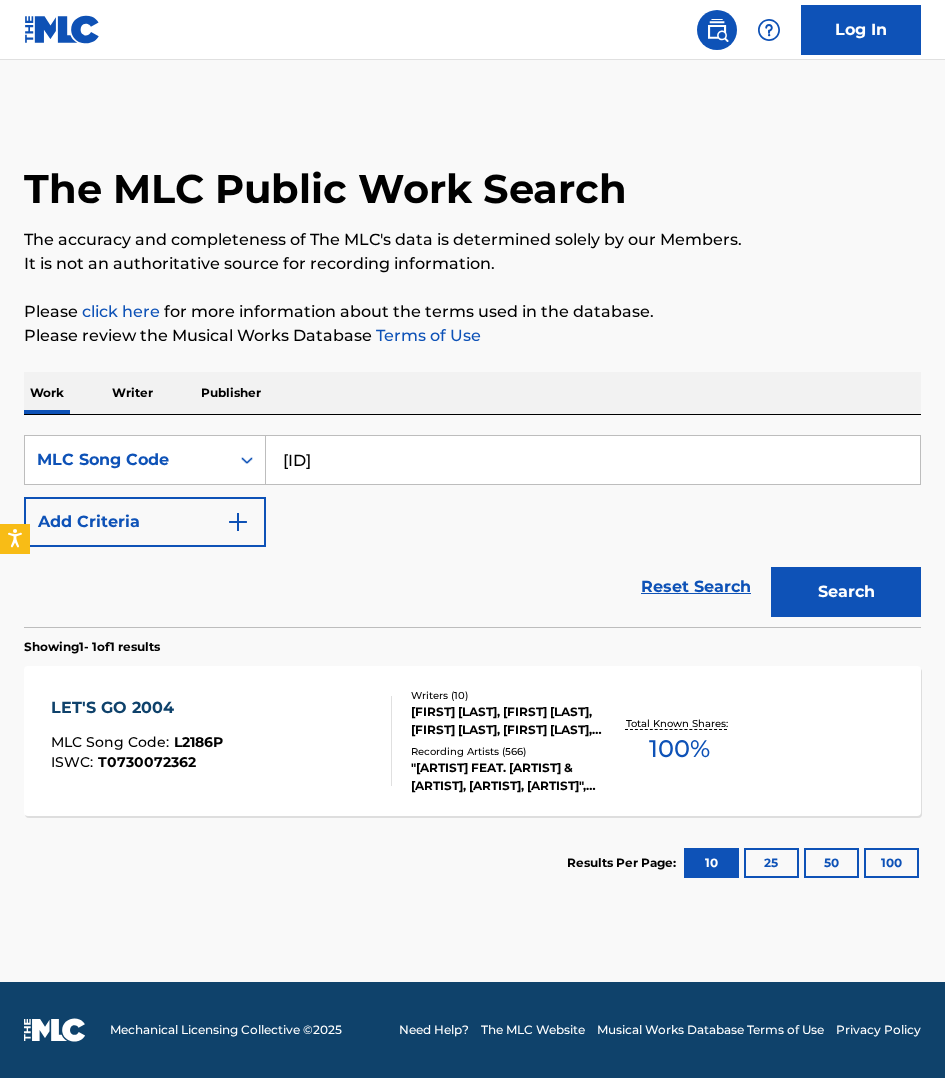 type on "[ID]" 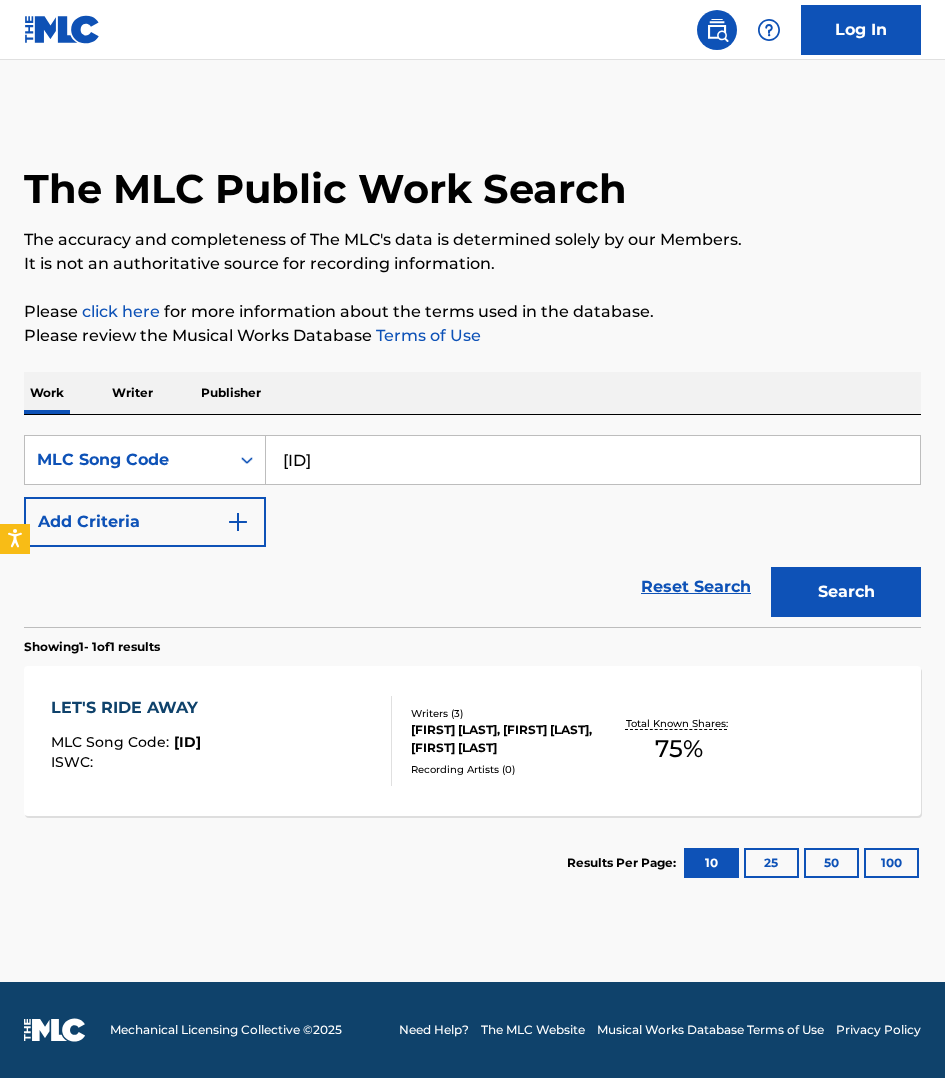click on "The MLC Public Work Search The accuracy and completeness of The MLC's data is determined solely by our Members. It is not an authoritative source for recording information. Please   click here   for more information about the terms used in the database. Please review the Musical Works Database   Terms of Use Work Writer Publisher SearchWithCriteria939e63bd-5912-4c8f-ad03-0aee455cc9a5 MLC Song Code LR5QTH Add Criteria Reset Search Search Showing  1  -   1  of  1   results   LET'S RIDE AWAY MLC Song Code : LR5QTH ISWC : Writers ( 3 ) [FIRST] [LAST], [FIRST] [LAST], [FIRST] [LAST] Recording Artists ( 0 ) Total Known Shares: 75 % Results Per Page: 10 25 50 100" at bounding box center [472, 521] 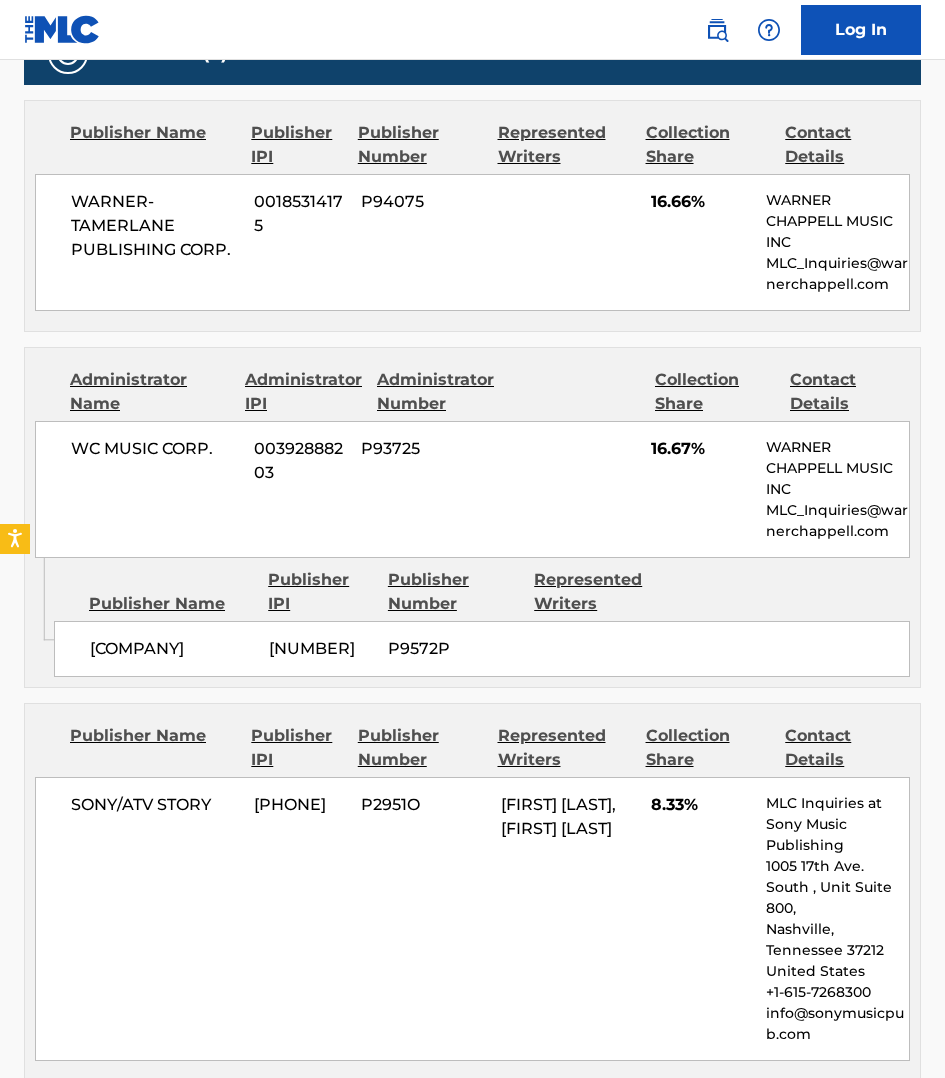 scroll, scrollTop: 1000, scrollLeft: 0, axis: vertical 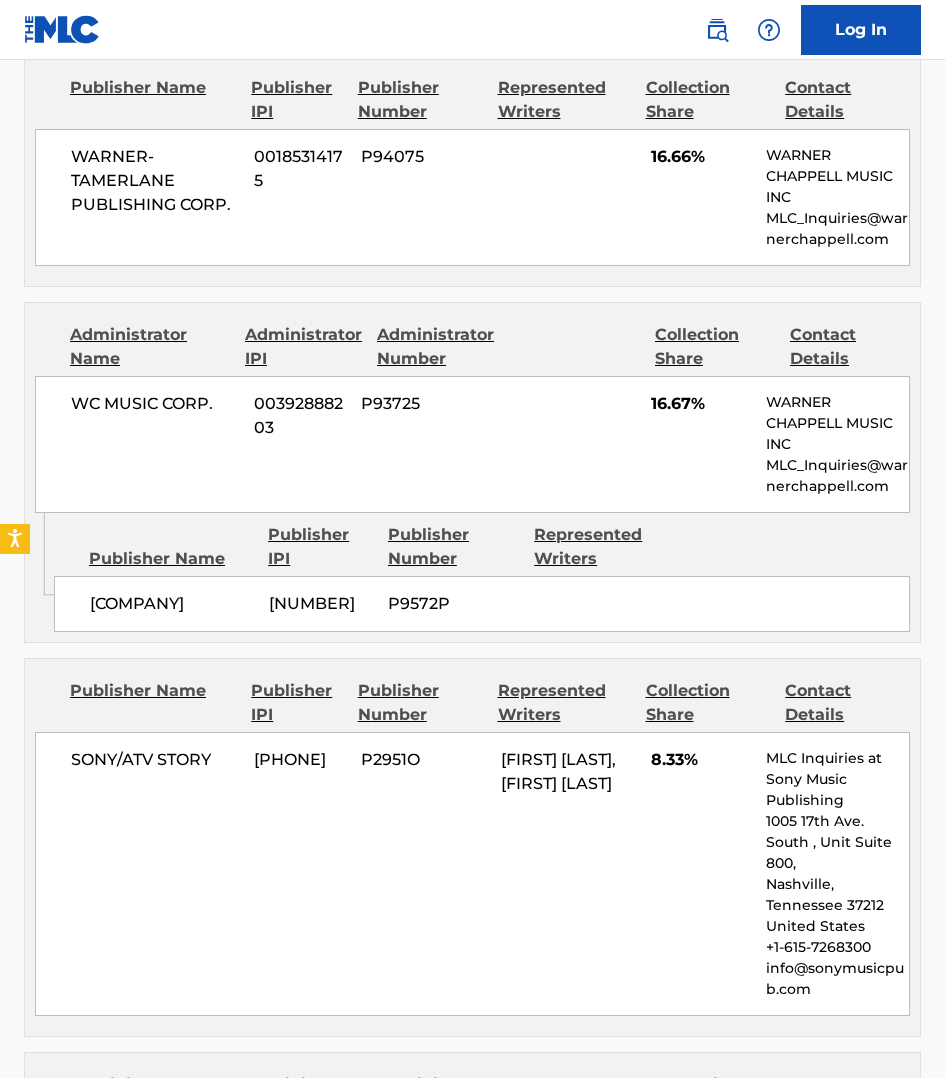 click on "Publishers   (4) Total shares:  75 % Publisher Name Publisher IPI Publisher Number Represented Writers Collection Share Contact Details [COMPANY] 00185314175 P94075 16.66% [COMPANY] MLC_Inquiries@example.com Administrator Name Administrator IPI Administrator Number Collection Share Contact Details [COMPANY] 00392888203 P93725 16.67% [COMPANY] MLC_Inquiries@example.com Admin Original Publisher Connecting Line Publisher Name Publisher IPI Publisher Number Represented Writers [COMPANY] 00520055110 P9572P Publisher Name Publisher IPI Publisher Number Represented Writers Collection Share Contact Details [COMPANY] 00801536959 P2951O [FIRST] [LAST], [FIRST] [LAST] 8.33% MLC Inquiries at Sony Music Publishing 1005 17th Ave. South , Unit Suite 800,  [CITY], [STATE] 37212 United States +1-615-7268300 info@sonymusicpub.com Administrator Name Administrator IPI Administrator Number Collection Share Contact Details 00223437493 P20400" at bounding box center [472, 770] 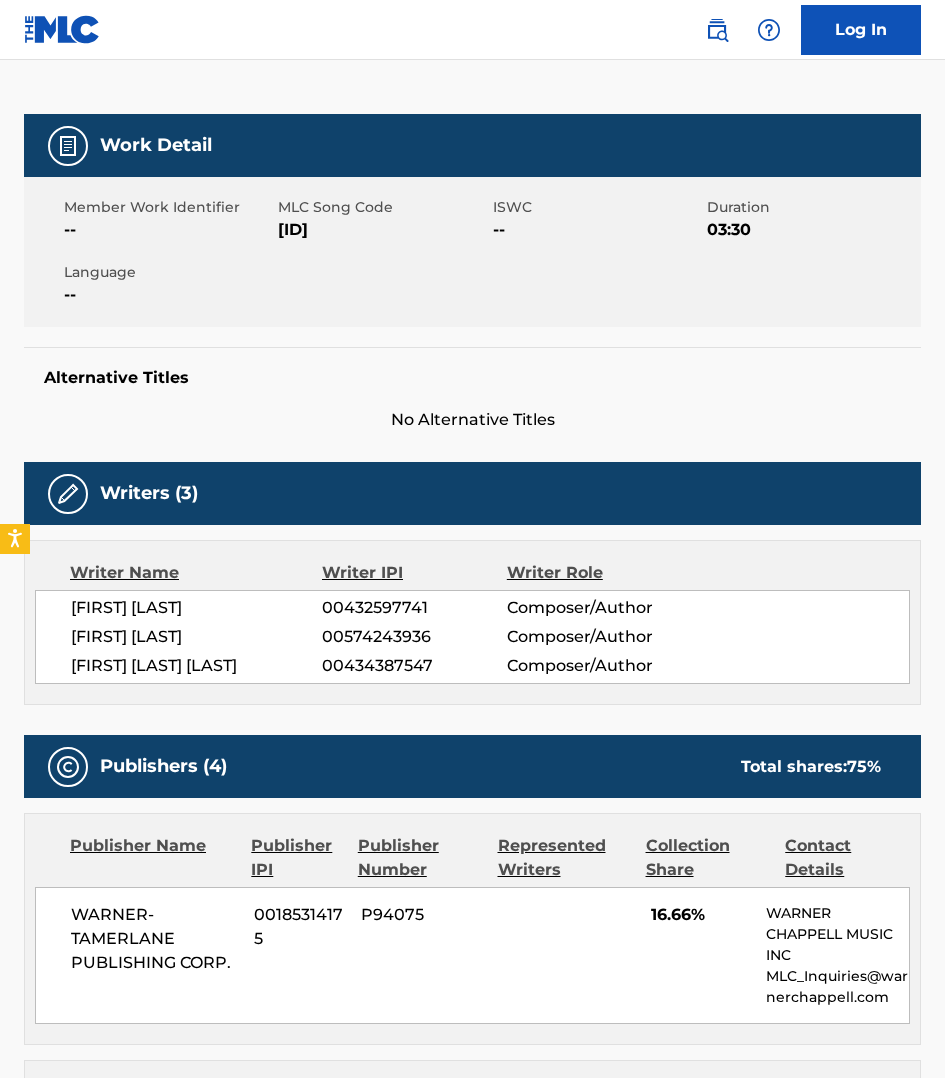 scroll, scrollTop: 211, scrollLeft: 0, axis: vertical 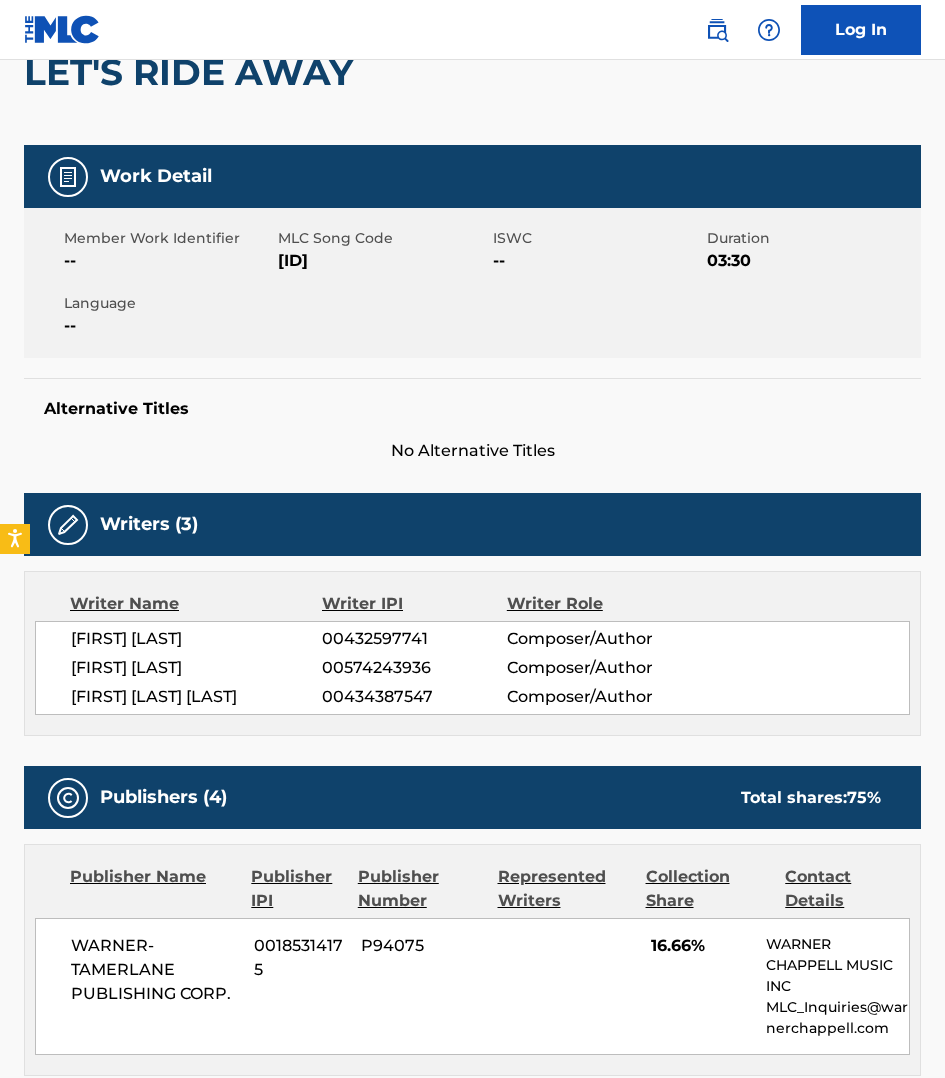 click on "[ID]" at bounding box center (382, 261) 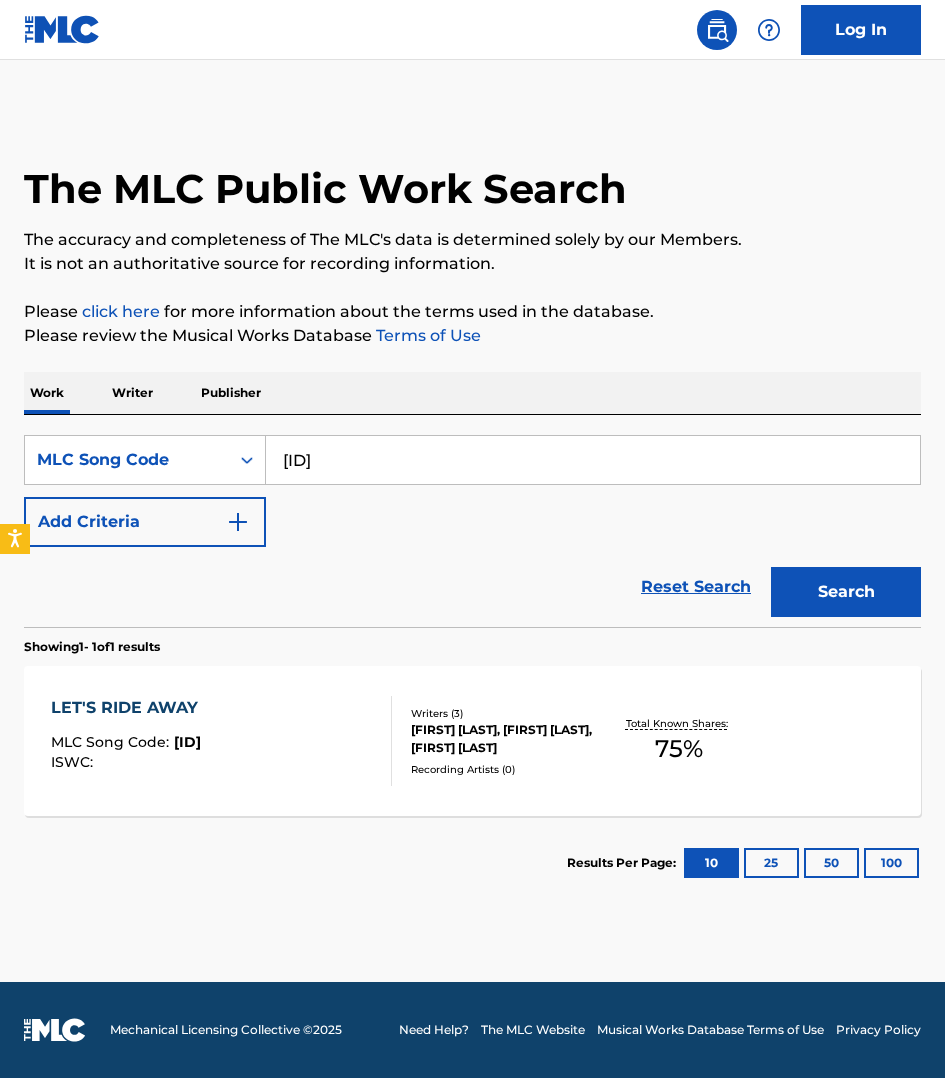 click on "[ID]" at bounding box center [593, 460] 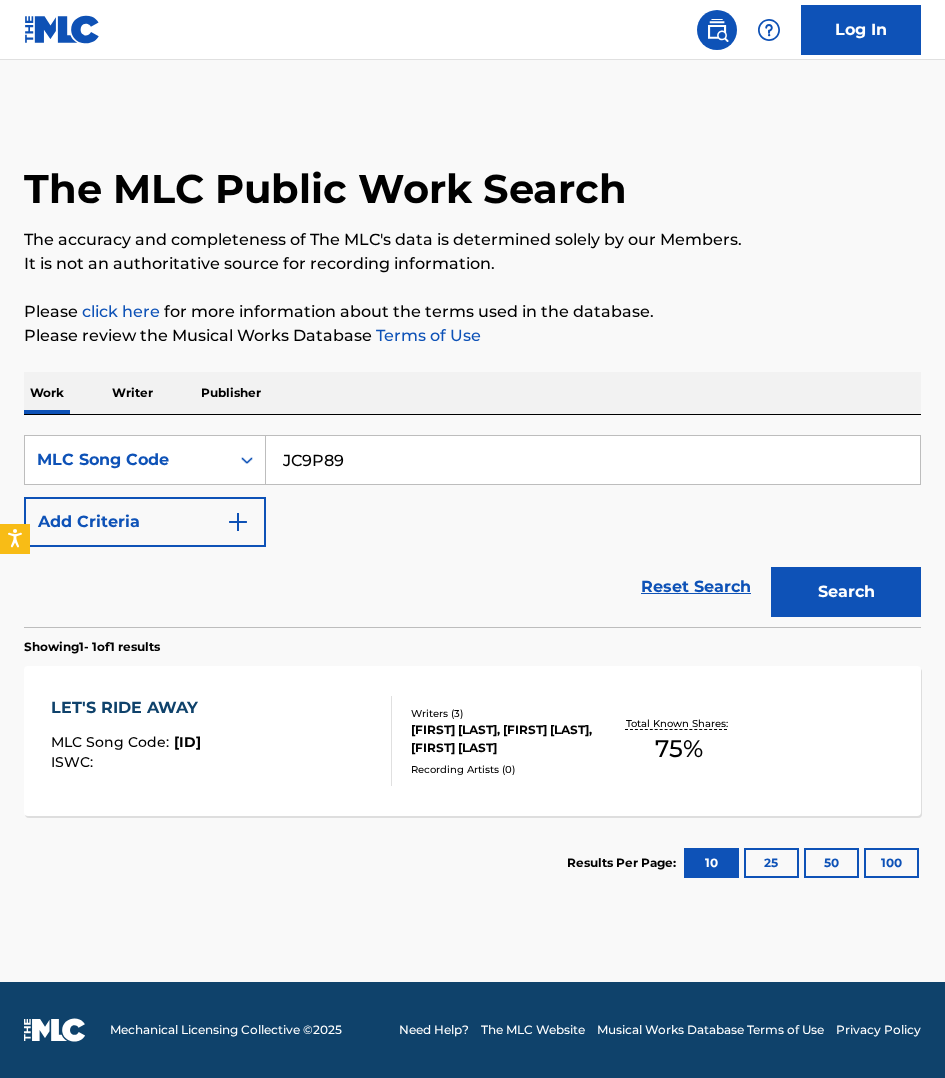 type on "JC9P89" 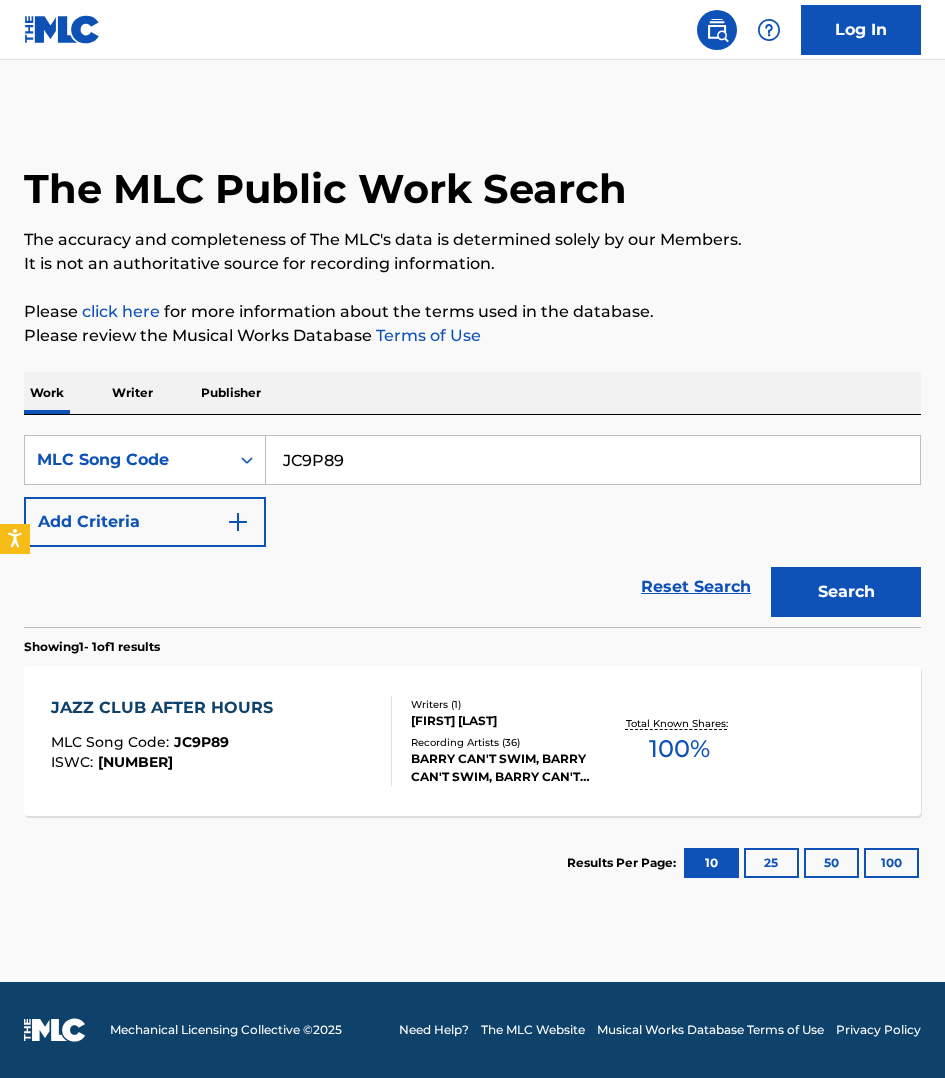 click on "JAZZ CLUB AFTER HOURS MLC Song Code : JC9P89 ISWC : T3077883360" at bounding box center (221, 741) 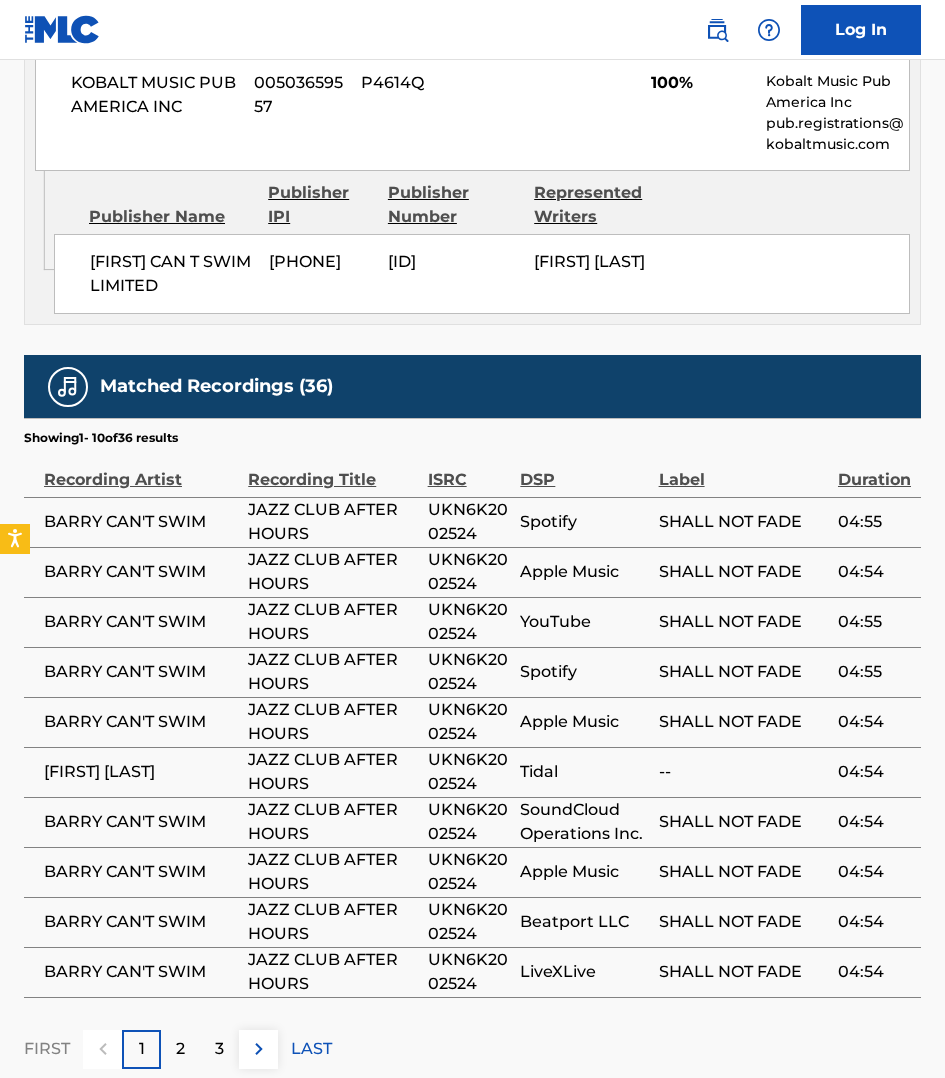 scroll, scrollTop: 1031, scrollLeft: 0, axis: vertical 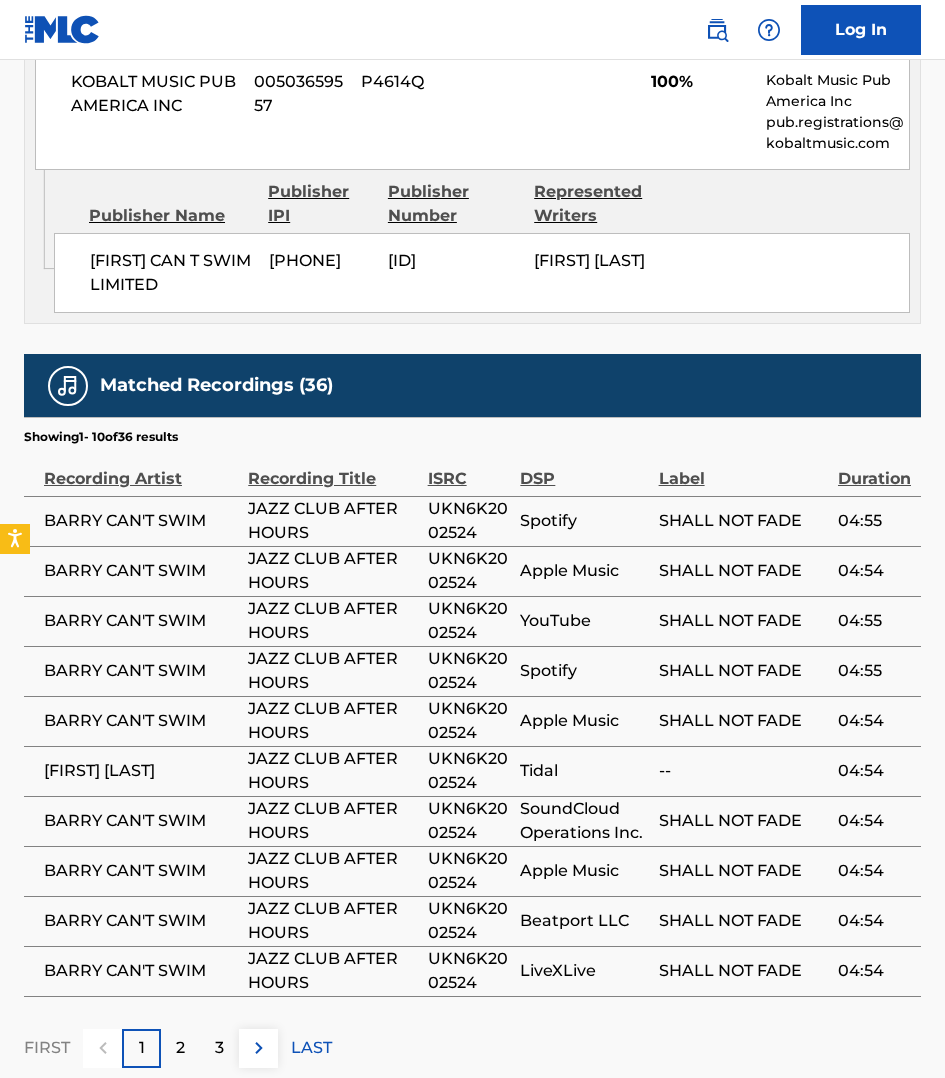 drag, startPoint x: 780, startPoint y: 1022, endPoint x: 772, endPoint y: 1003, distance: 20.615528 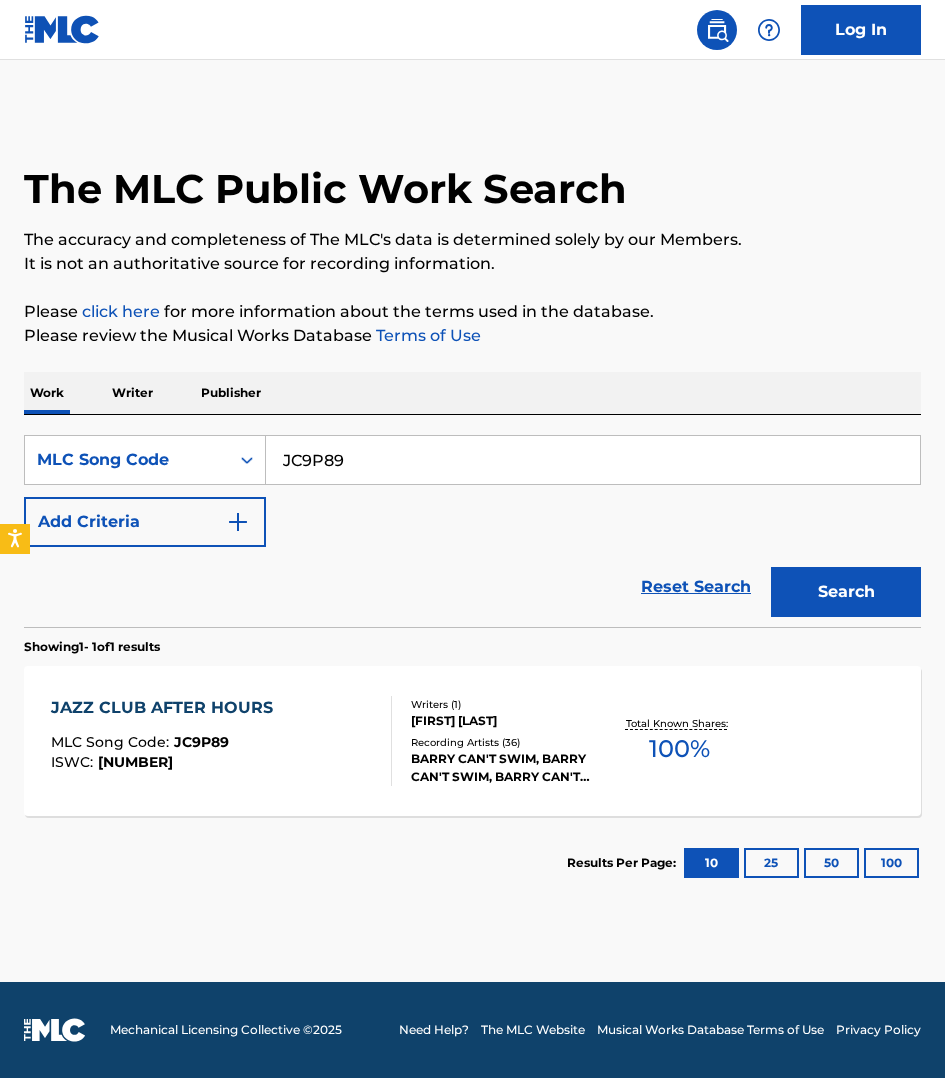 scroll, scrollTop: 0, scrollLeft: 0, axis: both 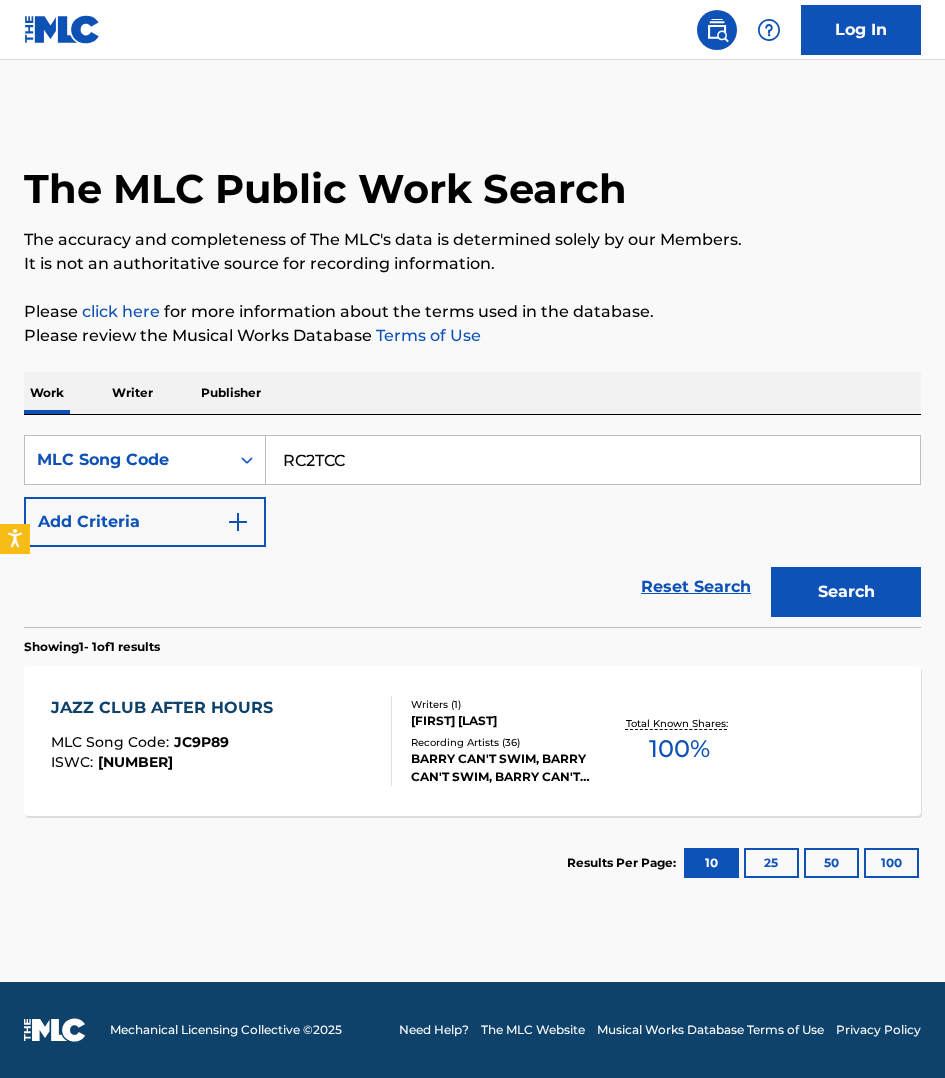 type on "RC2TCC" 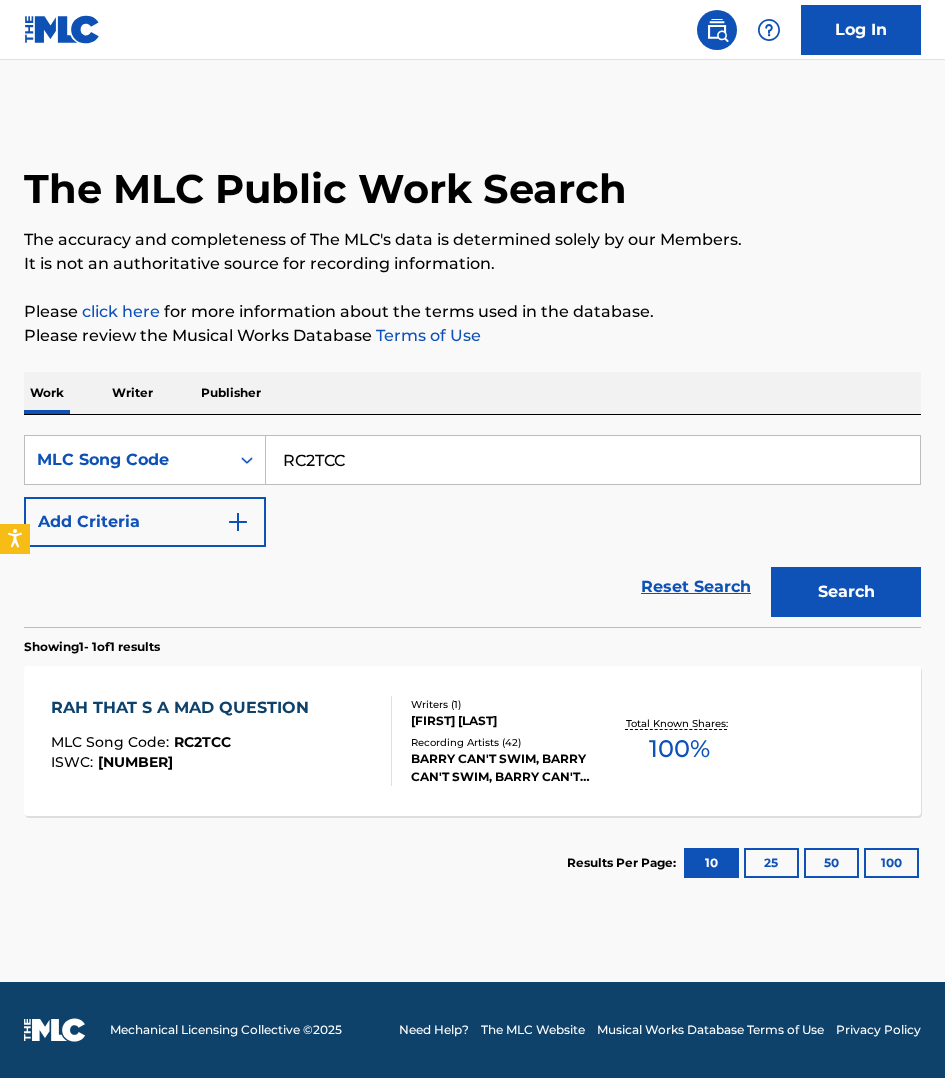 click on "MLC Song Code : RC2TCC" at bounding box center (185, 745) 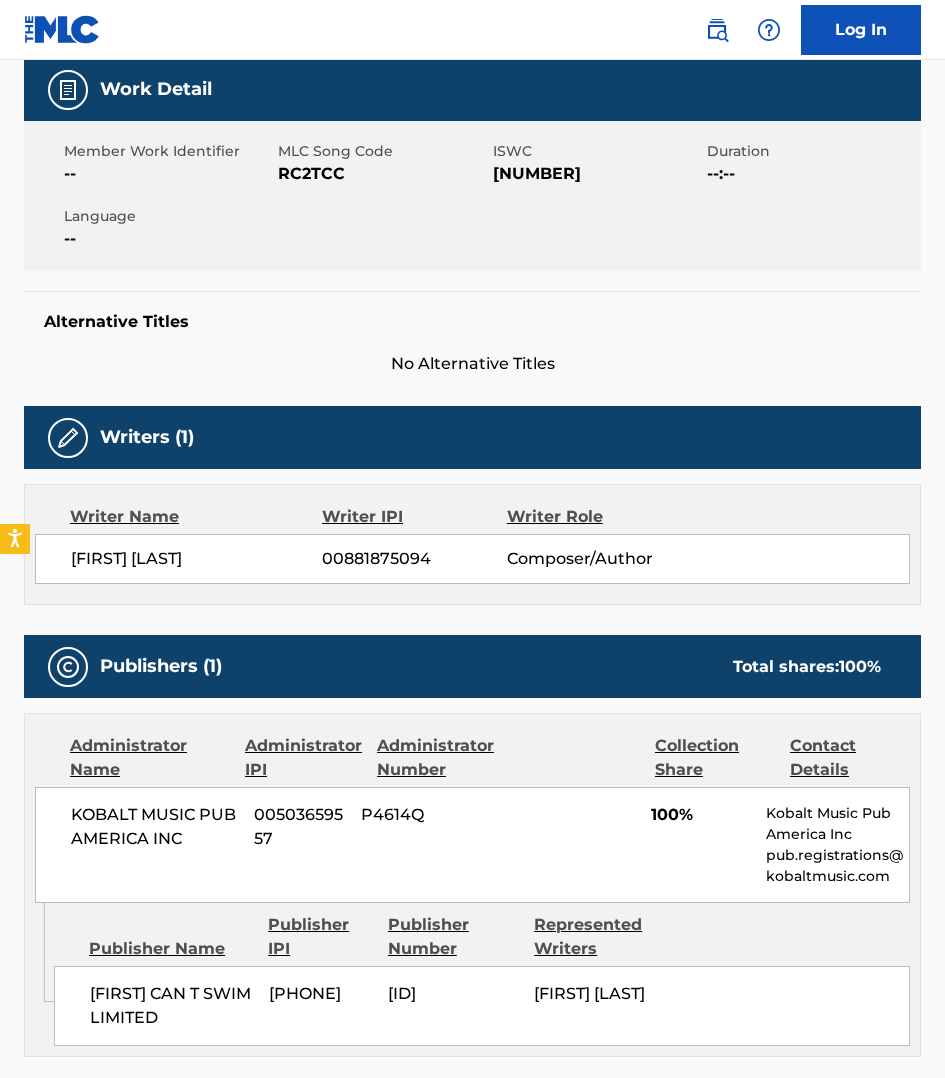 scroll, scrollTop: 500, scrollLeft: 0, axis: vertical 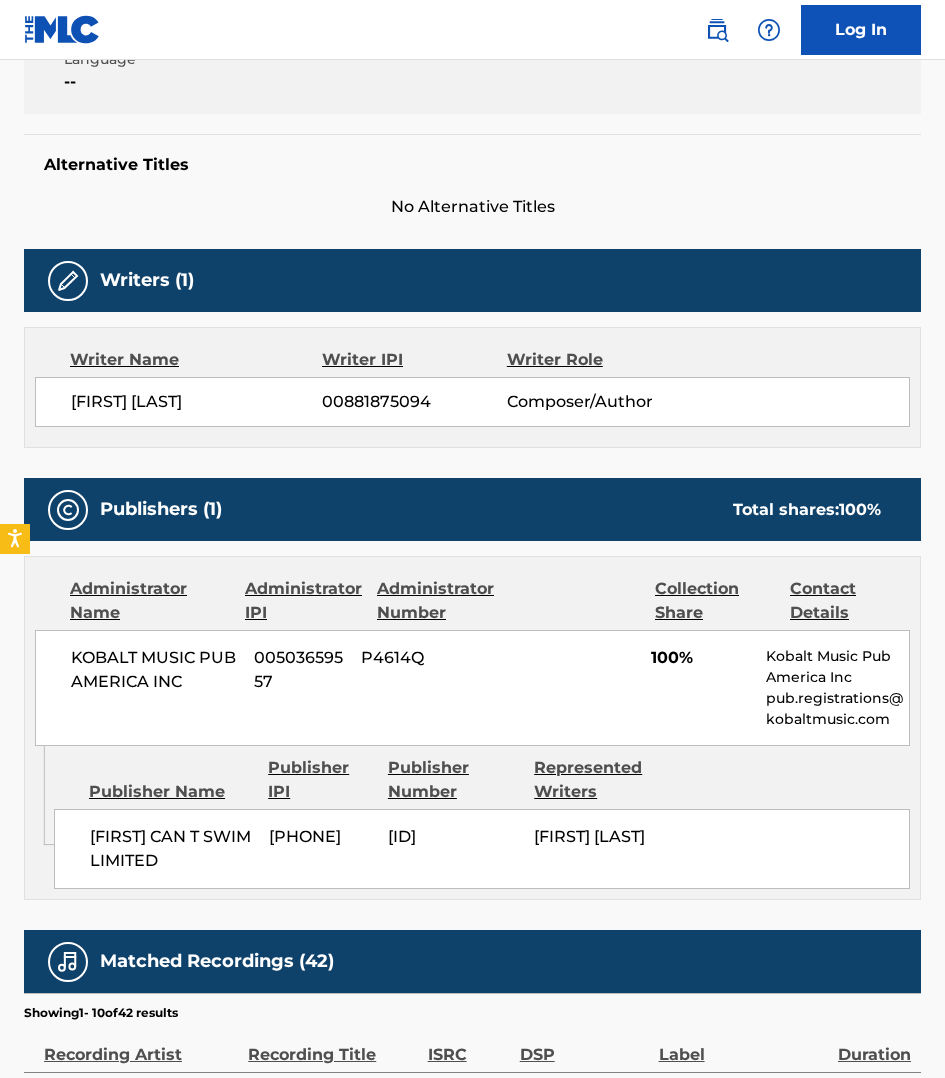 click on "Work Detail   Member Work Identifier -- MLC Song Code RC2TCC ISWC T3081362310 Duration --:-- Language -- Alternative Titles No Alternative Titles Writers   (1) Writer Name Writer IPI Writer Role [FIRST] [LAST] 00881875094 Composer/Author Publishers   (1) Total shares:  100 % Administrator Name Administrator IPI Administrator Number Collection Share Contact Details KOBALT MUSIC PUB AMERICA INC 00503659557 P4614Q 100% Kobalt Music Pub America Inc pub.registrations@example.com Admin Original Publisher Connecting Line Publisher Name Publisher IPI Publisher Number Represented Writers [FIRST] [LAST] LIMITED 01010860413 P299TA [FIRST] [LAST] Total shares:  100 % Matched Recordings   (42) Showing  1  -   10  of  42   results   Recording Artist Recording Title ISRC DSP Label Duration [FIRST] [LAST] RAH THAT'S A MAD QUESTION UKN6K2002523 Spotify SHALL NOT FADE 03:48 [FIRST] [LAST] RAH THAT'S A MAD QUESTION UKN6K2002523 Apple Music 1" at bounding box center [472, 627] 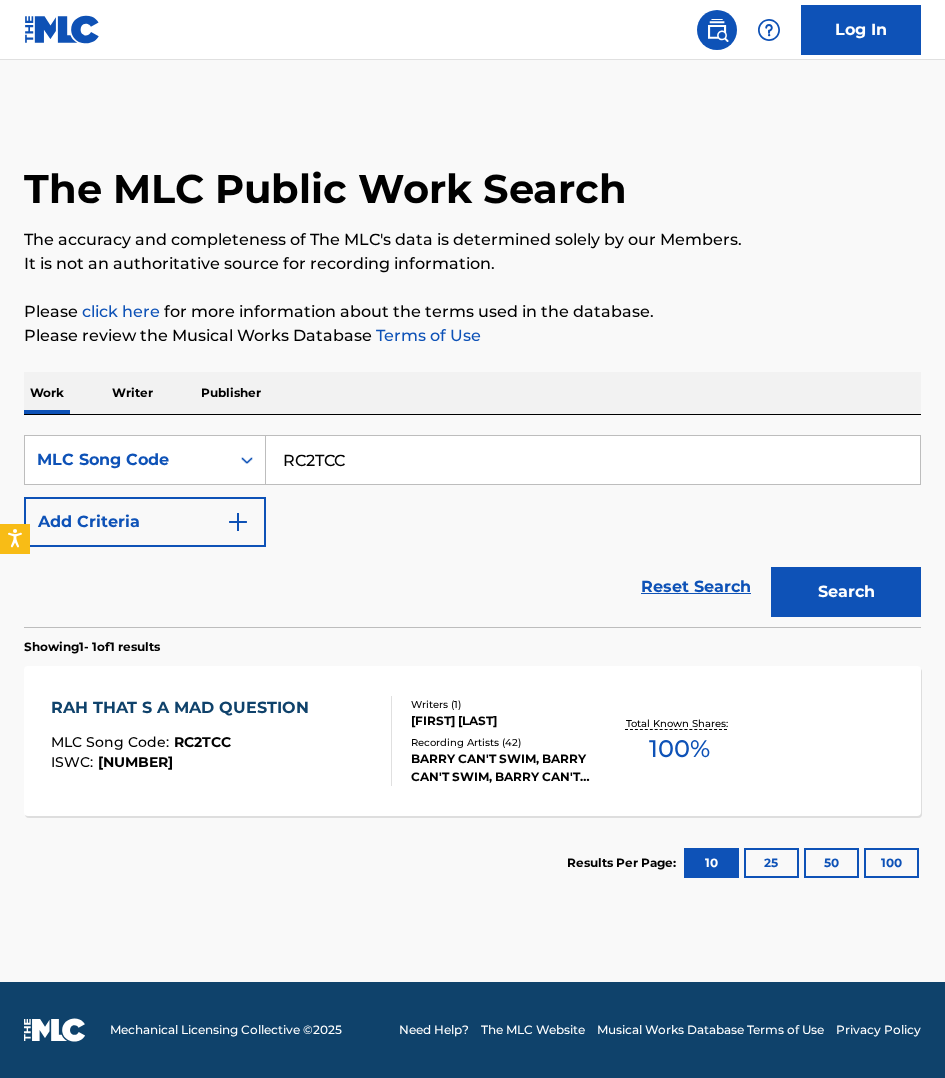 scroll, scrollTop: 0, scrollLeft: 0, axis: both 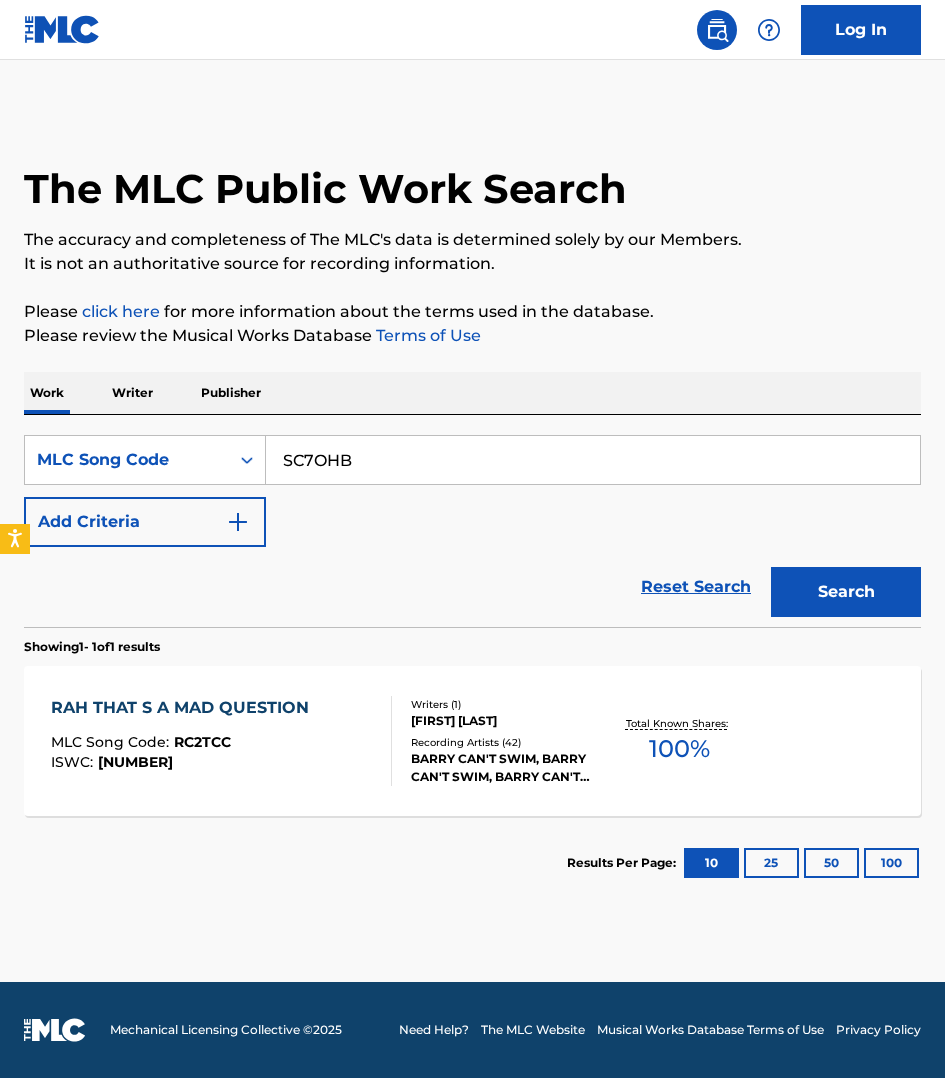 type on "SC7OHB" 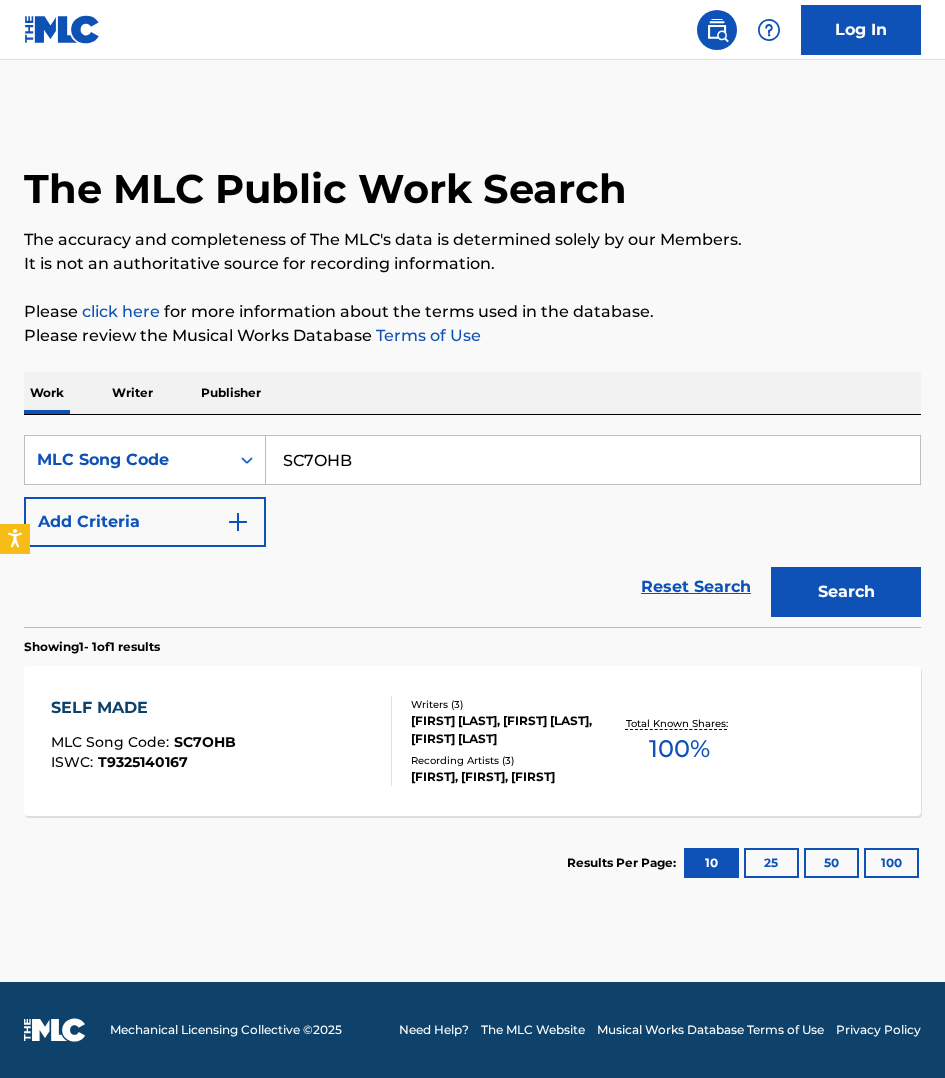 click on "SELF MADE MLC Song Code : SC7OHB ISWC : T9325140167" at bounding box center (221, 741) 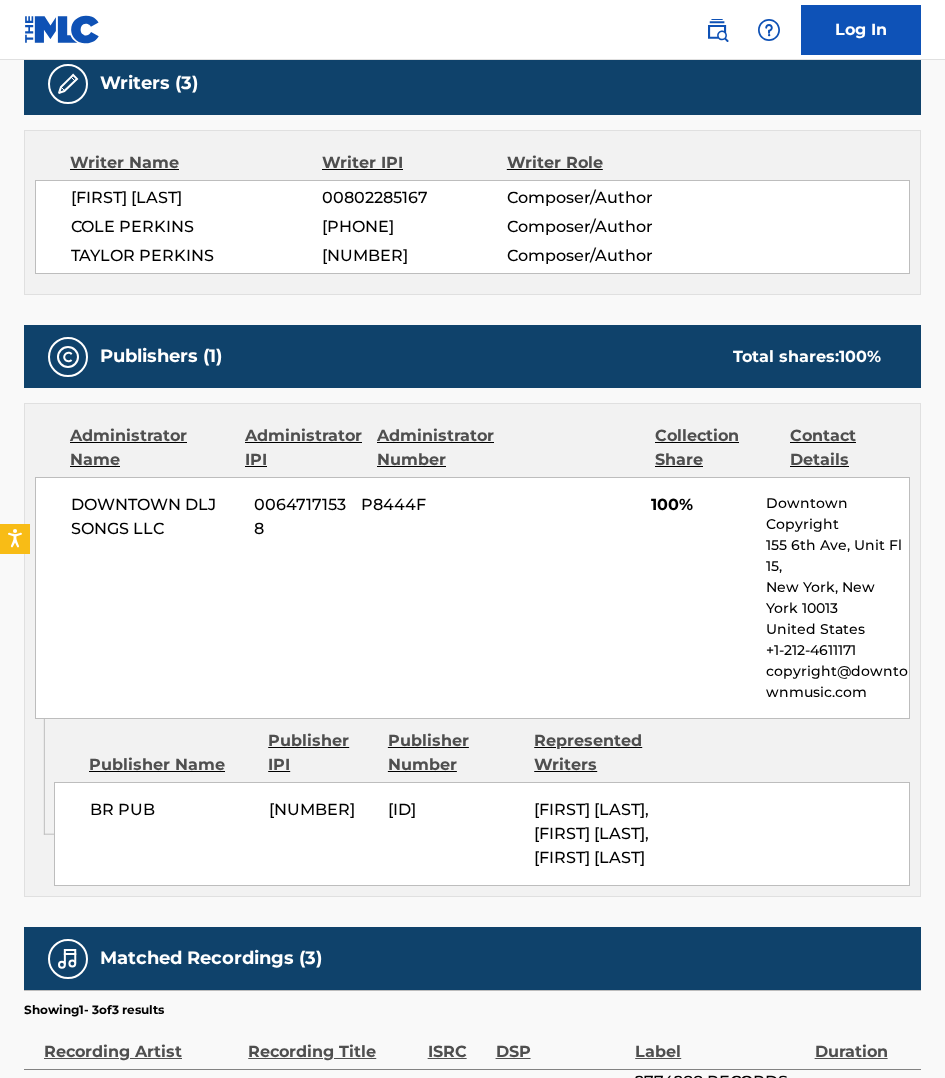 scroll, scrollTop: 602, scrollLeft: 0, axis: vertical 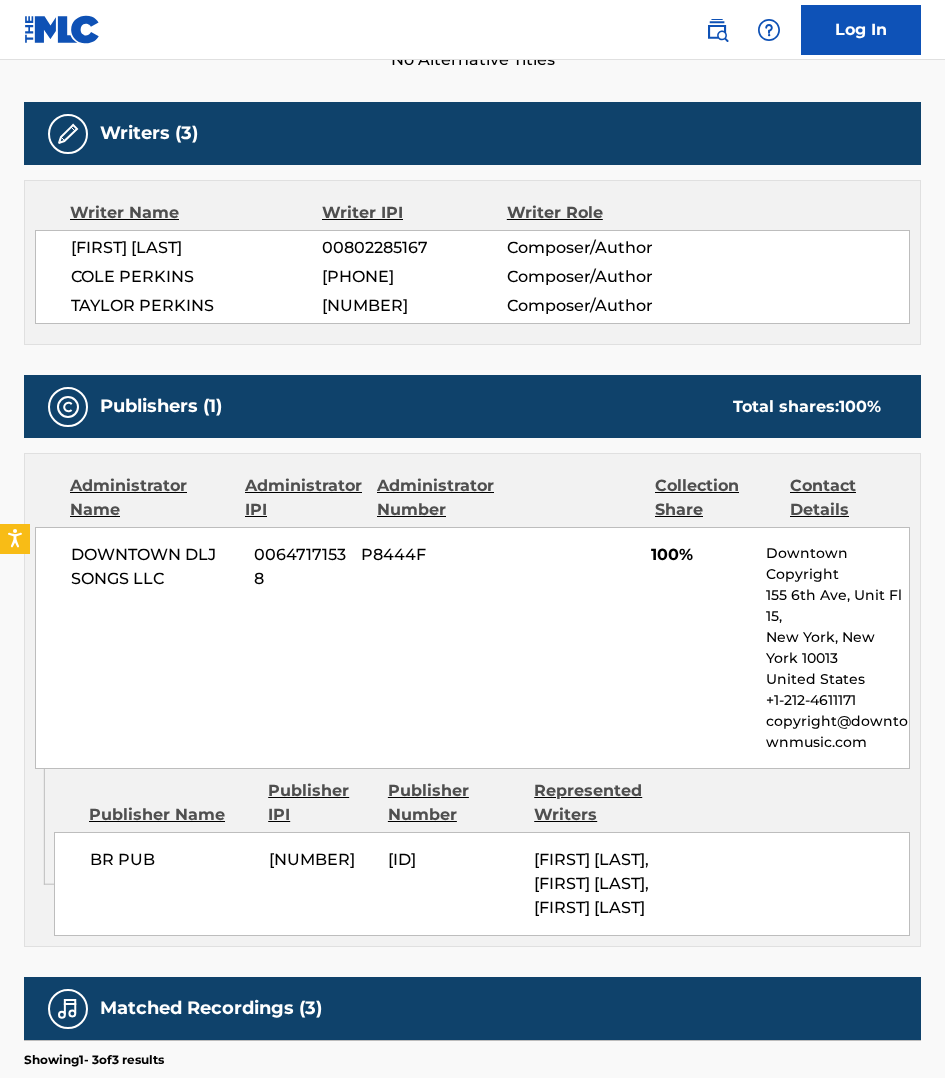click on "Contact Details" at bounding box center (850, 498) 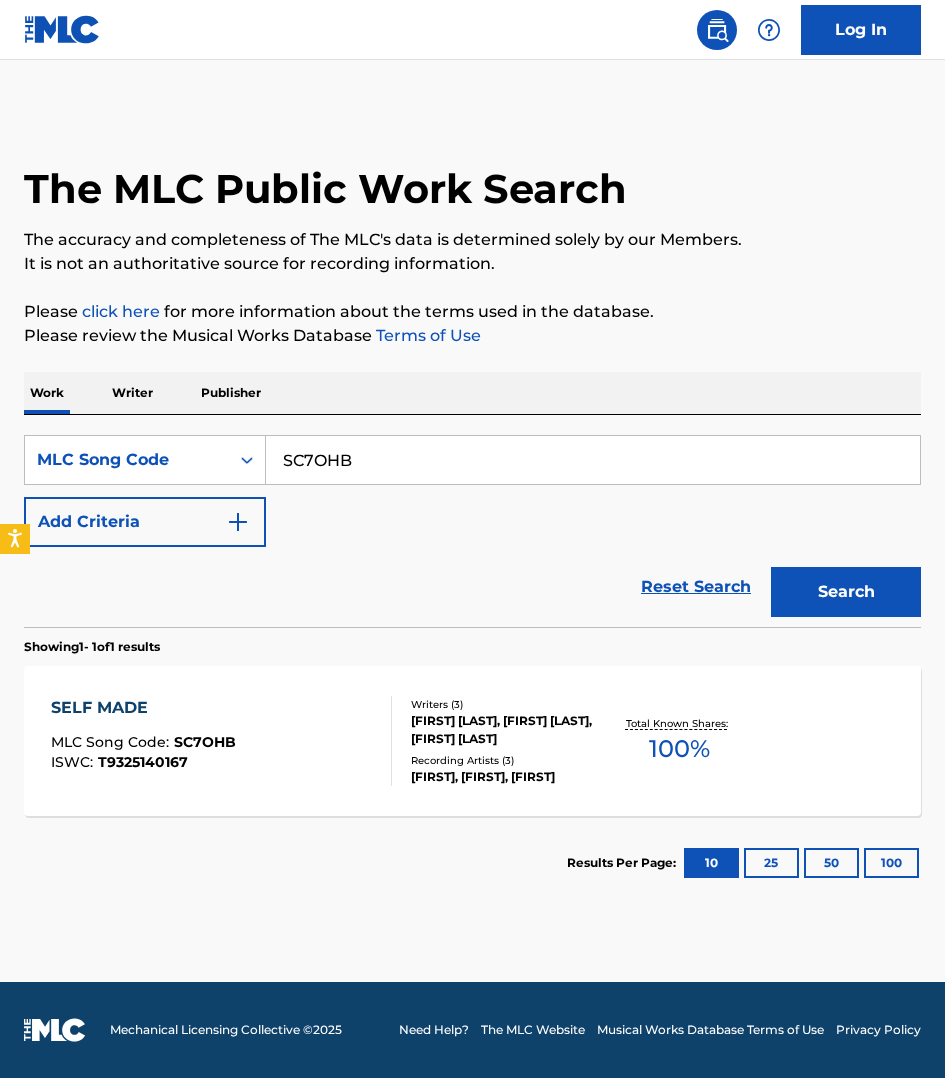 click on "SC7OHB" at bounding box center [593, 460] 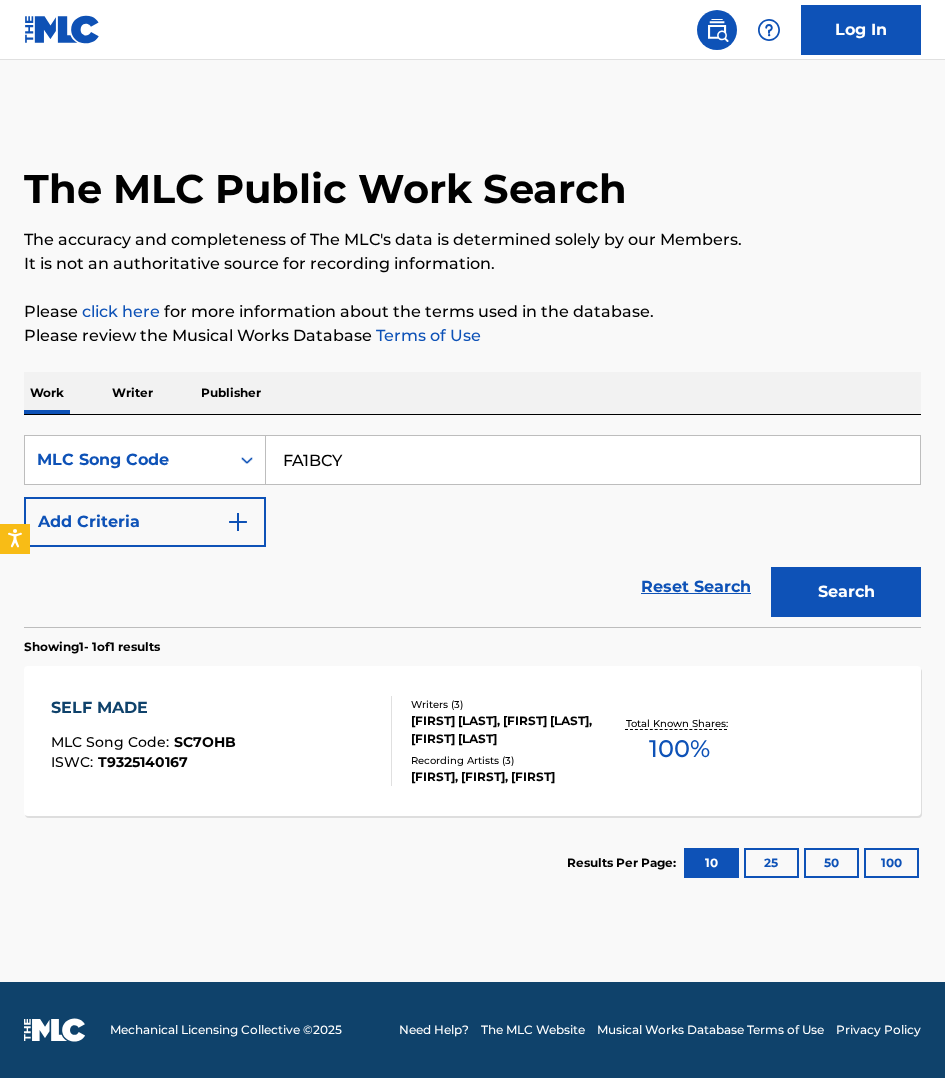 click on "Search" at bounding box center [846, 592] 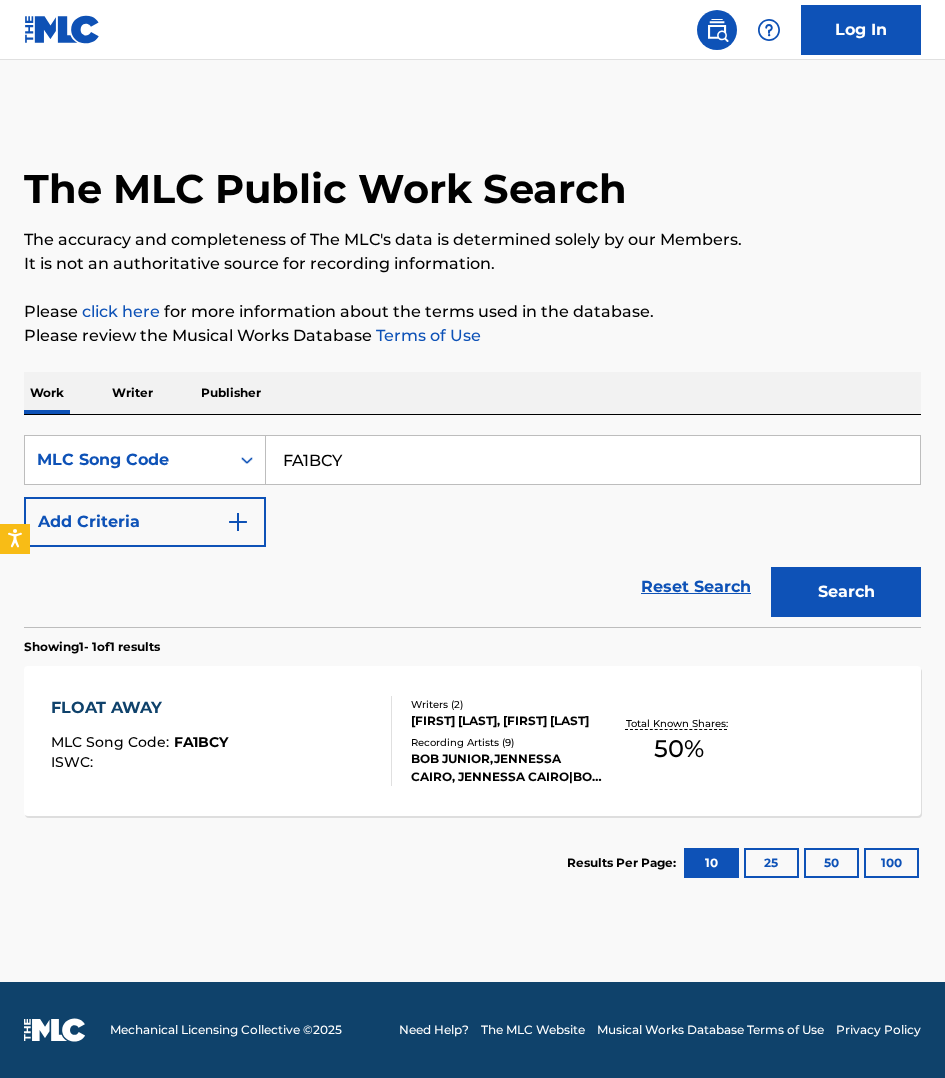click on "FA1BCY" at bounding box center (593, 460) 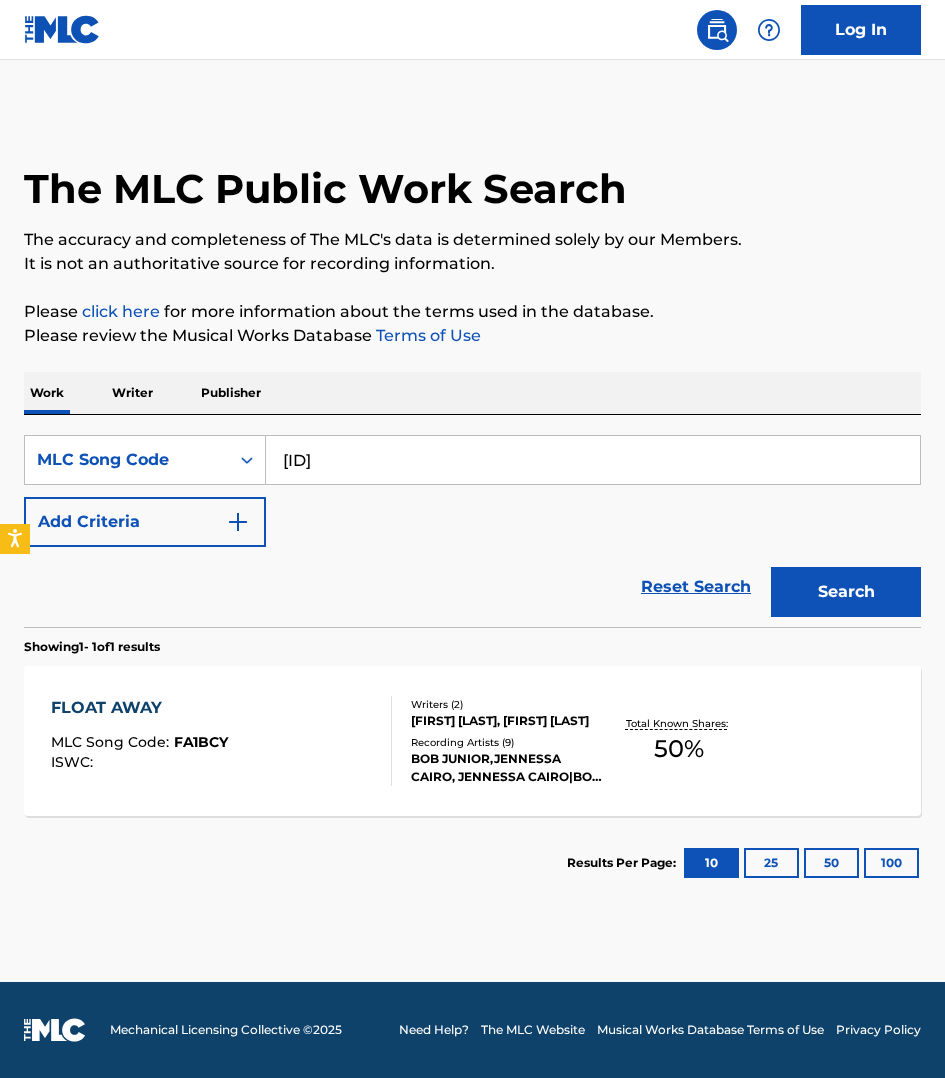 type on "[ID]" 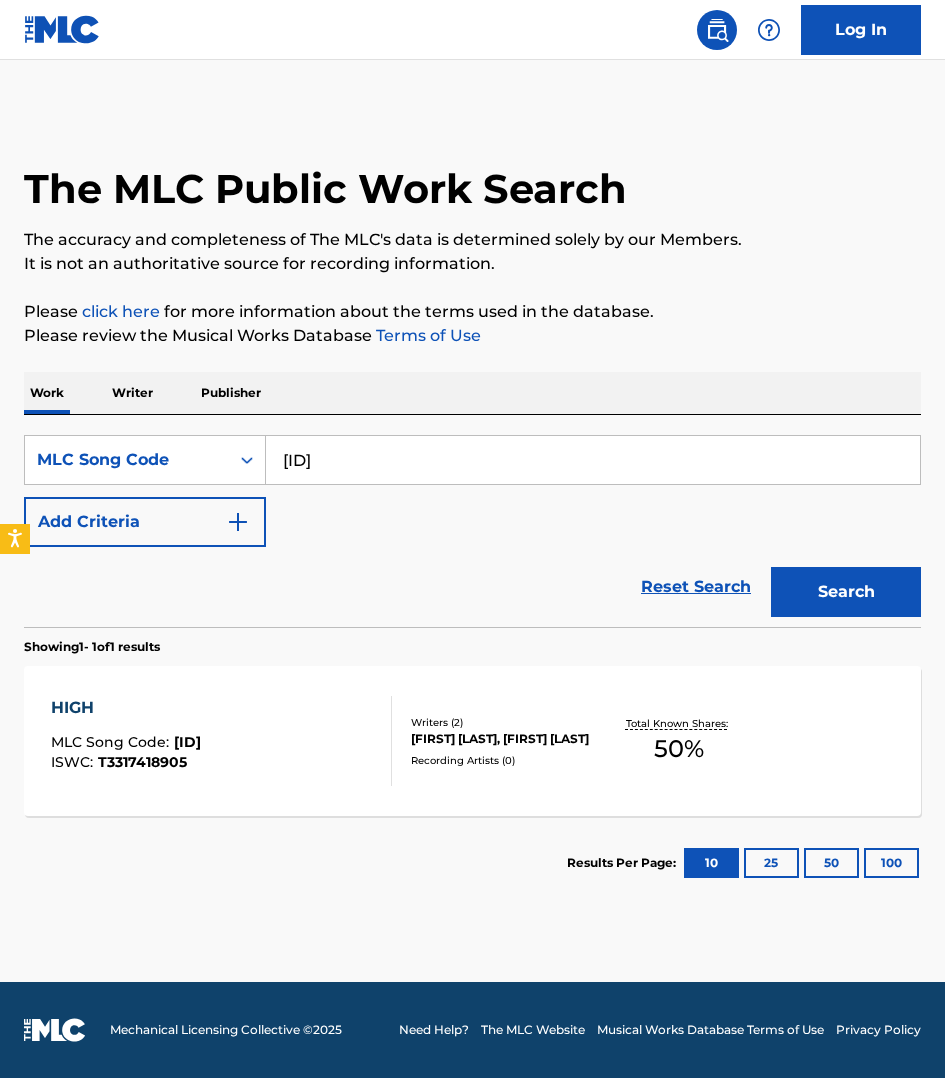 click on "HIGH MLC Song Code : HQ6V67 ISWC : T3317418905" at bounding box center [221, 741] 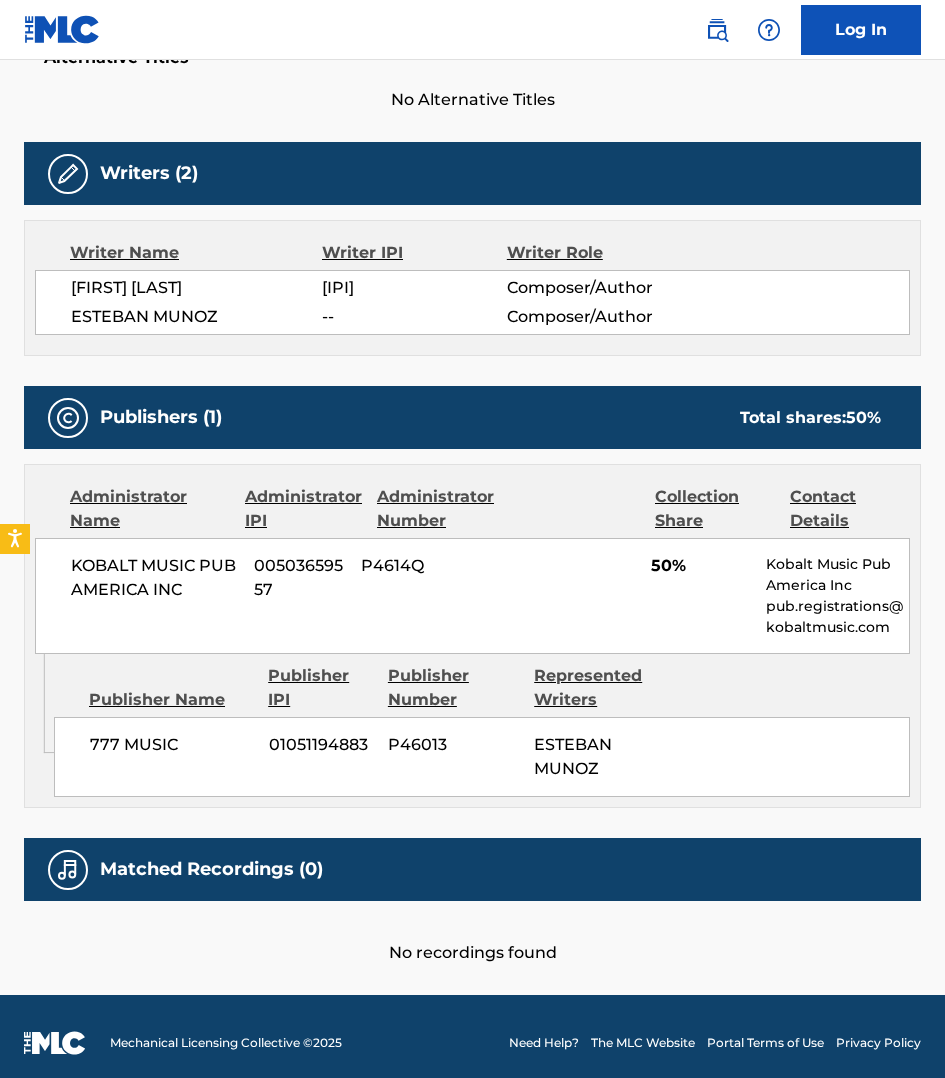 scroll, scrollTop: 577, scrollLeft: 0, axis: vertical 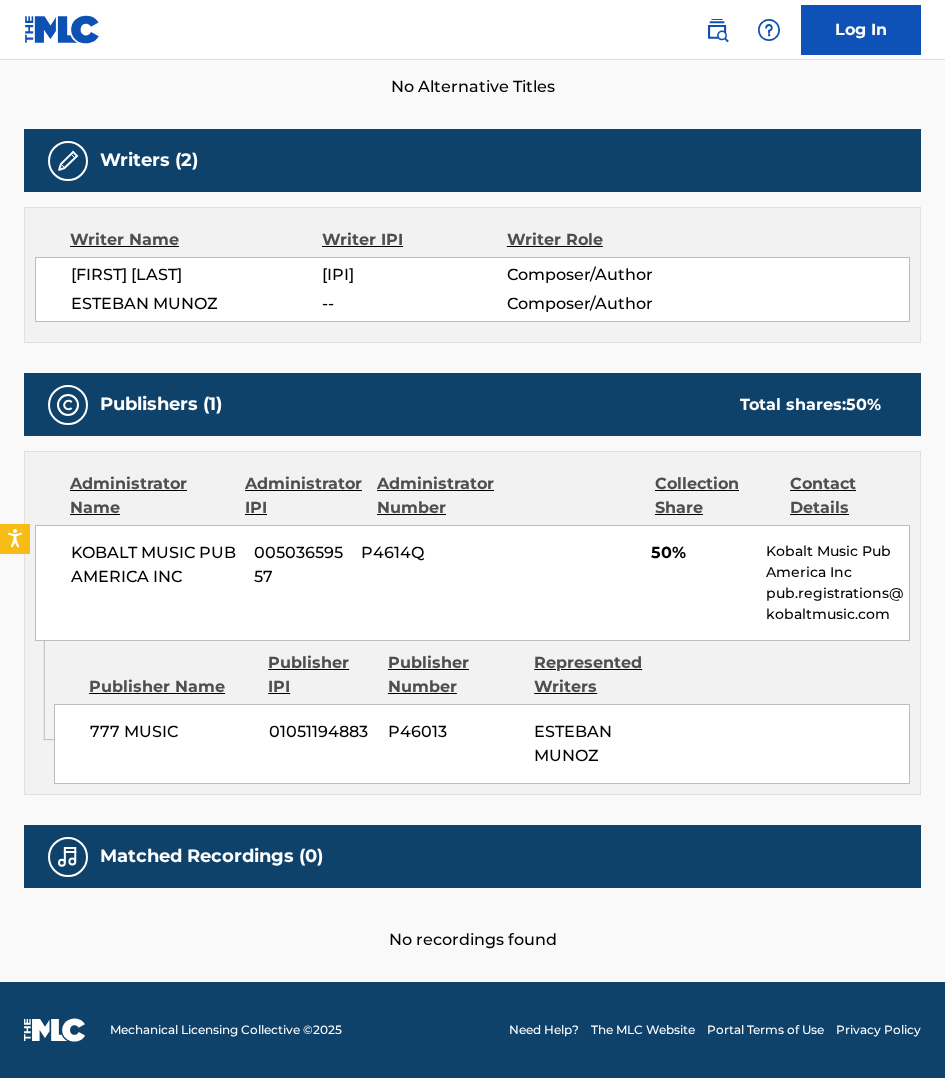 click on "Work Detail   Member Work Identifier -- MLC Song Code HQ6V67 ISWC T3317418905 Duration --:-- Language -- Alternative Titles No Alternative Titles Writers   (2) Writer Name Writer IPI Writer Role [FIRST] [LAST] [IPI] Composer/Author [FIRST] [LAST] -- Composer/Author Publishers   (1) Total shares:  50 % Administrator Name Administrator IPI Administrator Number Collection Share Contact Details [COMPANY] [IPI] [NUMBER] 50% [COMPANY] [EMAIL] Admin Original Publisher Connecting Line Publisher Name Publisher IPI Publisher Number Represented Writers [COMPANY] [IPI] [NUMBER] [FIRST] [LAST] Total shares:  50 % Matched Recordings   (0) No recordings found" at bounding box center [472, 366] 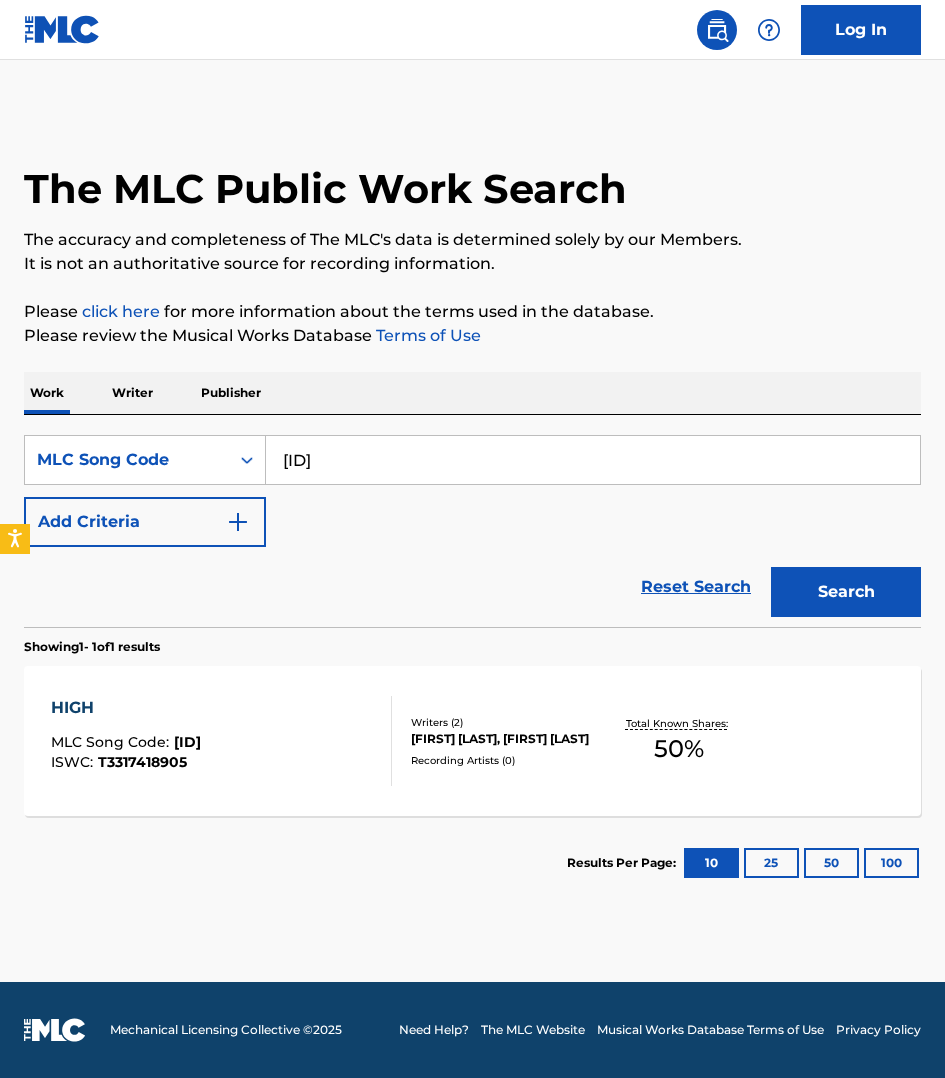 scroll, scrollTop: 0, scrollLeft: 0, axis: both 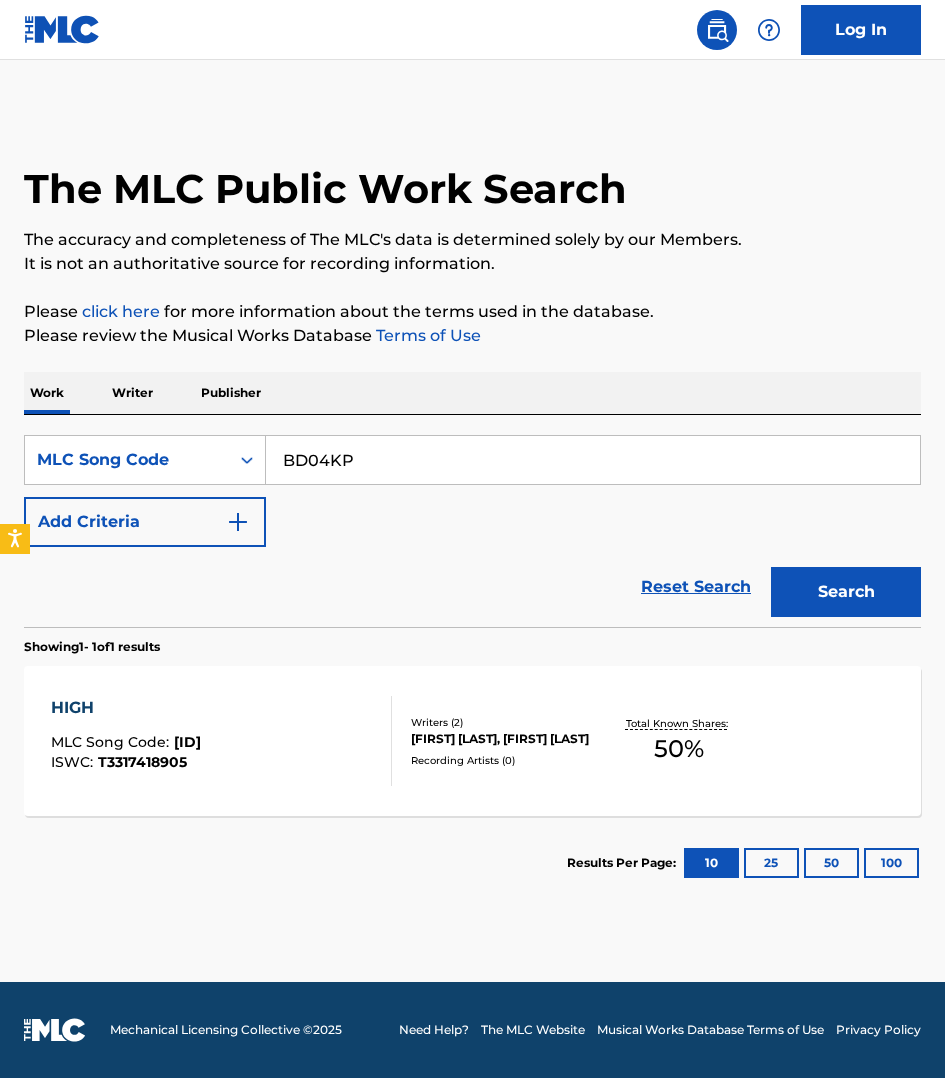 type on "BD04KP" 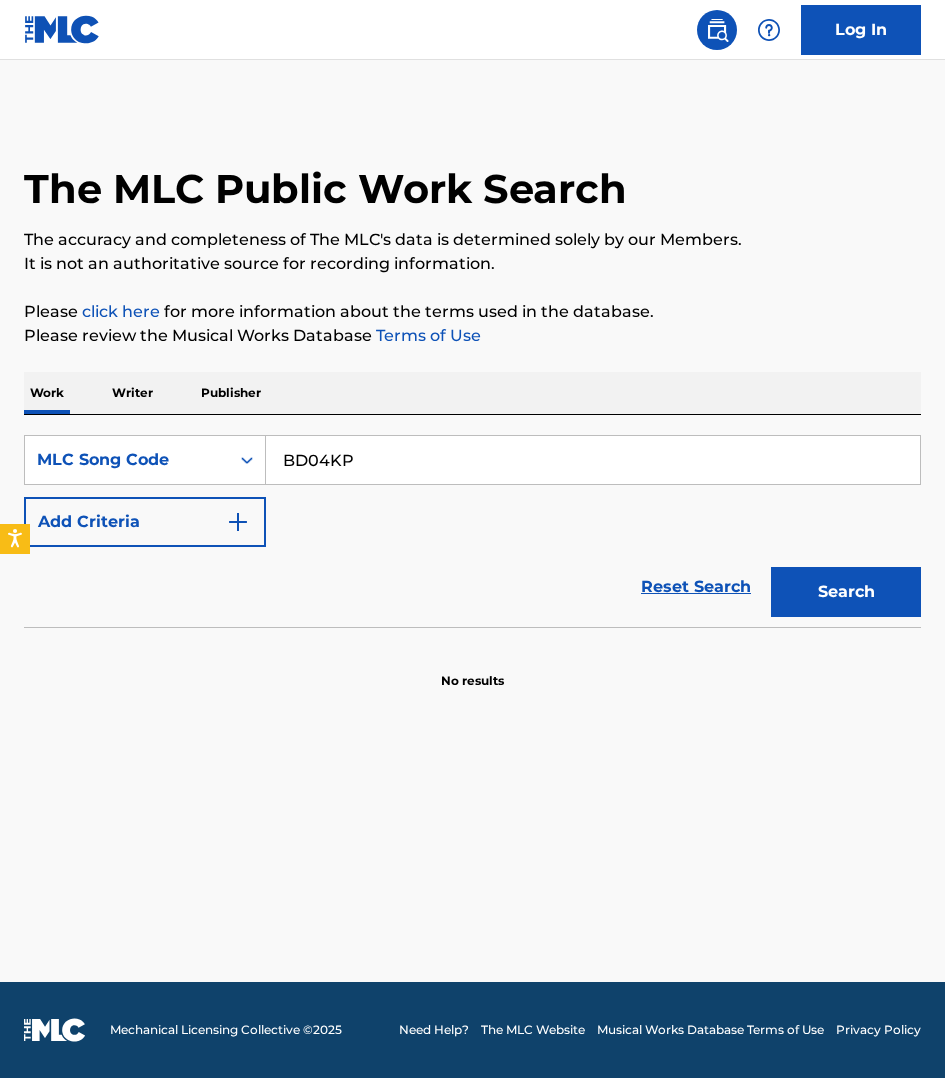 click on "Search" at bounding box center (846, 592) 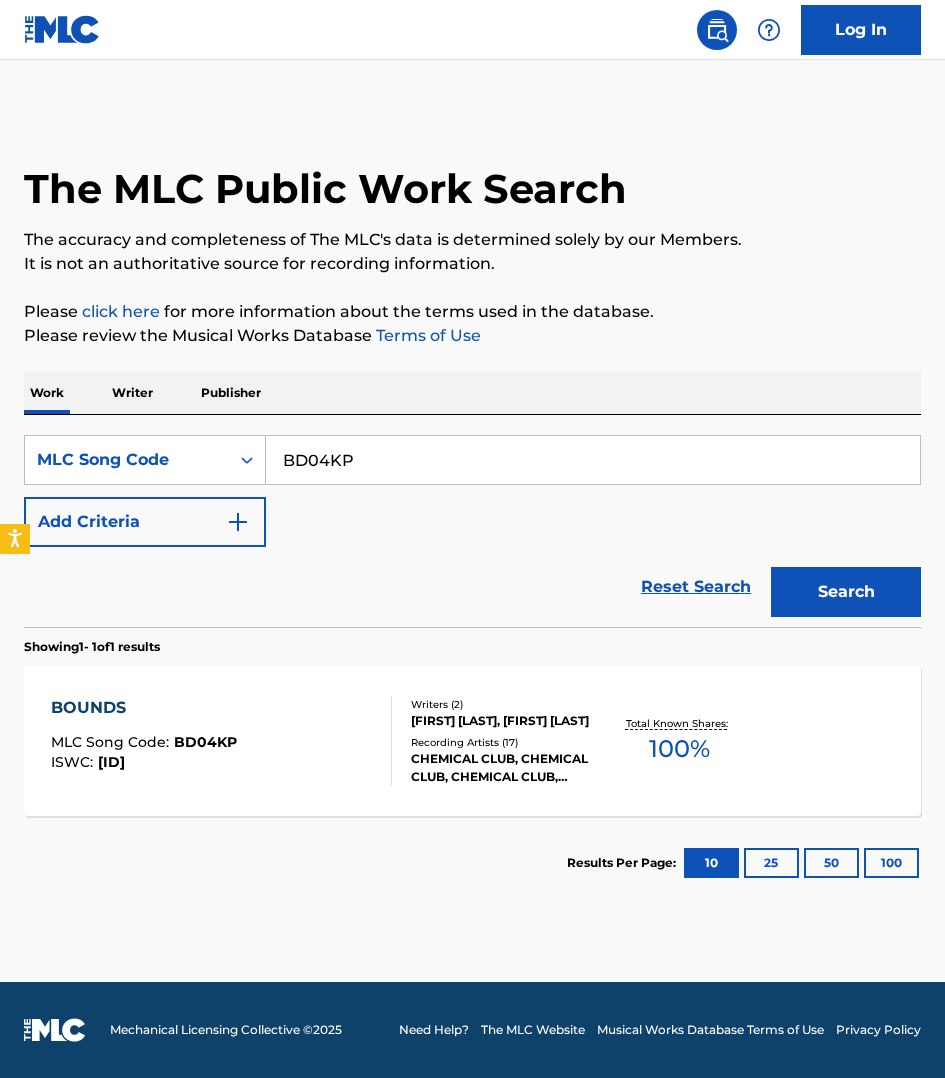 click on "BOUNDS MLC Song Code : BD04KP ISWC : T3148306934" at bounding box center (221, 741) 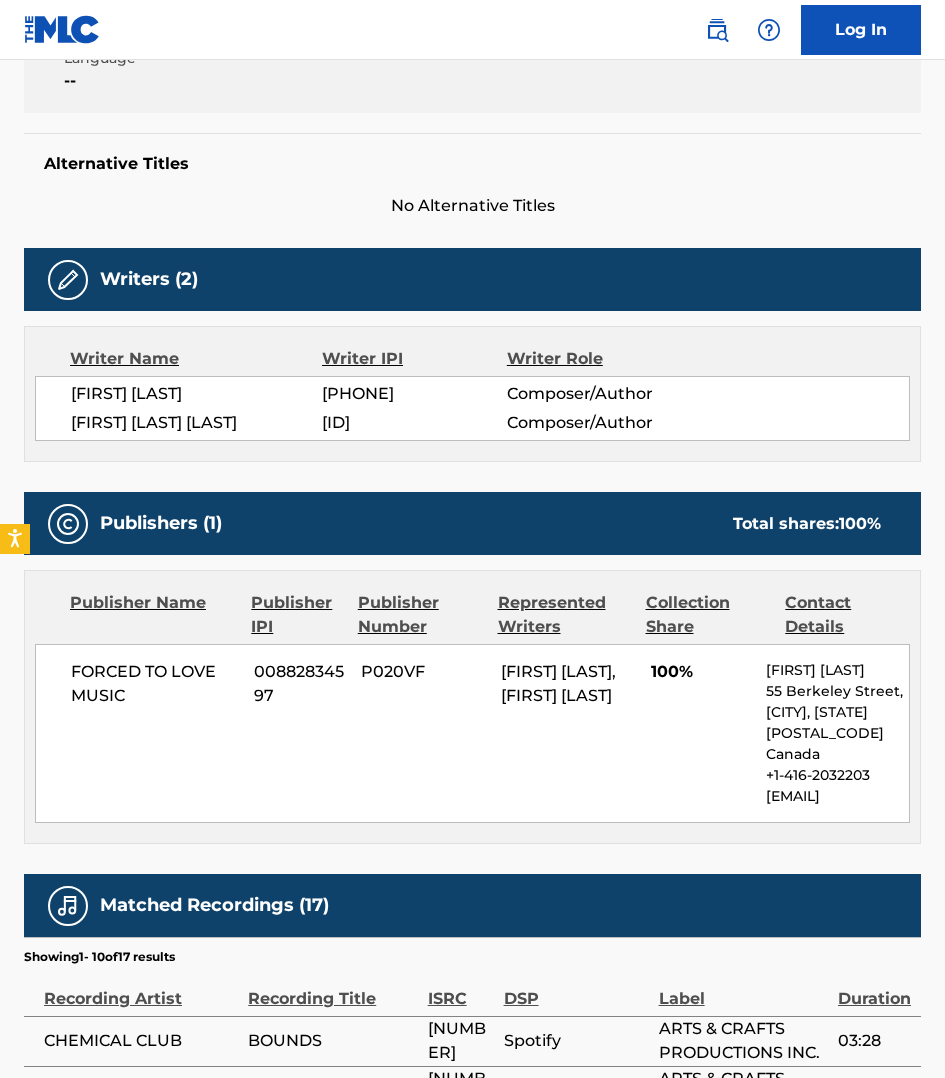 scroll, scrollTop: 468, scrollLeft: 0, axis: vertical 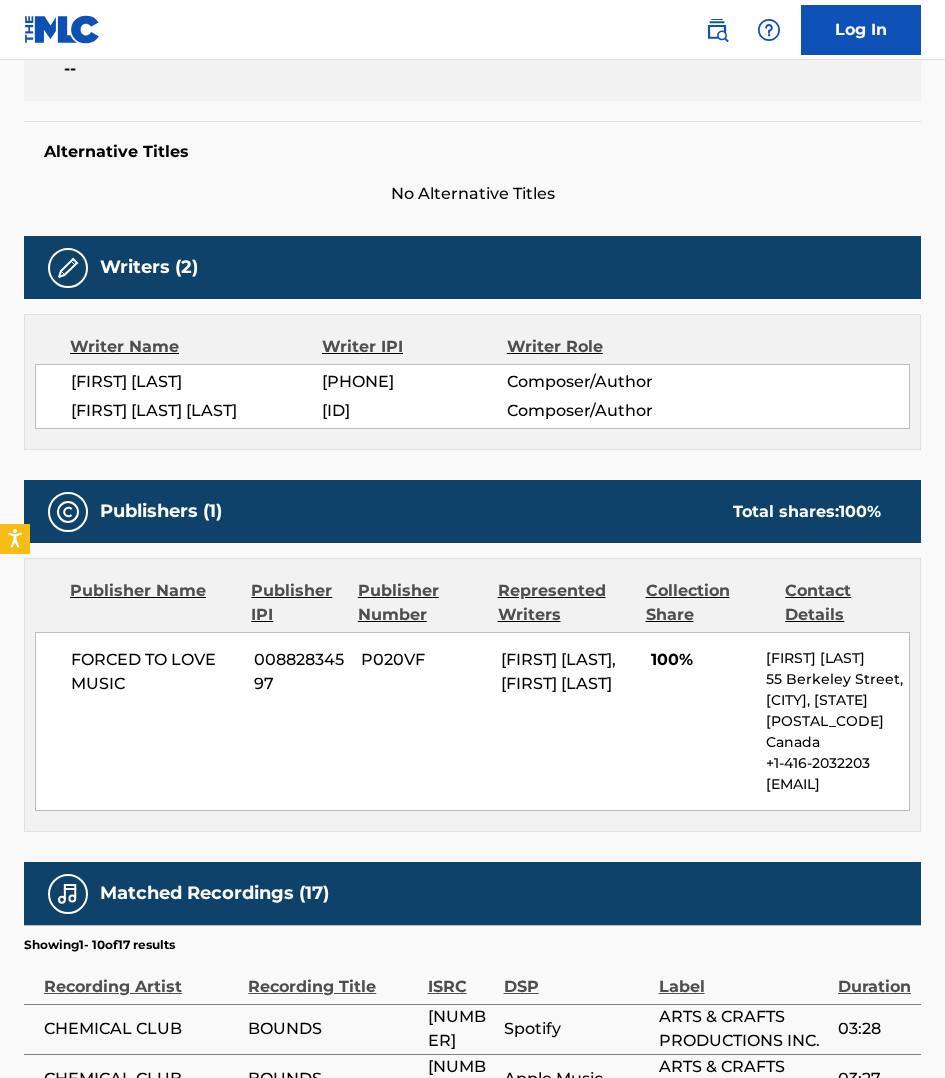 click on "Work Detail   Member Work Identifier -- MLC Song Code BD04KP ISWC T3148306934 Duration --:-- Language -- Alternative Titles No Alternative Titles Writers   (2) Writer Name Writer IPI Writer Role [FIRST] [LAST] [PHONE] Composer/Author [FIRST] [LAST] [PHONE] Composer/Author Publishers   (1) Total shares:  100 % Publisher Name Publisher IPI Publisher Number Represented Writers Collection Share Contact Details FORCED TO LOVE MUSIC [PHONE] [FIRST] [LAST], [FIRST] [LAST] 100% [FIRST] [LAST], [CITY], [STATE] [ZIP] [COUNTRY] +1-[PHONE]-[PHONE] [EMAIL] Total shares:  100 % Matched Recordings   (17) Showing  1  -   10  of  17   results   Recording Artist Recording Title ISRC DSP Label Duration CHEMICAL CLUB BOUNDS CAAA12285701 Spotify ARTS & CRAFTS PRODUCTIONS INC. 03:28 CHEMICAL CLUB BOUNDS CAAA12285701 Apple Music ARTS & CRAFTS PRODUCTIONS INC. 03:27 CHEMICAL CLUB BOUNDS CAAA12285701 LiveXLive ARTS & CRAFTS P 03:27 CHEMICAL CLUB BOUNDS YouTube 1" at bounding box center [472, 732] 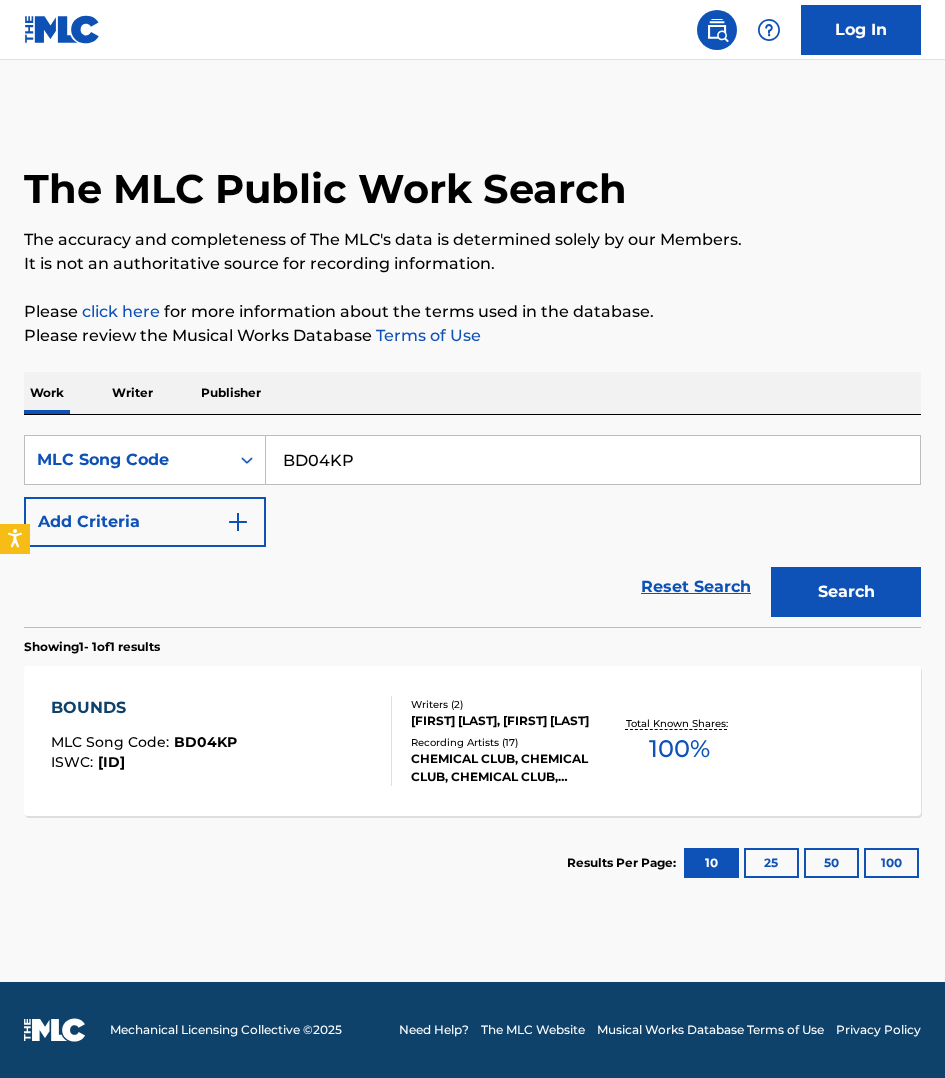 click on "BD04KP" at bounding box center [593, 460] 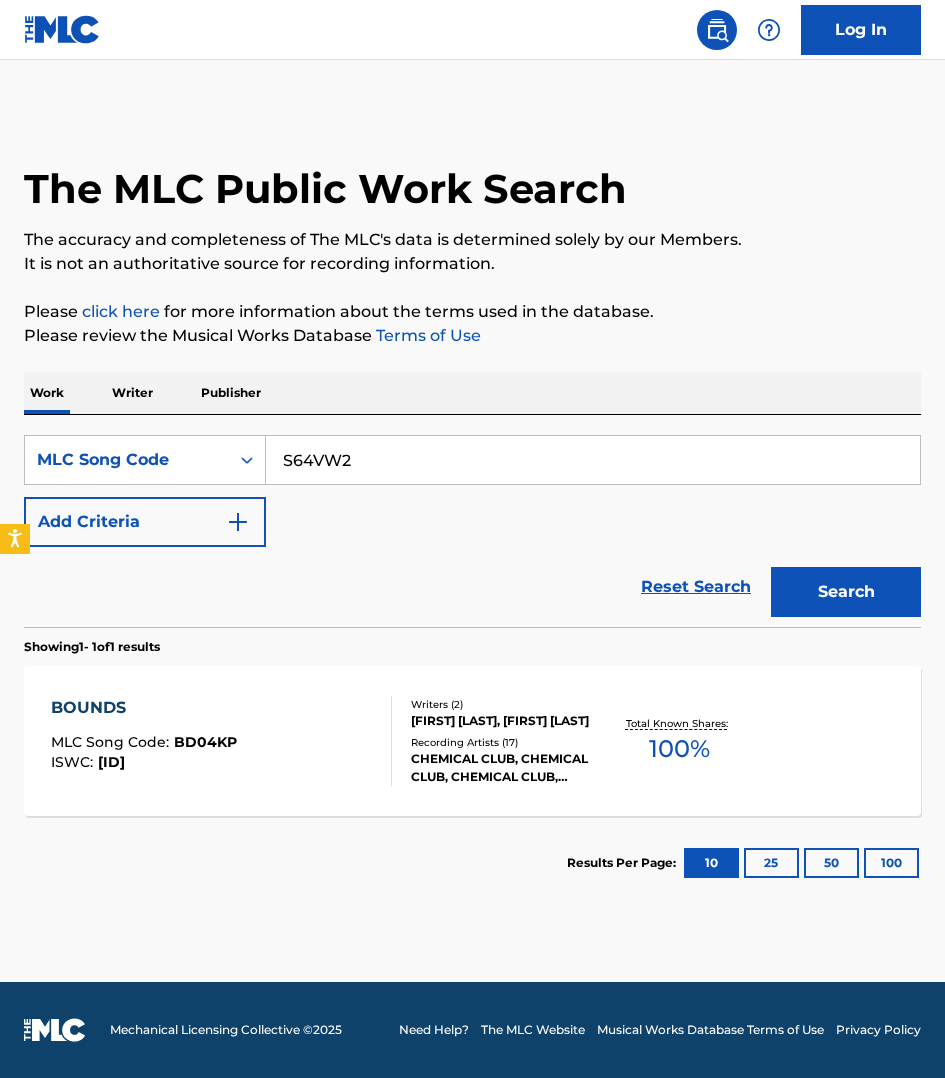 type on "S64VW2" 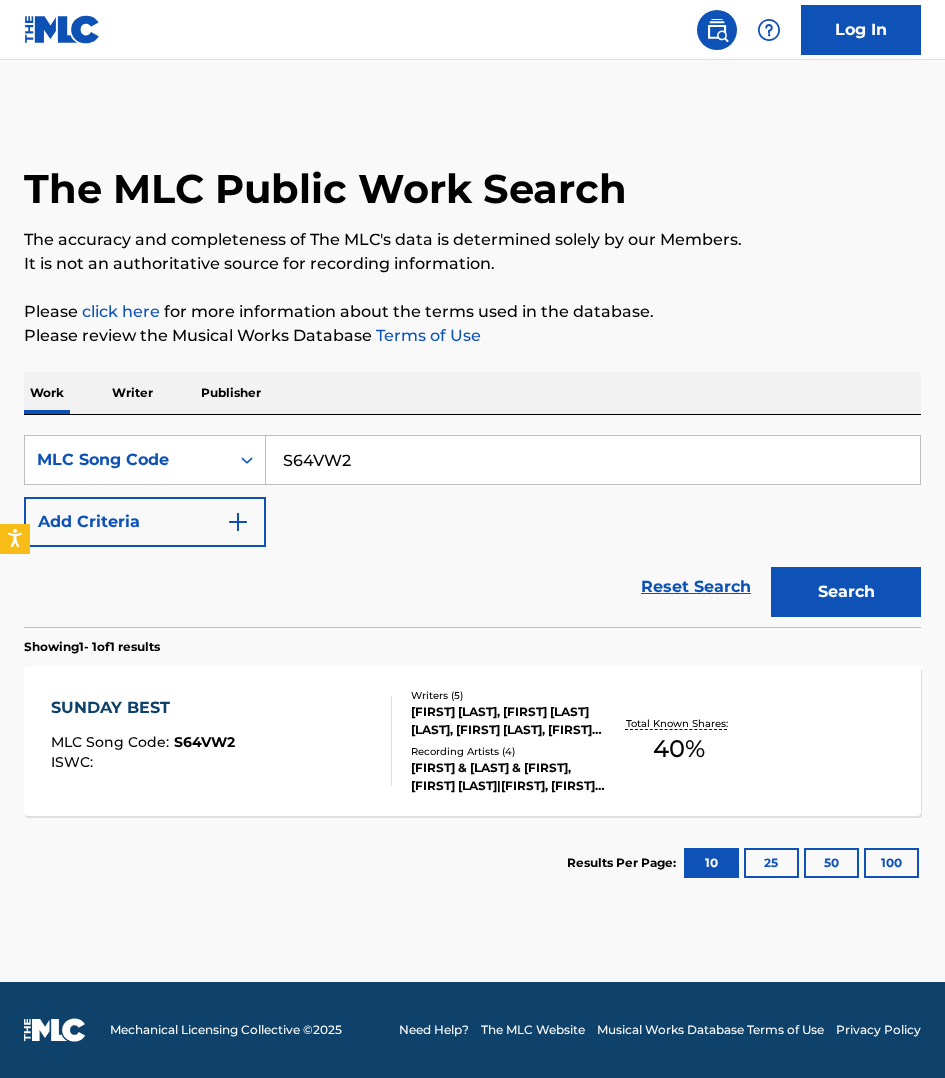 click at bounding box center [221, 741] 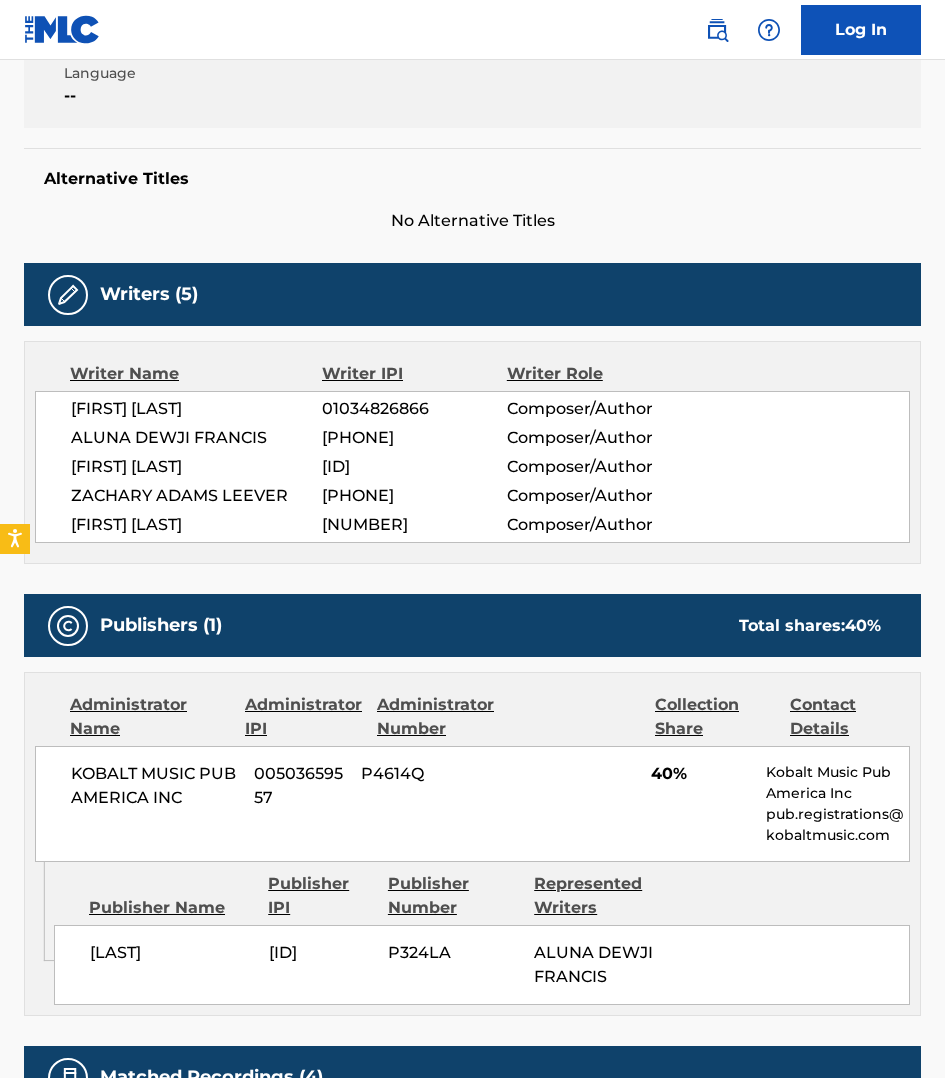 scroll, scrollTop: 437, scrollLeft: 0, axis: vertical 